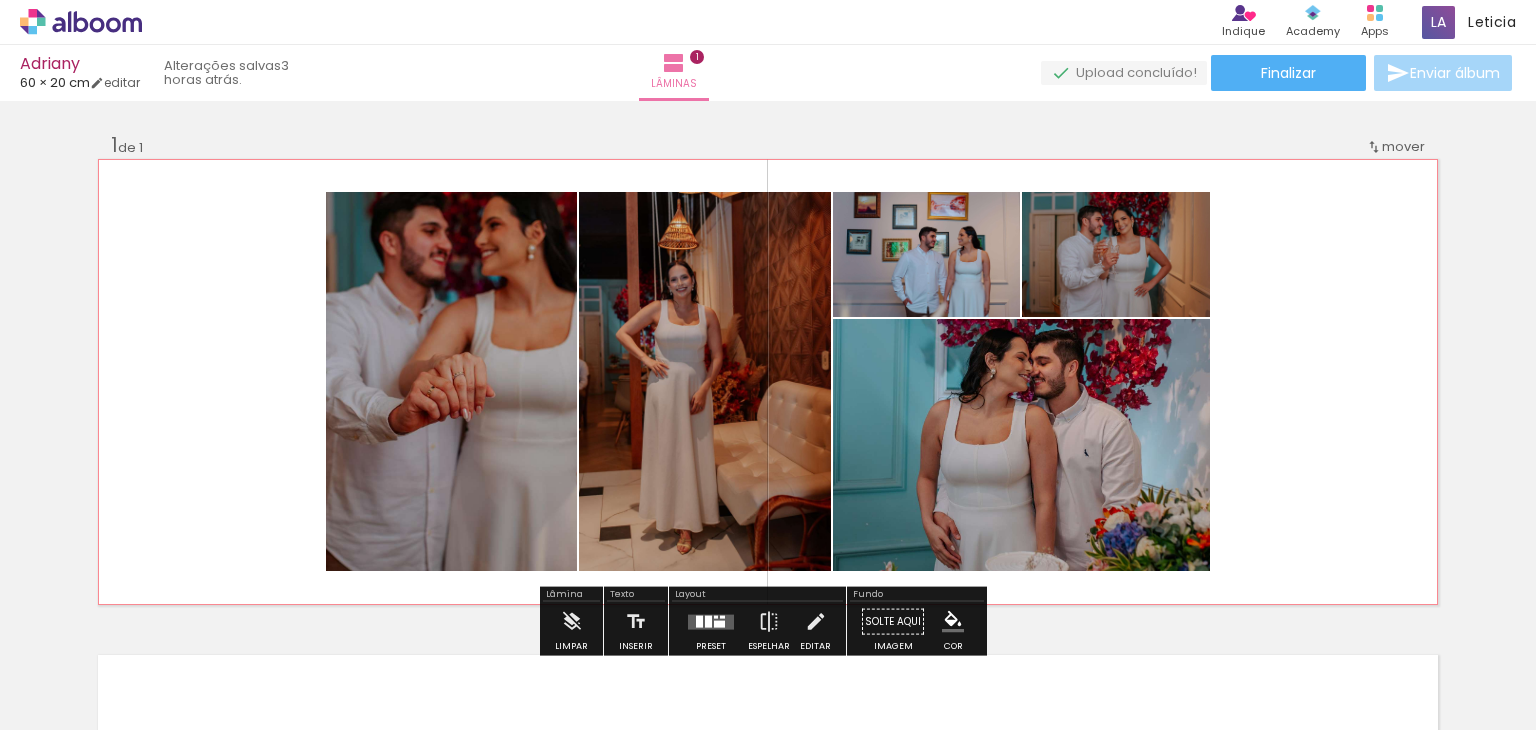 scroll, scrollTop: 0, scrollLeft: 0, axis: both 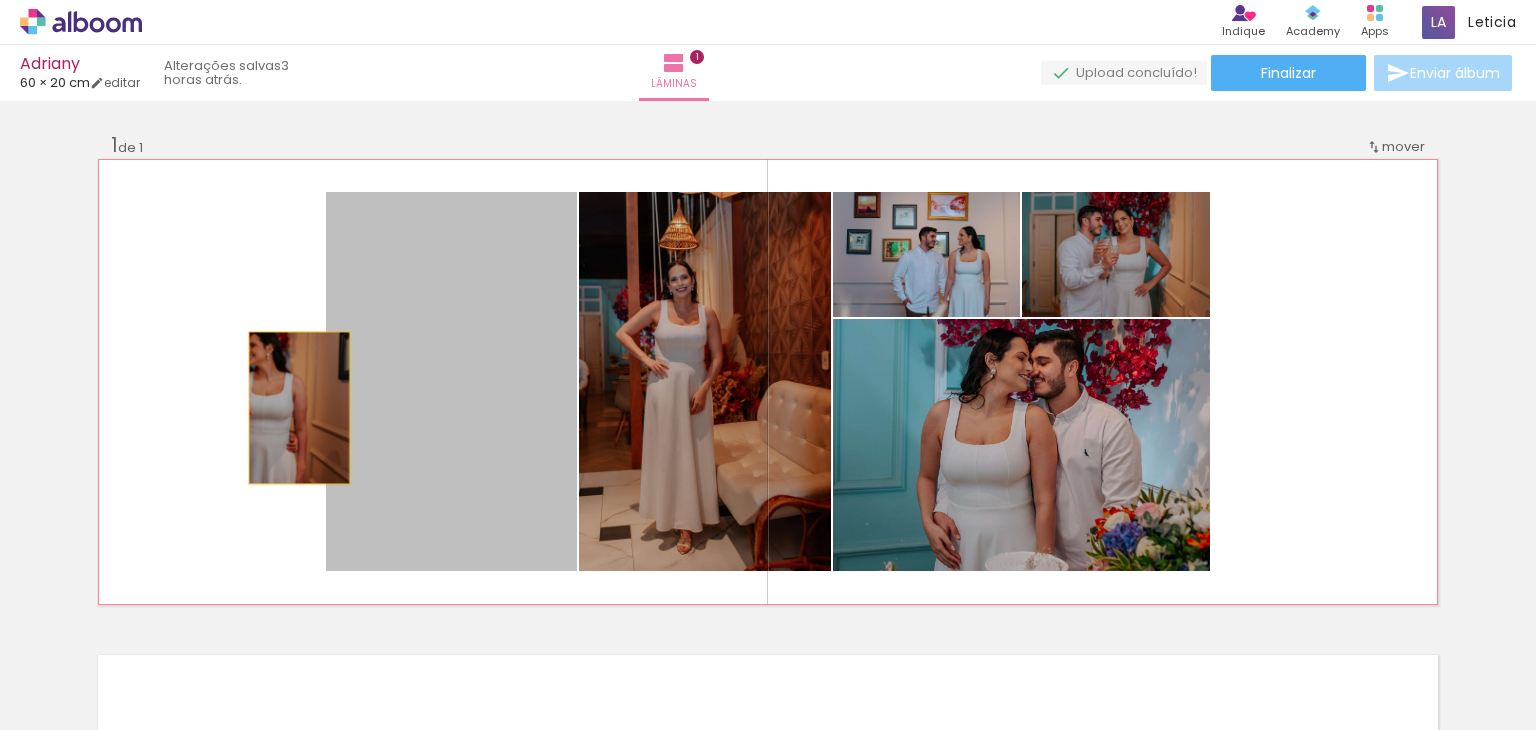 drag, startPoint x: 492, startPoint y: 405, endPoint x: 291, endPoint y: 405, distance: 201 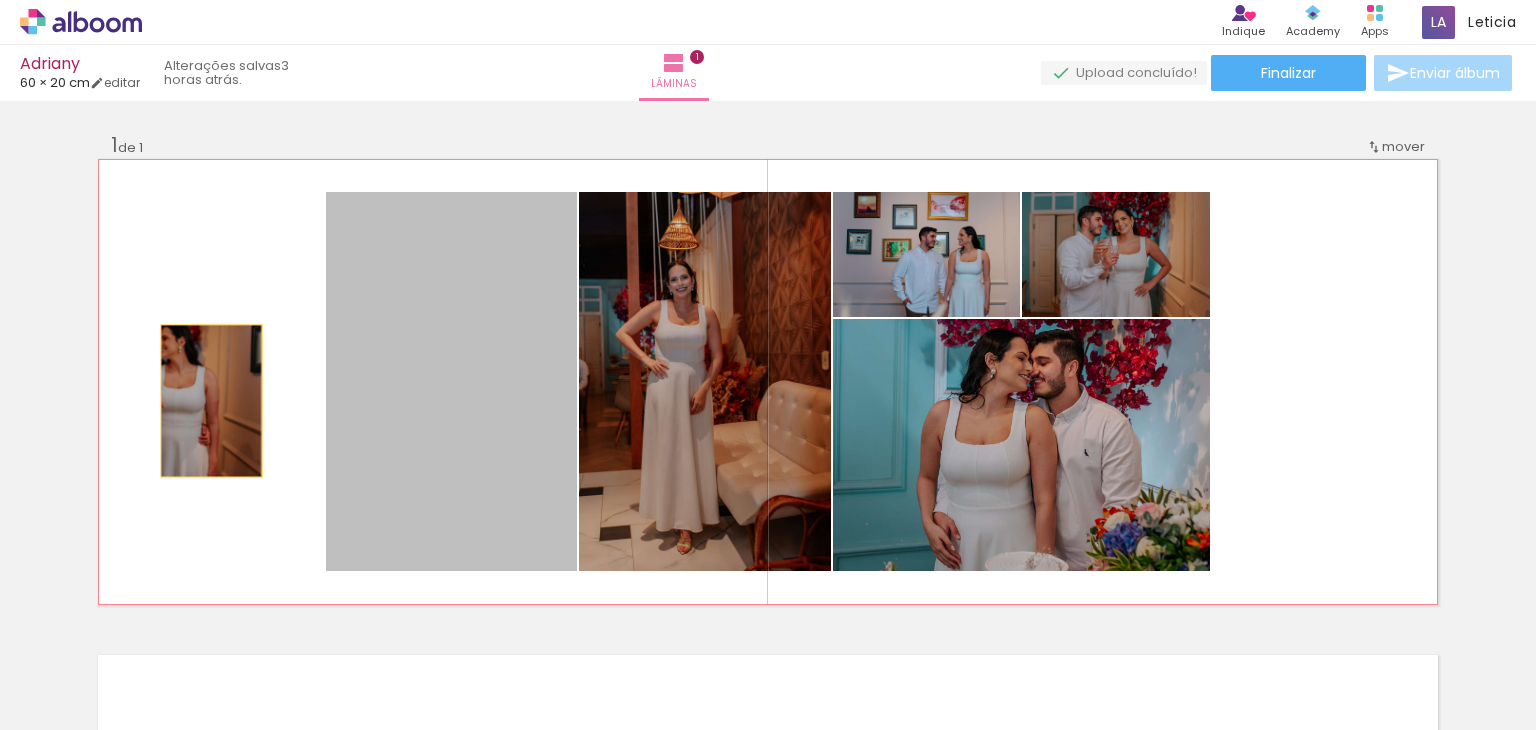 drag, startPoint x: 377, startPoint y: 402, endPoint x: 183, endPoint y: 402, distance: 194 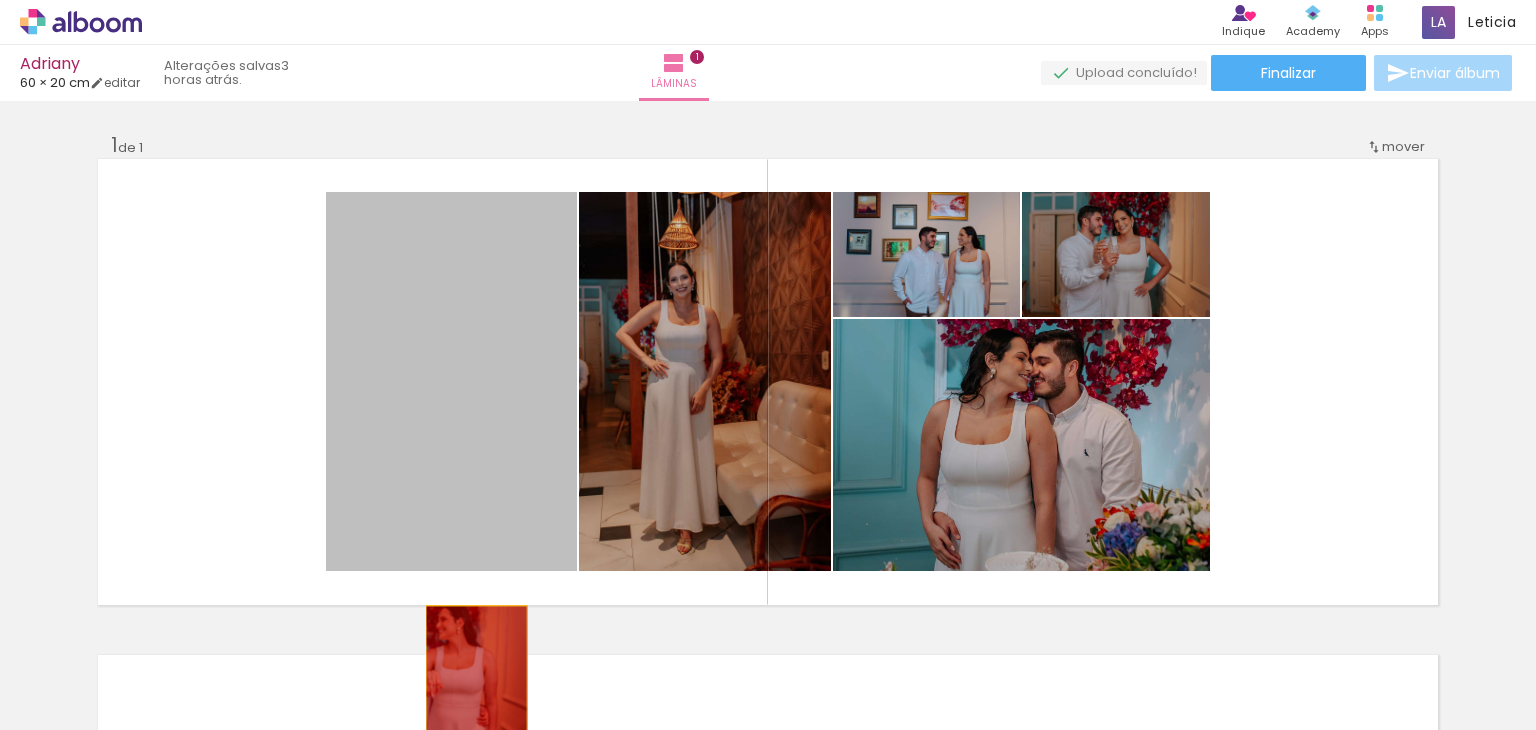 drag, startPoint x: 420, startPoint y: 377, endPoint x: 469, endPoint y: 682, distance: 308.91098 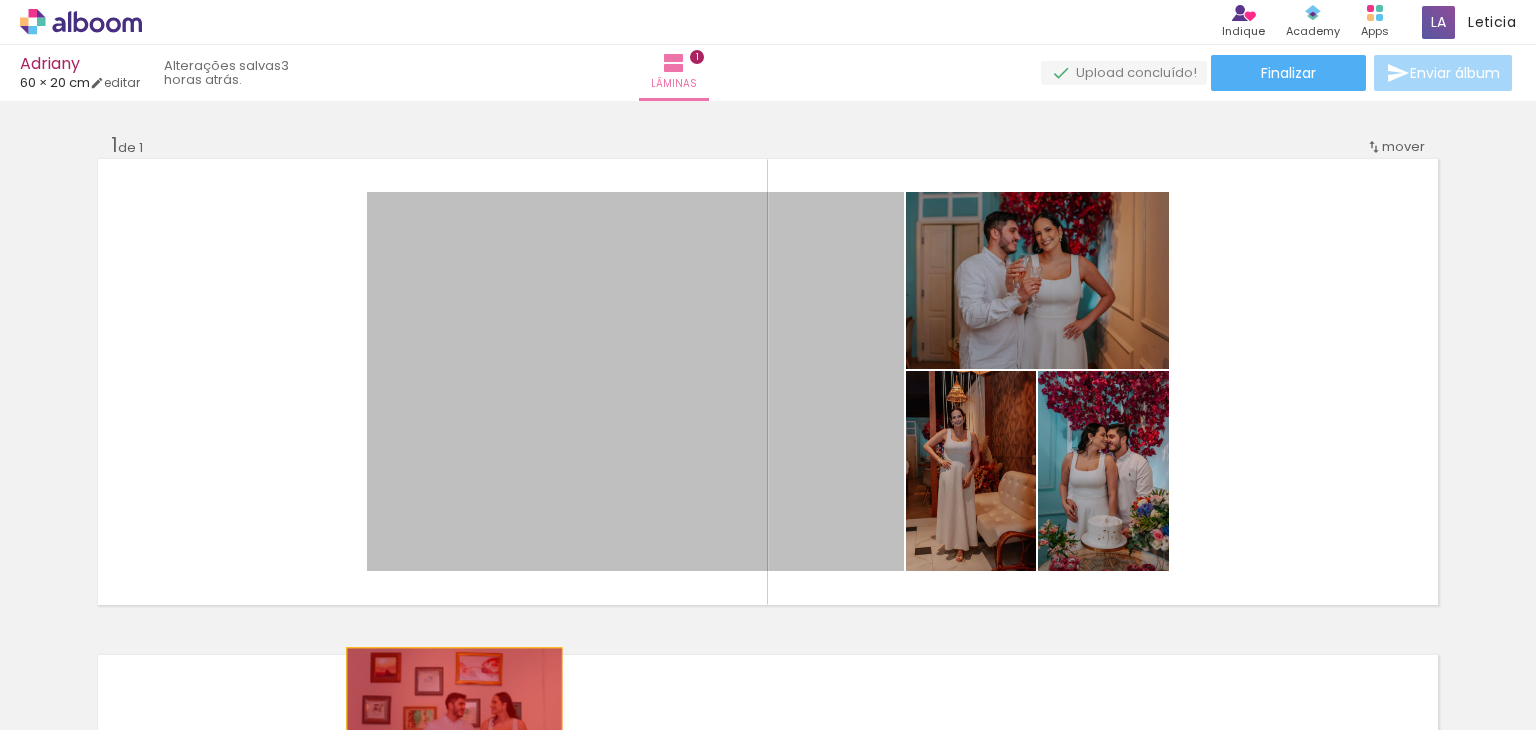 drag, startPoint x: 500, startPoint y: 413, endPoint x: 447, endPoint y: 724, distance: 315.48376 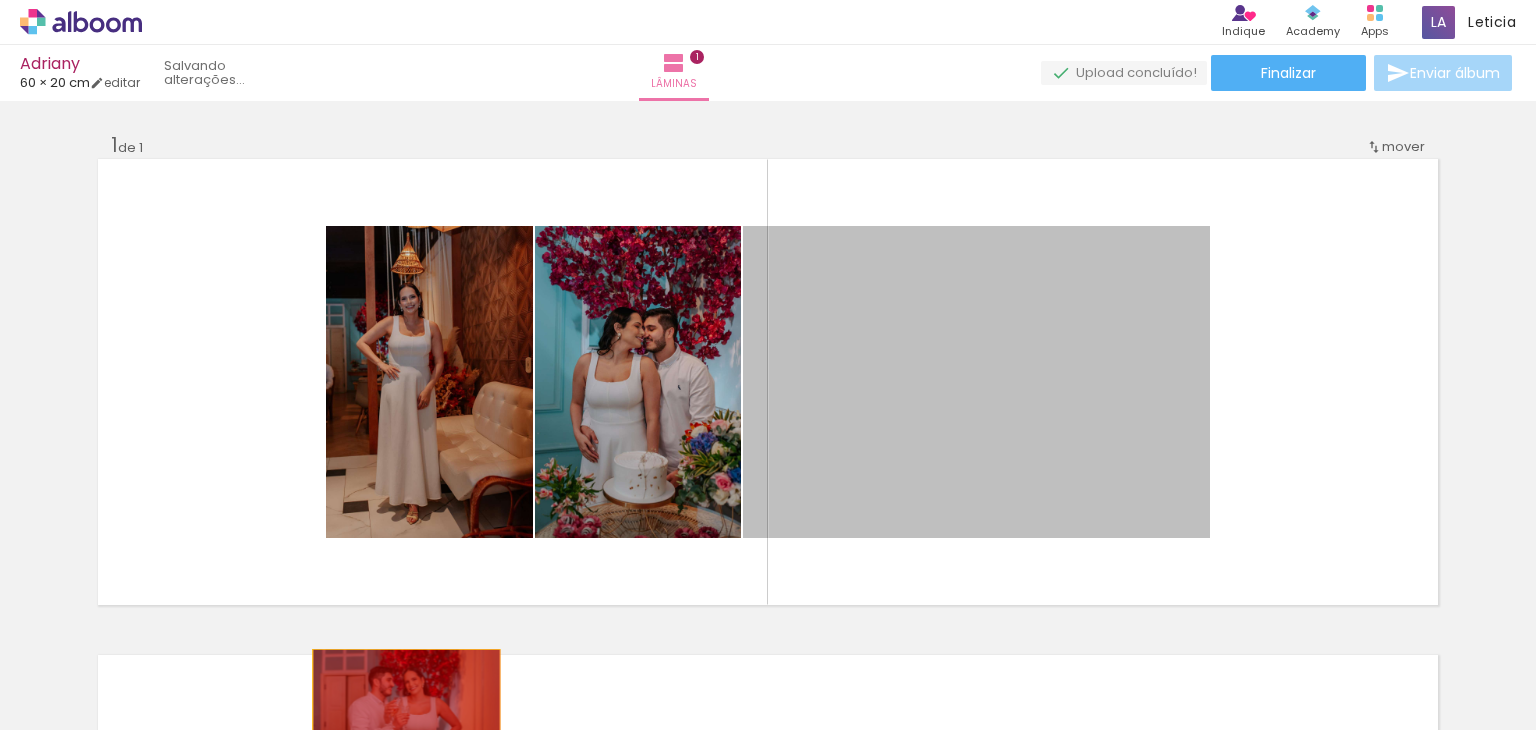 drag, startPoint x: 884, startPoint y: 329, endPoint x: 399, endPoint y: 721, distance: 623.6097 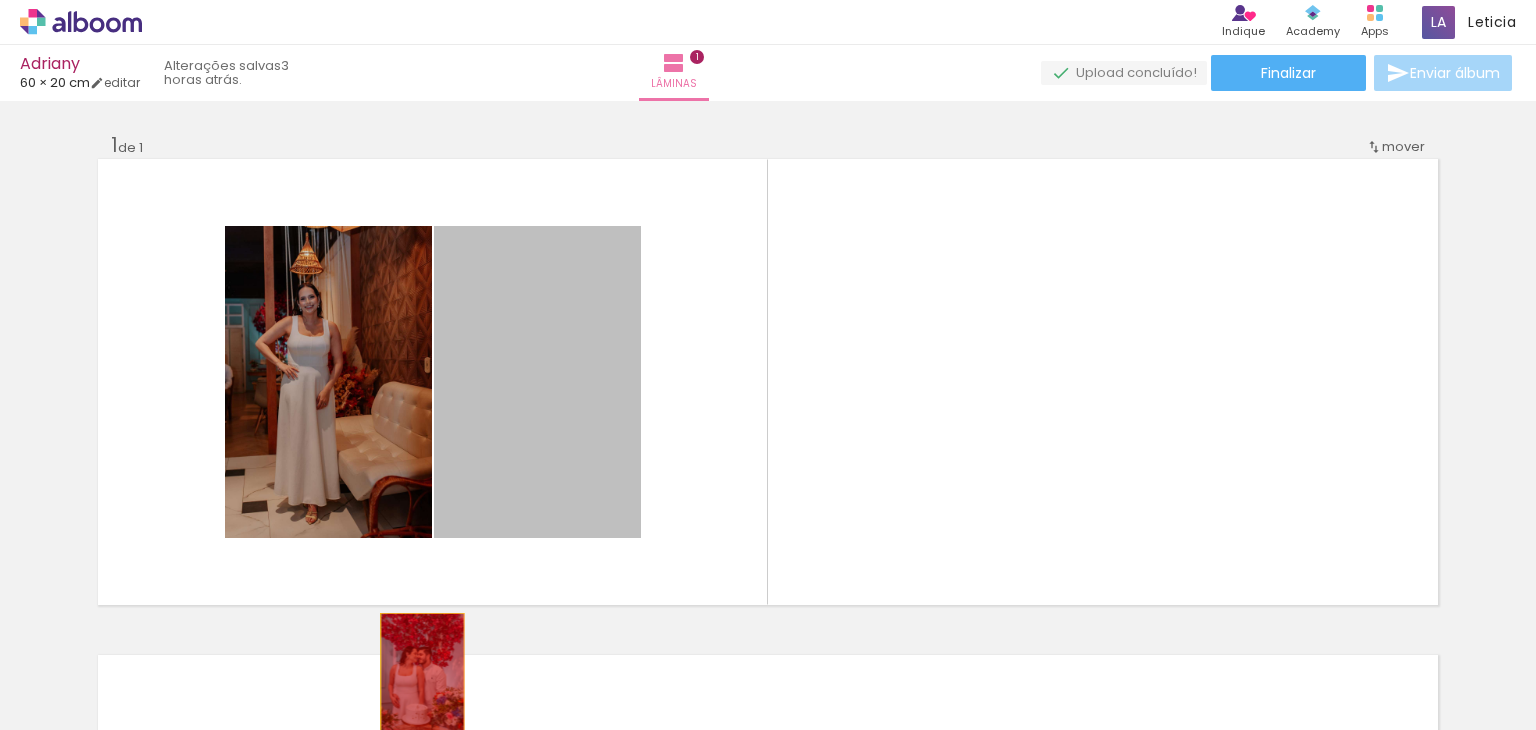 drag, startPoint x: 524, startPoint y: 406, endPoint x: 361, endPoint y: 723, distance: 356.45197 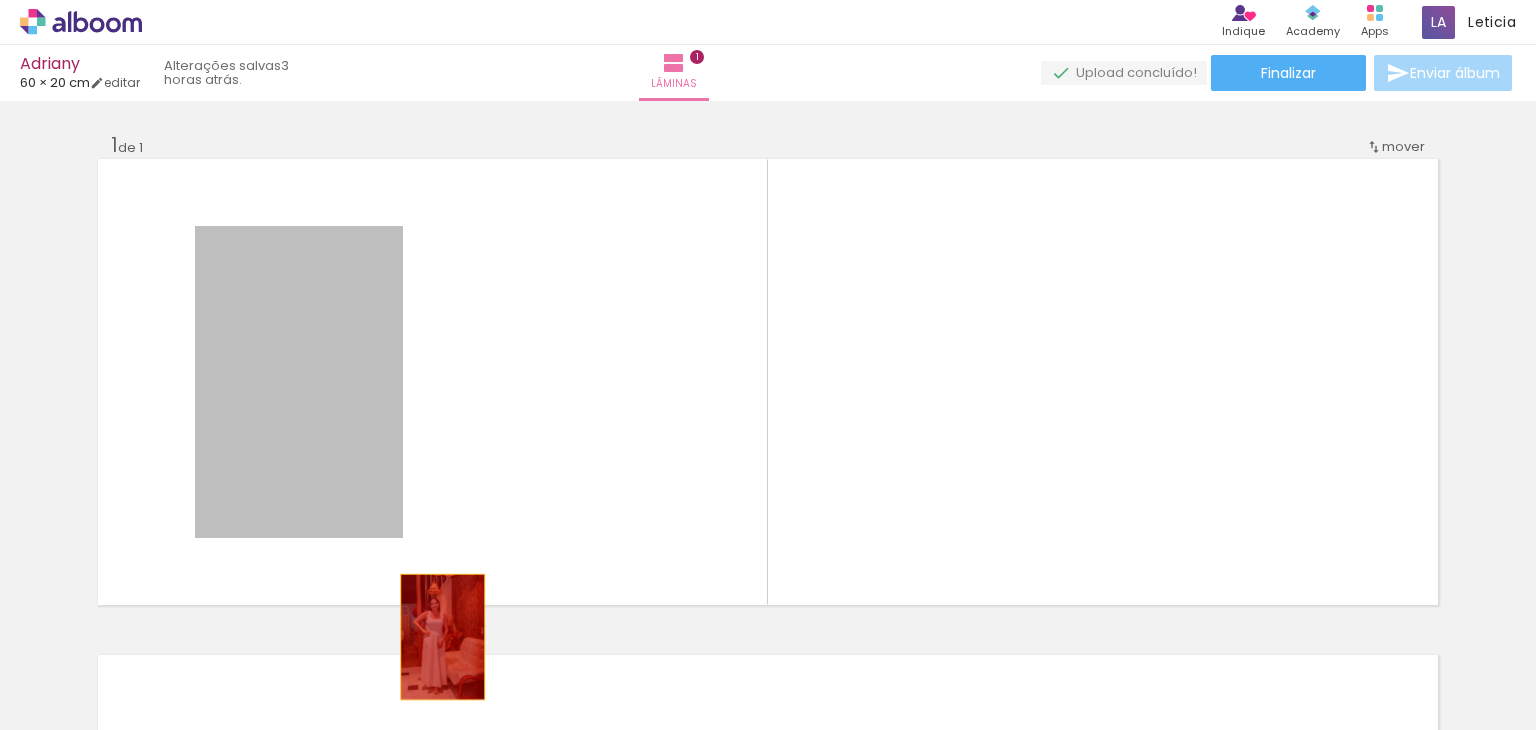 drag, startPoint x: 315, startPoint y: 397, endPoint x: 442, endPoint y: 662, distance: 293.8605 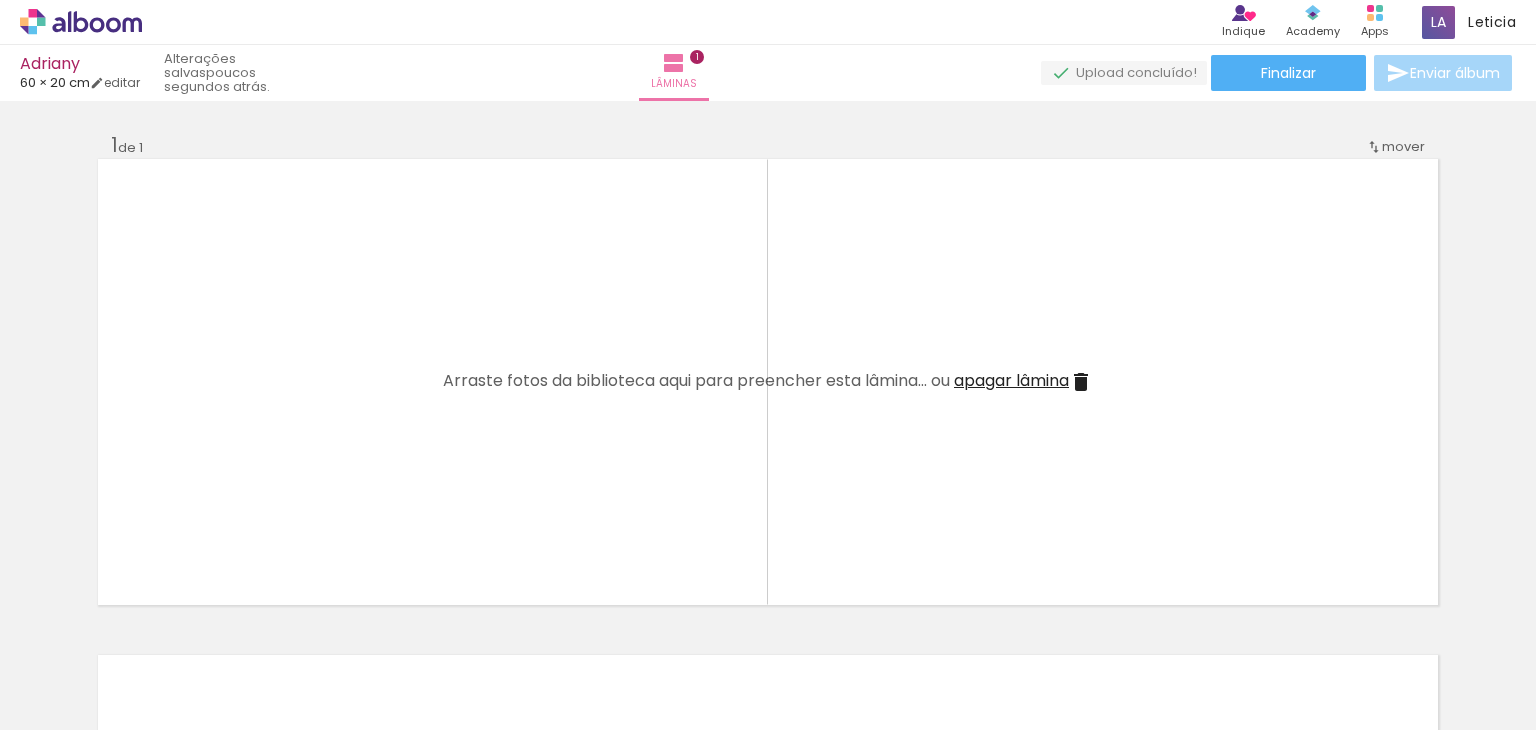 scroll, scrollTop: 0, scrollLeft: 399, axis: horizontal 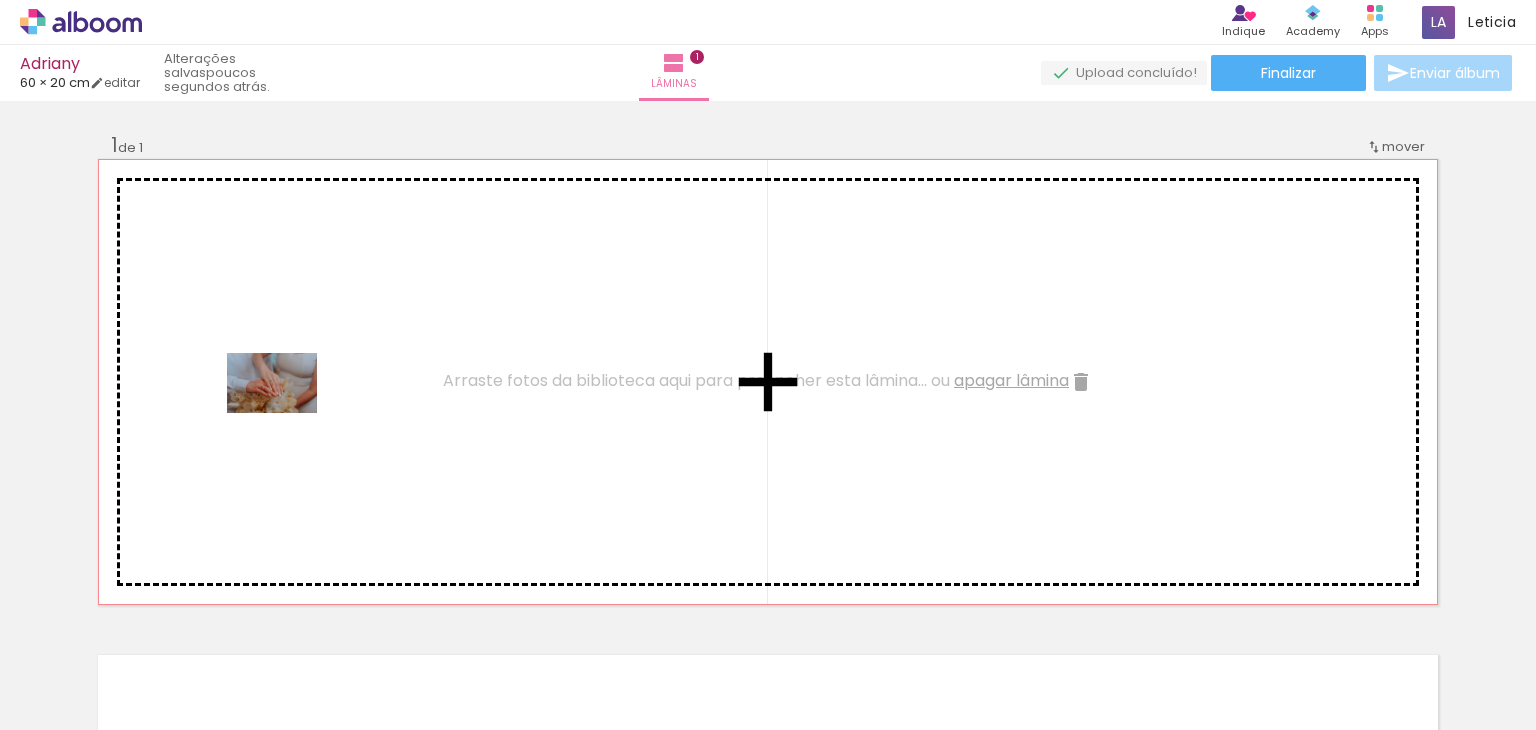 drag, startPoint x: 352, startPoint y: 674, endPoint x: 287, endPoint y: 413, distance: 268.9721 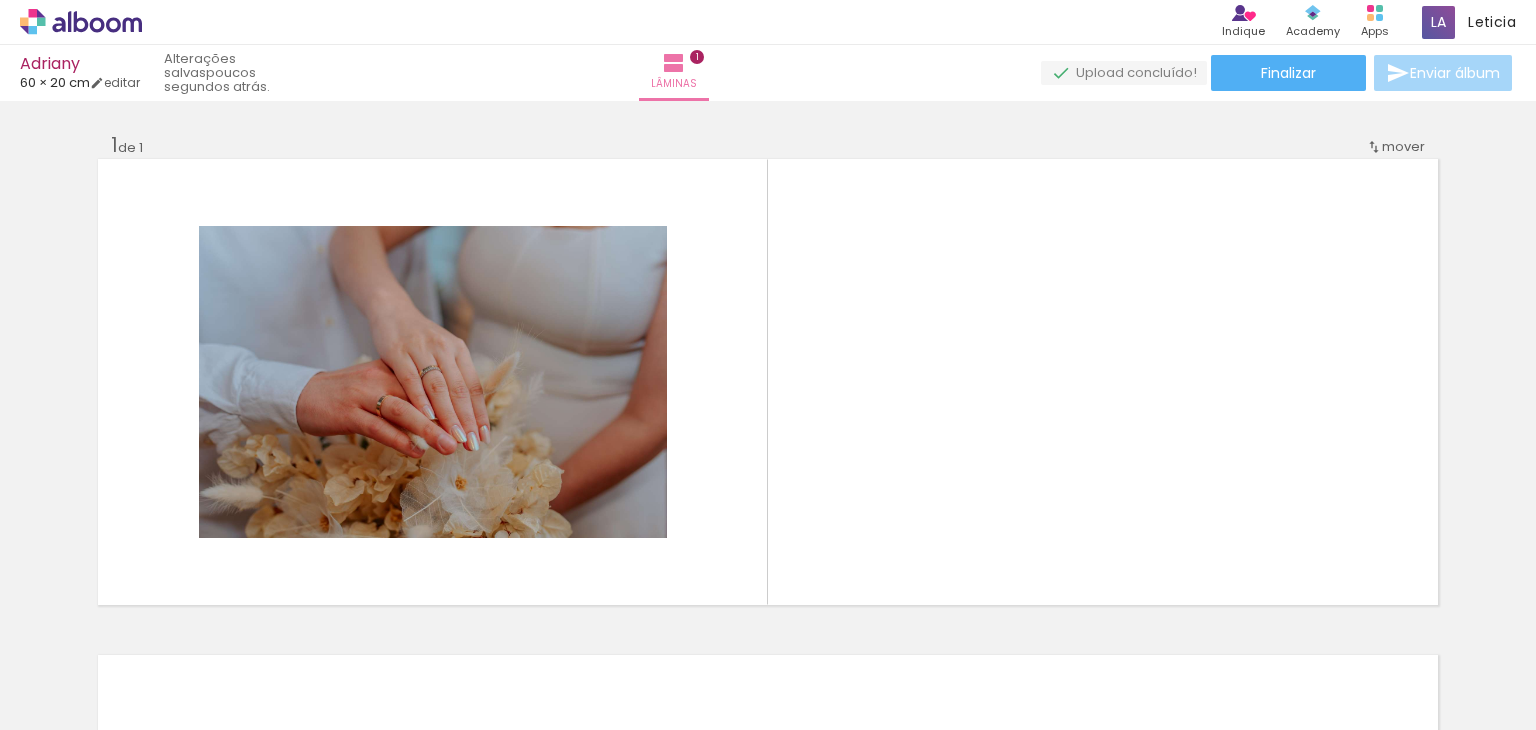 scroll, scrollTop: 0, scrollLeft: 479, axis: horizontal 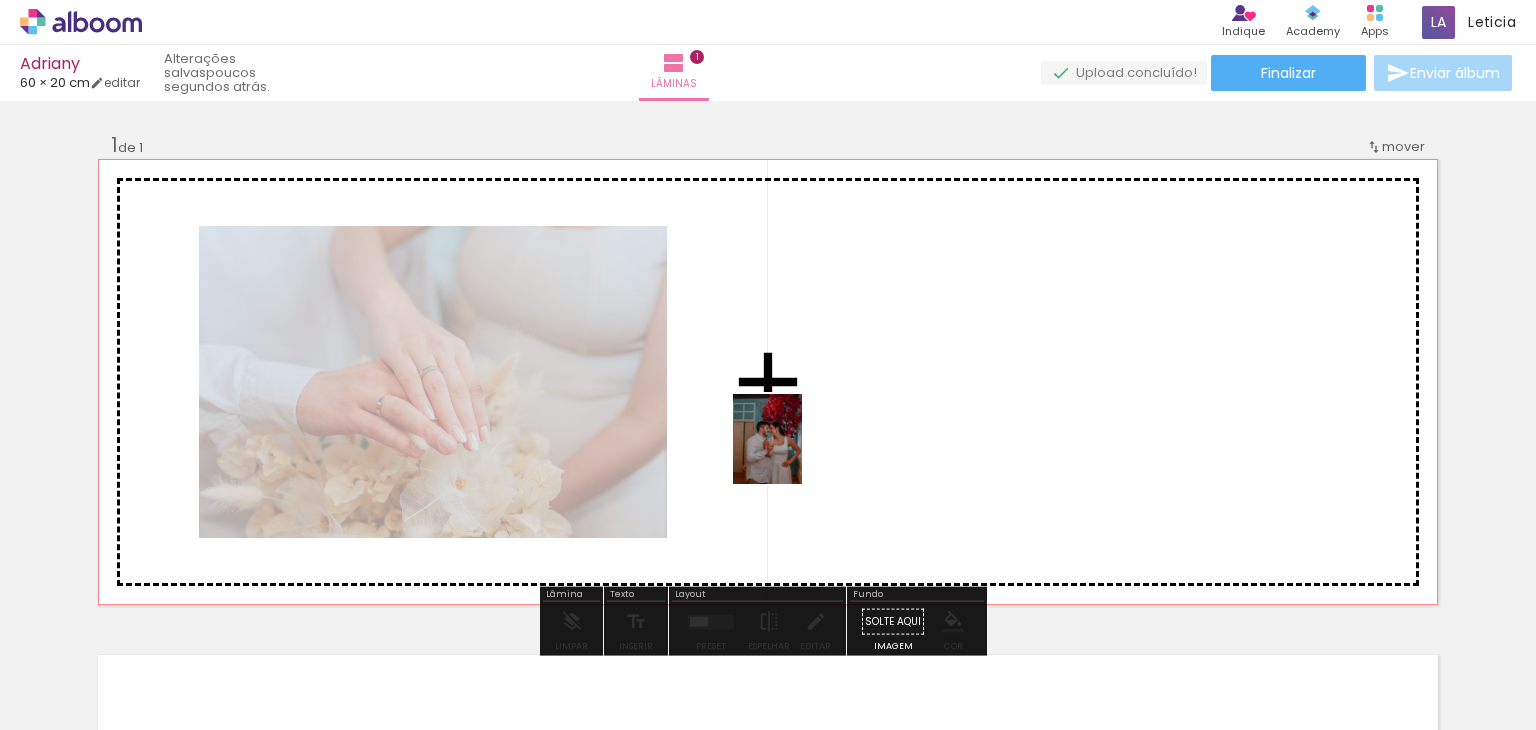 drag, startPoint x: 1469, startPoint y: 657, endPoint x: 770, endPoint y: 452, distance: 728.4408 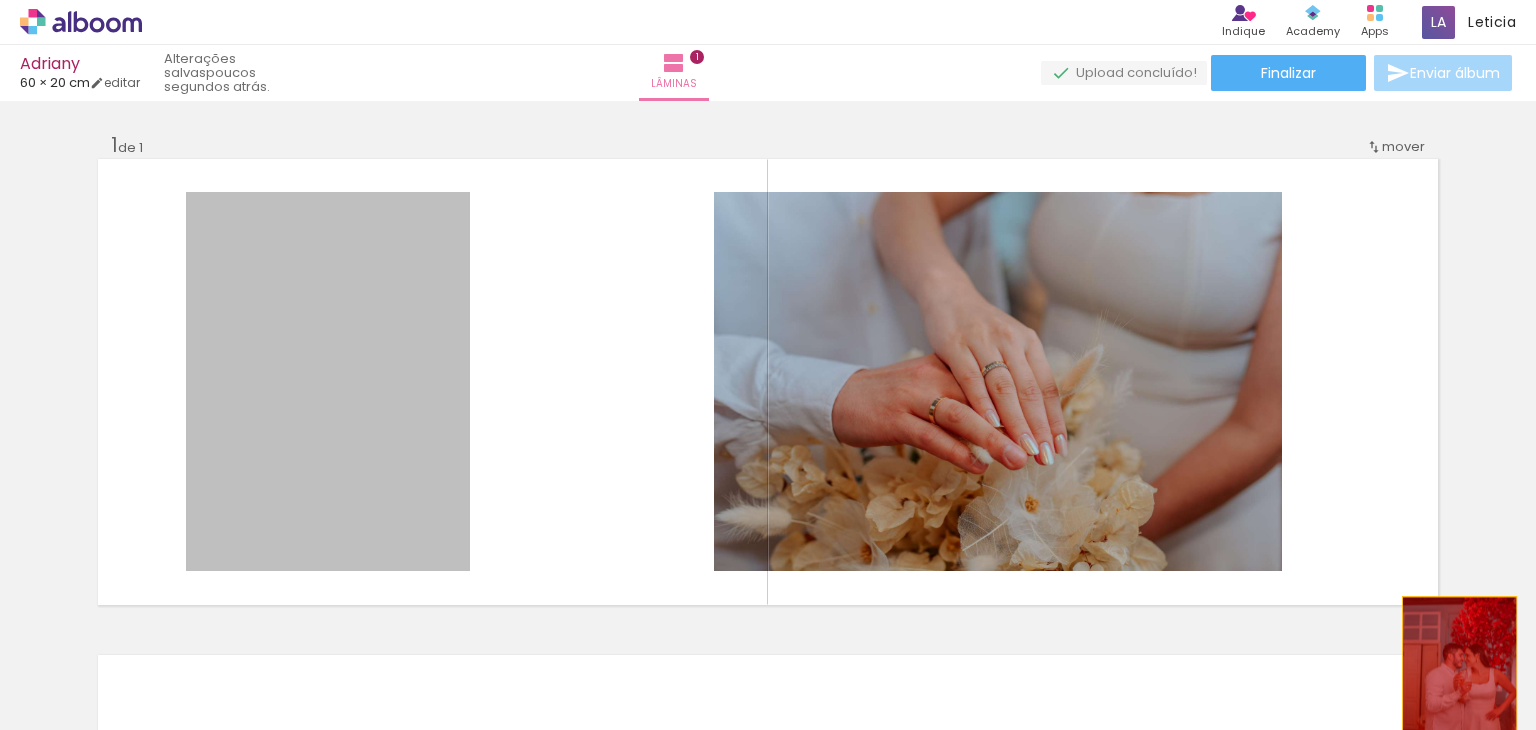 drag, startPoint x: 311, startPoint y: 359, endPoint x: 1452, endPoint y: 665, distance: 1181.3201 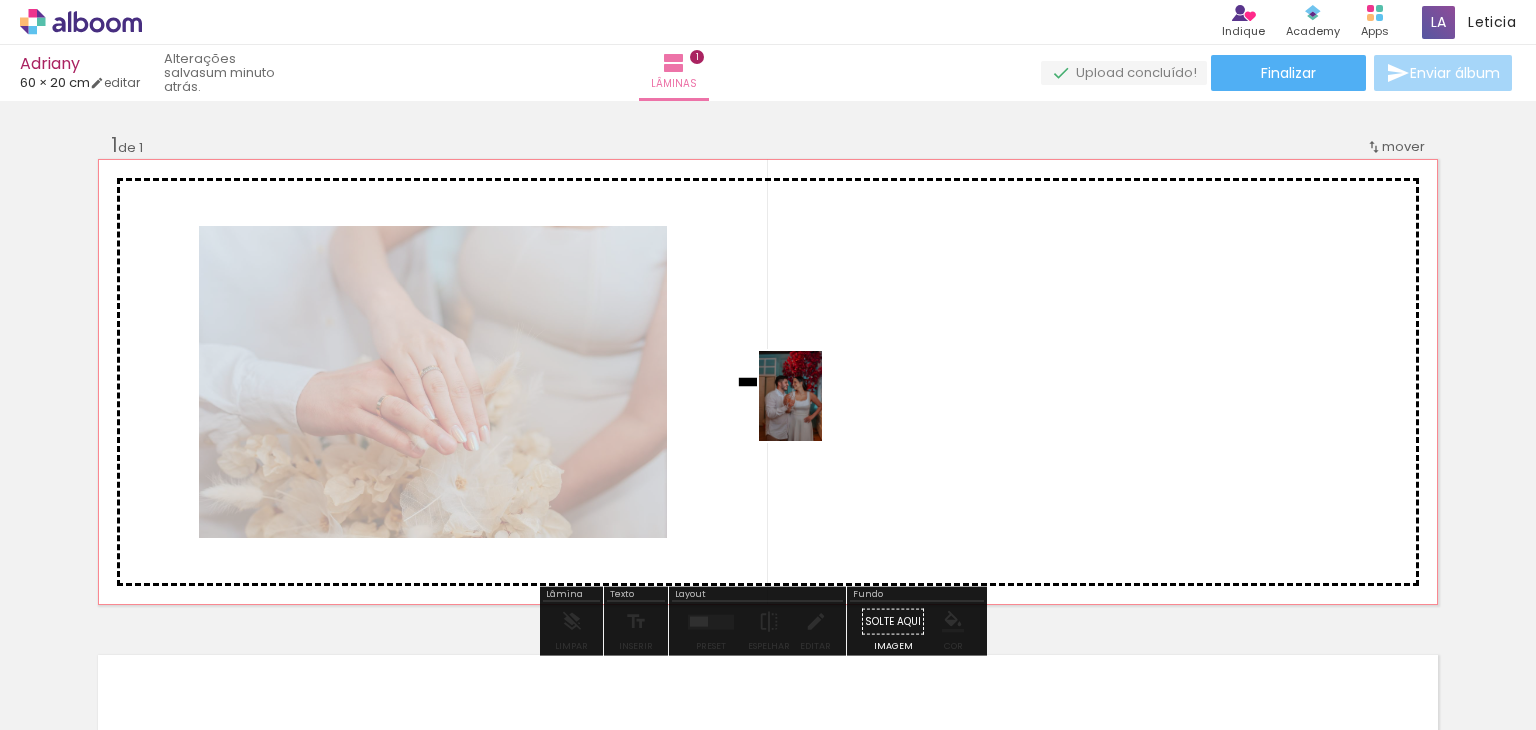drag, startPoint x: 684, startPoint y: 665, endPoint x: 820, endPoint y: 409, distance: 289.88272 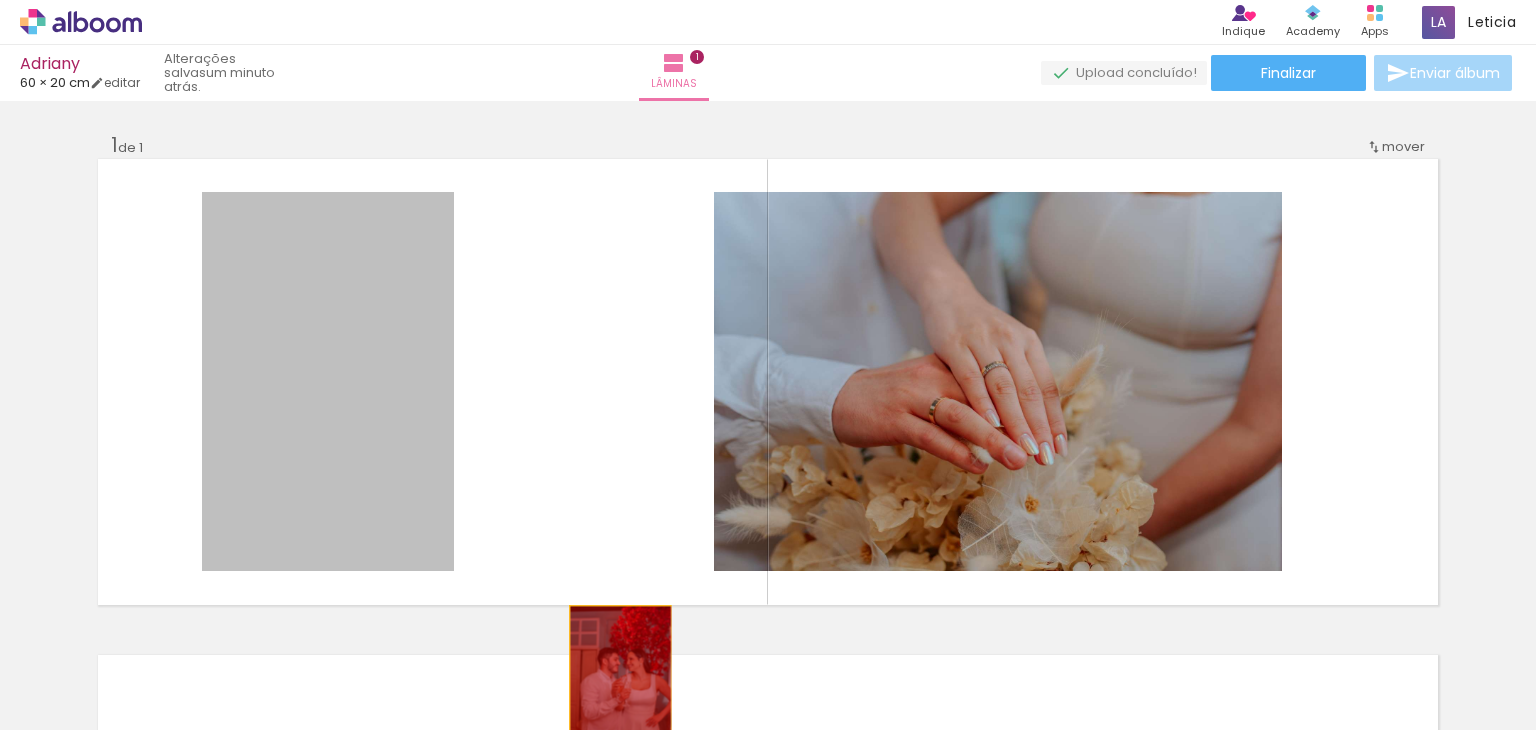 drag, startPoint x: 390, startPoint y: 405, endPoint x: 616, endPoint y: 684, distance: 359.05014 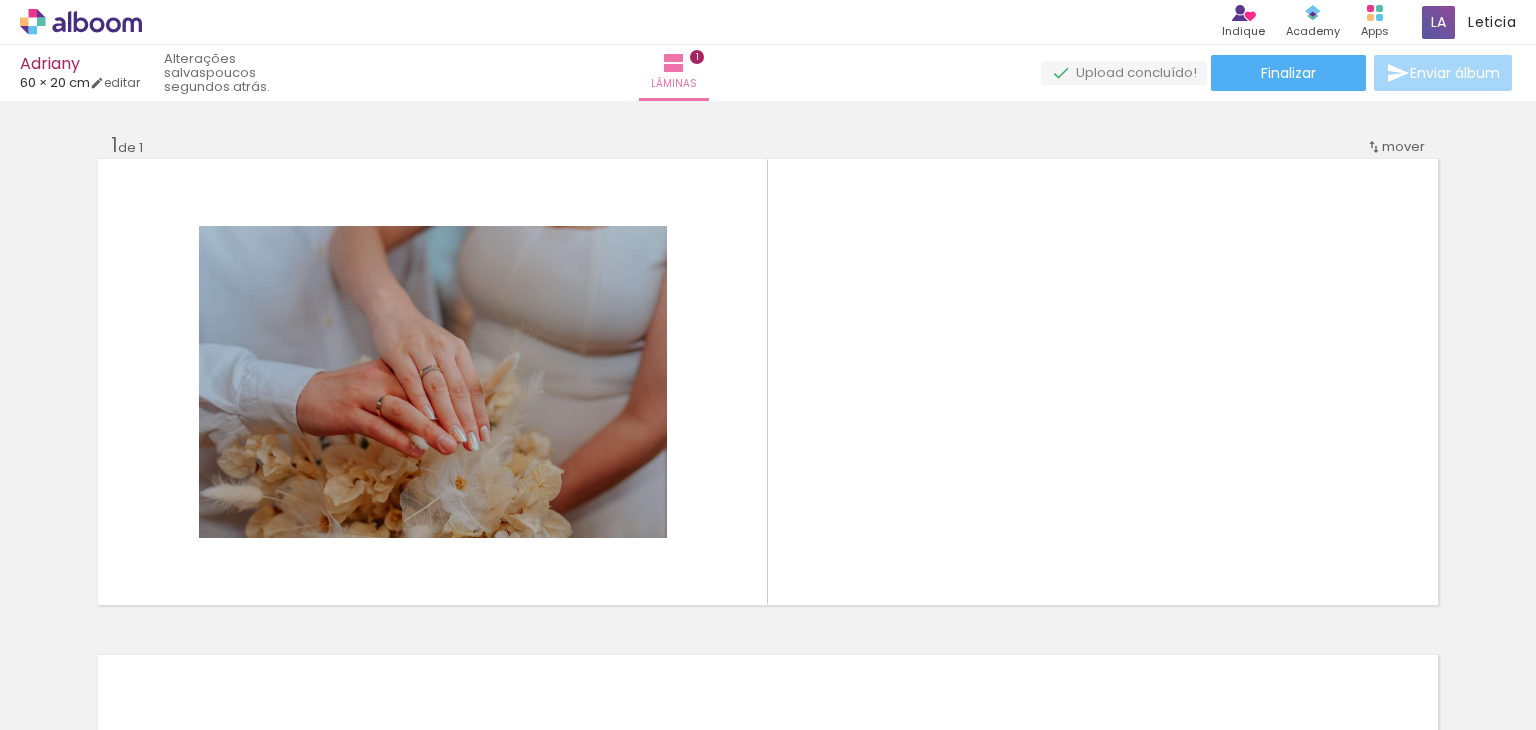 scroll, scrollTop: 0, scrollLeft: 0, axis: both 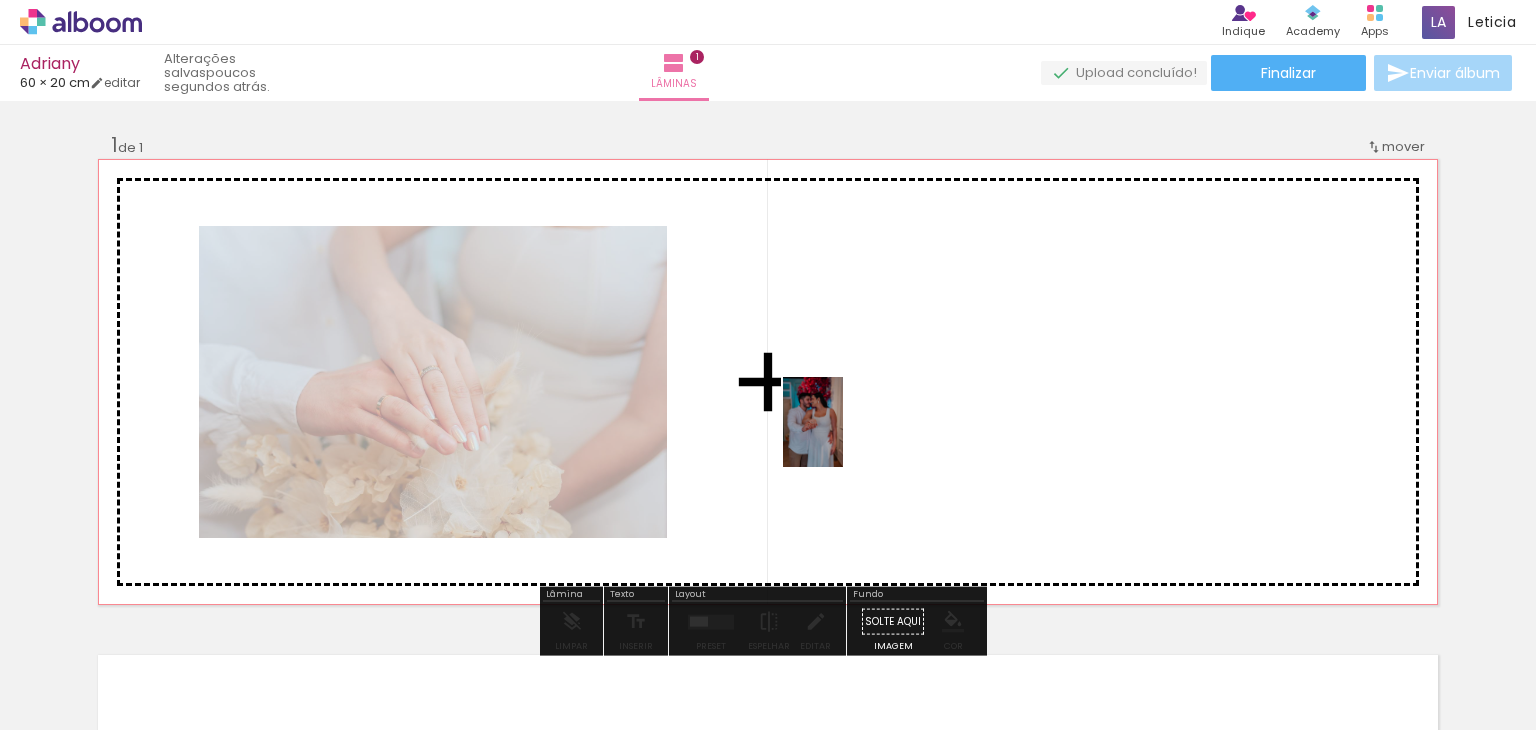 drag, startPoint x: 995, startPoint y: 659, endPoint x: 843, endPoint y: 432, distance: 273.1904 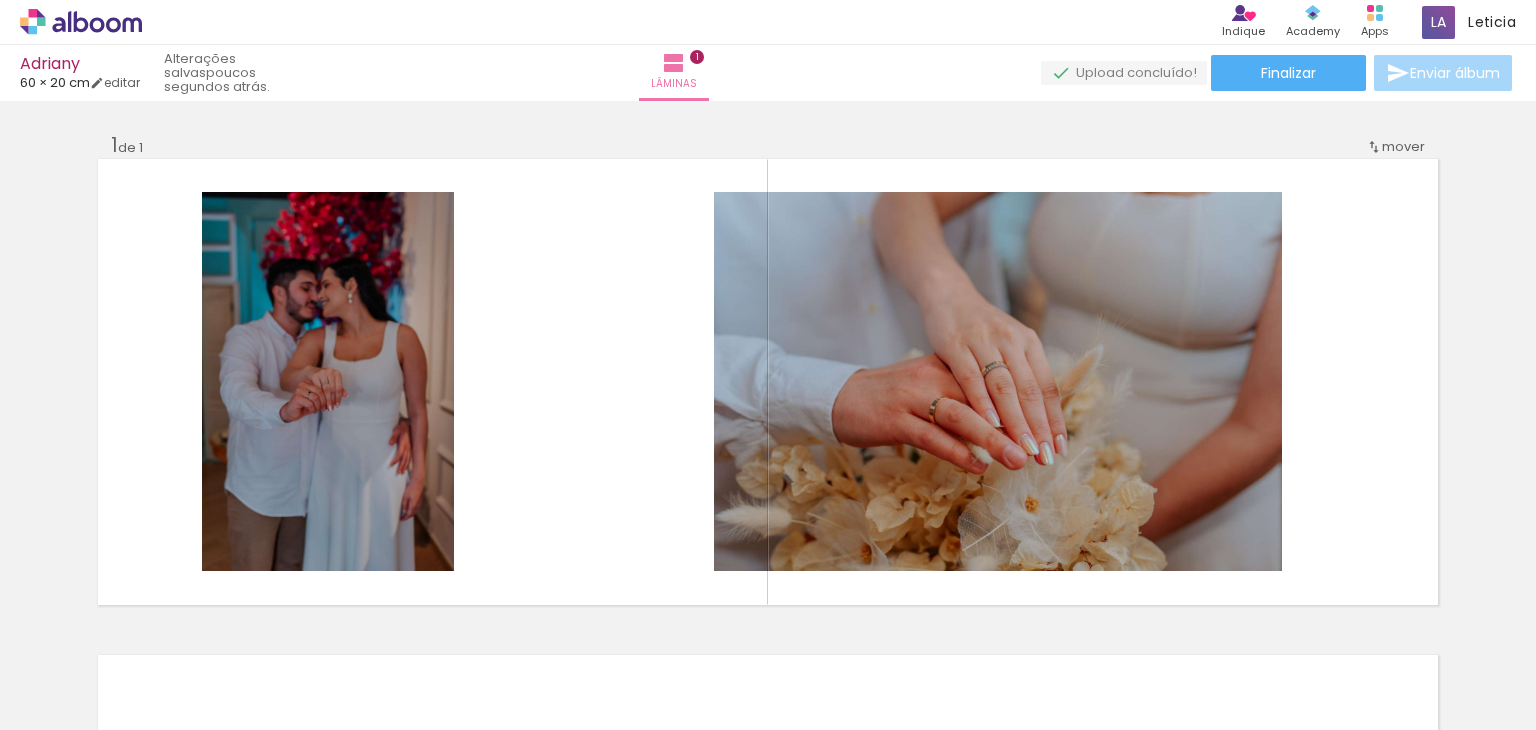scroll, scrollTop: 0, scrollLeft: 840, axis: horizontal 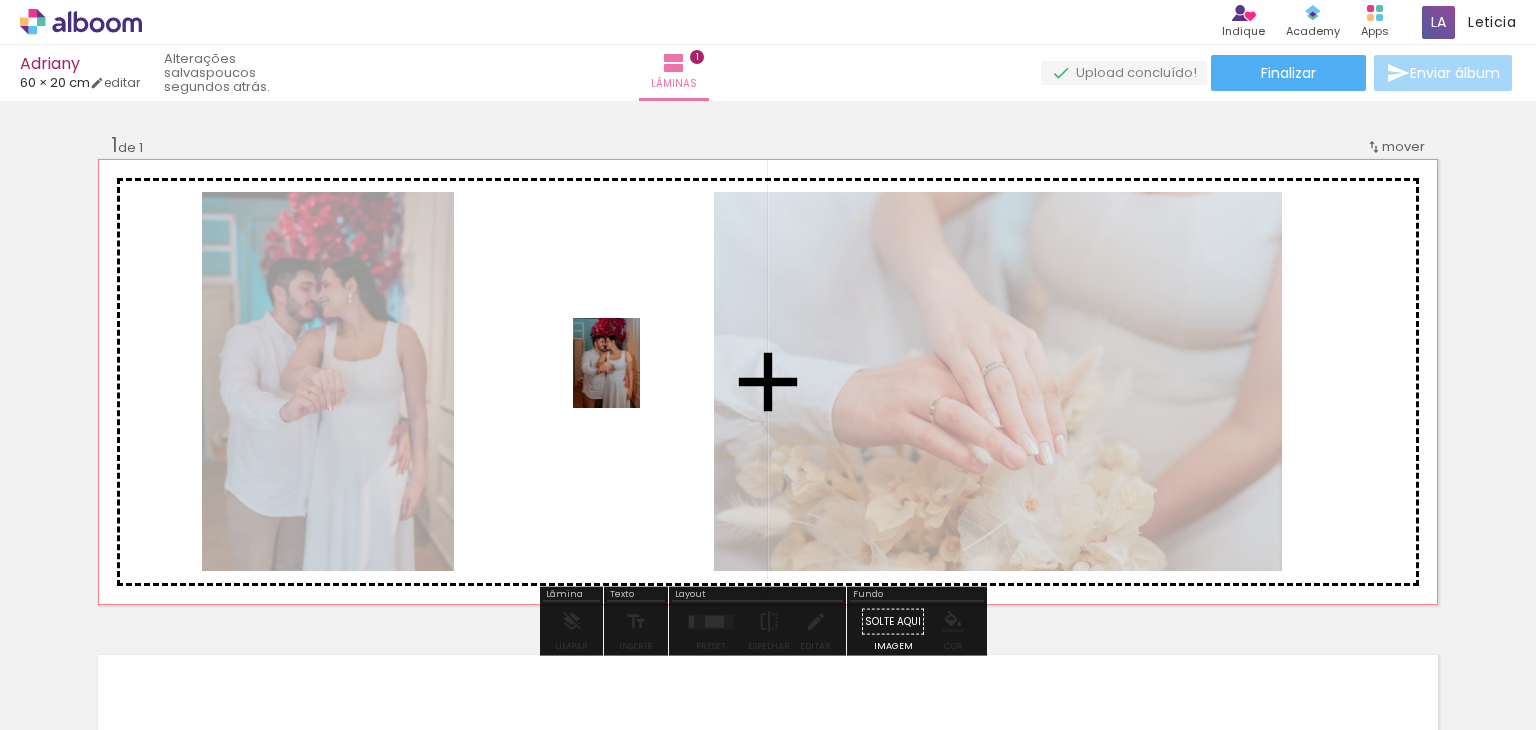 drag, startPoint x: 1280, startPoint y: 667, endPoint x: 609, endPoint y: 378, distance: 730.59015 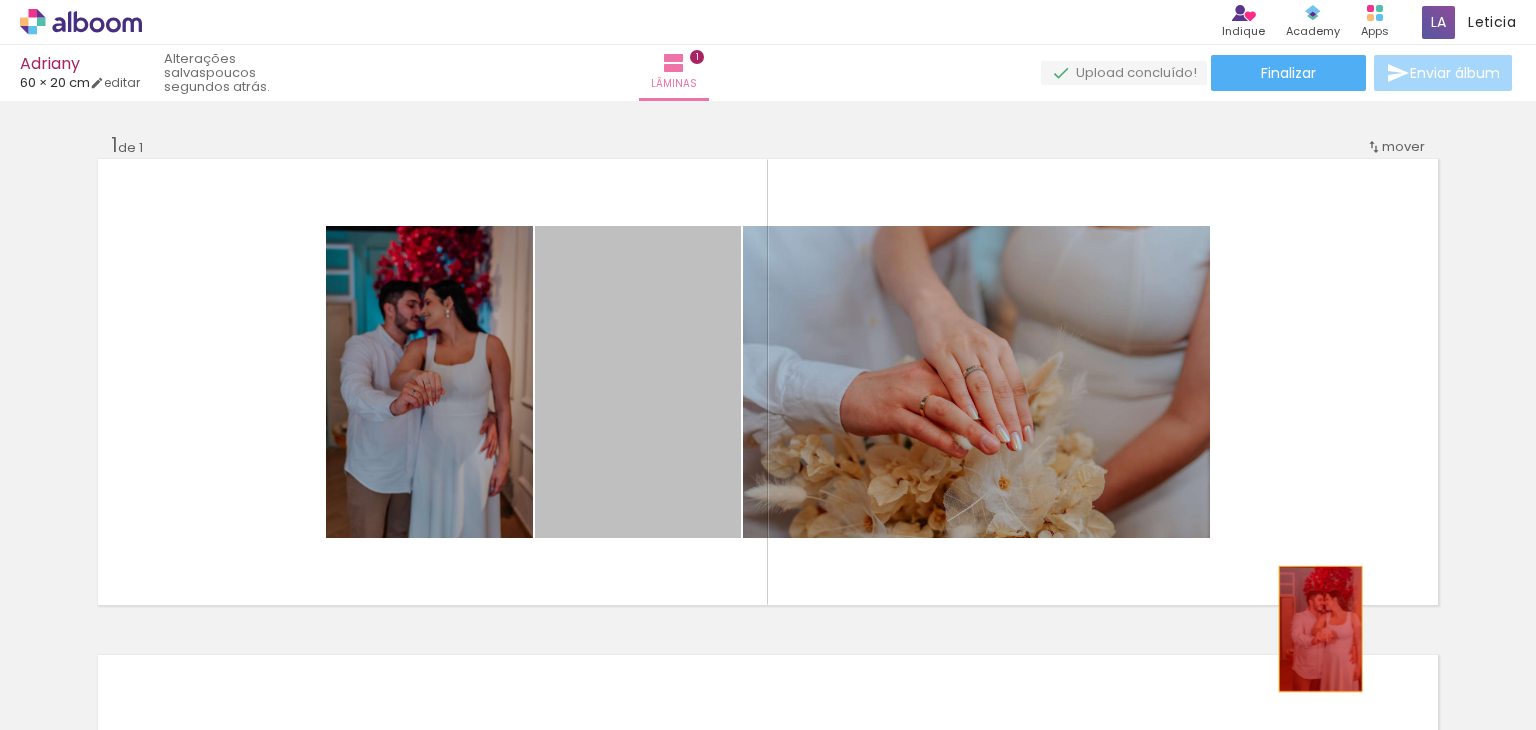 drag, startPoint x: 666, startPoint y: 429, endPoint x: 1294, endPoint y: 685, distance: 678.174 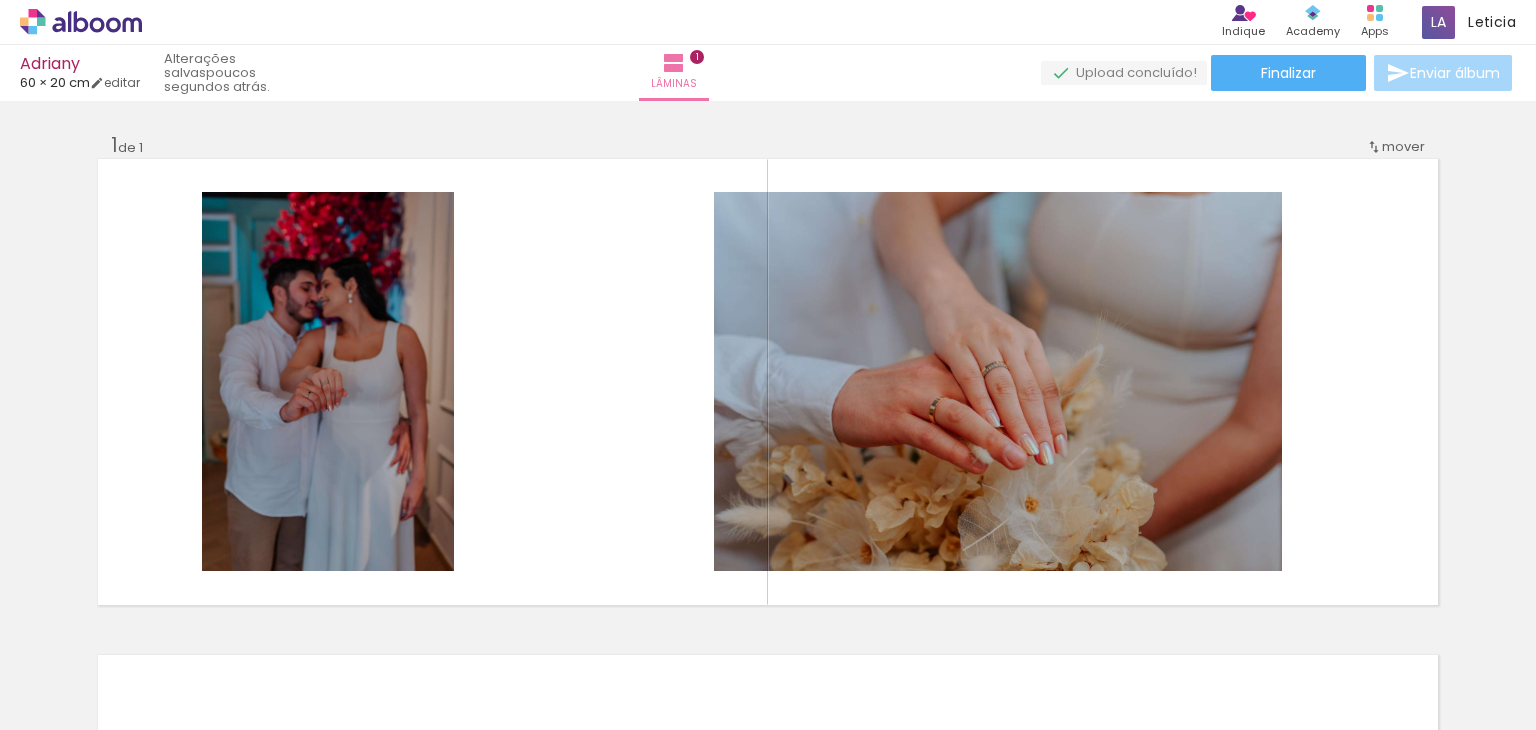 scroll, scrollTop: 0, scrollLeft: 1993, axis: horizontal 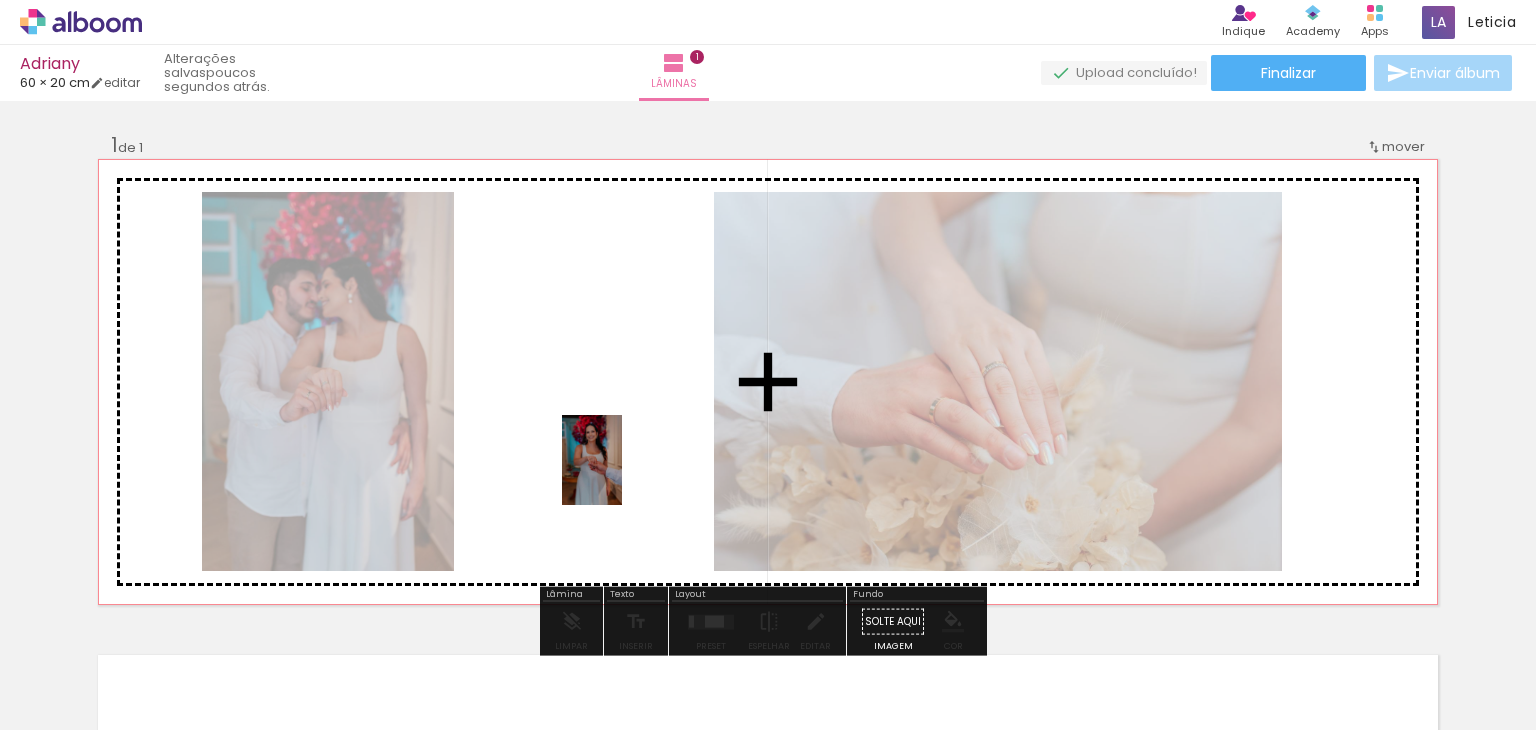 drag, startPoint x: 1362, startPoint y: 674, endPoint x: 593, endPoint y: 479, distance: 793.3385 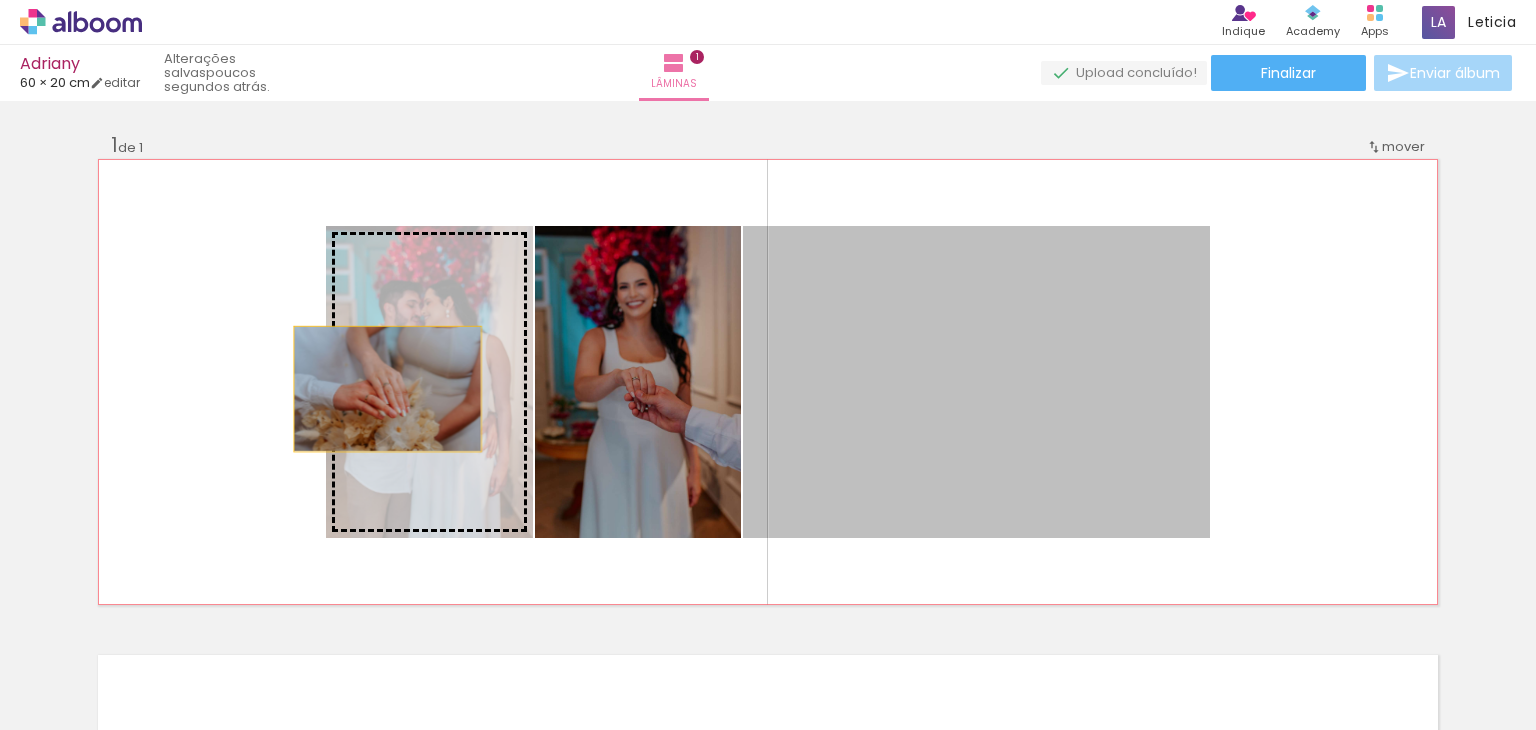 drag, startPoint x: 734, startPoint y: 448, endPoint x: 345, endPoint y: 385, distance: 394.0685 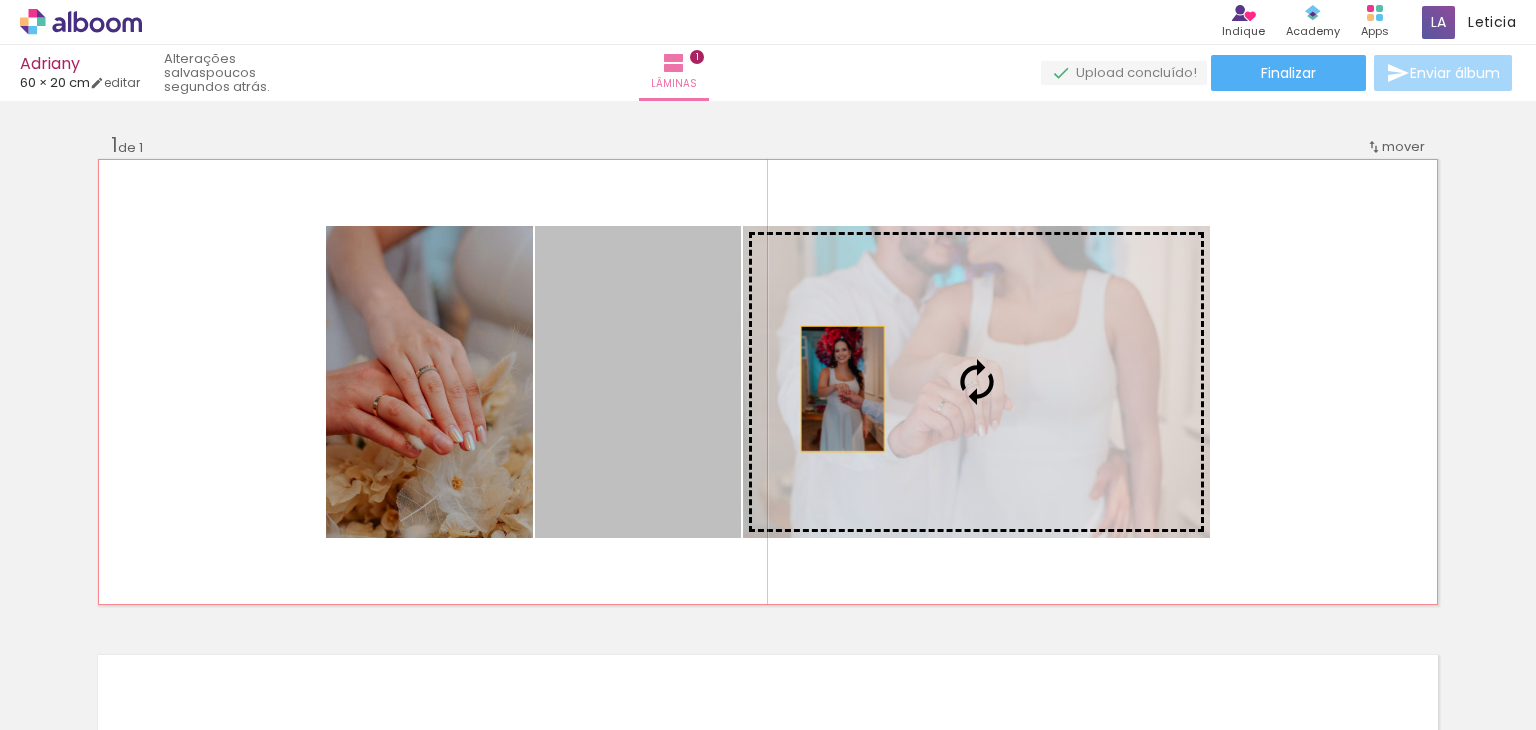 drag, startPoint x: 582, startPoint y: 402, endPoint x: 898, endPoint y: 397, distance: 316.03955 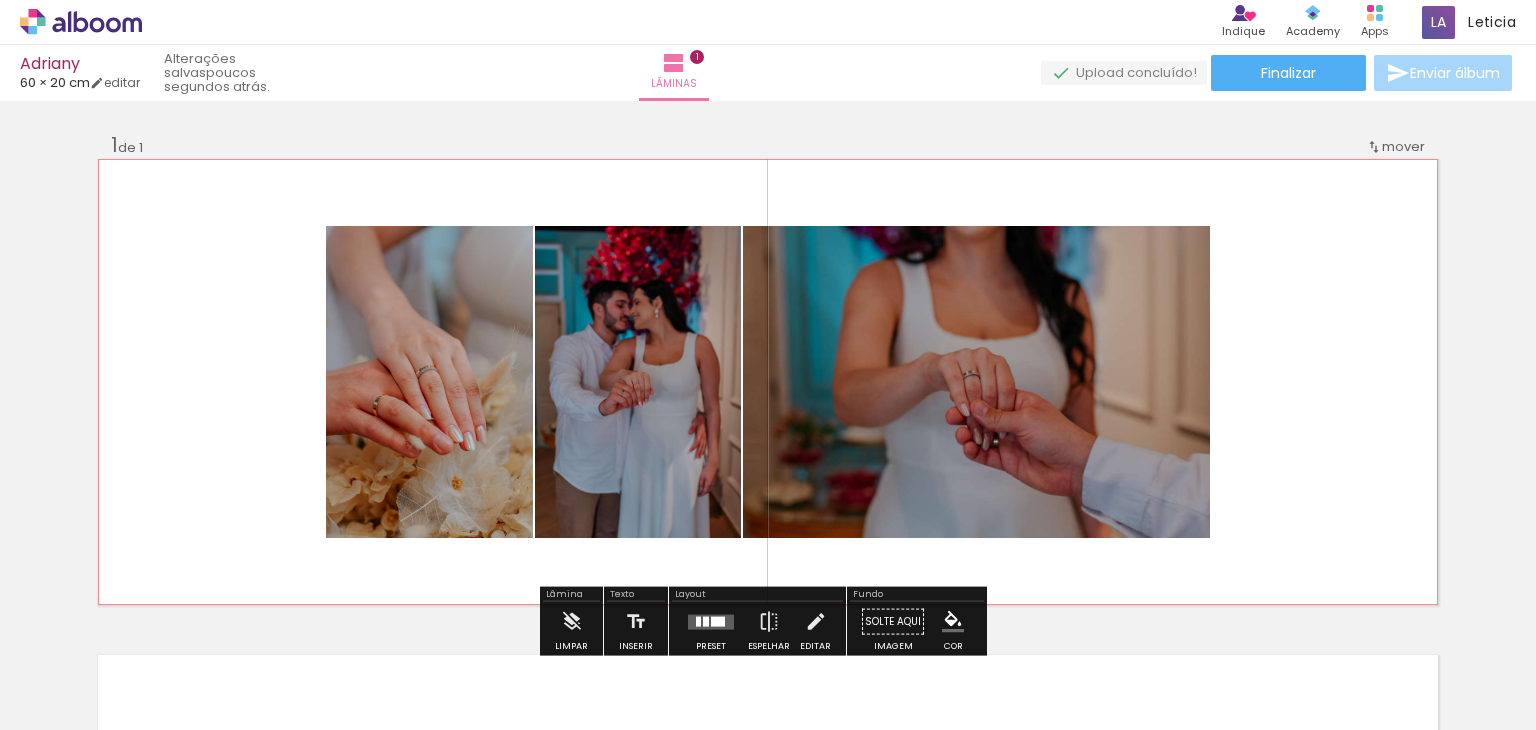 click at bounding box center (768, 382) 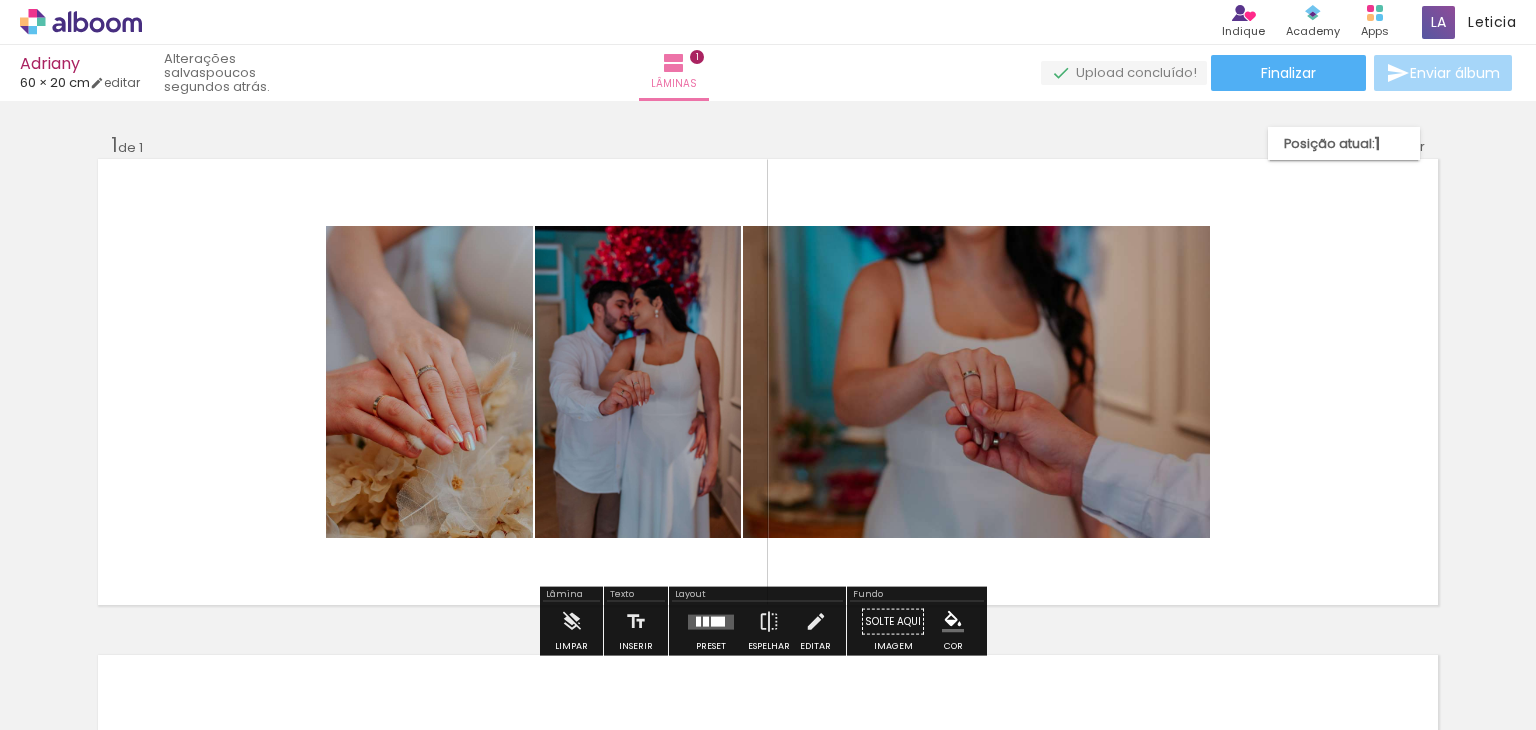 click on "Inserir lâmina 1  de 1" at bounding box center [768, 604] 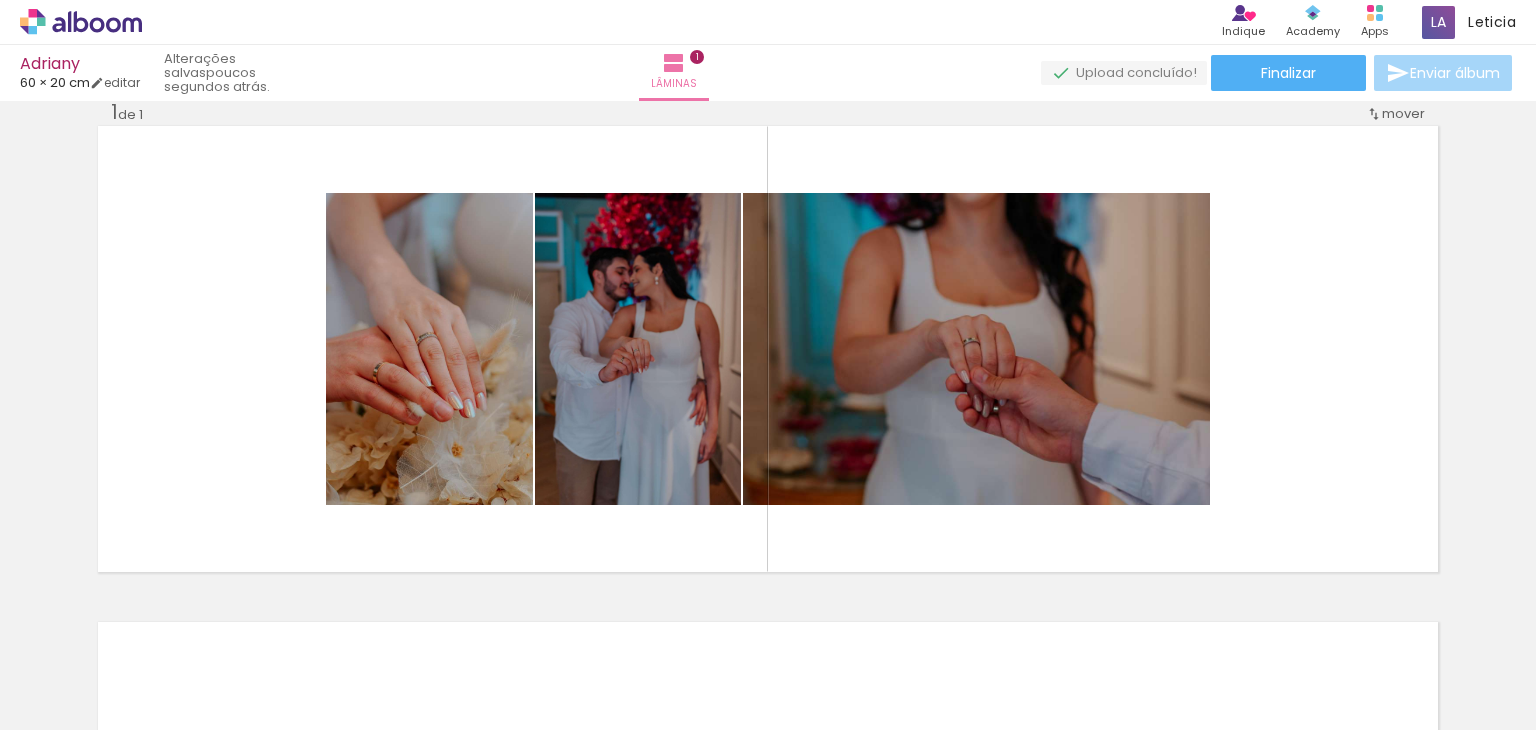 scroll, scrollTop: 28, scrollLeft: 0, axis: vertical 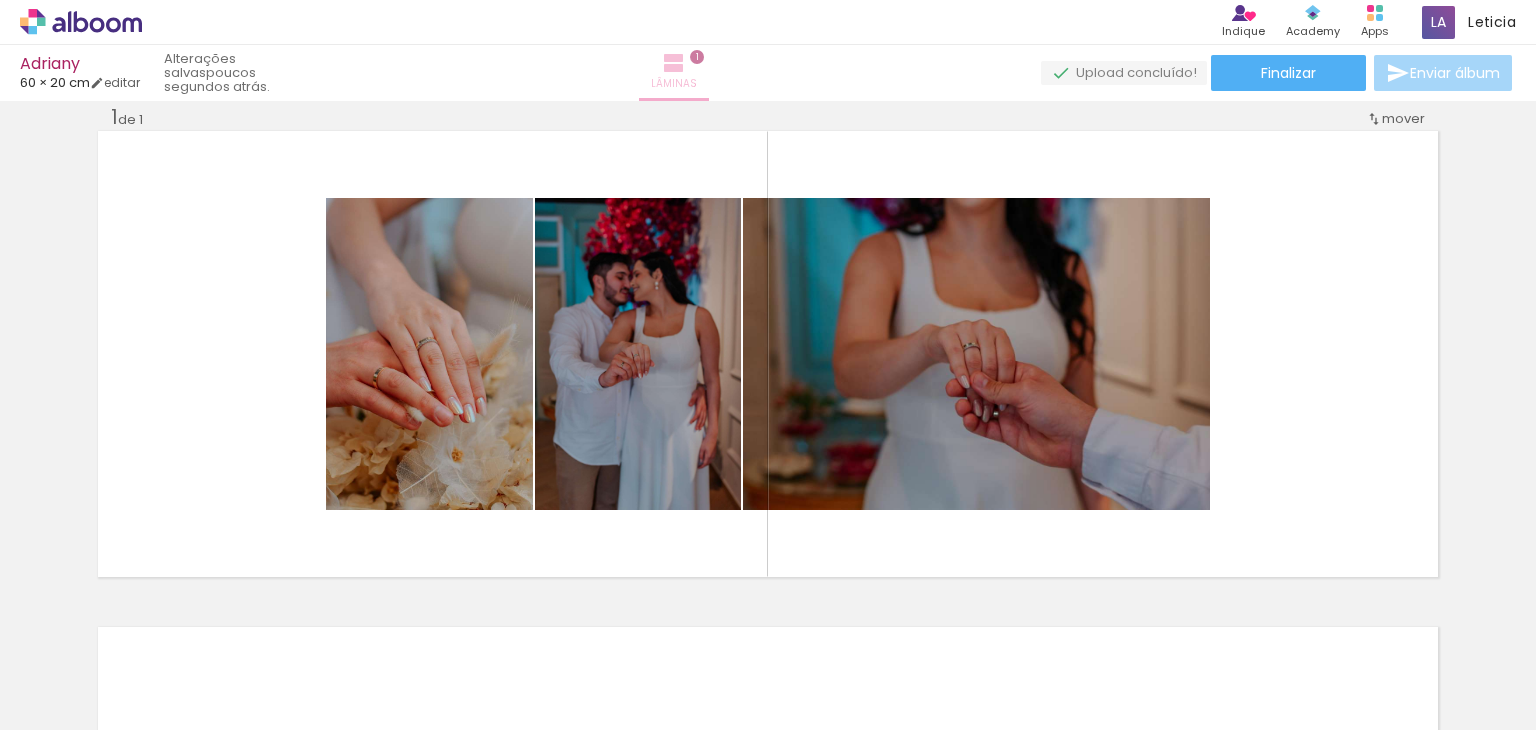 click on "Lâminas" at bounding box center (674, 84) 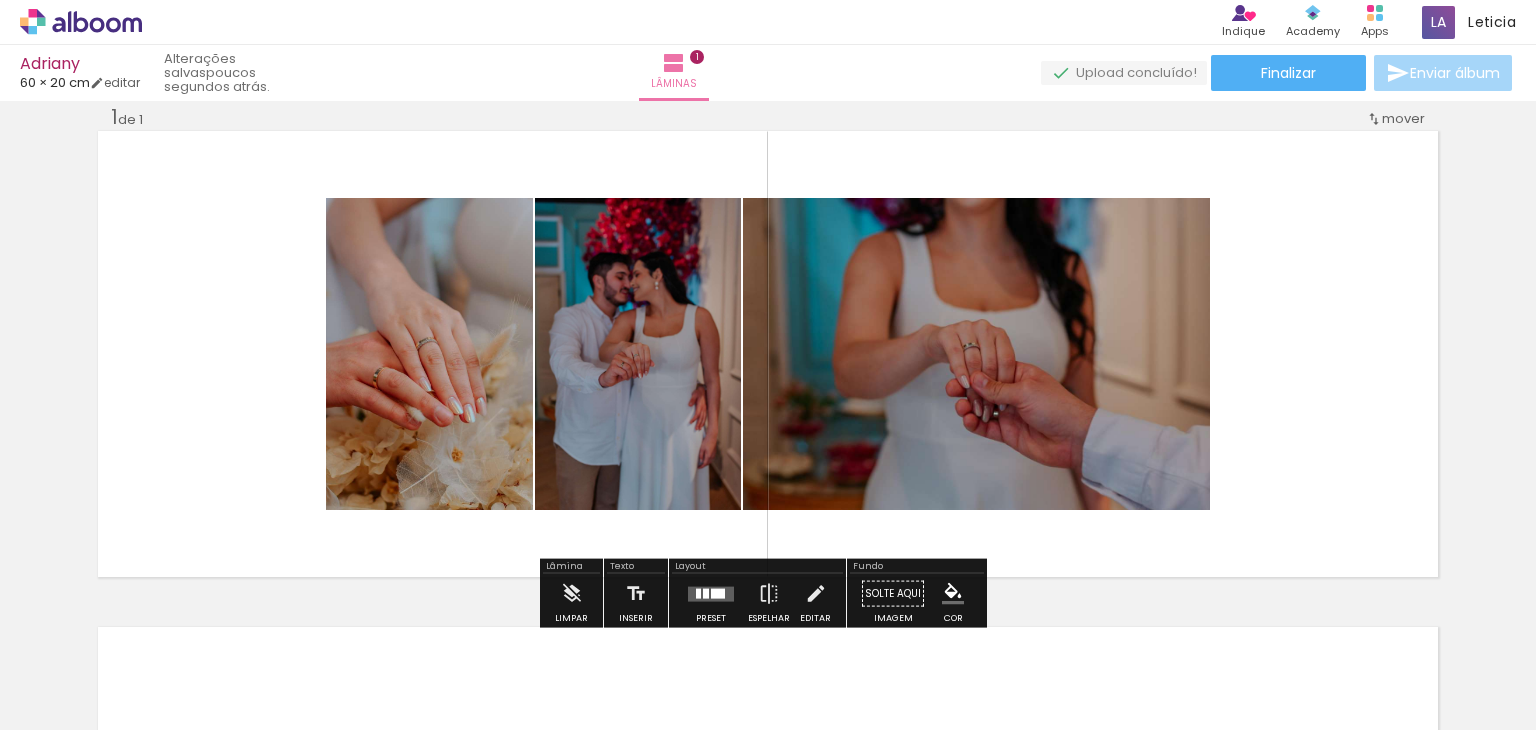 click at bounding box center [711, 594] 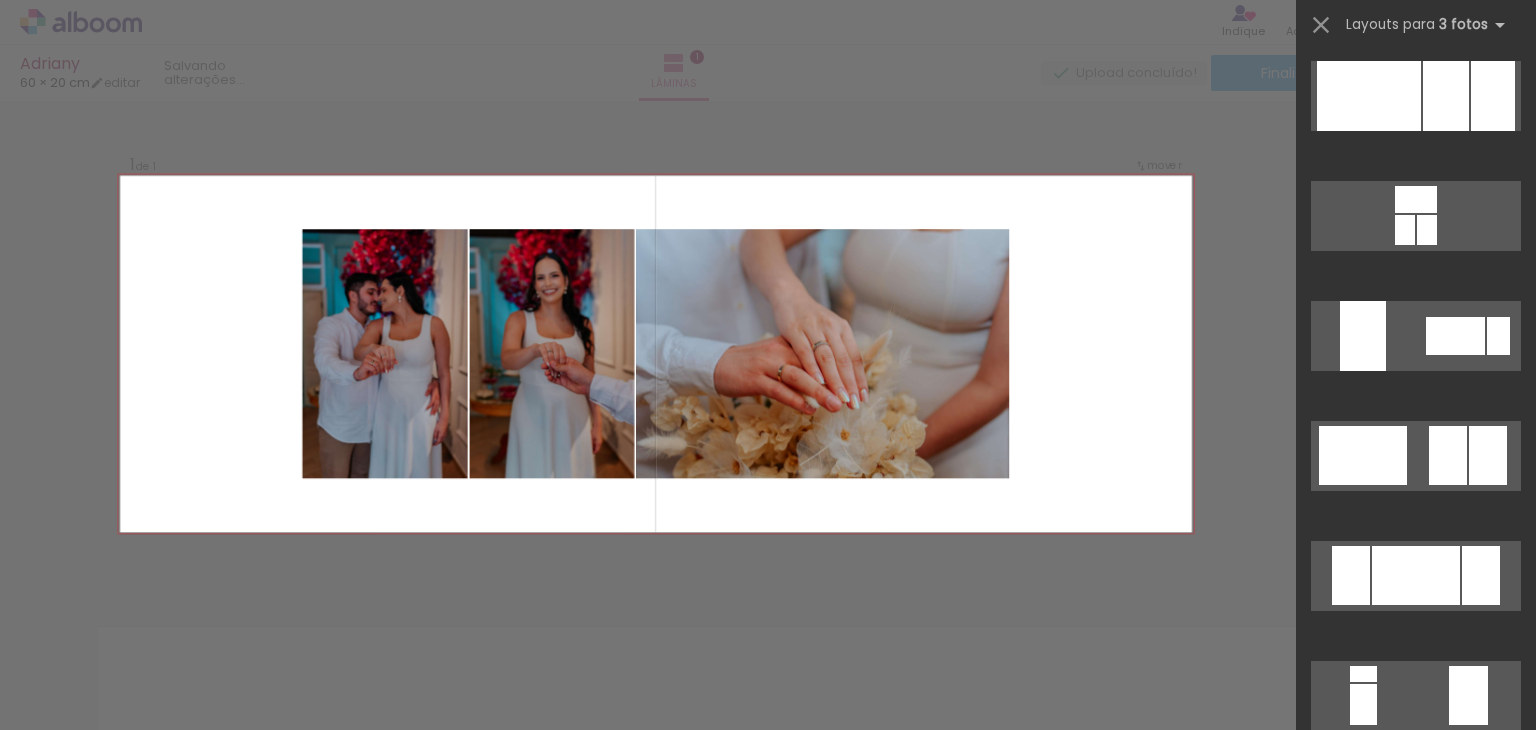 scroll, scrollTop: 0, scrollLeft: 0, axis: both 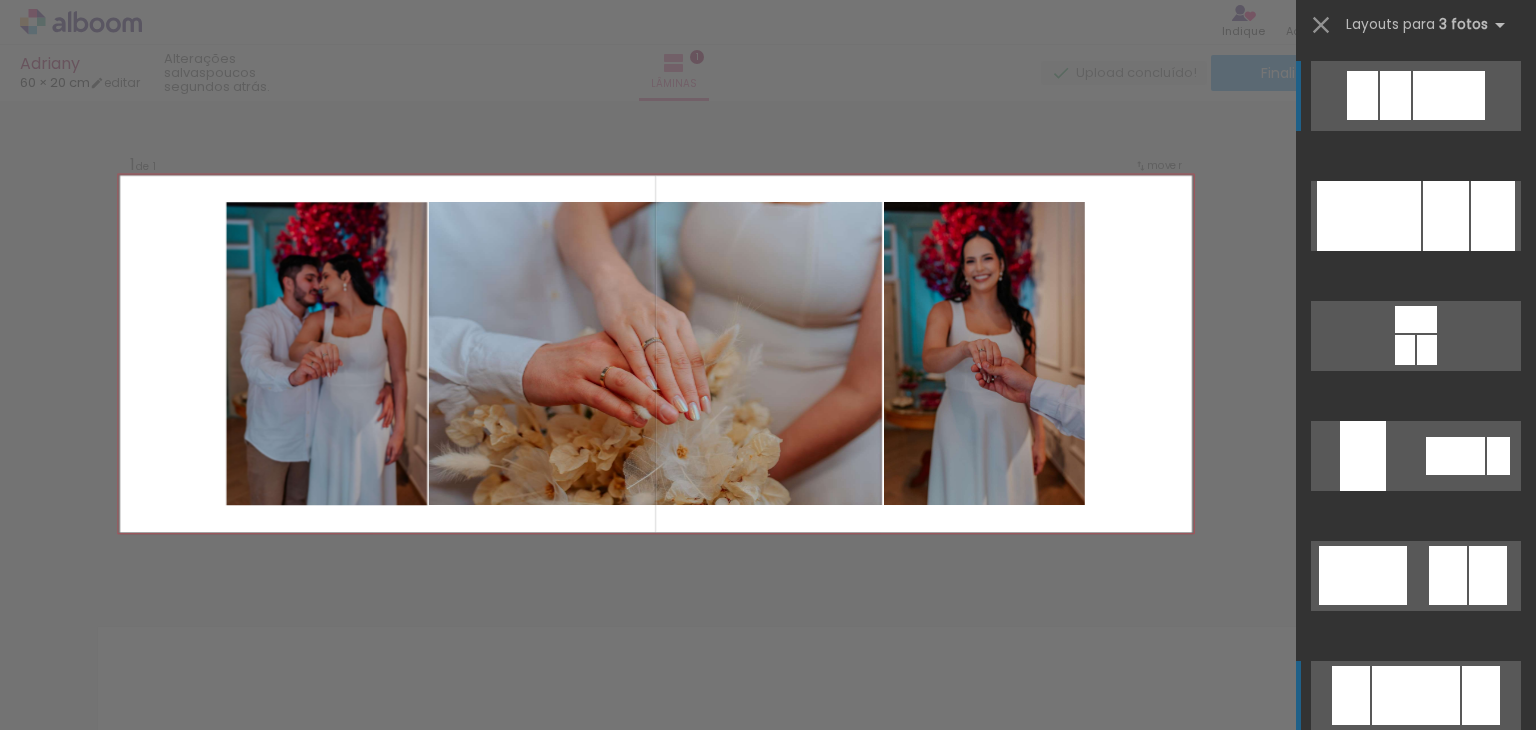 drag, startPoint x: 1412, startPoint y: 563, endPoint x: 1404, endPoint y: 706, distance: 143.2236 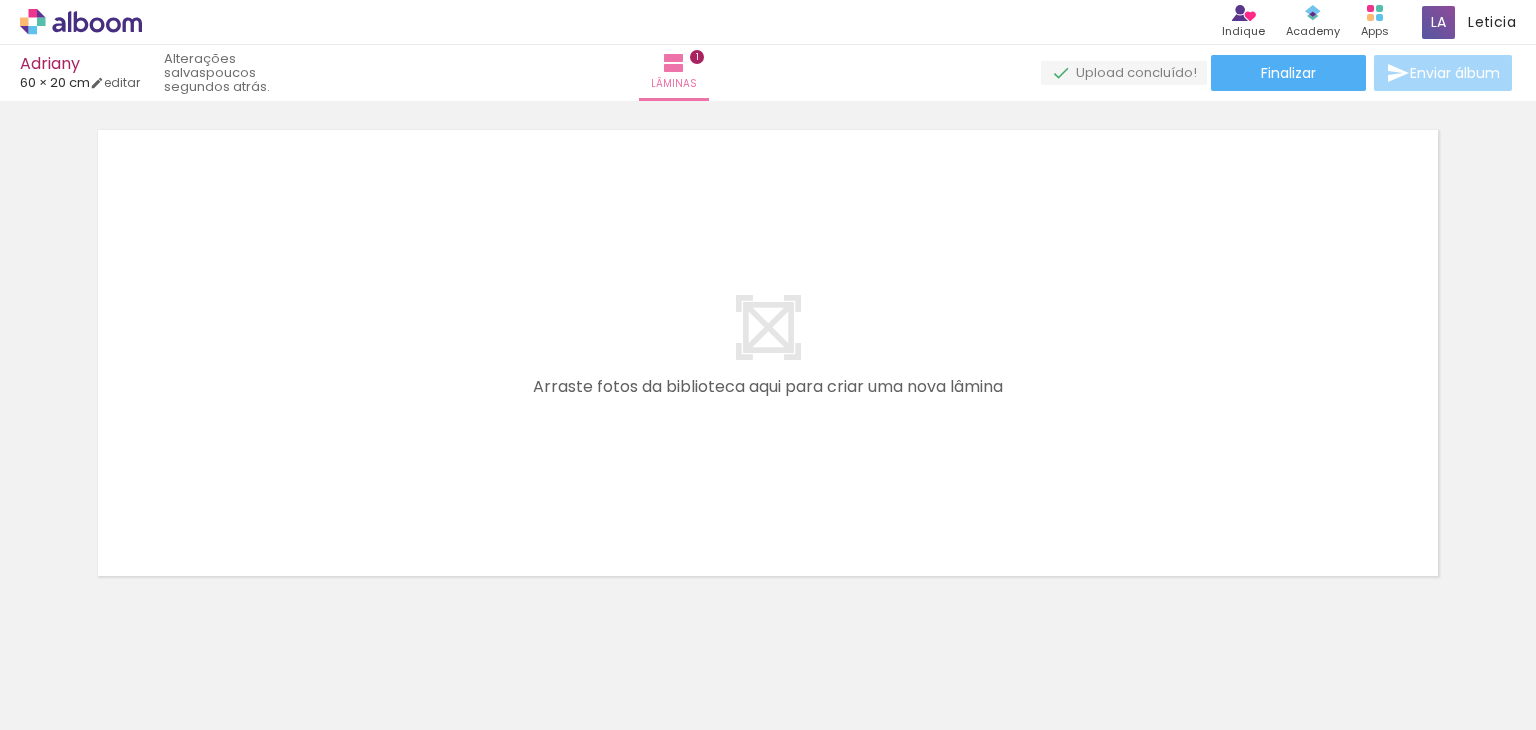 scroll, scrollTop: 544, scrollLeft: 0, axis: vertical 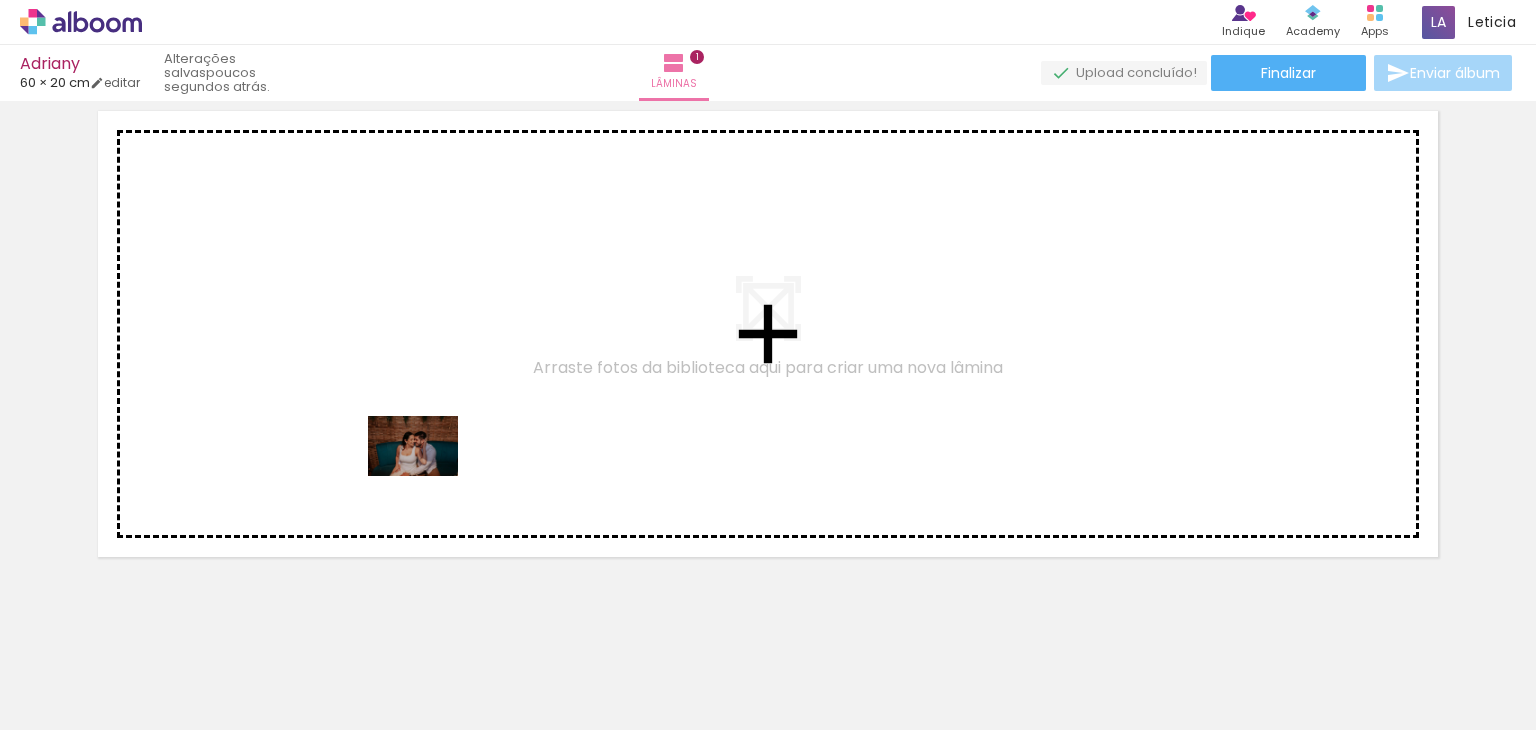 drag, startPoint x: 368, startPoint y: 646, endPoint x: 448, endPoint y: 429, distance: 231.27689 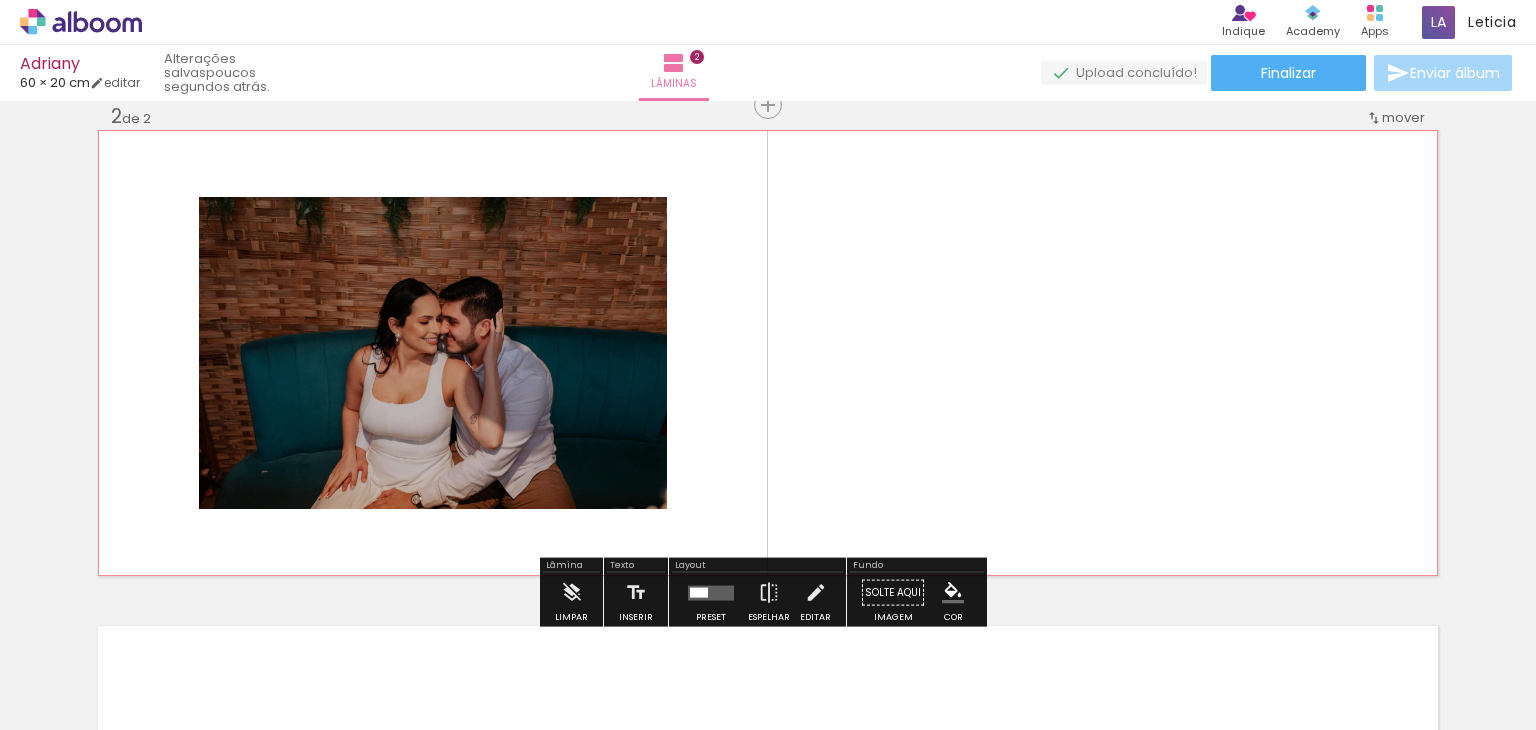scroll, scrollTop: 524, scrollLeft: 0, axis: vertical 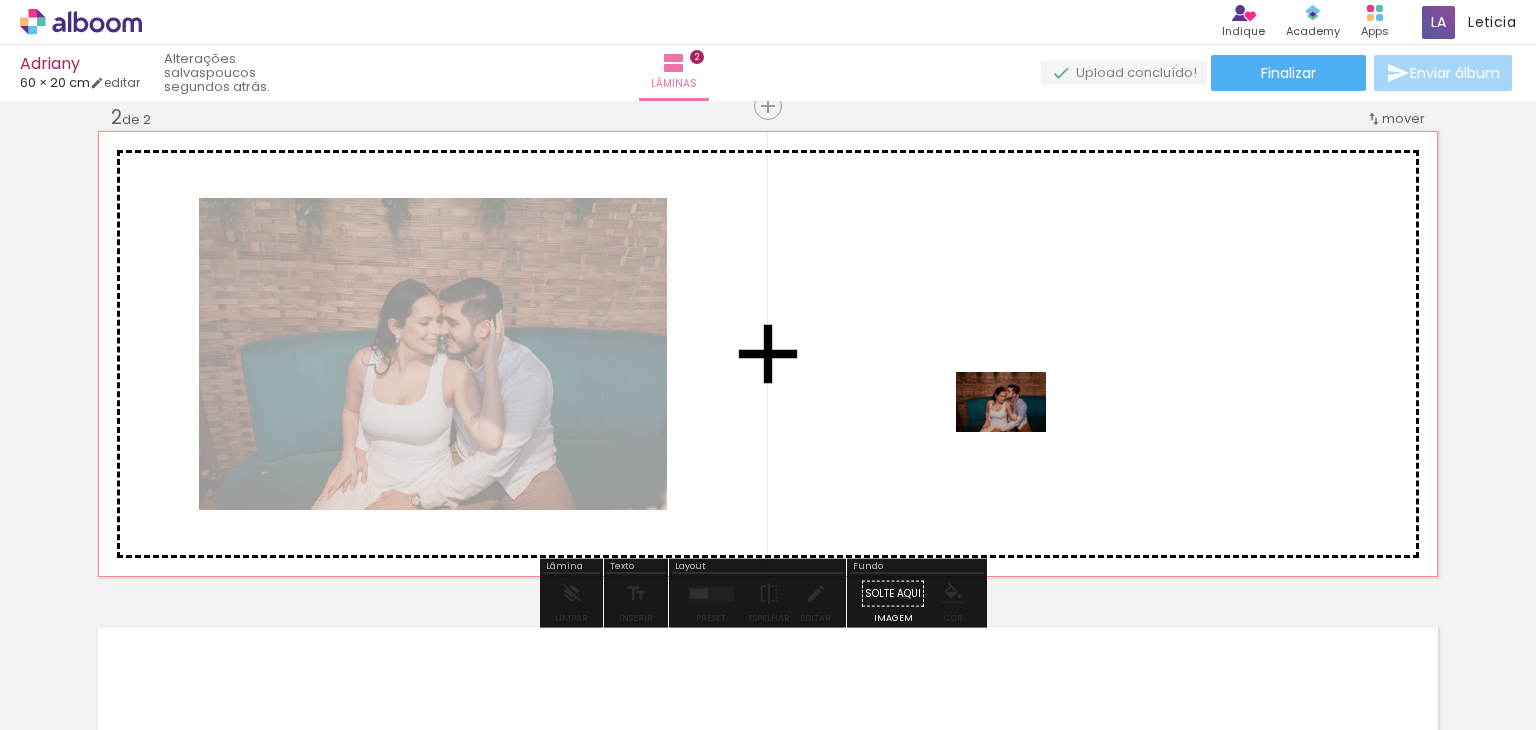 drag, startPoint x: 1213, startPoint y: 661, endPoint x: 1003, endPoint y: 419, distance: 320.41223 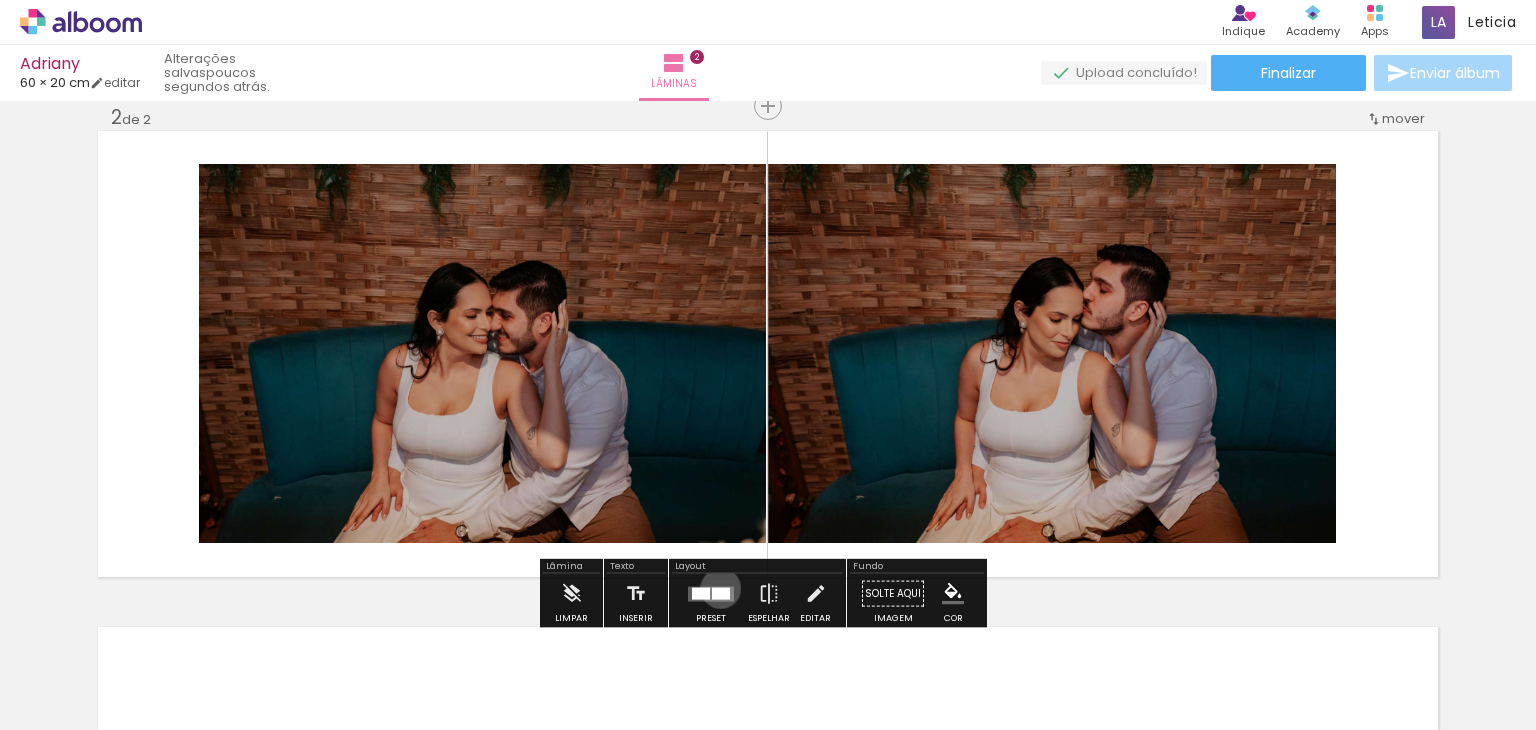 click at bounding box center (721, 593) 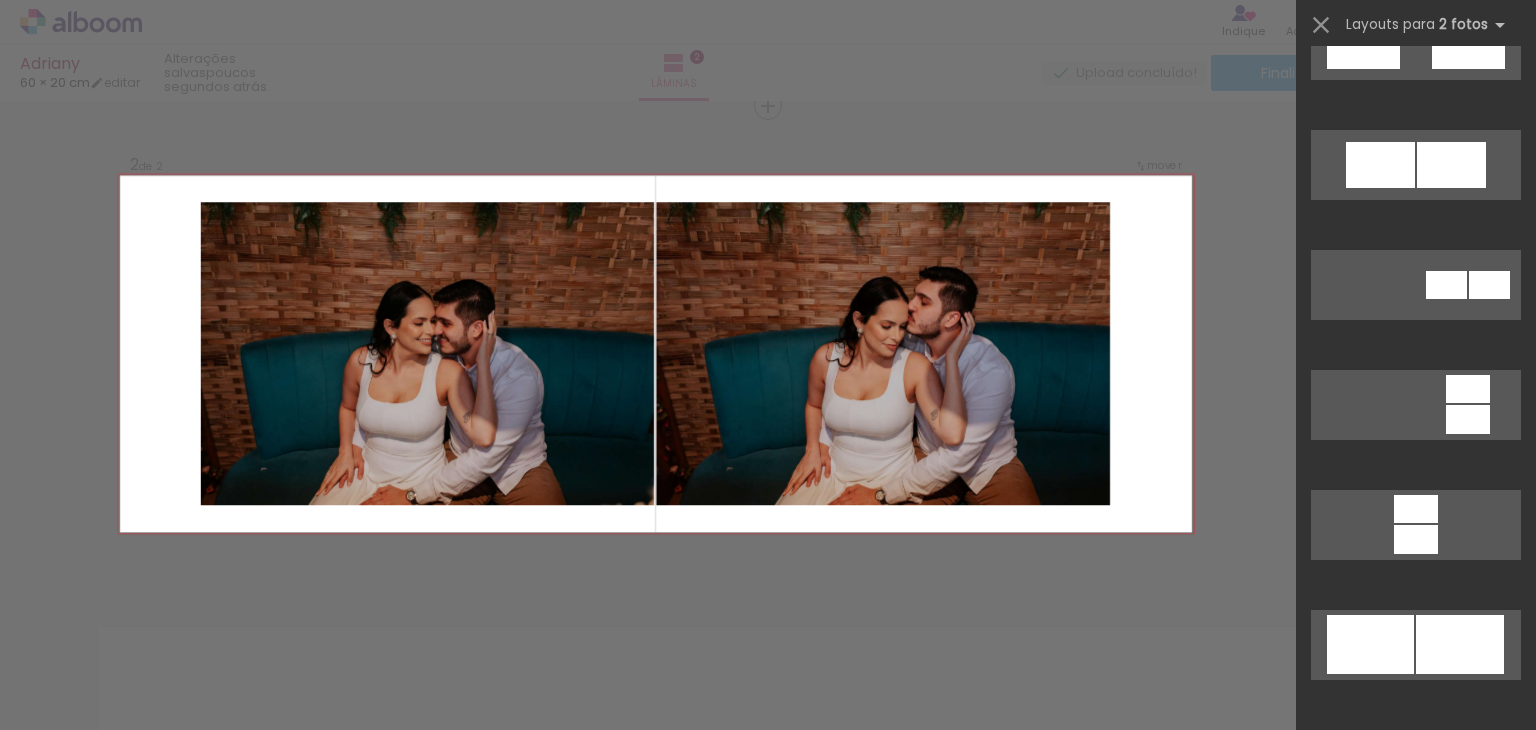 scroll, scrollTop: 1505, scrollLeft: 0, axis: vertical 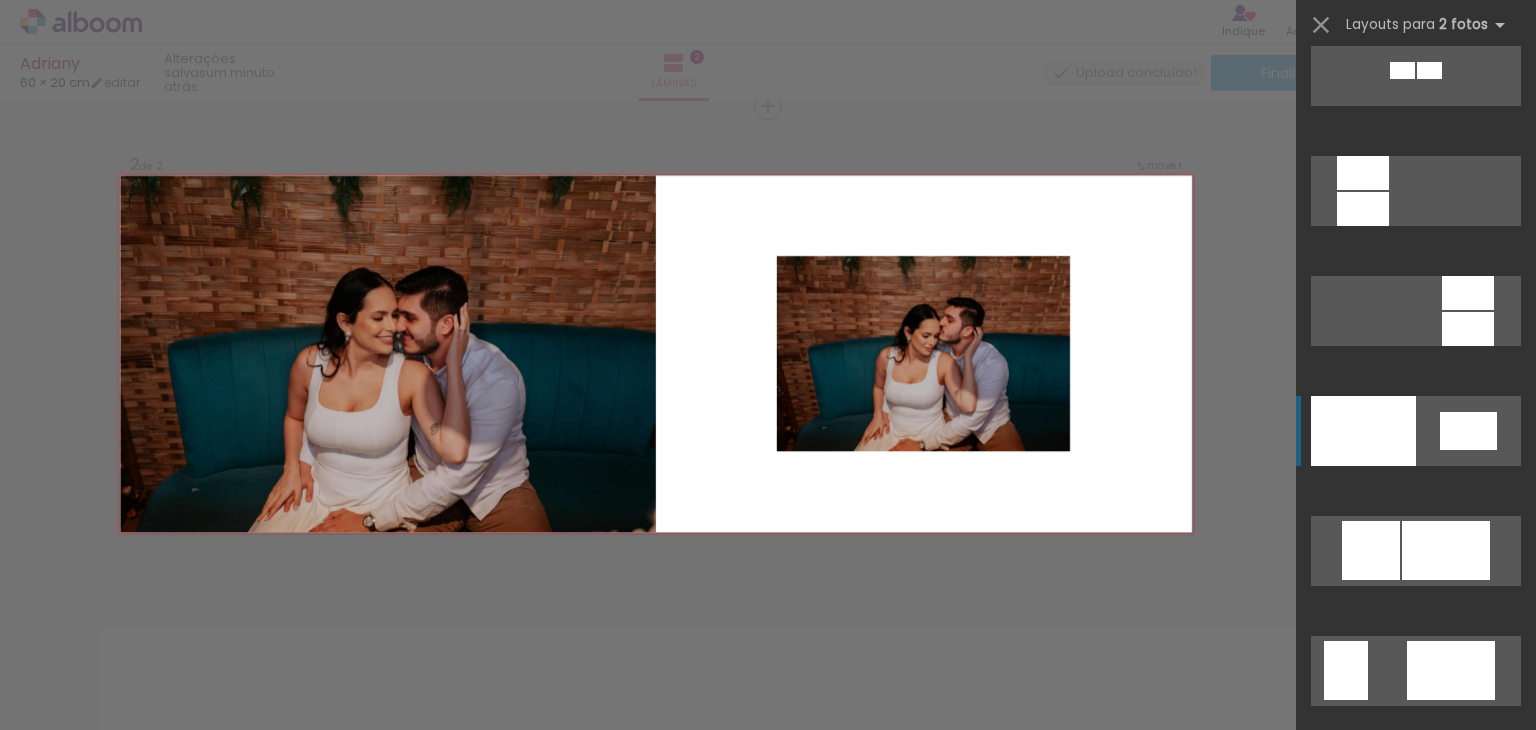 click at bounding box center [1378, 910] 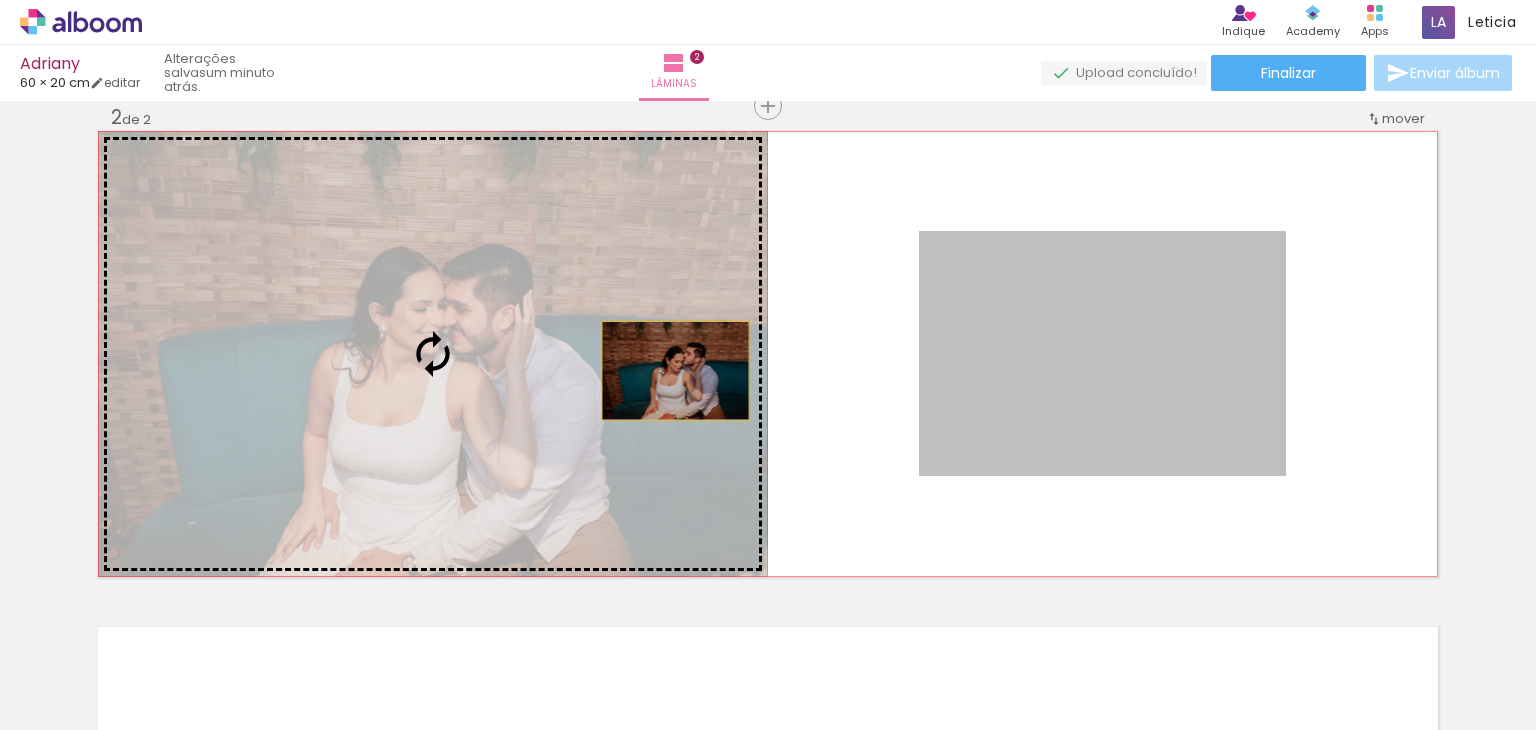 drag, startPoint x: 1112, startPoint y: 329, endPoint x: 661, endPoint y: 370, distance: 452.8598 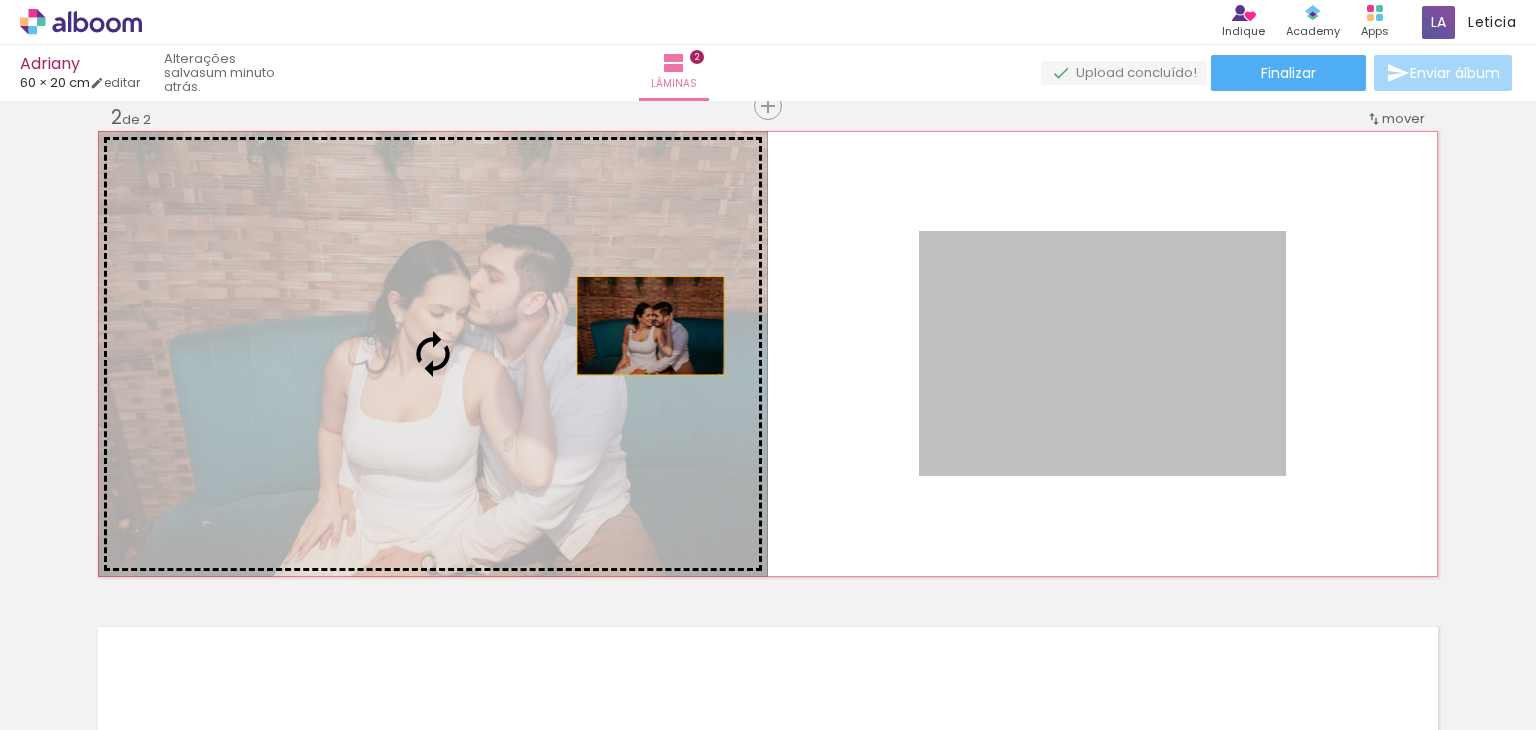 drag, startPoint x: 1004, startPoint y: 340, endPoint x: 579, endPoint y: 362, distance: 425.56903 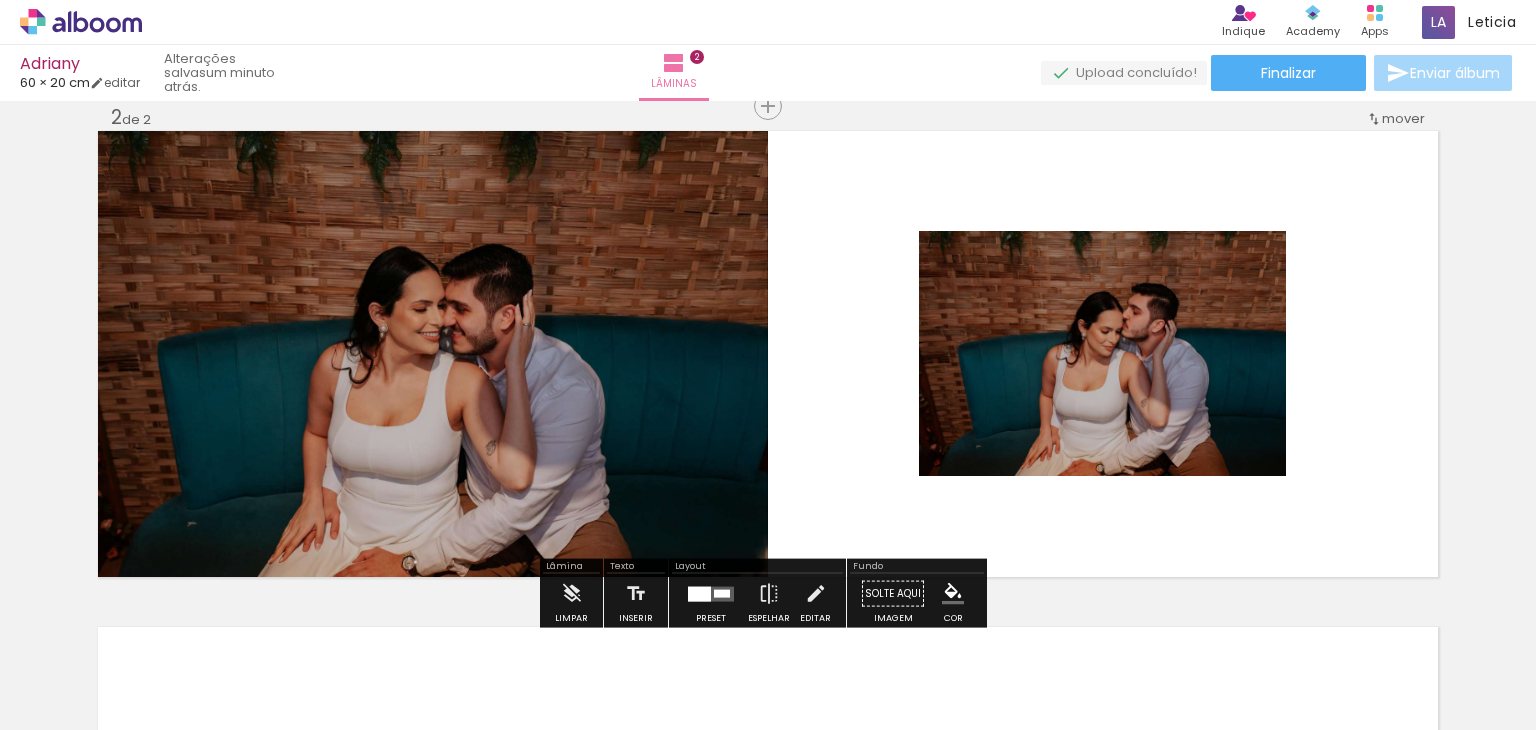 click on "Inserir lâmina 1  de 2  Inserir lâmina 2  de 2" at bounding box center (768, 328) 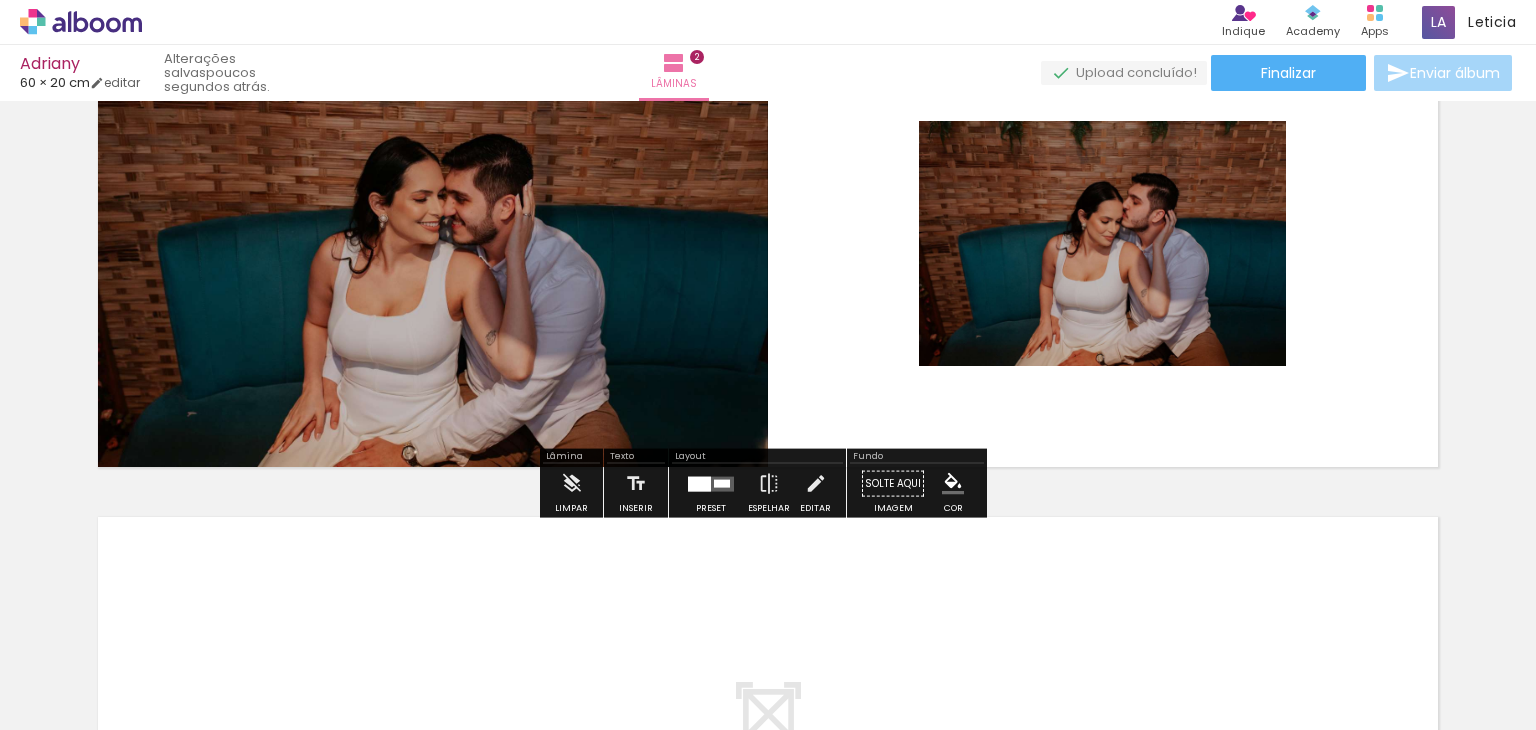 scroll, scrollTop: 648, scrollLeft: 0, axis: vertical 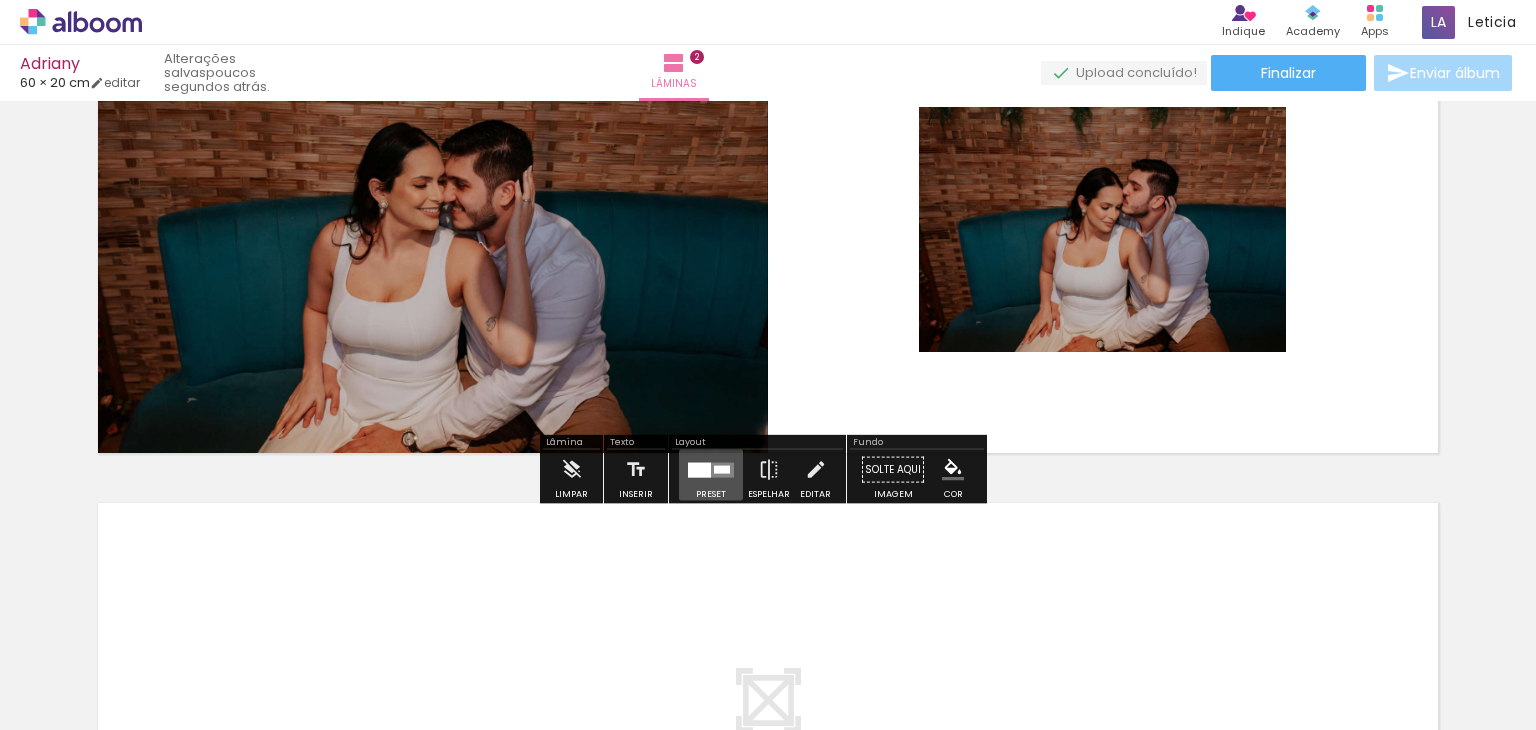 click at bounding box center [699, 469] 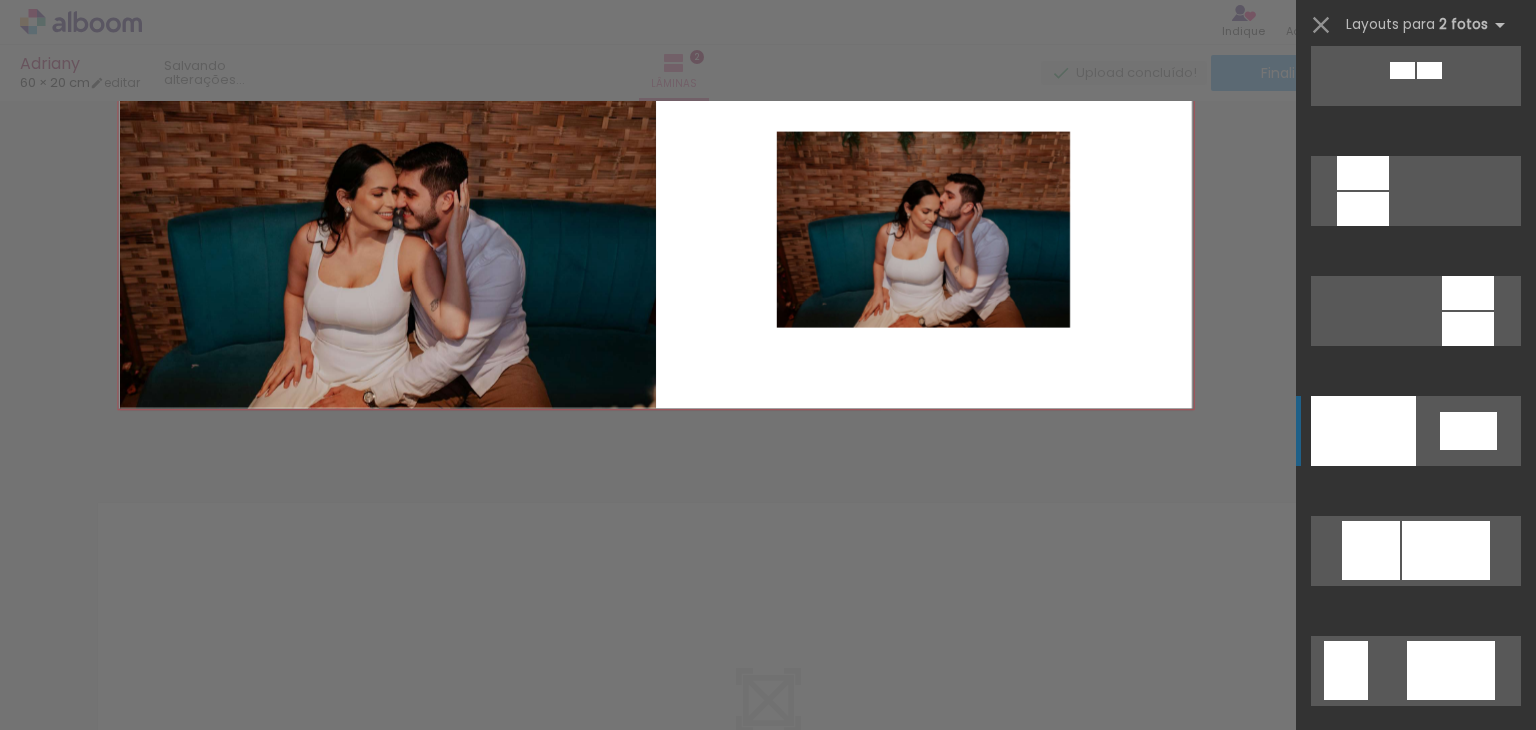 scroll, scrollTop: 2520, scrollLeft: 0, axis: vertical 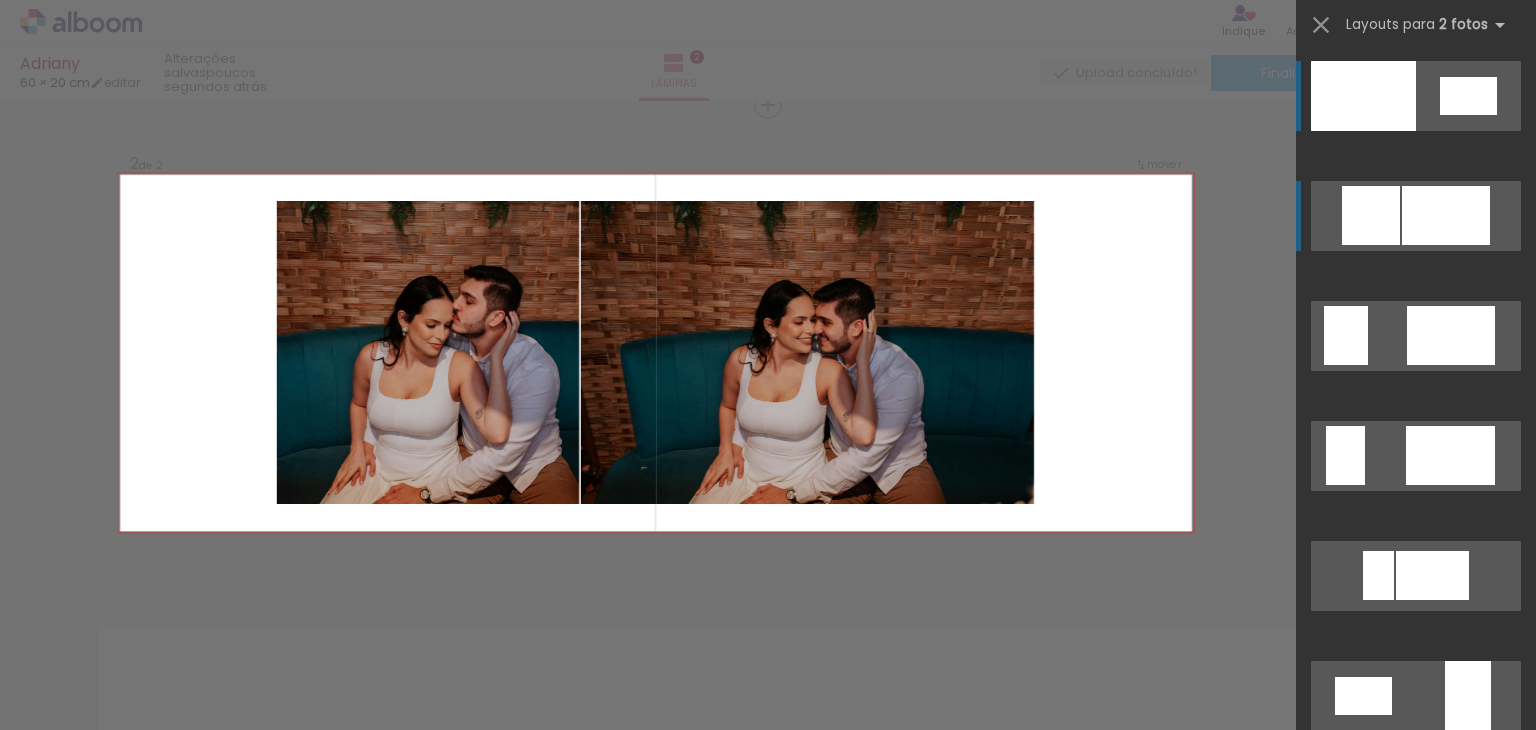 click at bounding box center (1378, 575) 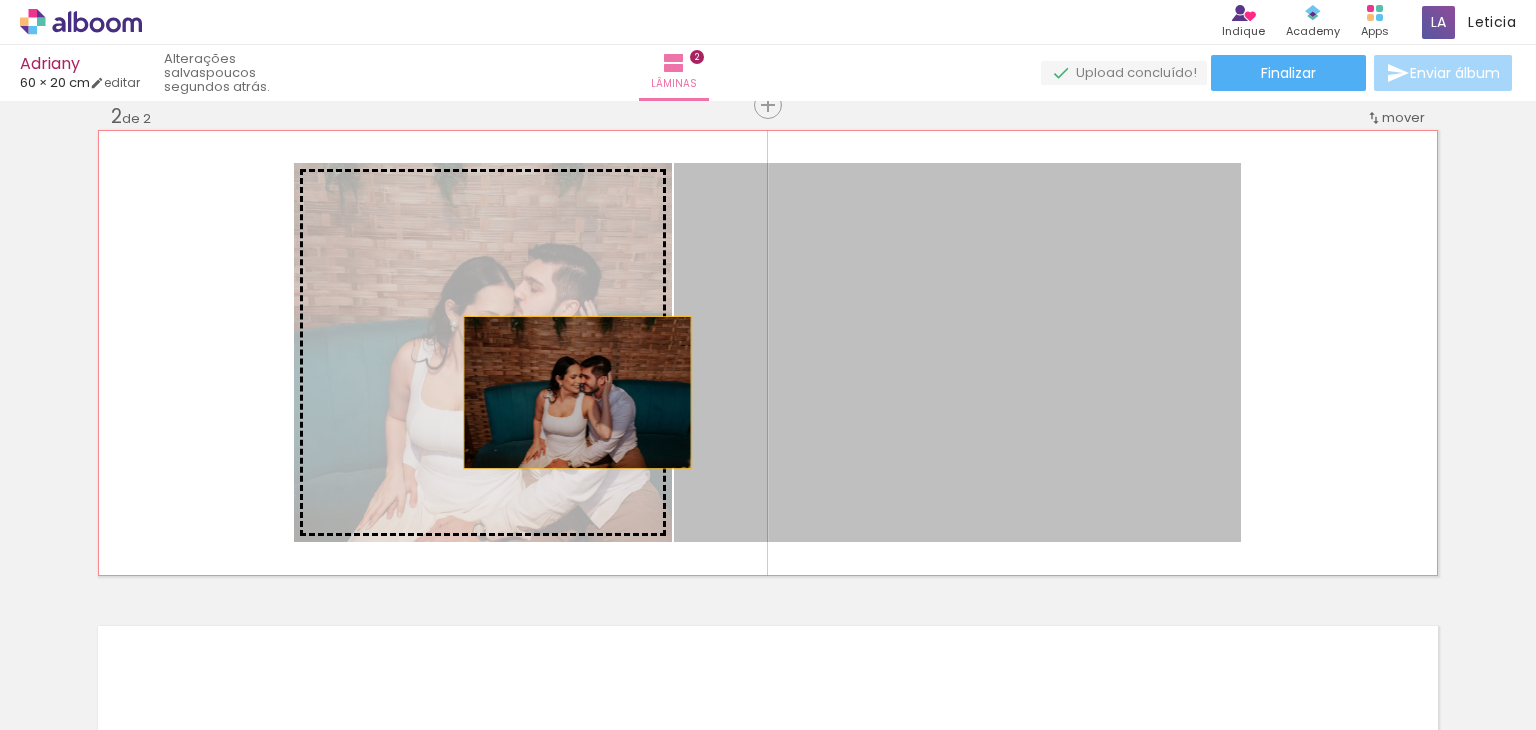 drag, startPoint x: 964, startPoint y: 413, endPoint x: 570, endPoint y: 392, distance: 394.55923 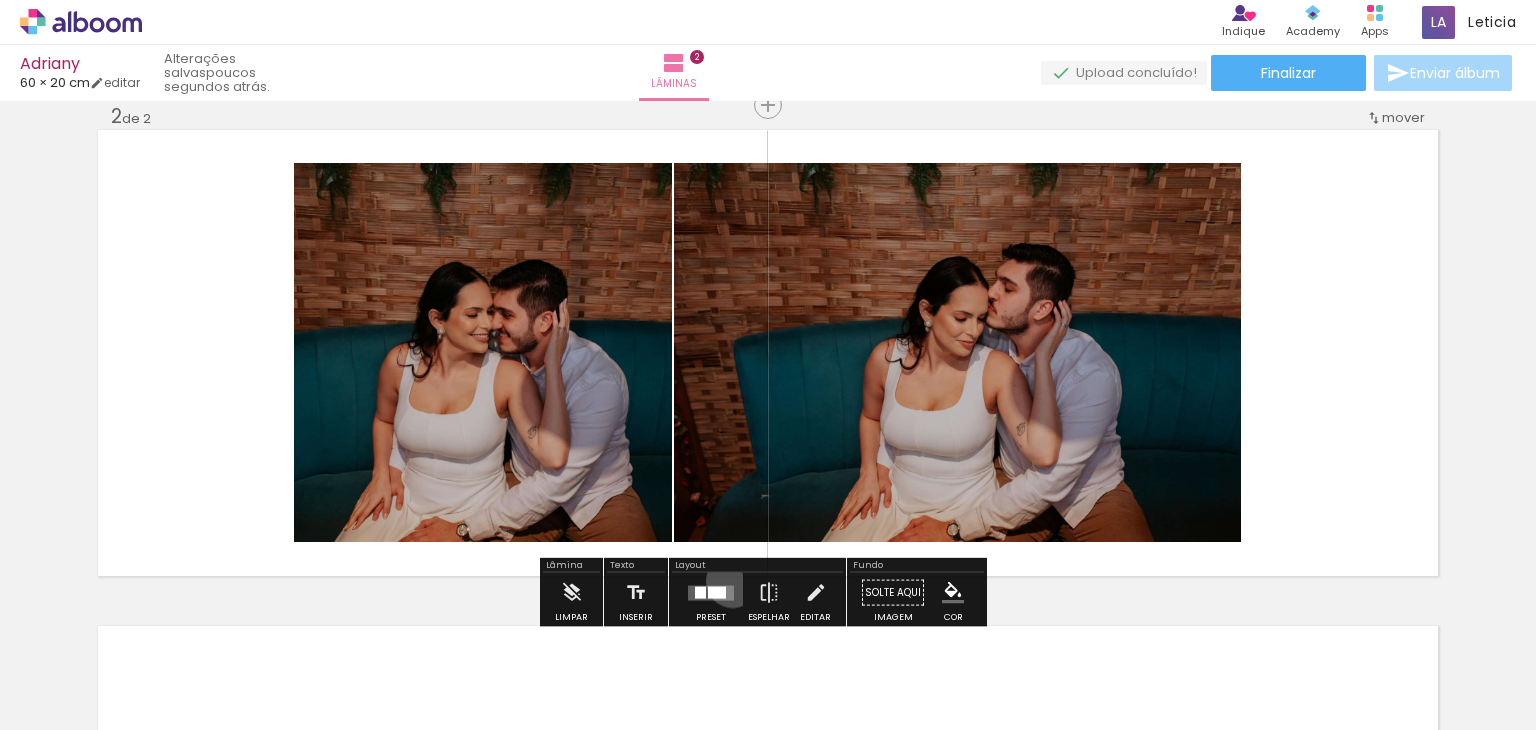 click at bounding box center (711, 593) 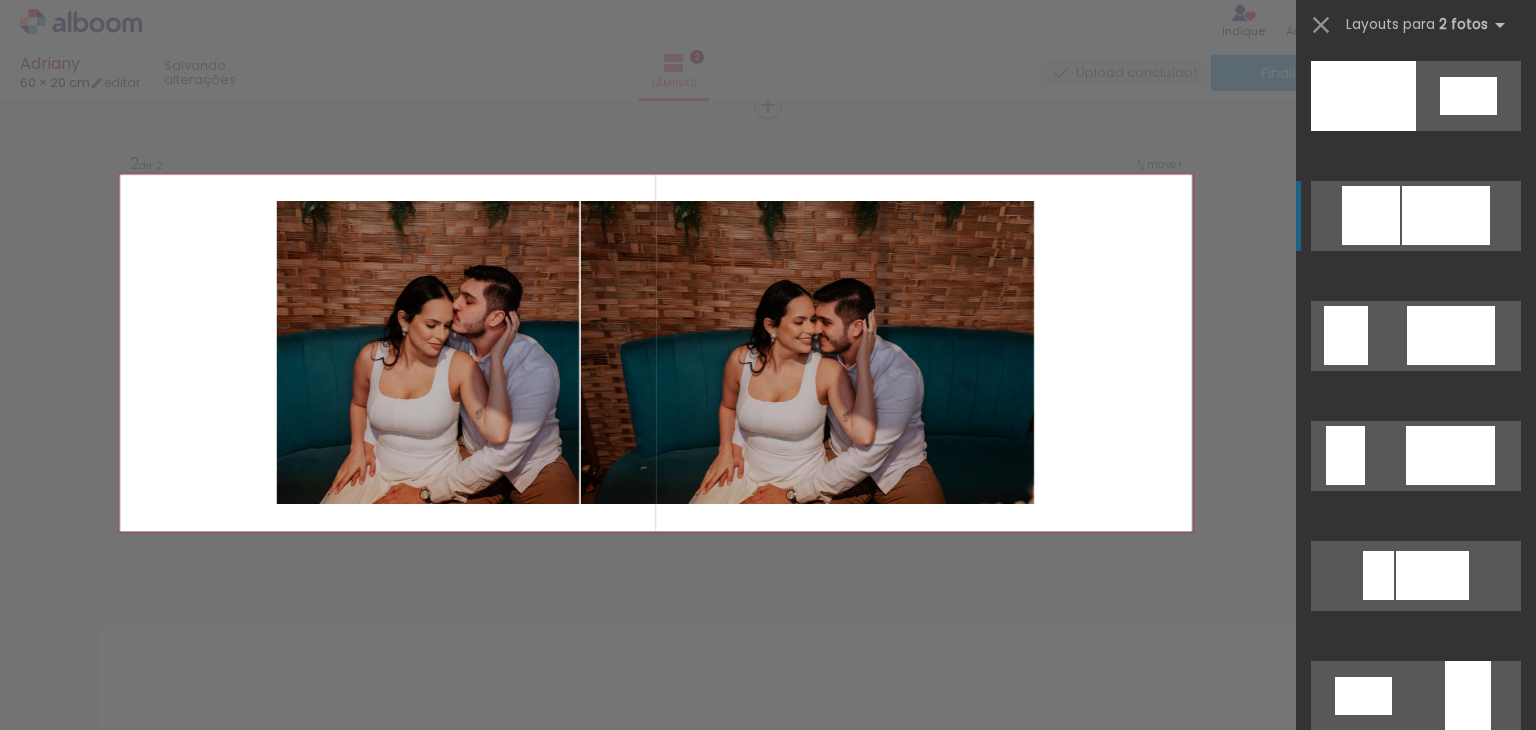 scroll, scrollTop: 2640, scrollLeft: 0, axis: vertical 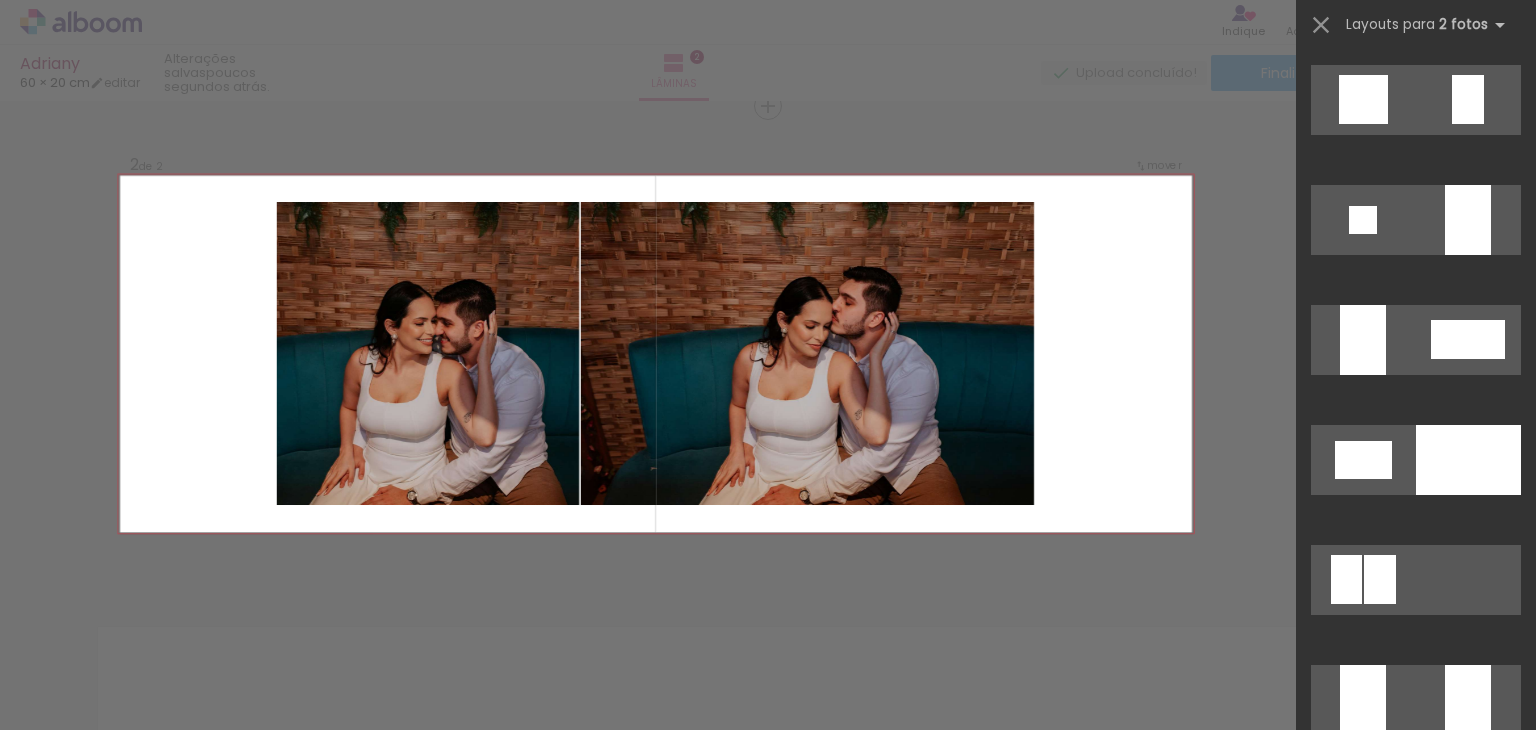 click at bounding box center (225, 662) 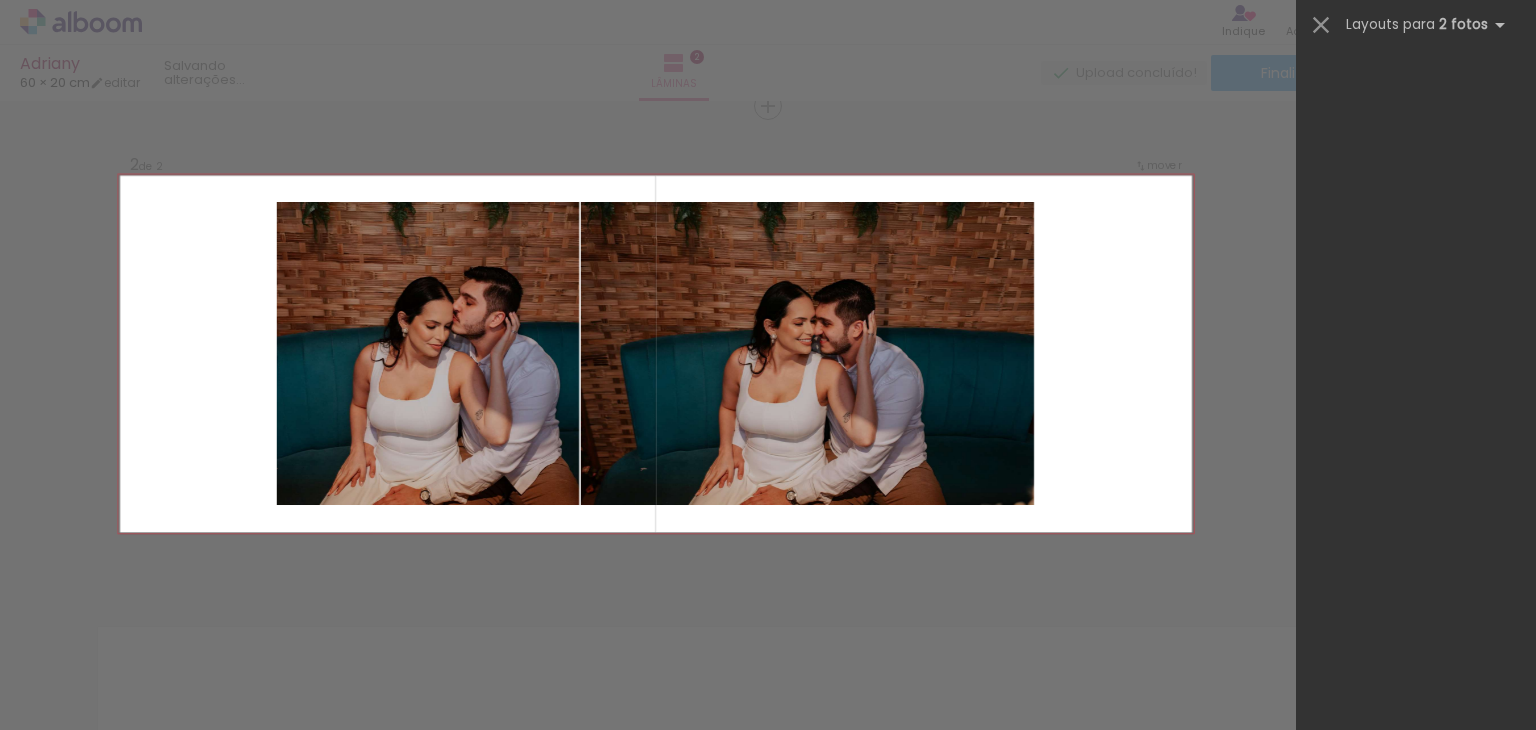 scroll, scrollTop: 2640, scrollLeft: 0, axis: vertical 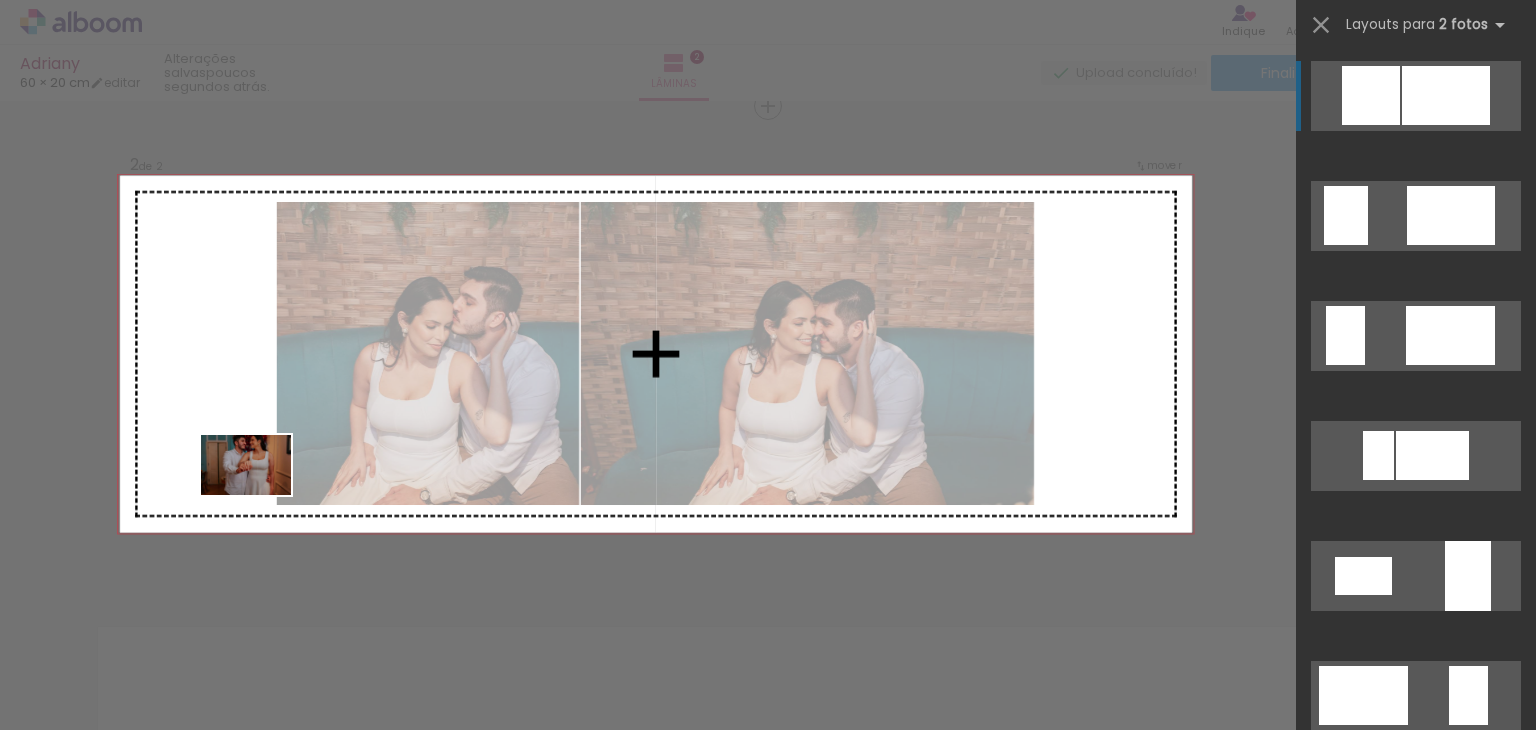 drag, startPoint x: 580, startPoint y: 659, endPoint x: 263, endPoint y: 495, distance: 356.91034 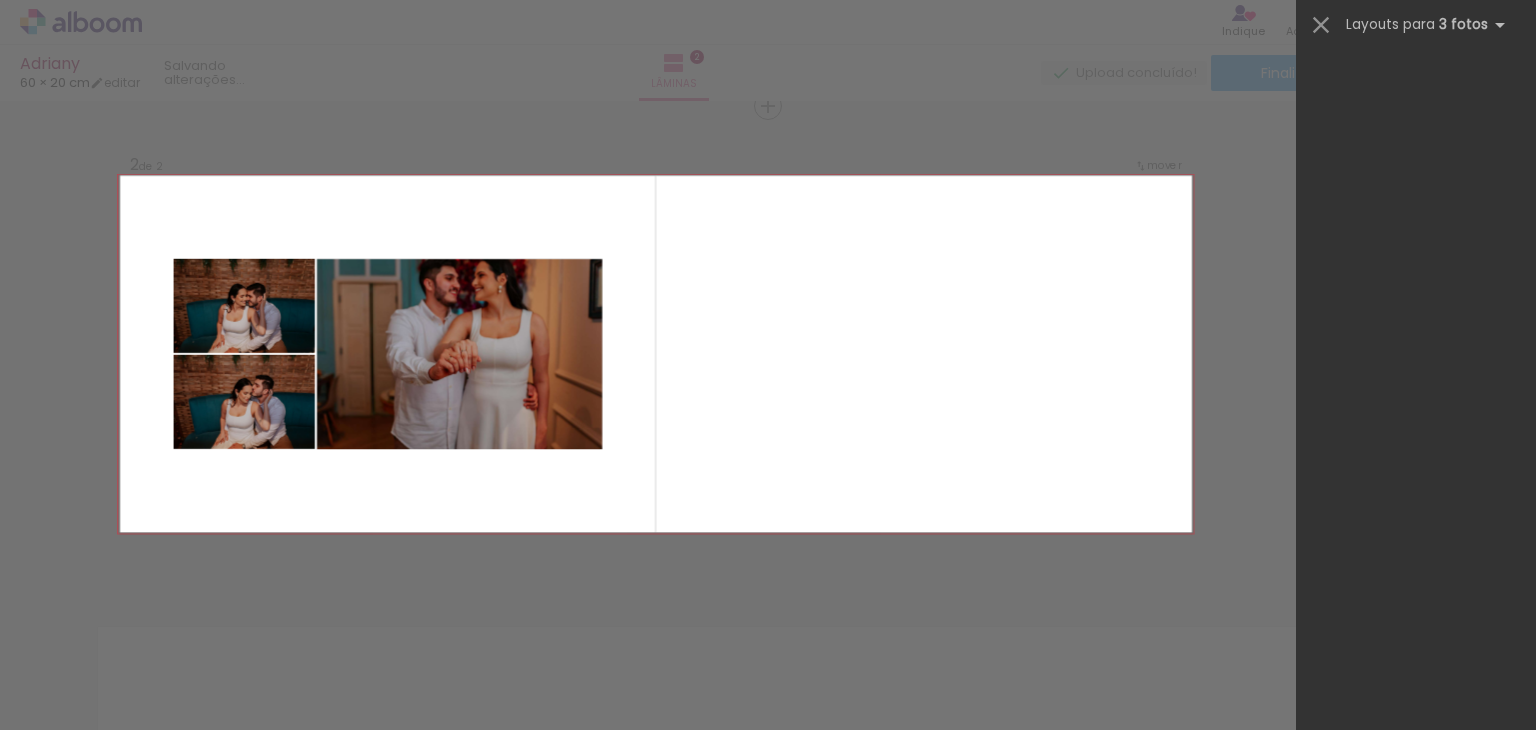 scroll, scrollTop: 0, scrollLeft: 0, axis: both 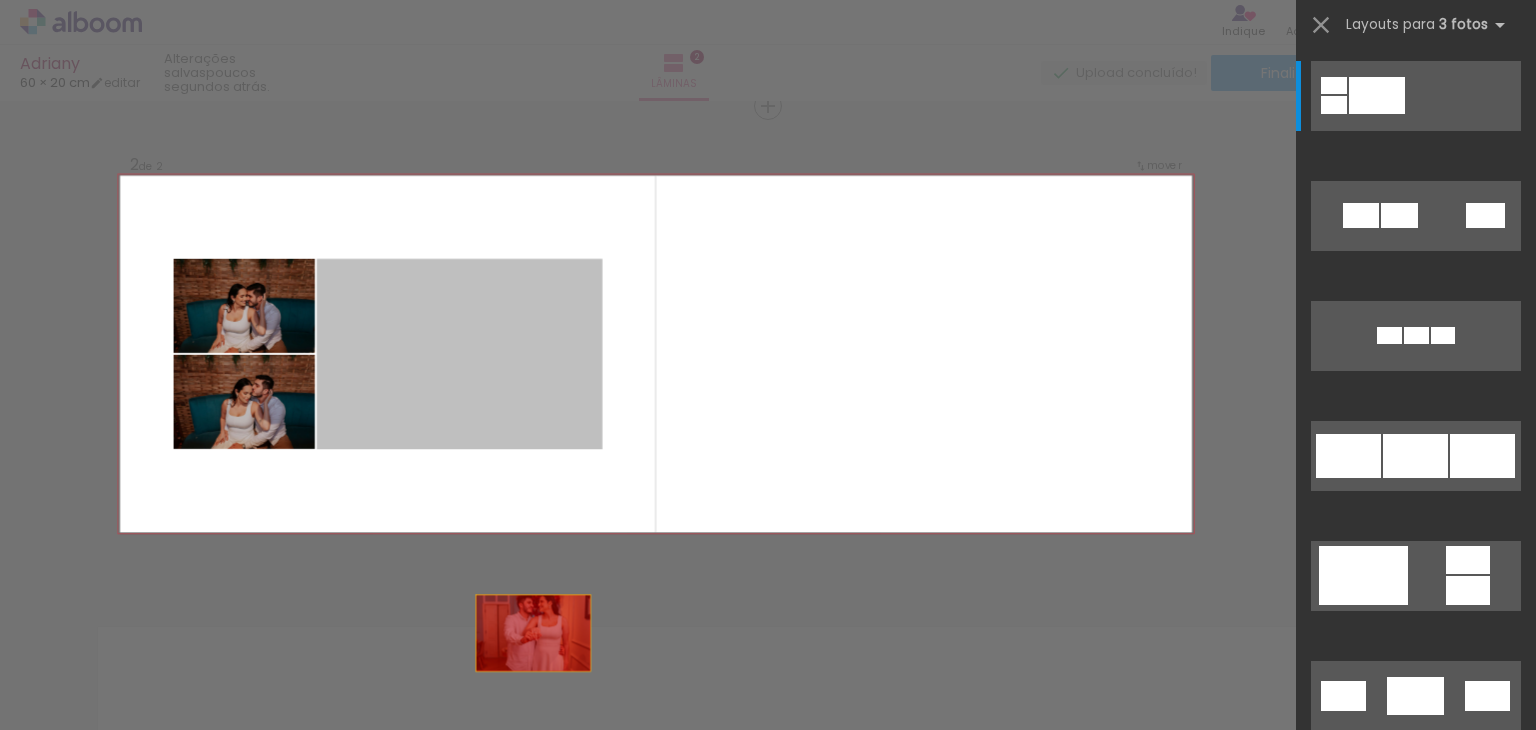 drag, startPoint x: 456, startPoint y: 405, endPoint x: 545, endPoint y: 703, distance: 311.00644 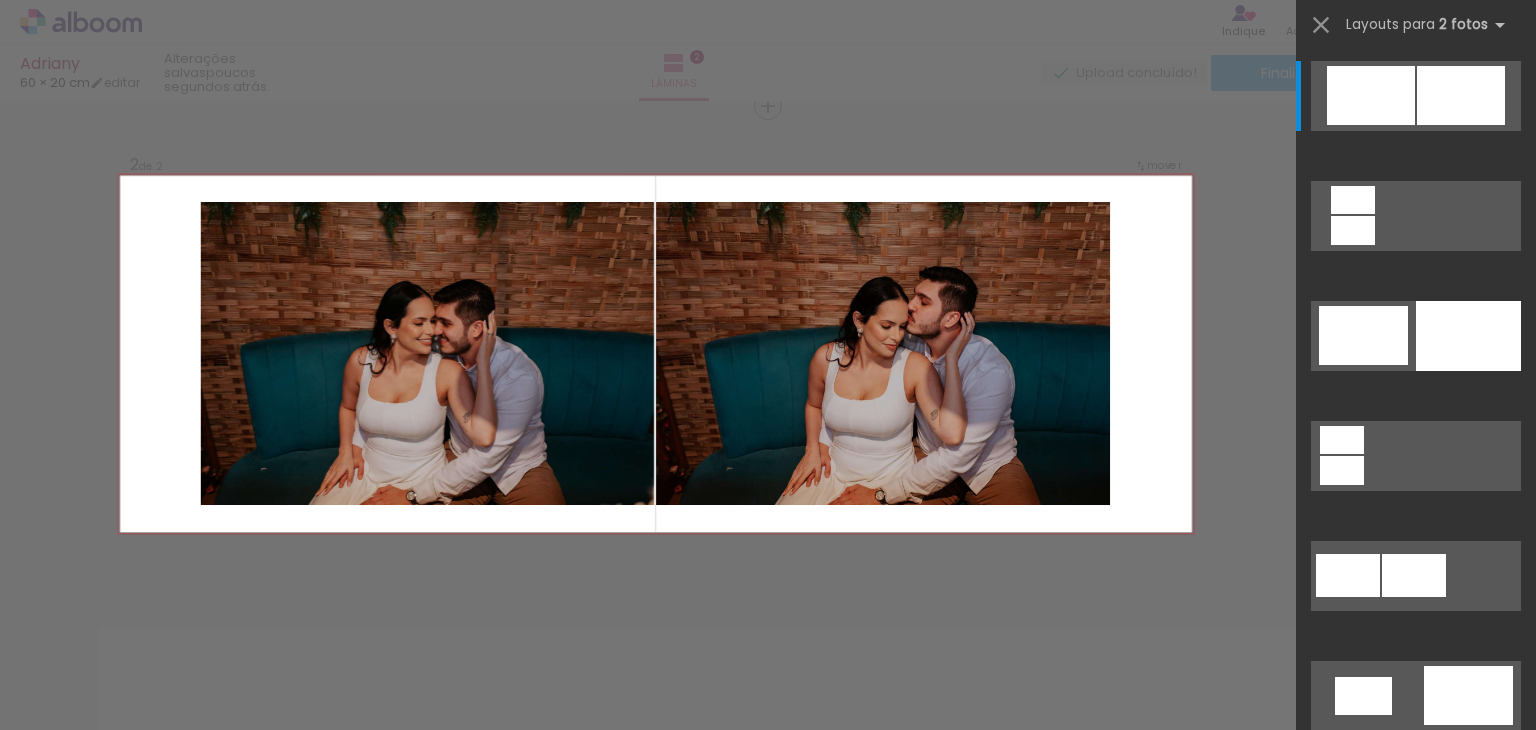 scroll, scrollTop: 0, scrollLeft: 0, axis: both 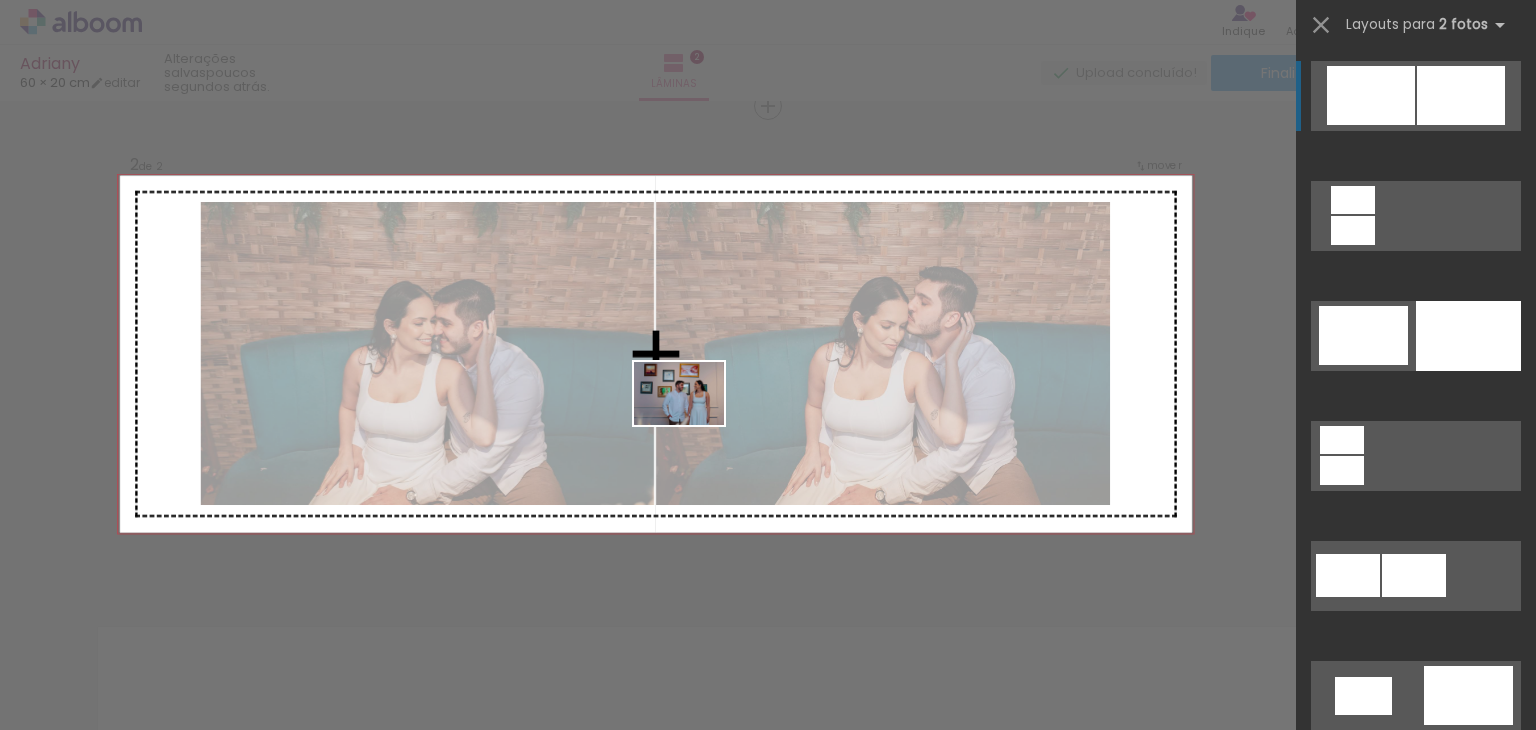 drag, startPoint x: 188, startPoint y: 662, endPoint x: 735, endPoint y: 405, distance: 604.3658 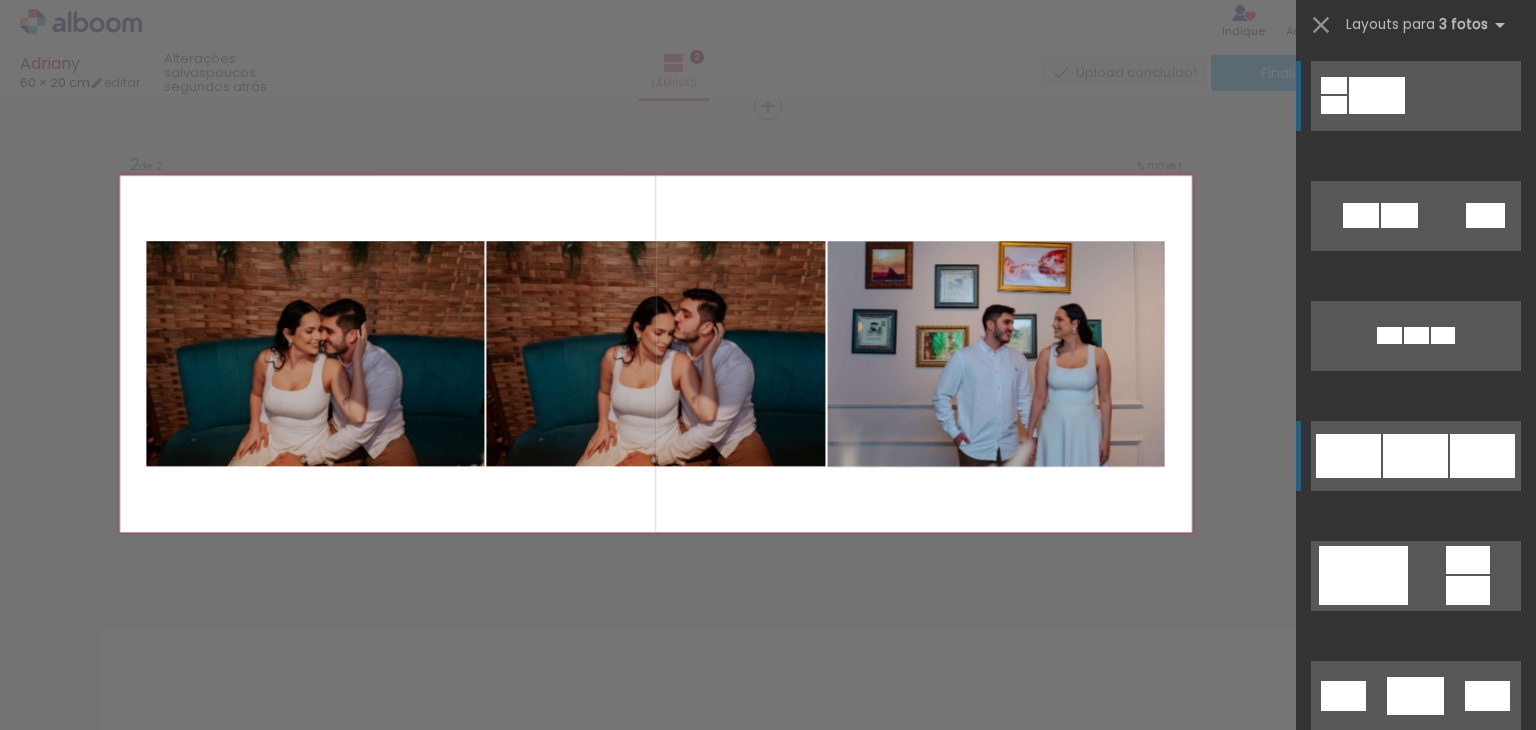 click at bounding box center [1416, 335] 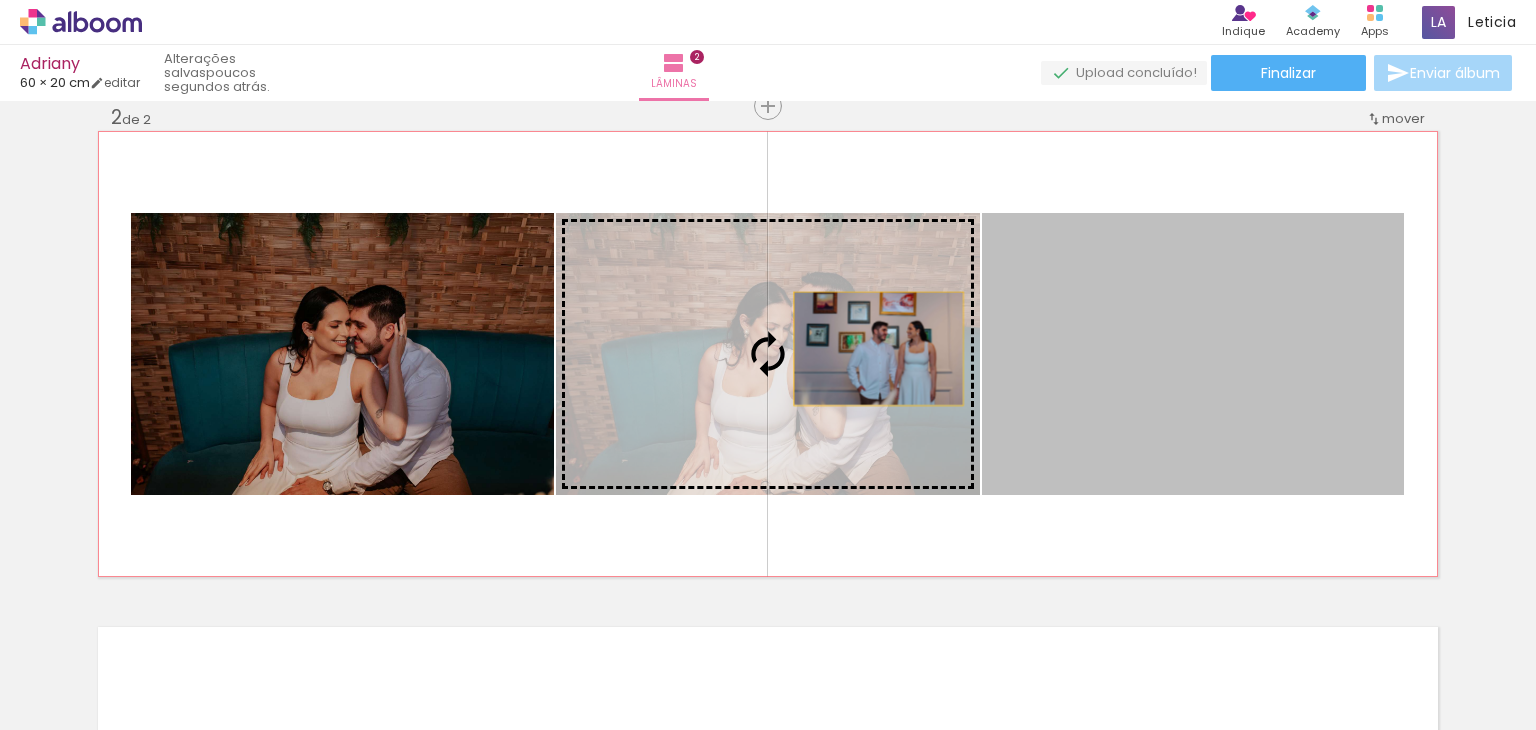 drag, startPoint x: 1220, startPoint y: 405, endPoint x: 799, endPoint y: 385, distance: 421.4748 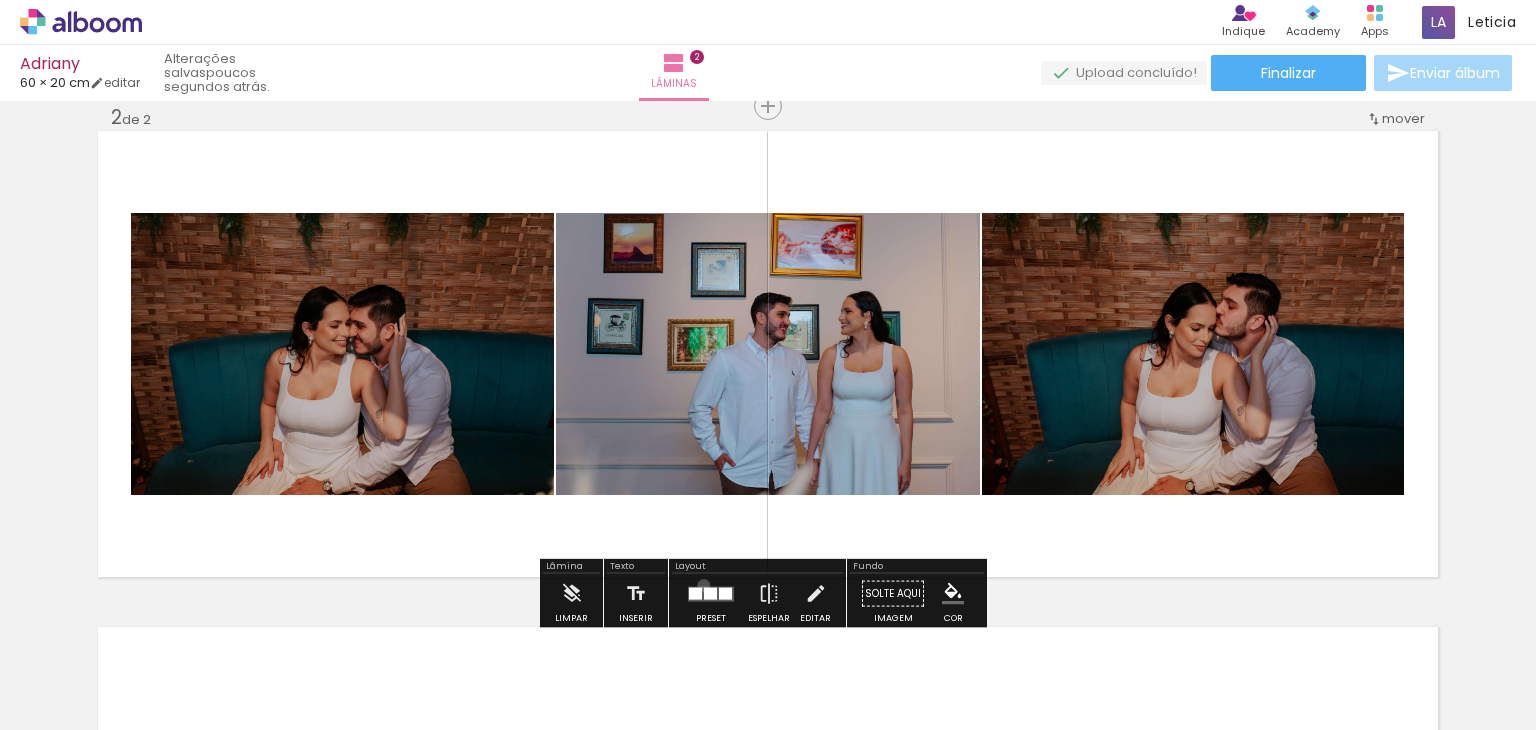click at bounding box center (711, 594) 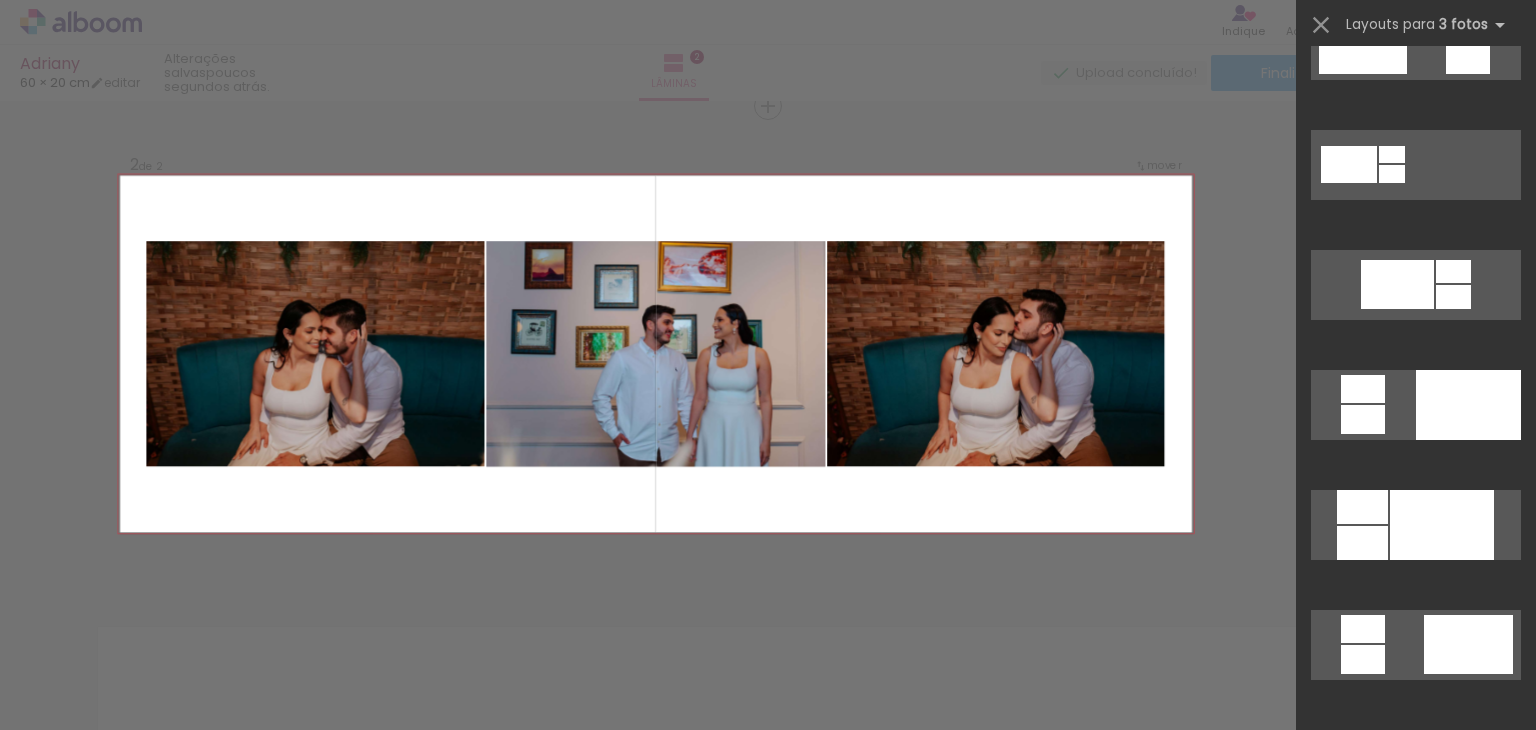 scroll, scrollTop: 920, scrollLeft: 0, axis: vertical 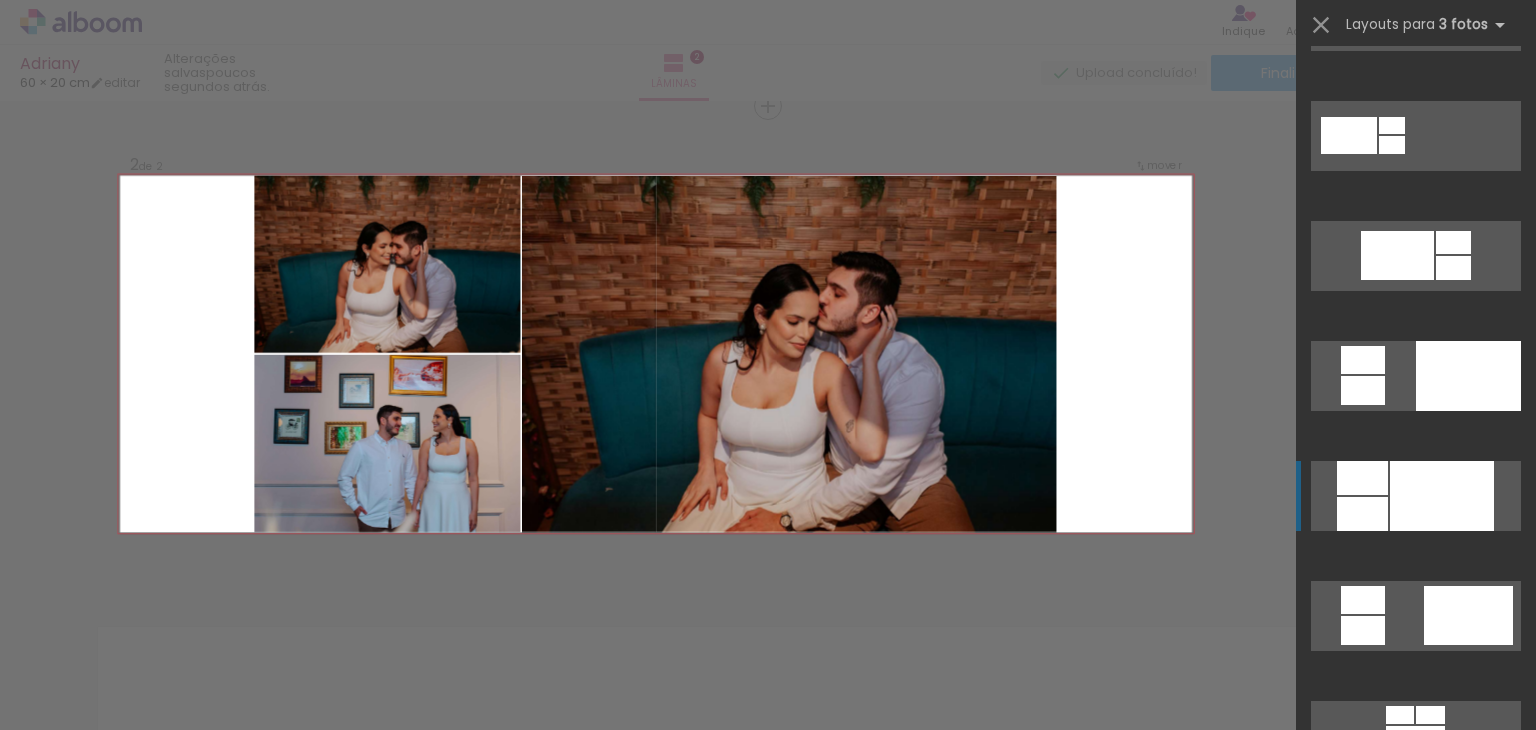click at bounding box center (1415, -10824) 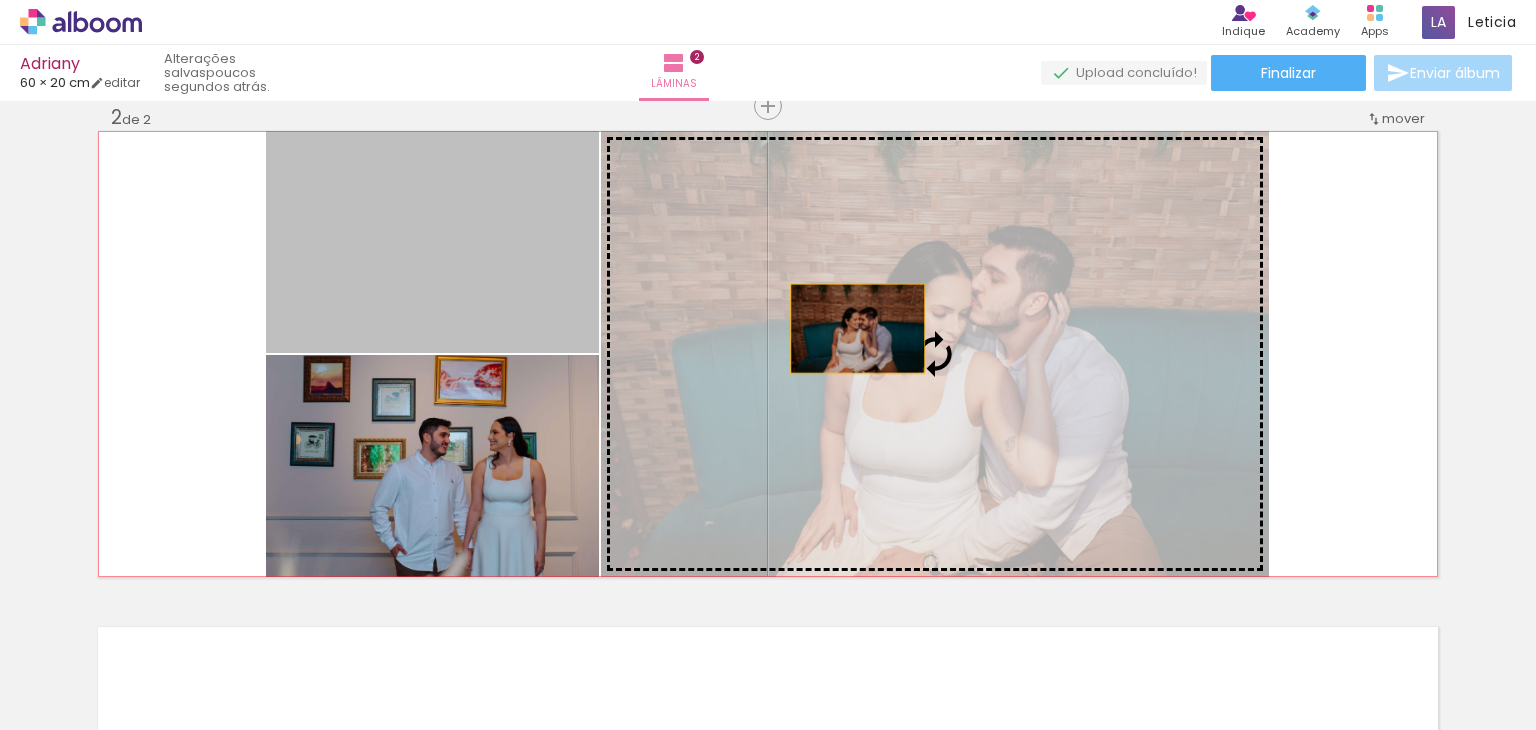 drag, startPoint x: 541, startPoint y: 274, endPoint x: 852, endPoint y: 329, distance: 315.8259 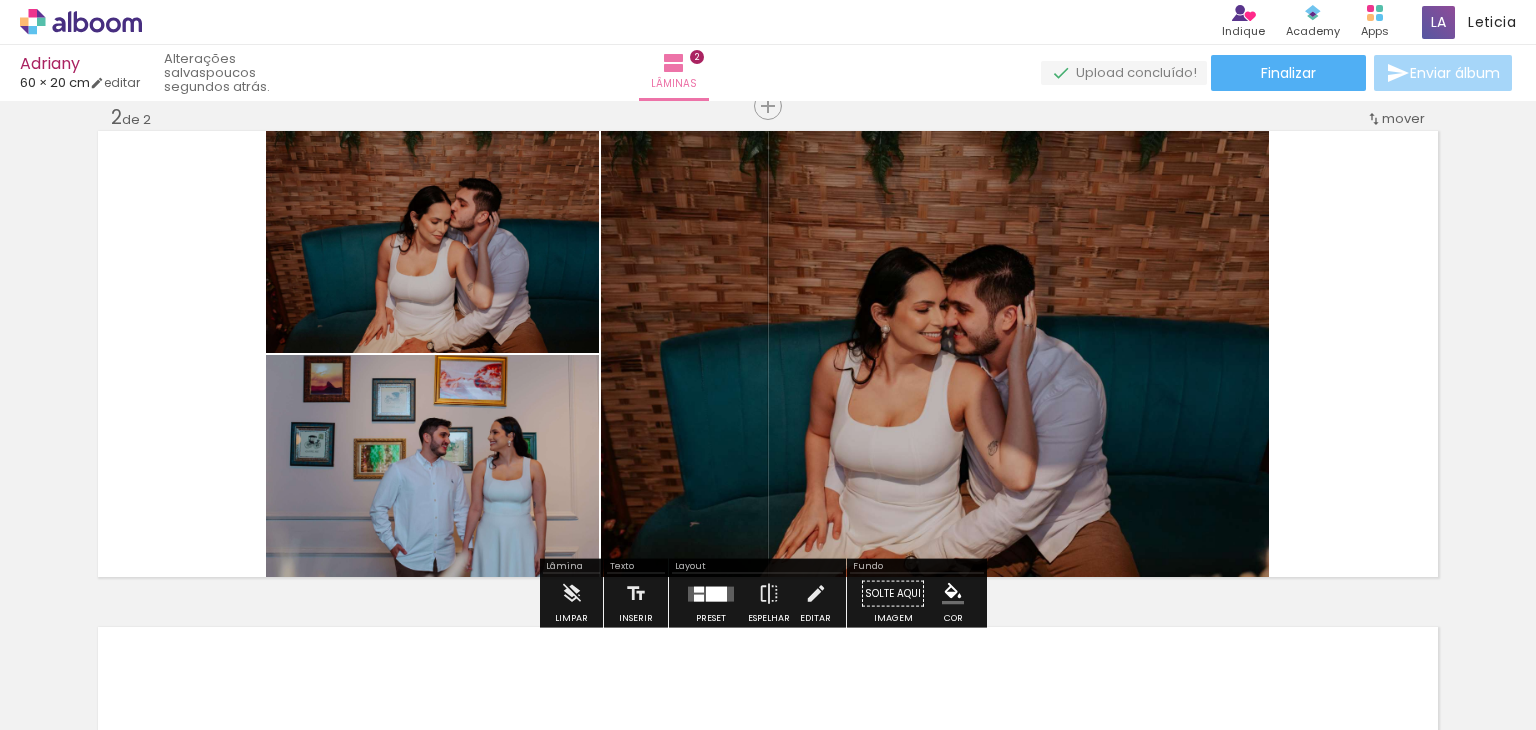 click on "Inserir lâmina 1  de 2  Inserir lâmina 2  de 2" at bounding box center (768, 328) 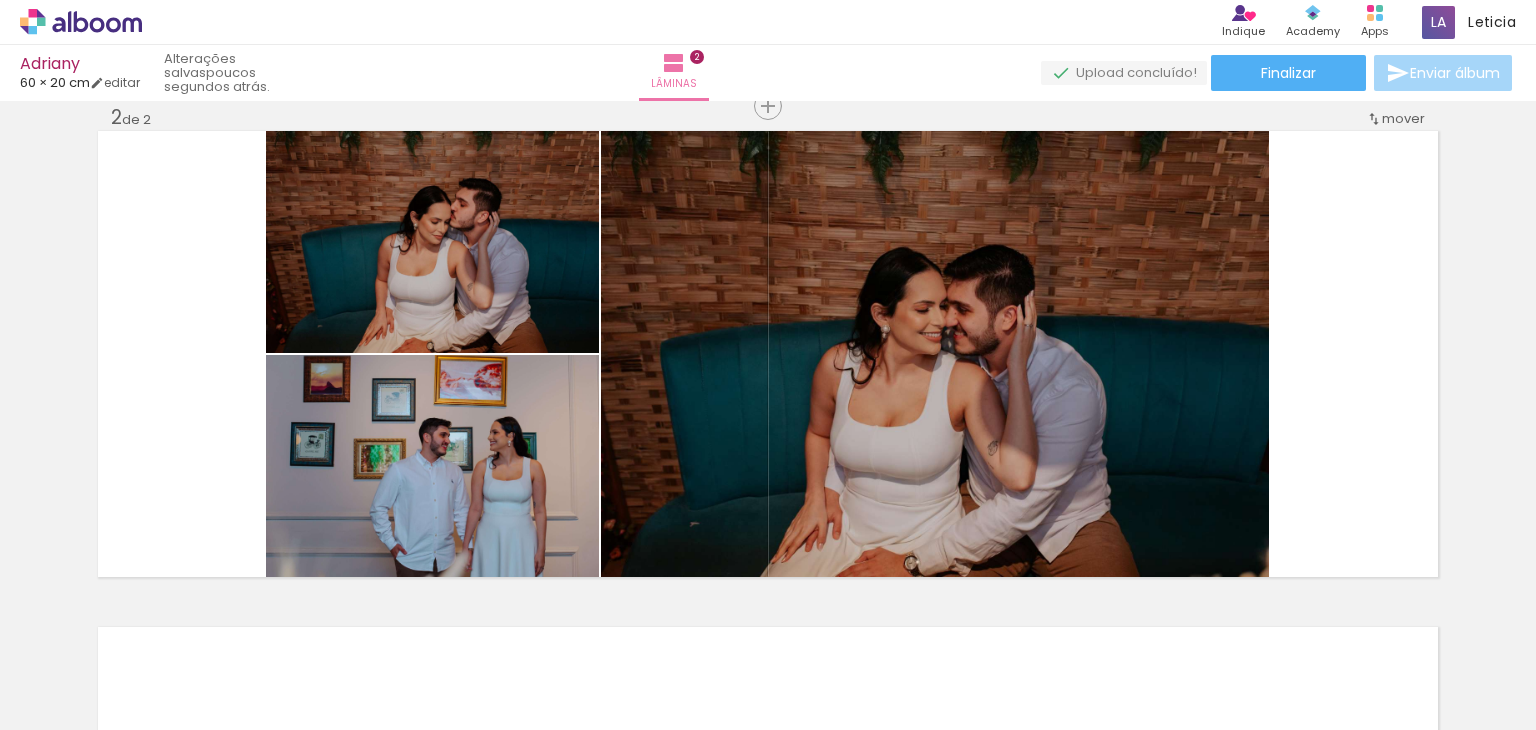 click on "Inserir lâmina 1  de 2  Inserir lâmina 2  de 2" at bounding box center [768, 328] 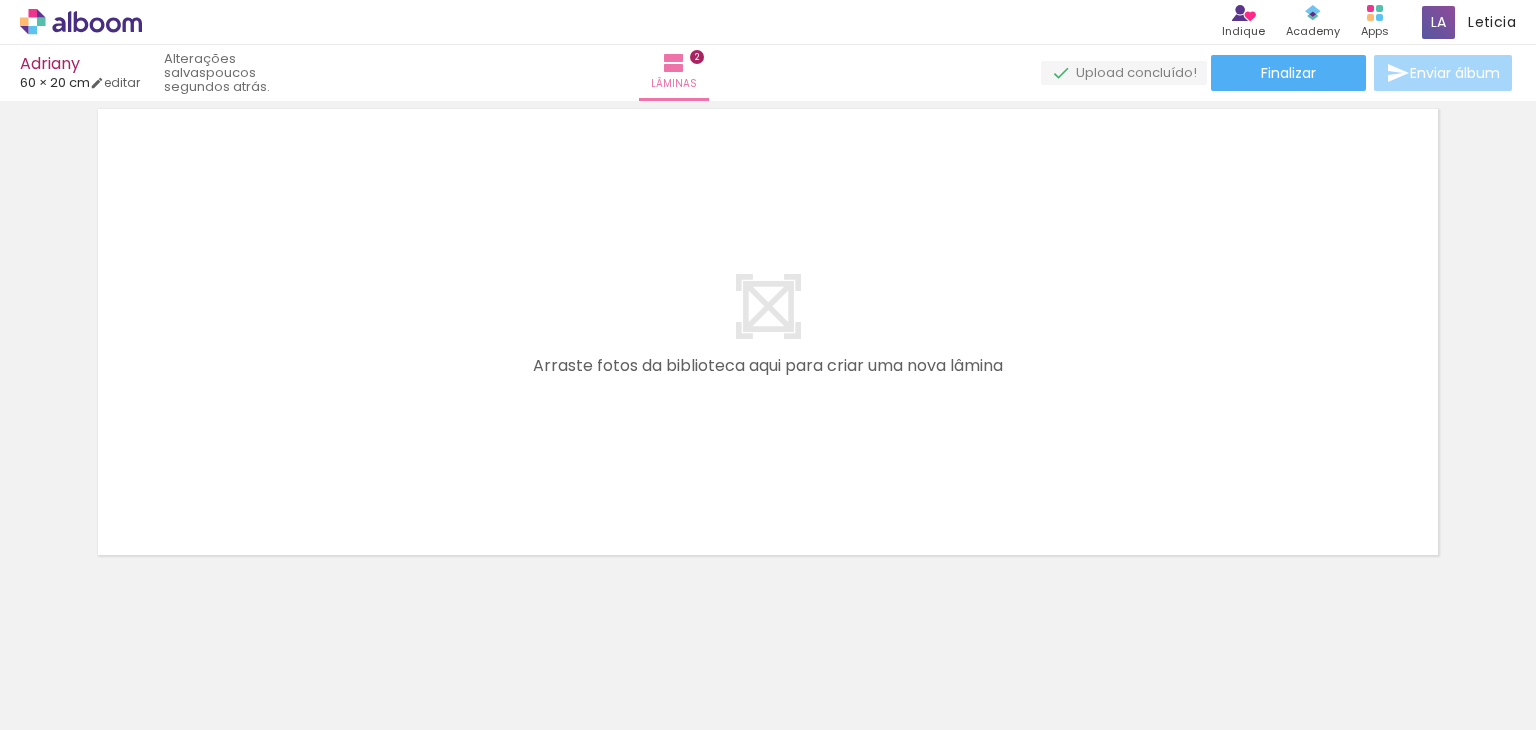 scroll, scrollTop: 1062, scrollLeft: 0, axis: vertical 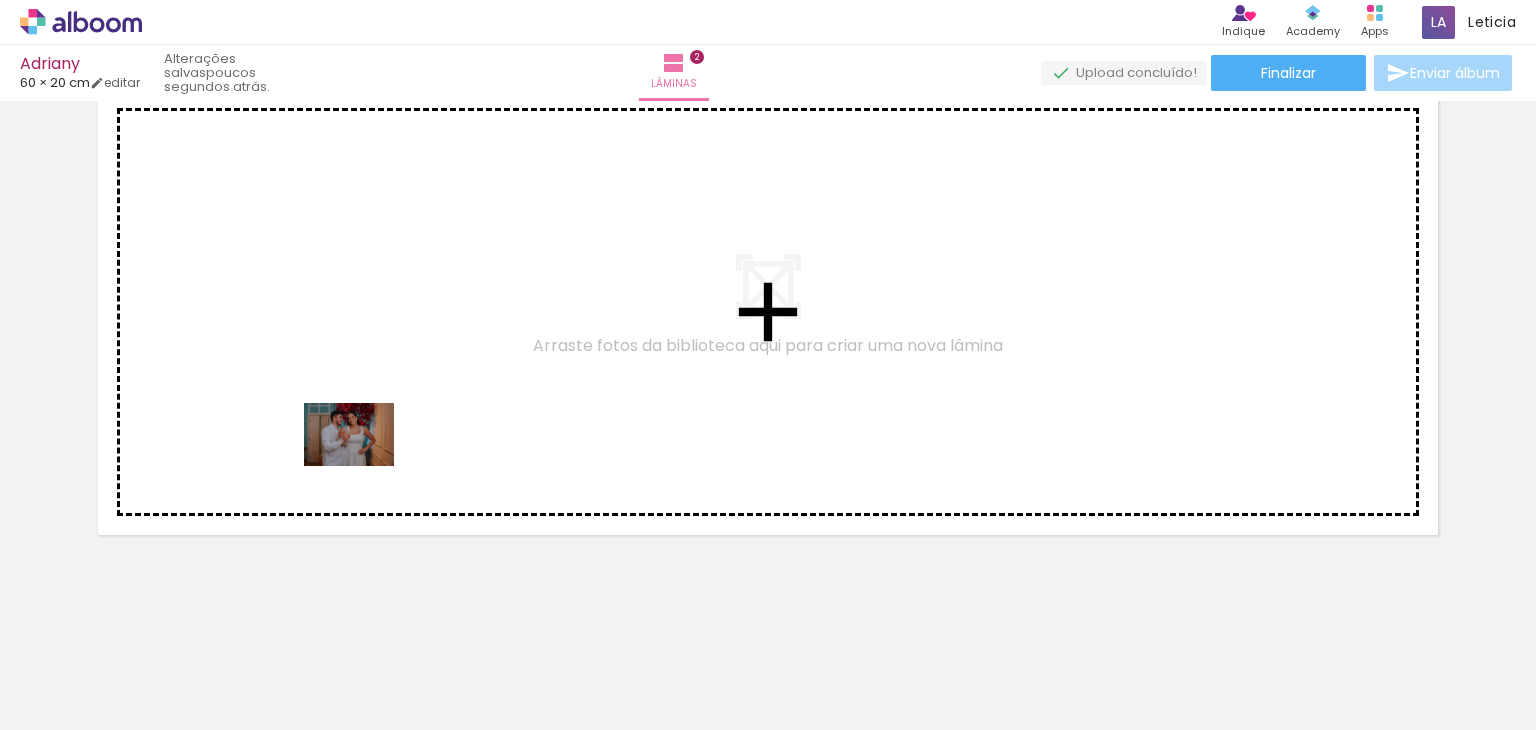 drag, startPoint x: 325, startPoint y: 660, endPoint x: 364, endPoint y: 463, distance: 200.8233 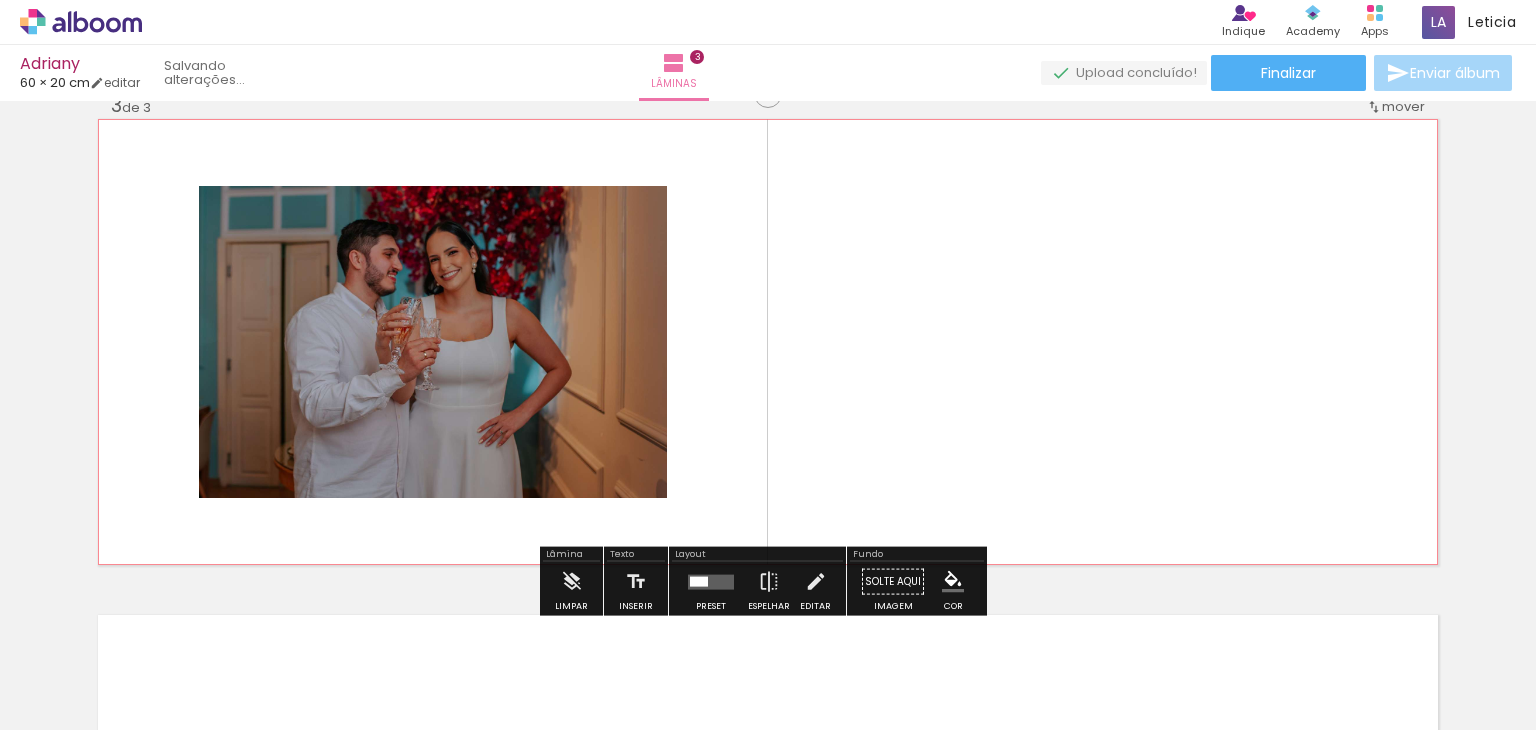 scroll, scrollTop: 1021, scrollLeft: 0, axis: vertical 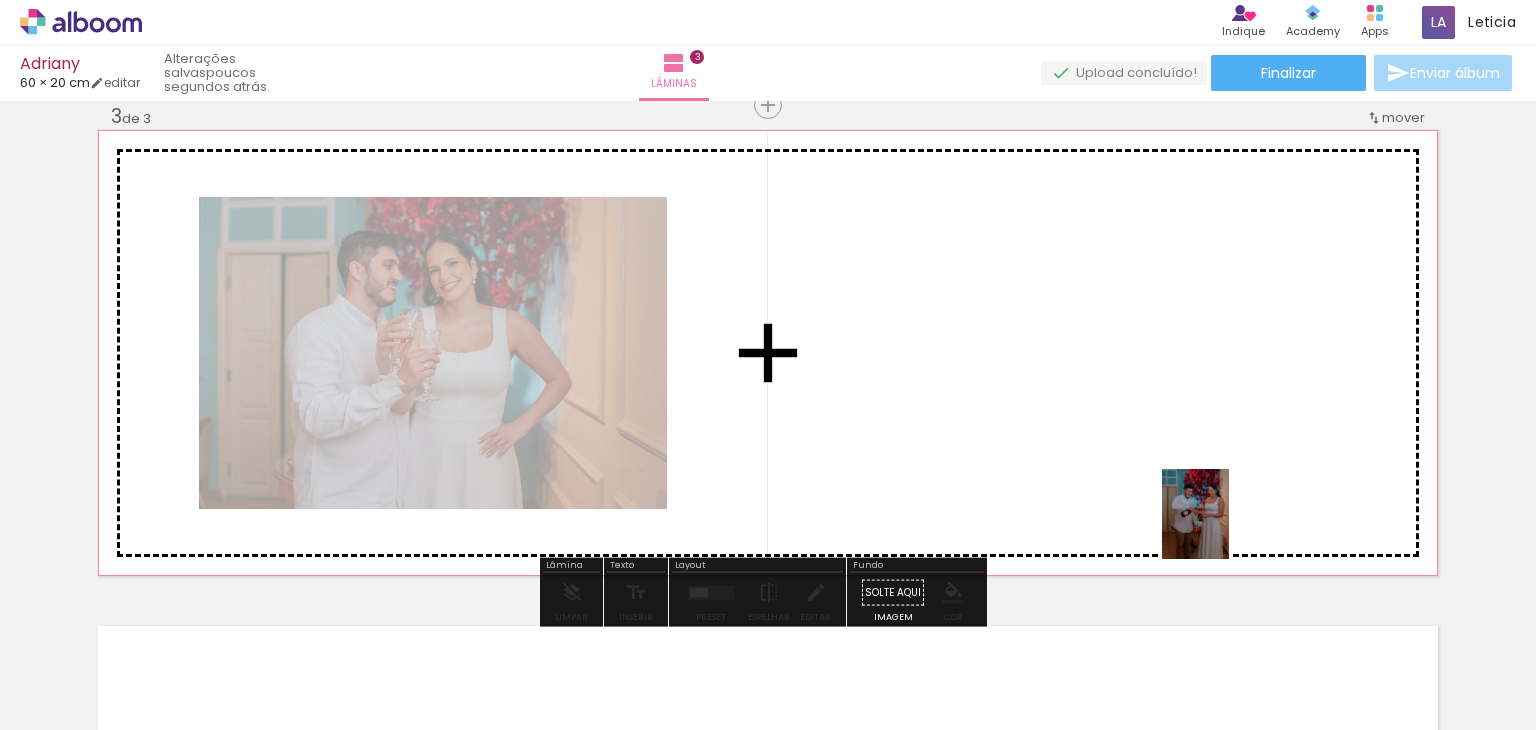 drag, startPoint x: 1446, startPoint y: 697, endPoint x: 1124, endPoint y: 453, distance: 404.00494 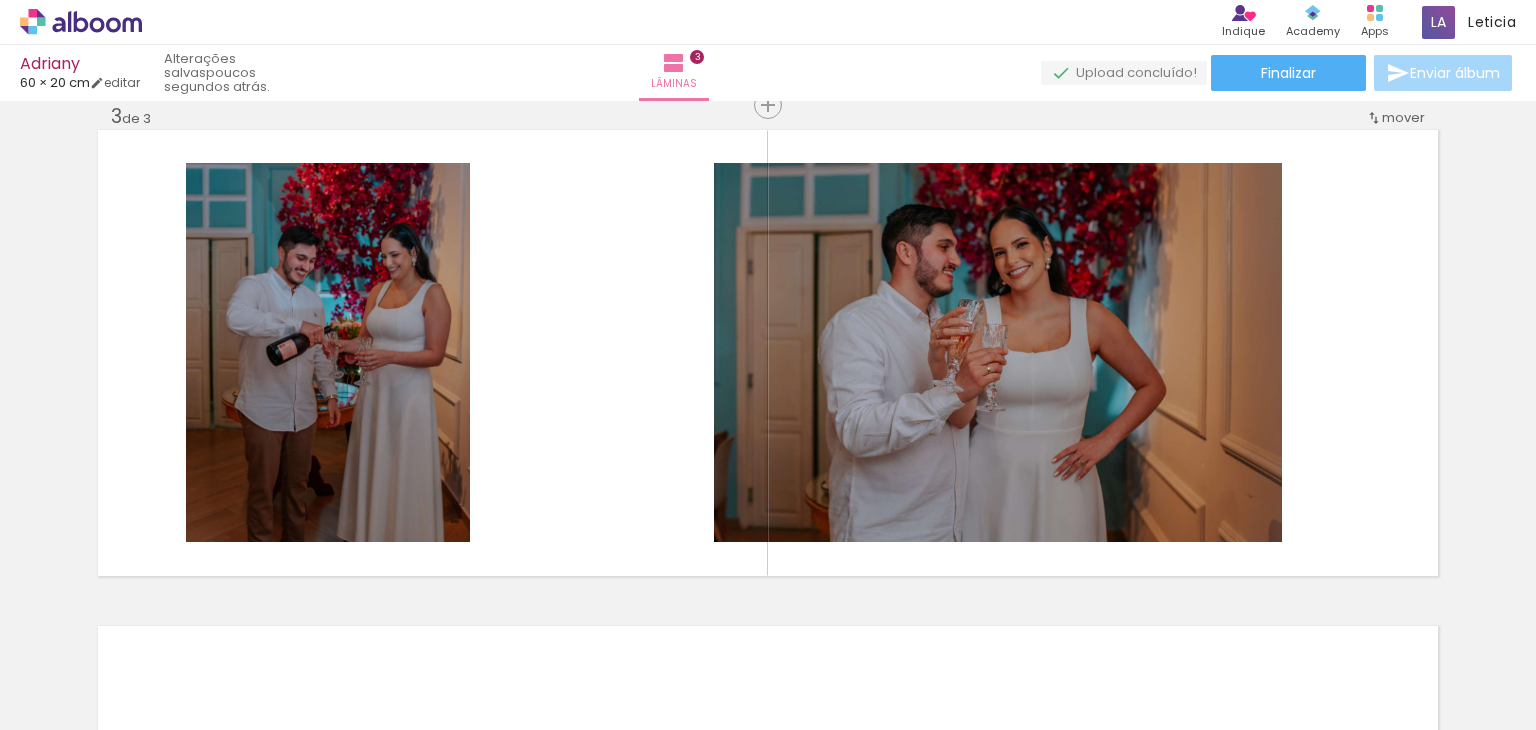 scroll, scrollTop: 0, scrollLeft: 520, axis: horizontal 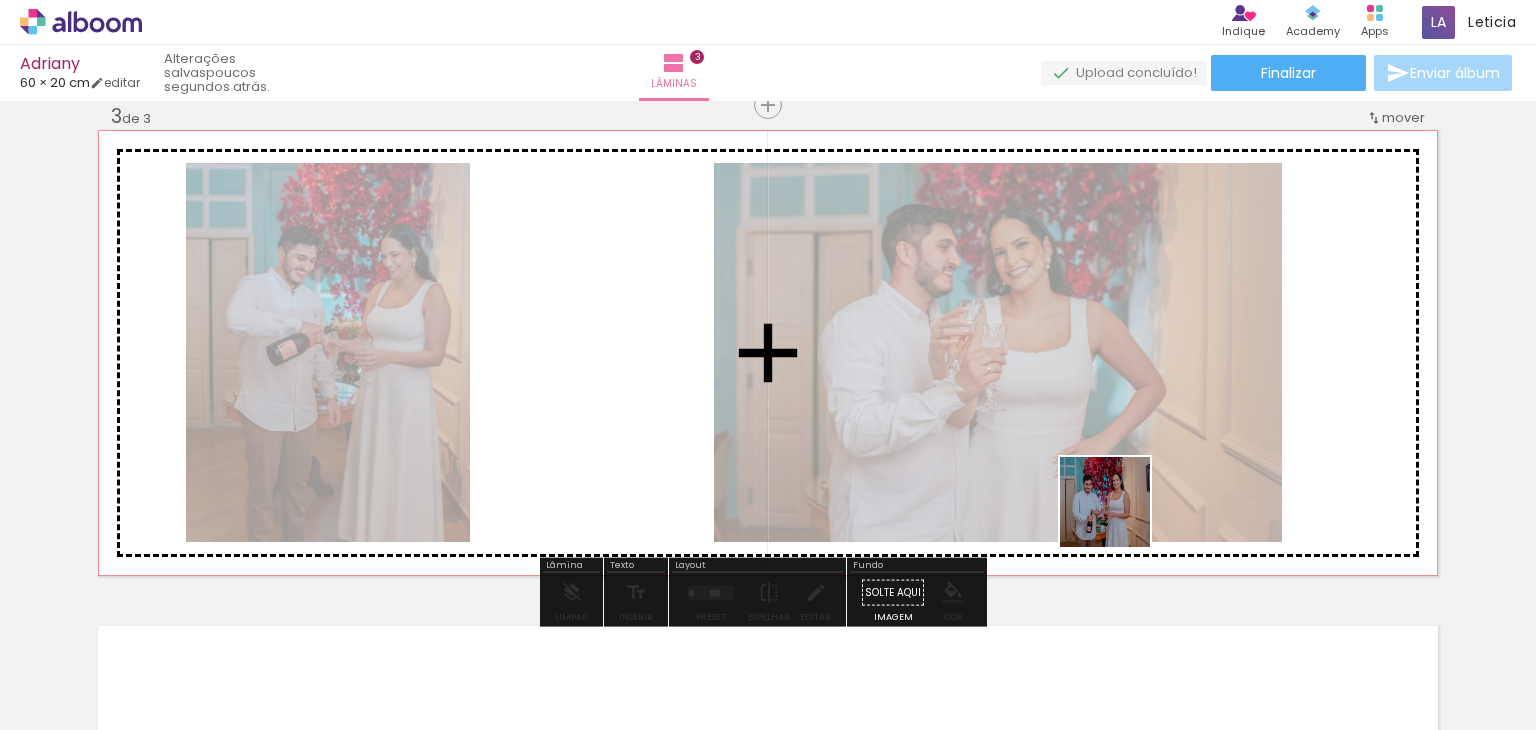 drag, startPoint x: 1168, startPoint y: 636, endPoint x: 1114, endPoint y: 477, distance: 167.91962 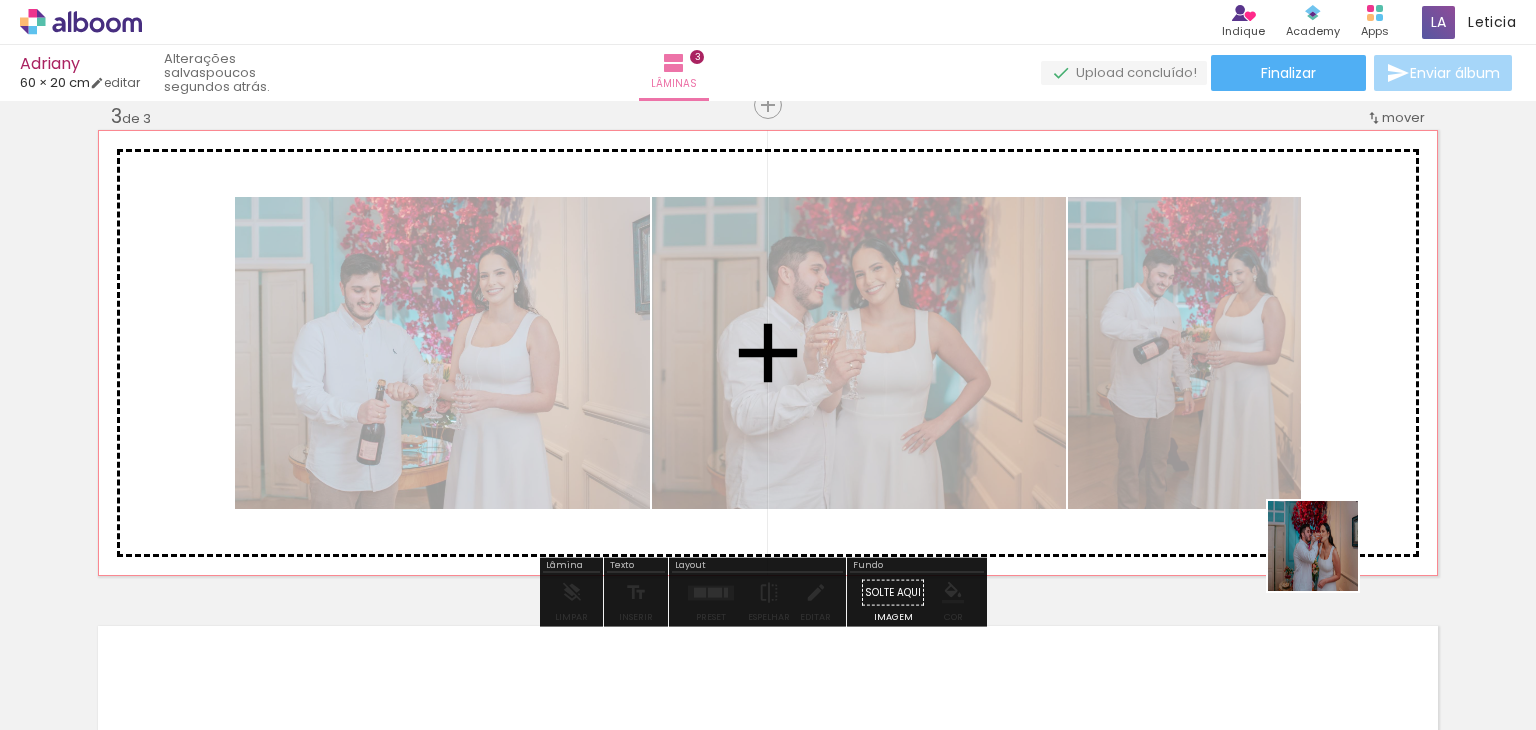 drag, startPoint x: 1392, startPoint y: 669, endPoint x: 1308, endPoint y: 513, distance: 177.17787 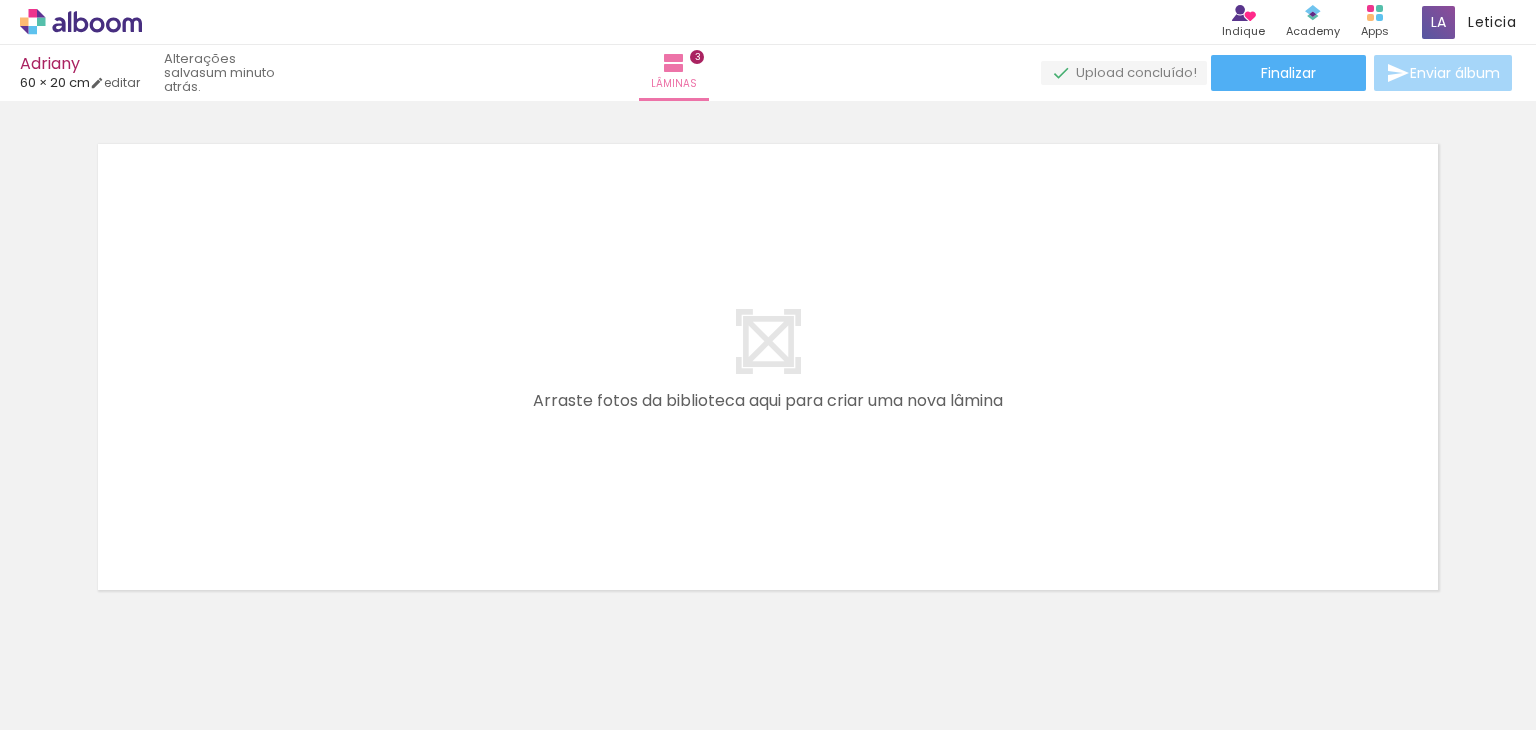 scroll, scrollTop: 1558, scrollLeft: 0, axis: vertical 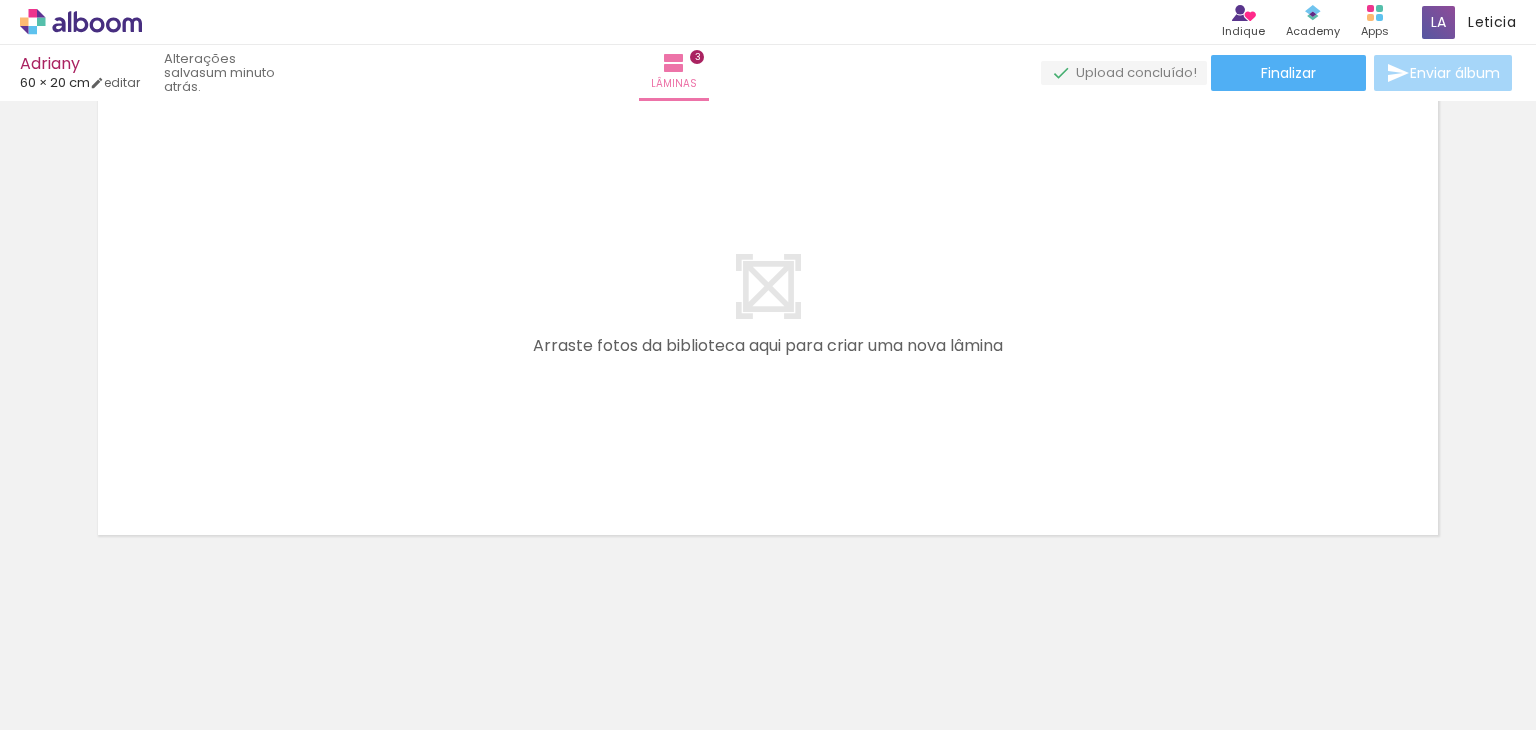 click at bounding box center [29, 703] 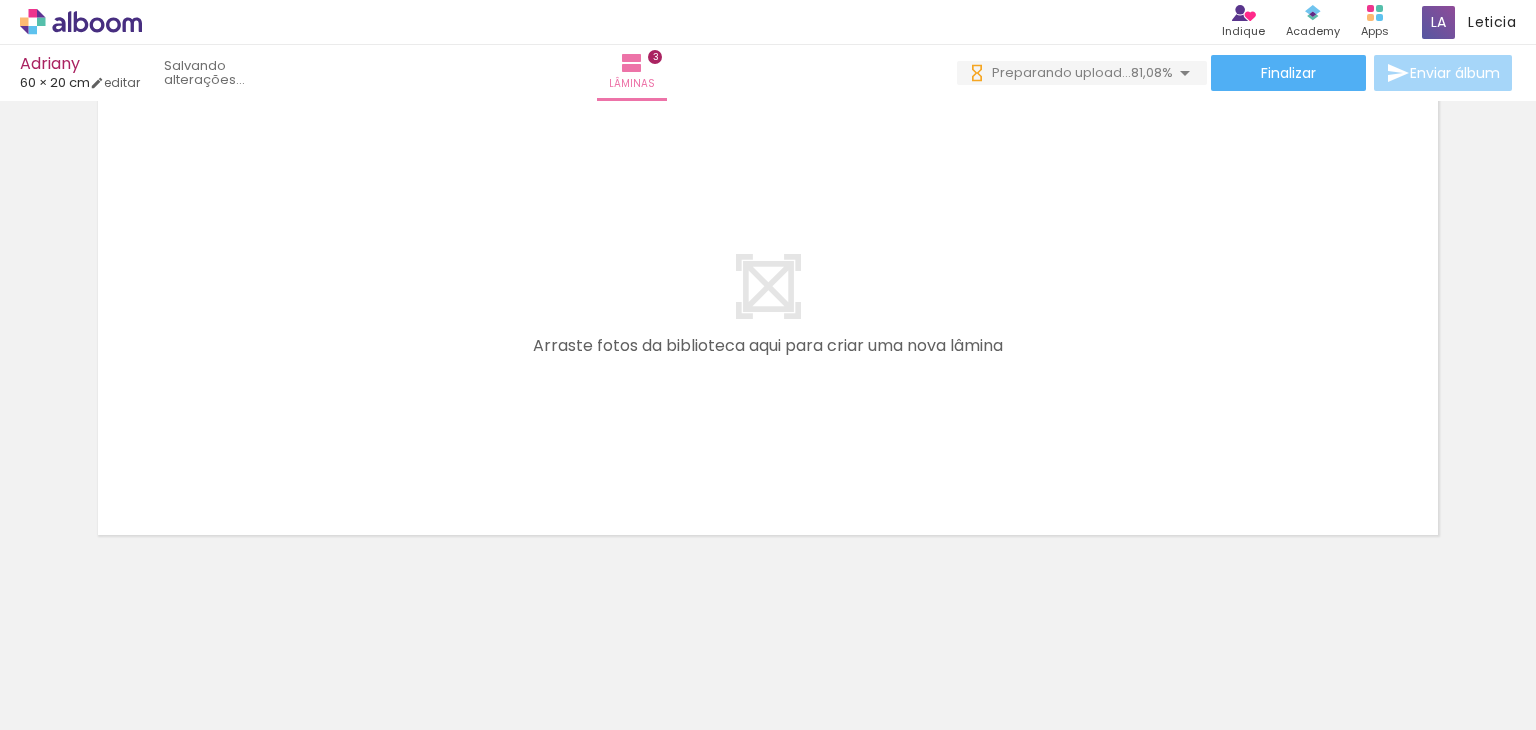 scroll, scrollTop: 0, scrollLeft: 2283, axis: horizontal 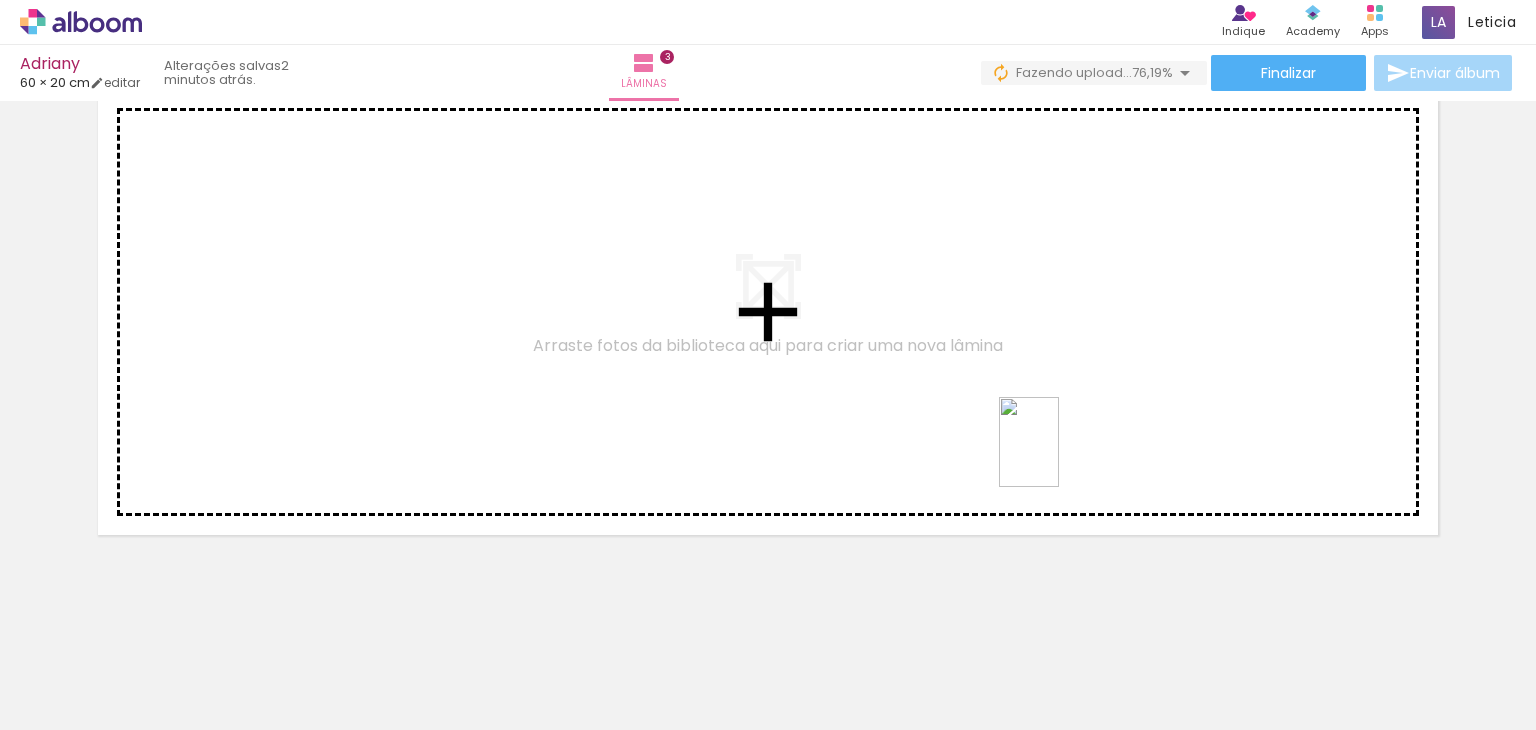 drag, startPoint x: 1042, startPoint y: 661, endPoint x: 1075, endPoint y: 429, distance: 234.33524 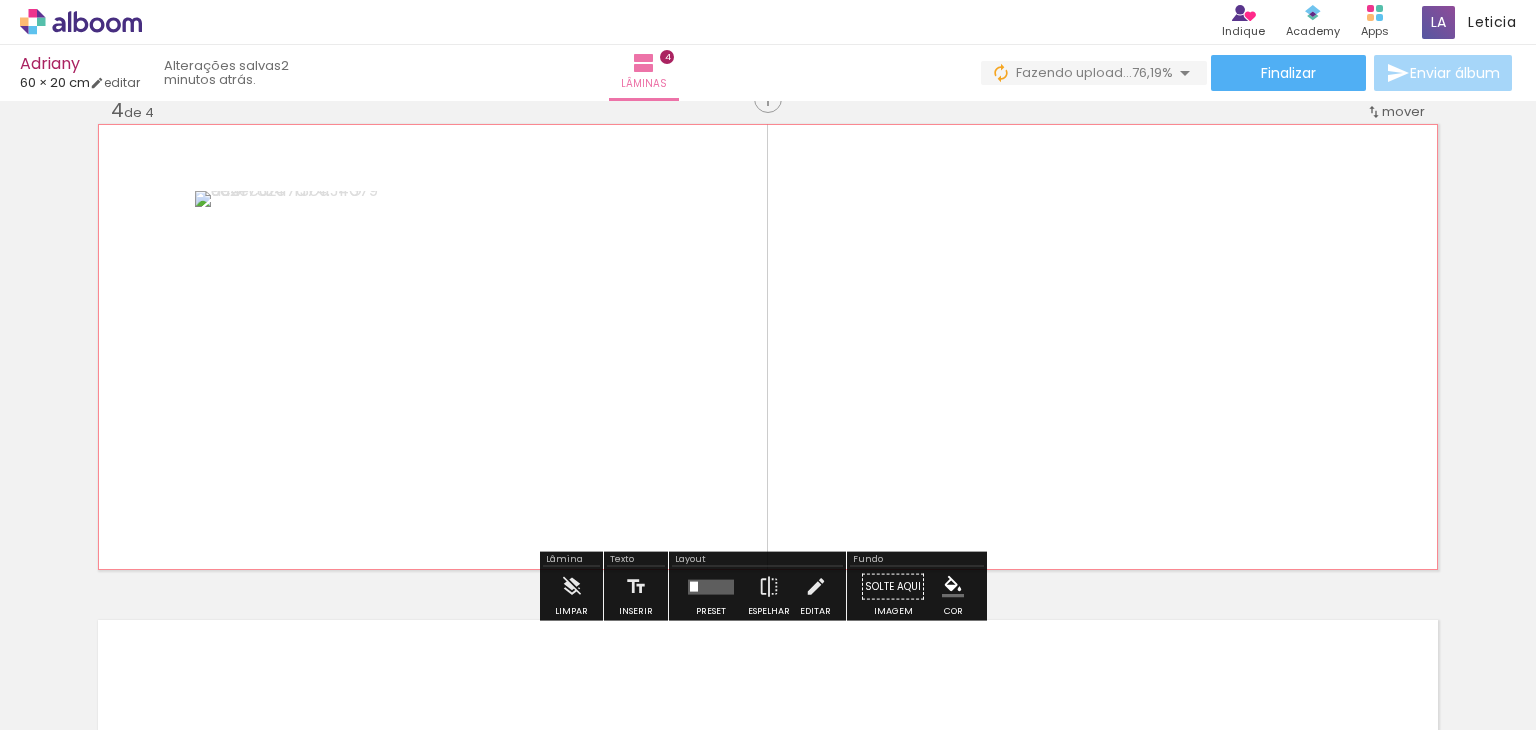 scroll, scrollTop: 1517, scrollLeft: 0, axis: vertical 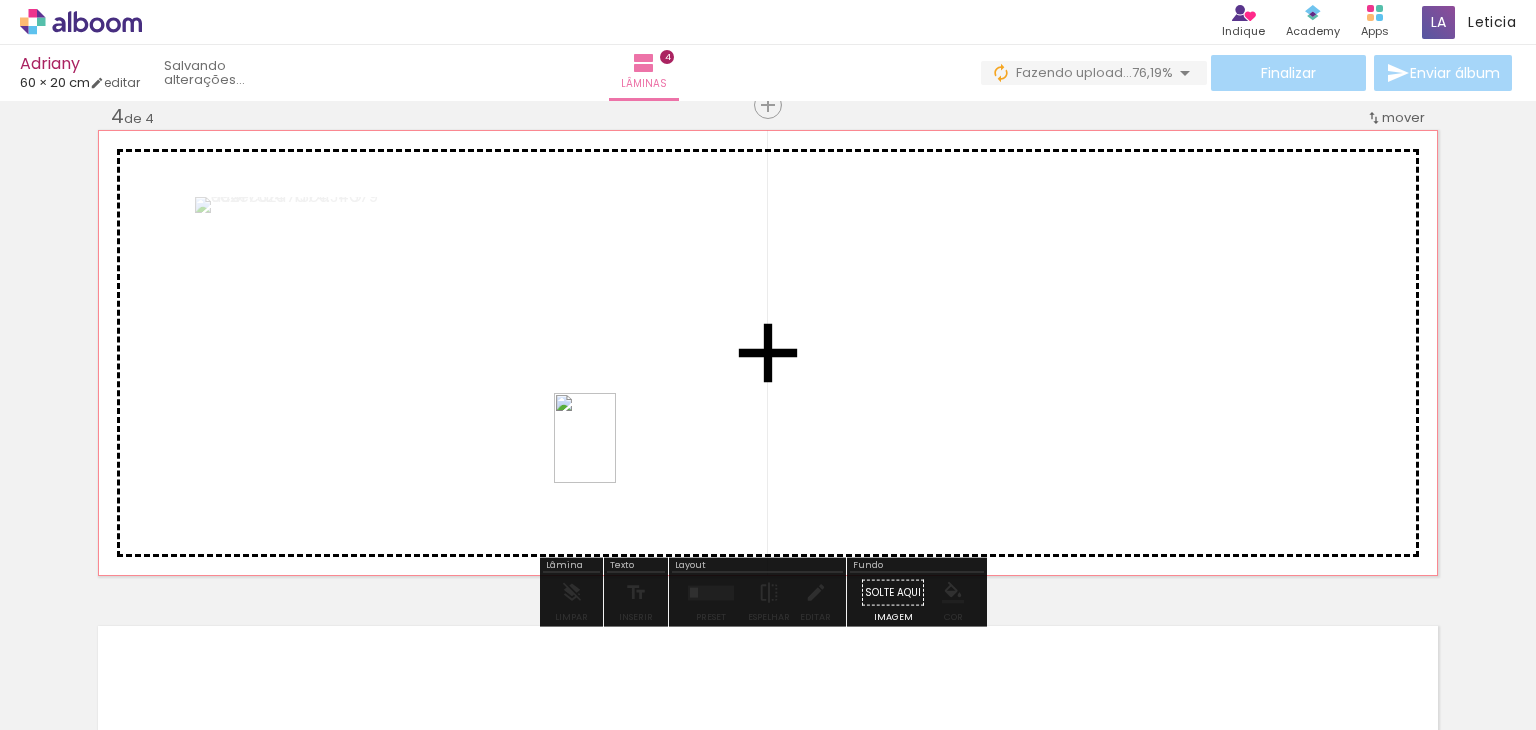 drag, startPoint x: 567, startPoint y: 687, endPoint x: 615, endPoint y: 449, distance: 242.7921 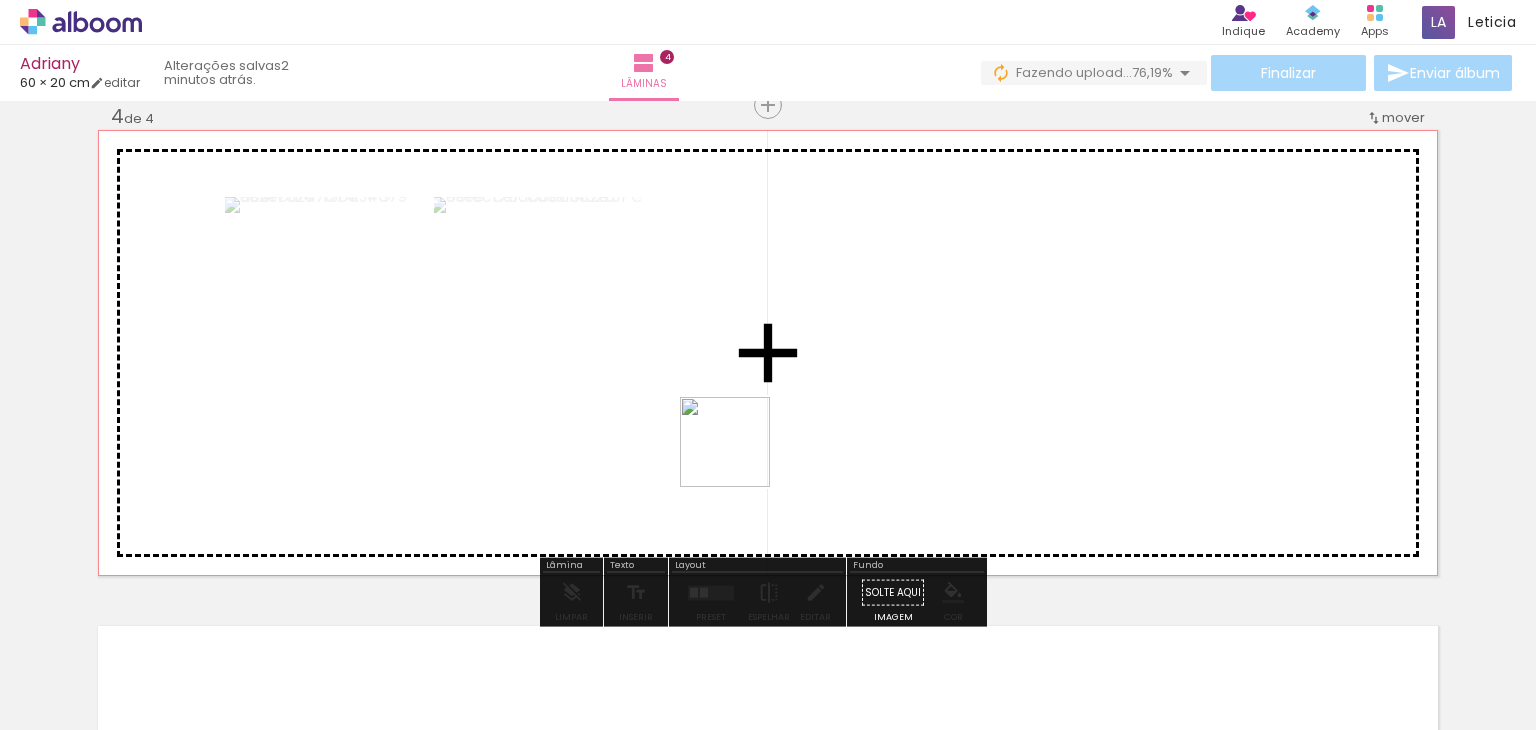 drag, startPoint x: 684, startPoint y: 663, endPoint x: 787, endPoint y: 409, distance: 274.08942 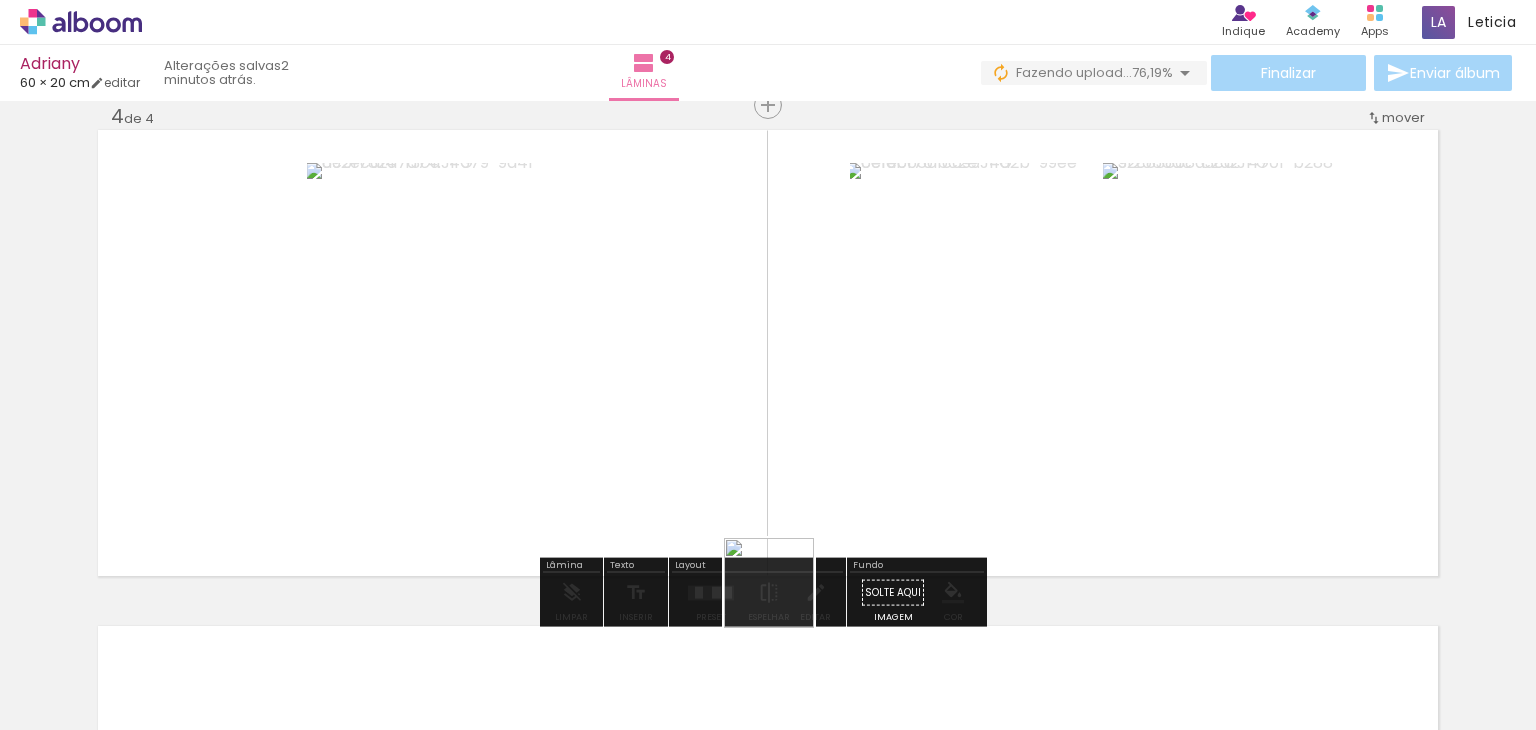 drag, startPoint x: 816, startPoint y: 674, endPoint x: 780, endPoint y: 489, distance: 188.47015 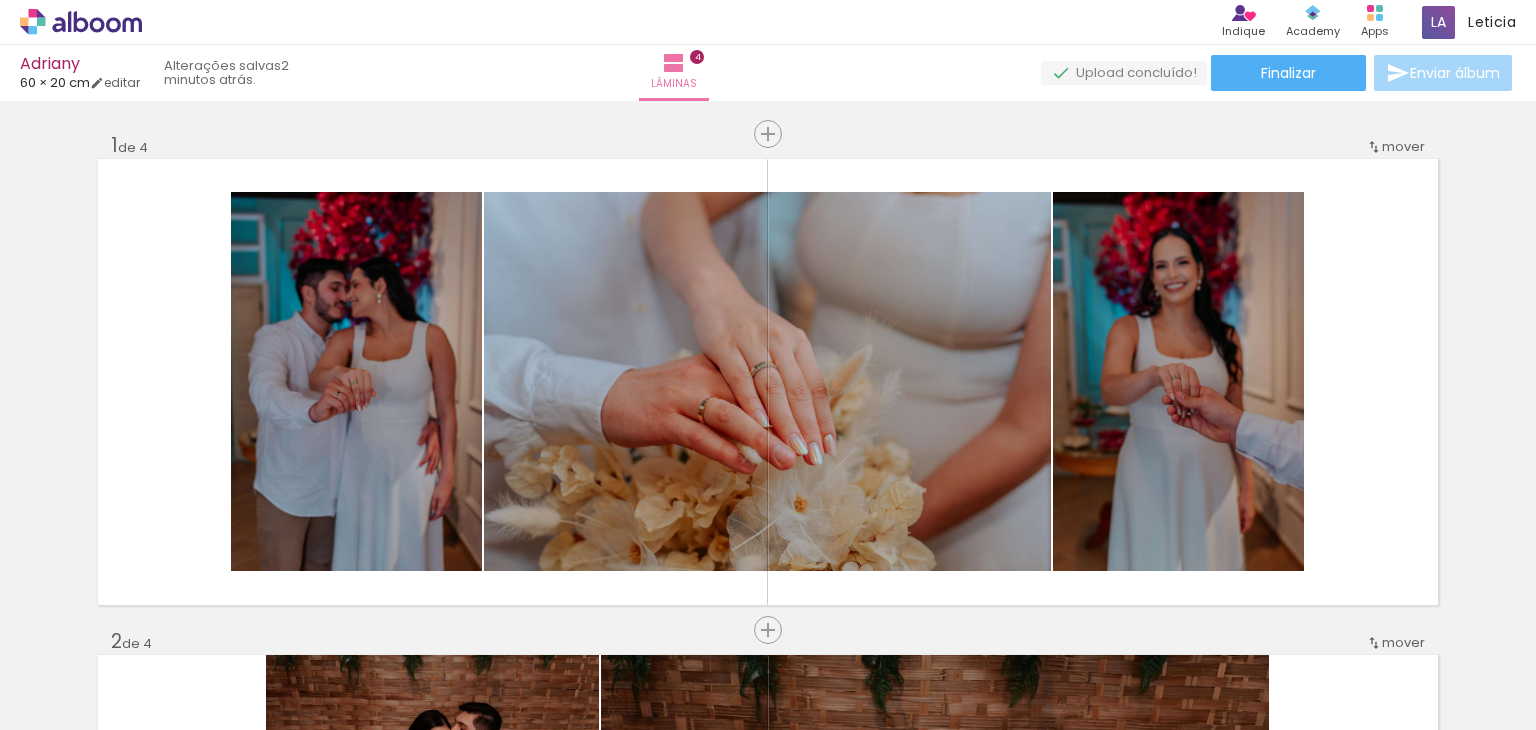drag, startPoint x: 0, startPoint y: 0, endPoint x: 1371, endPoint y: 478, distance: 1451.9384 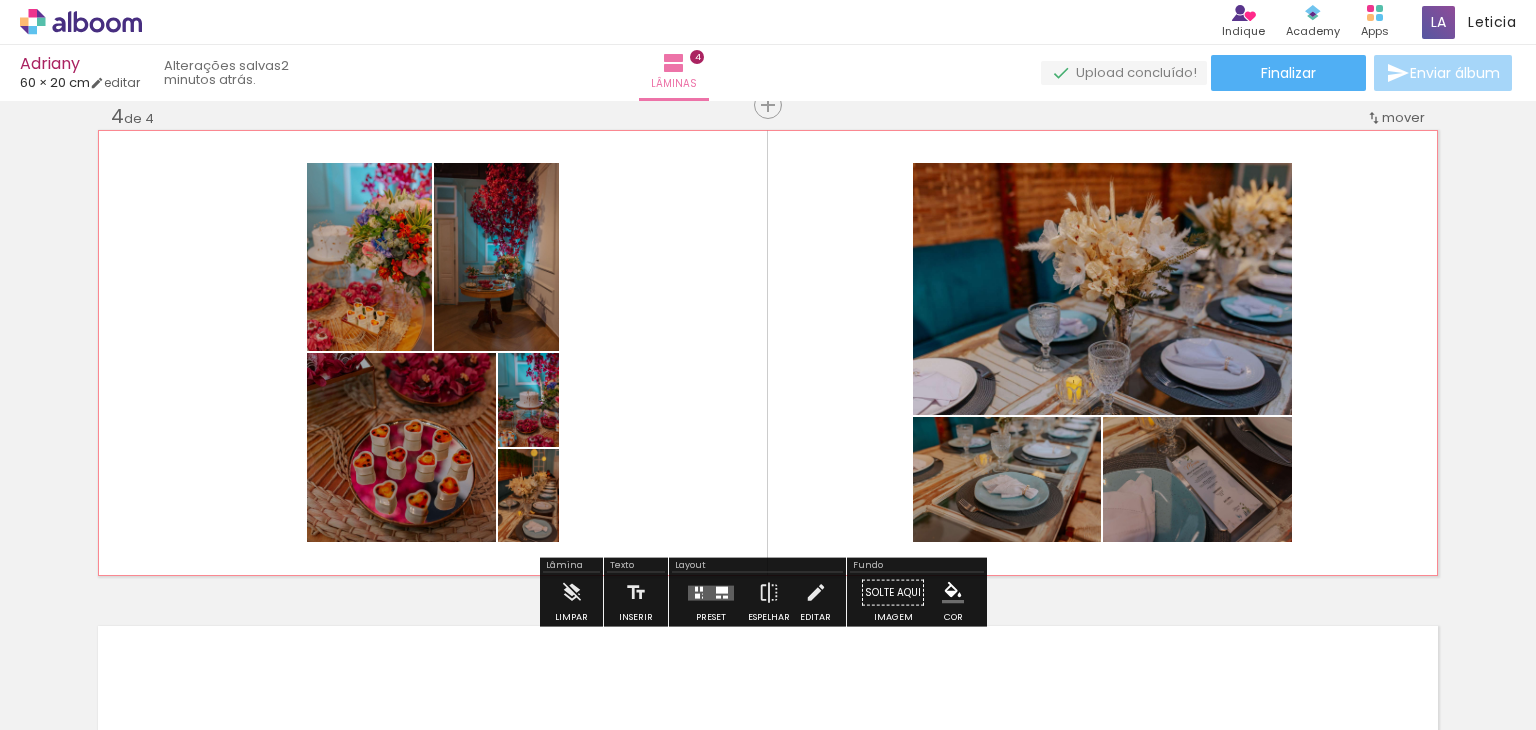 scroll, scrollTop: 0, scrollLeft: 0, axis: both 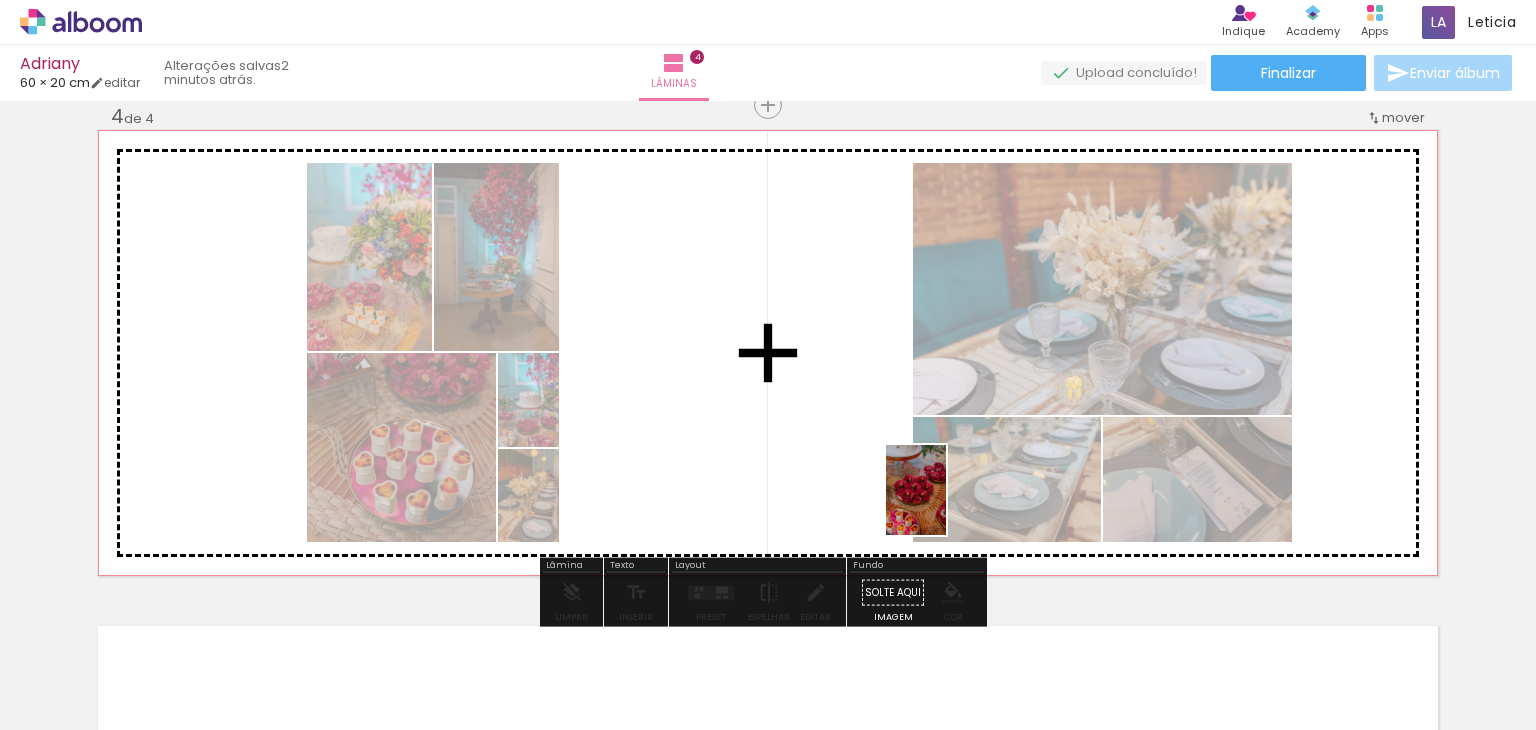 drag, startPoint x: 1155, startPoint y: 667, endPoint x: 860, endPoint y: 424, distance: 382.1963 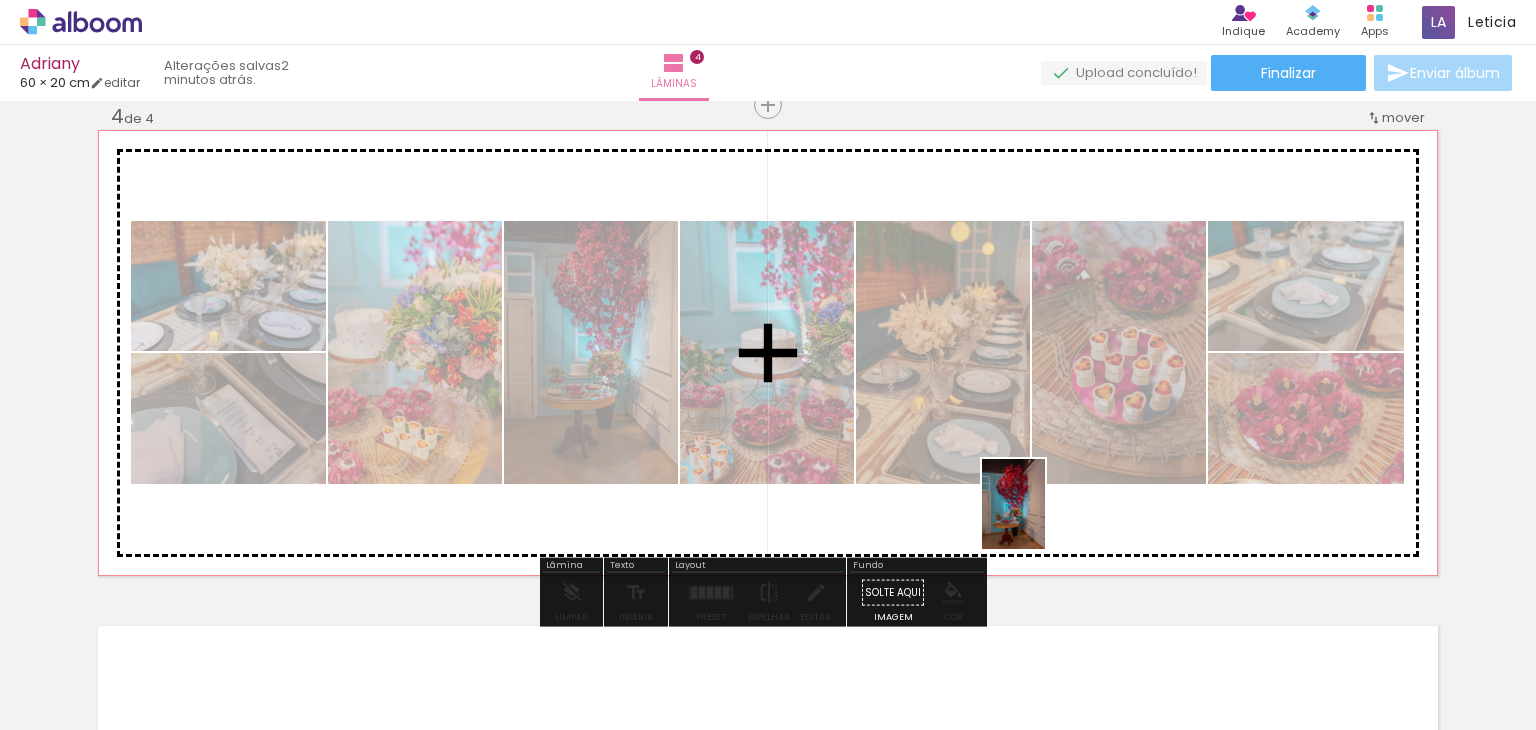 drag, startPoint x: 1244, startPoint y: 674, endPoint x: 1041, endPoint y: 519, distance: 255.40947 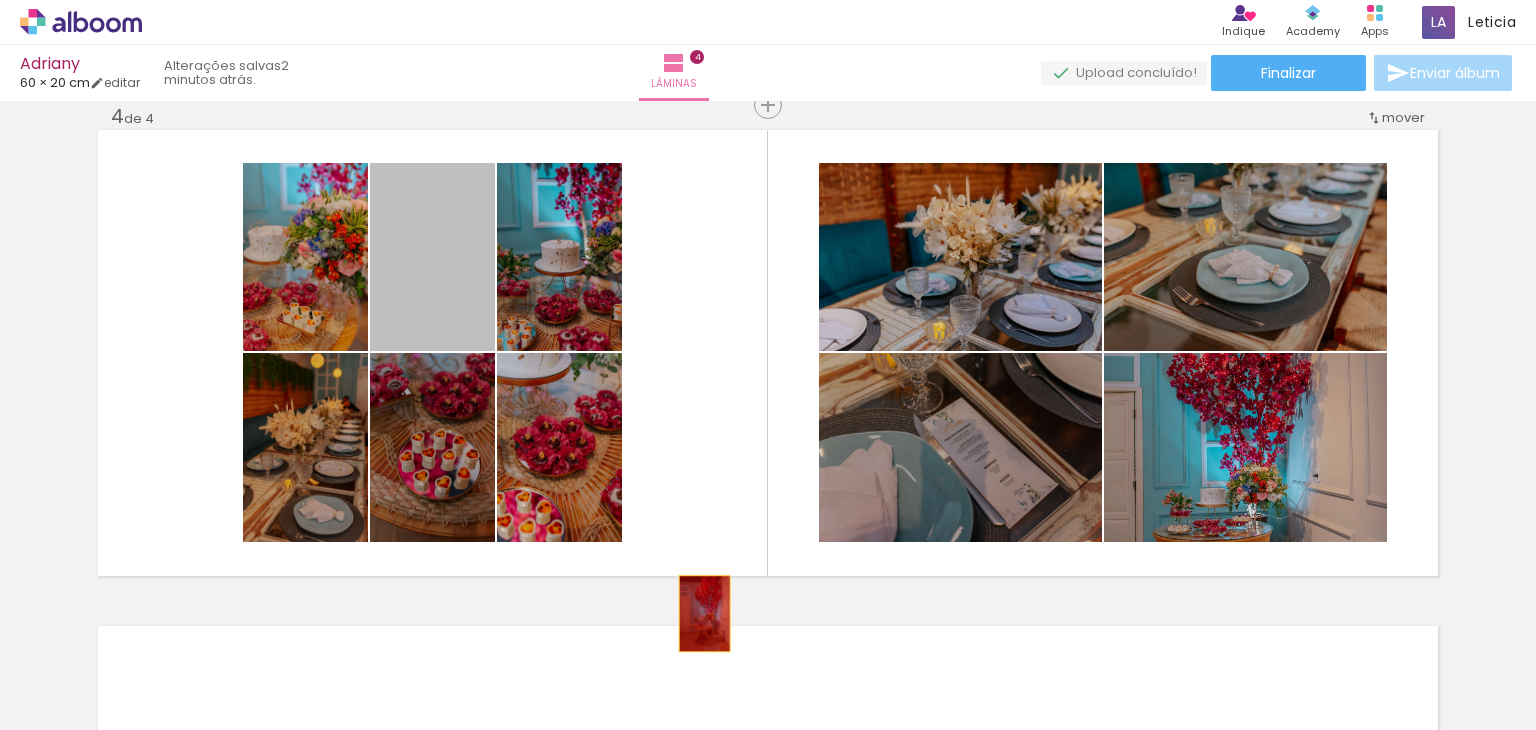 drag, startPoint x: 400, startPoint y: 293, endPoint x: 747, endPoint y: 639, distance: 490.0255 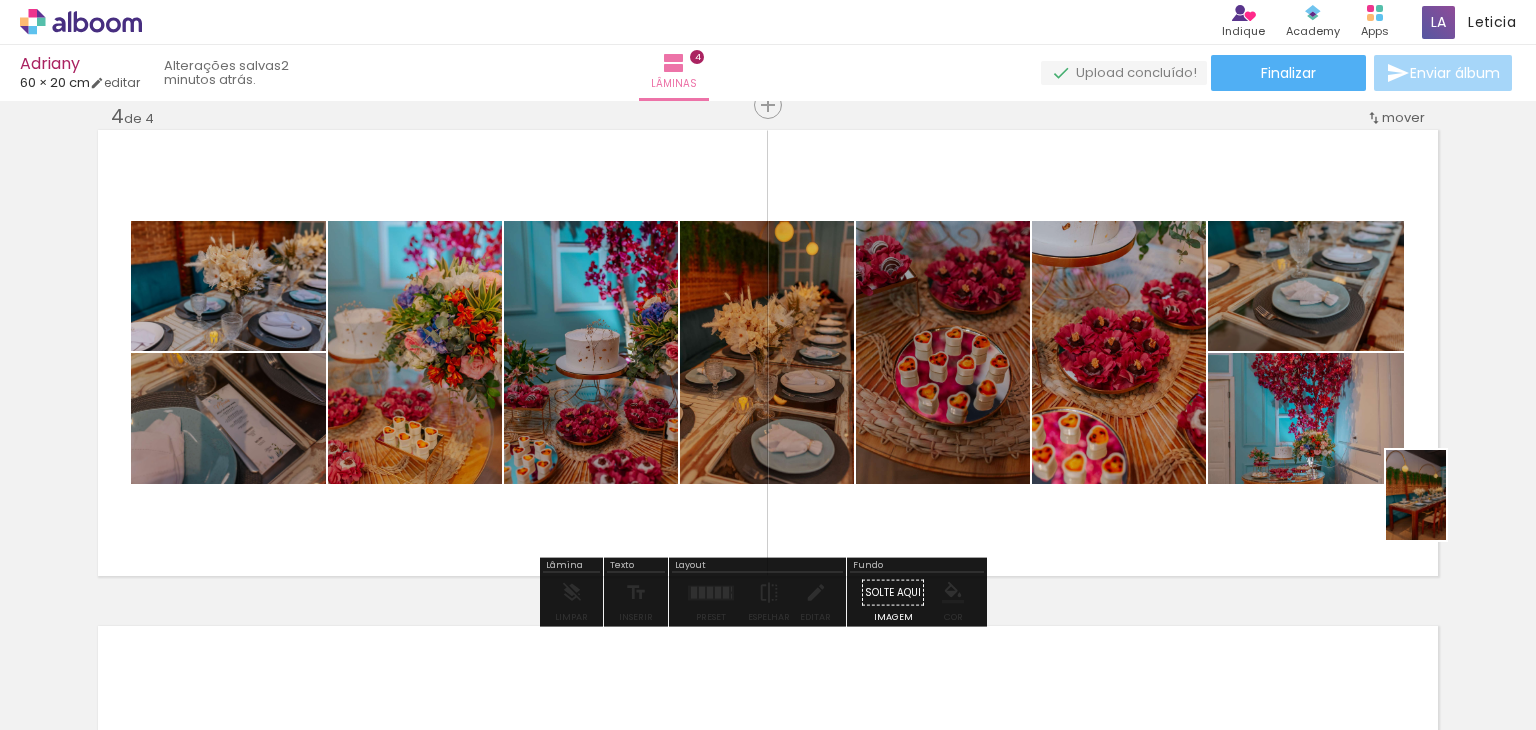 drag, startPoint x: 1428, startPoint y: 672, endPoint x: 1448, endPoint y: 510, distance: 163.2299 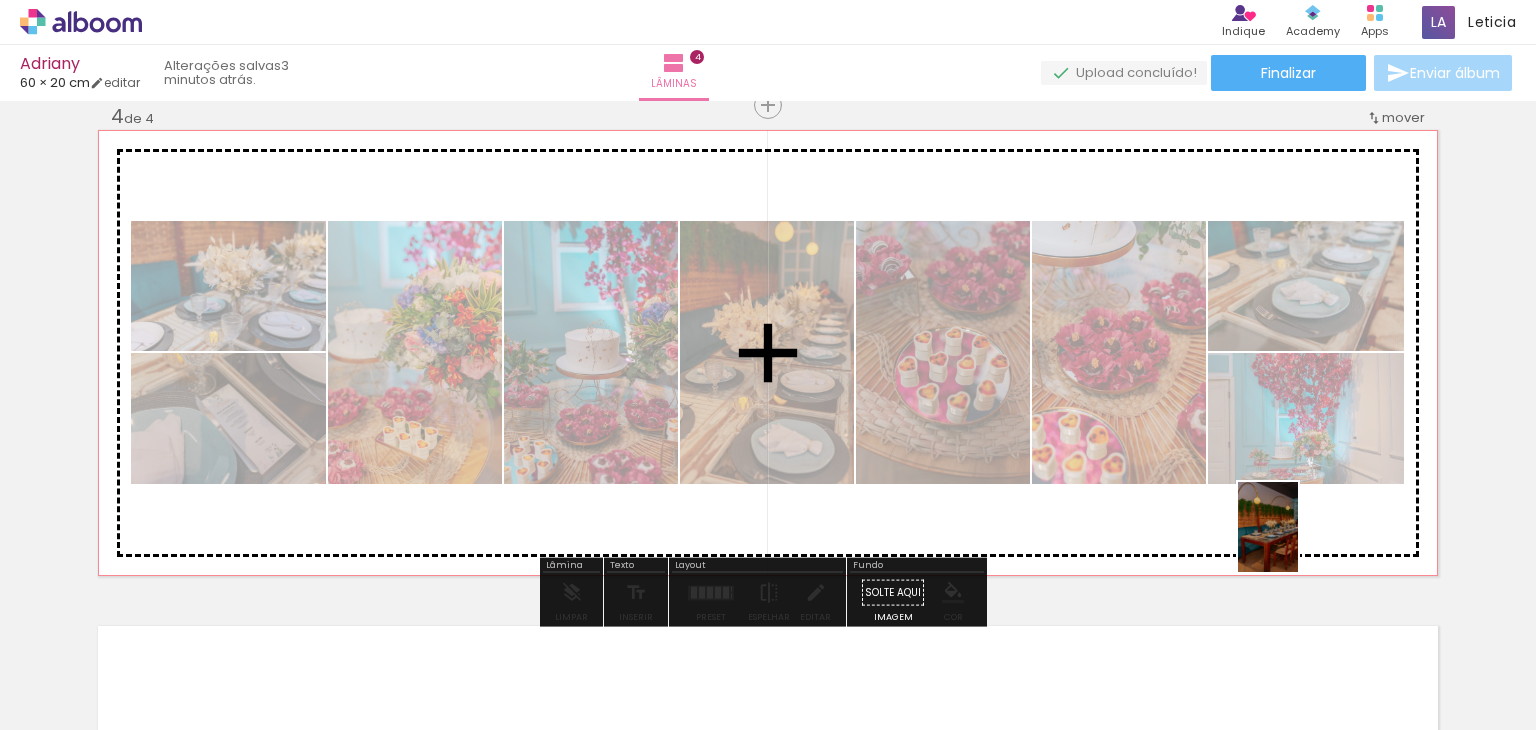 drag, startPoint x: 1462, startPoint y: 664, endPoint x: 1296, endPoint y: 540, distance: 207.2004 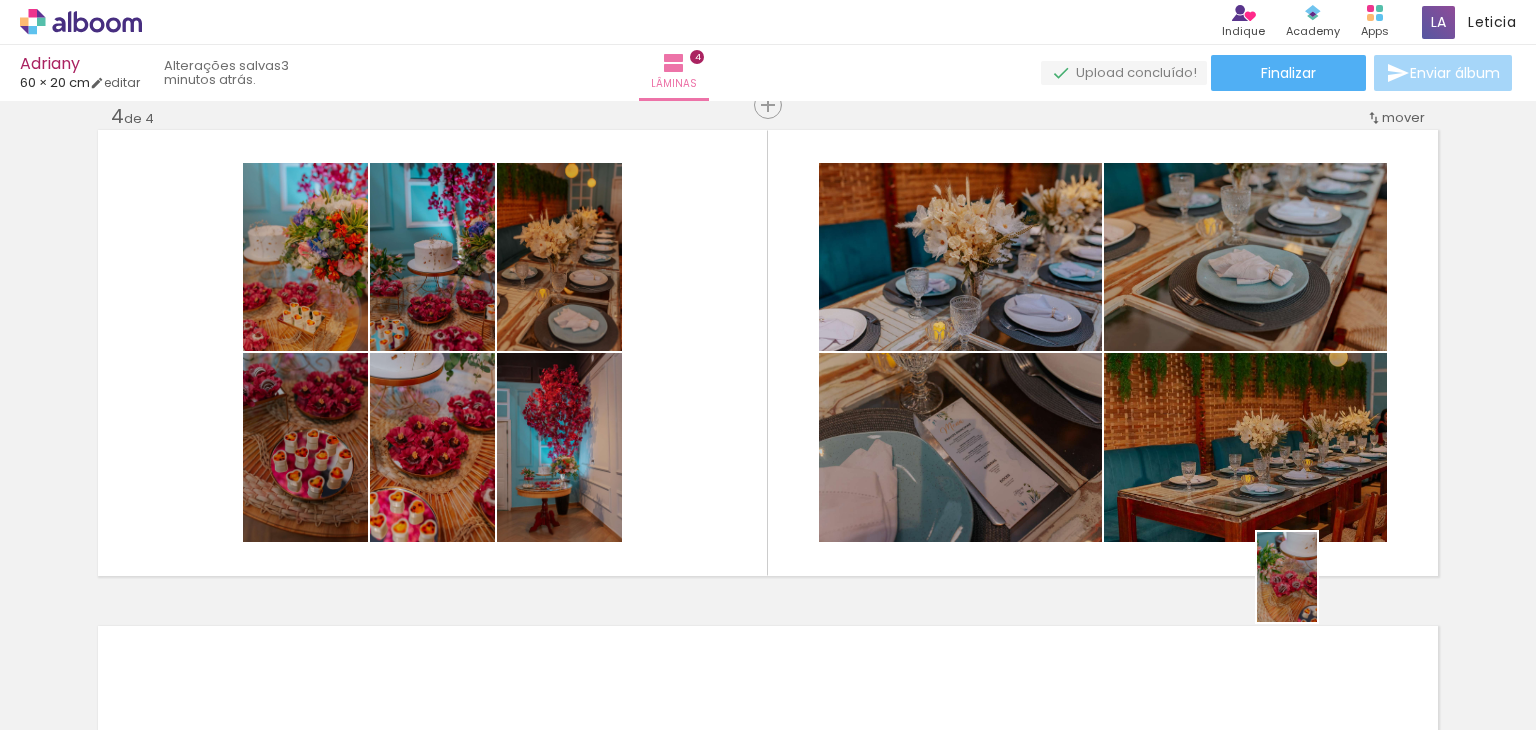 drag, startPoint x: 1336, startPoint y: 665, endPoint x: 1314, endPoint y: 573, distance: 94.59387 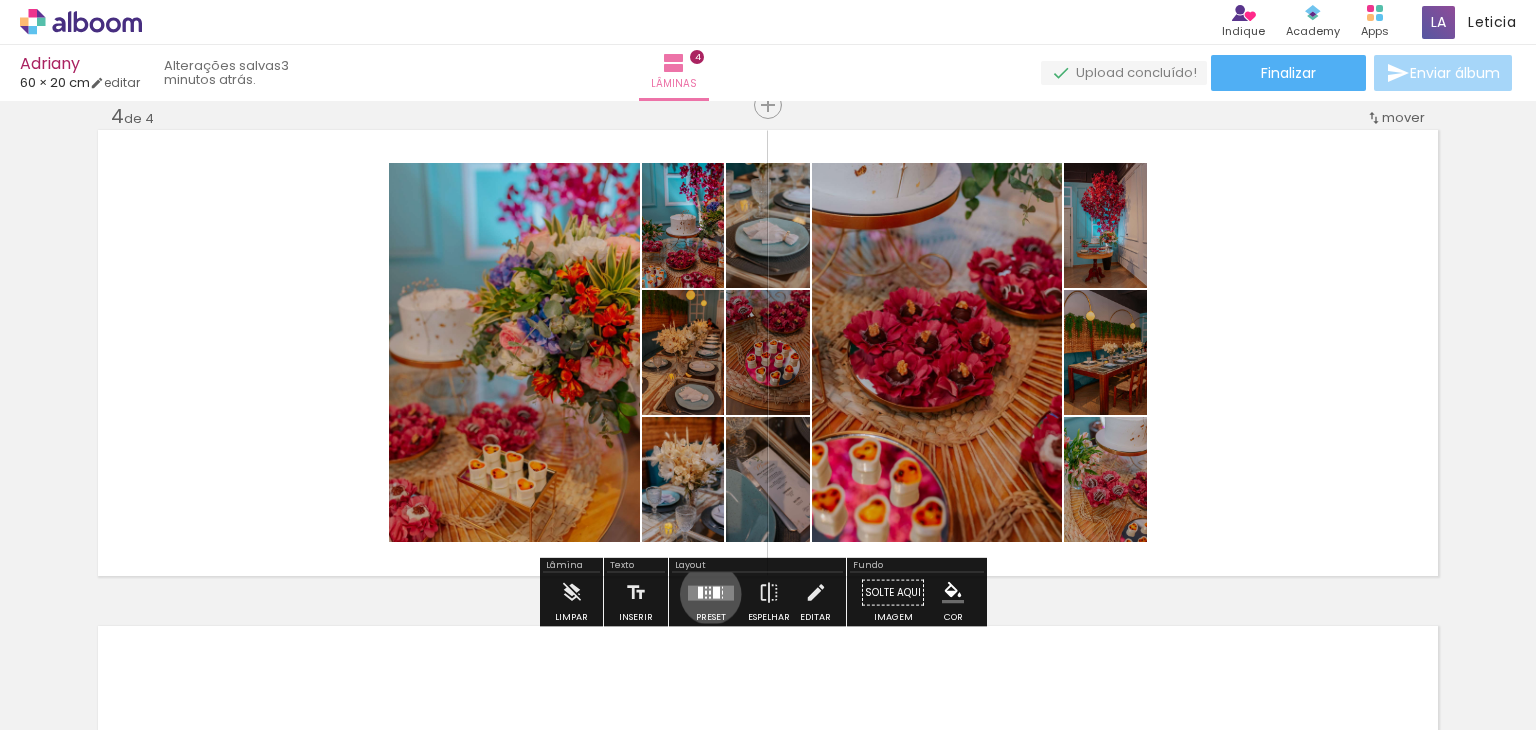 click at bounding box center [711, 592] 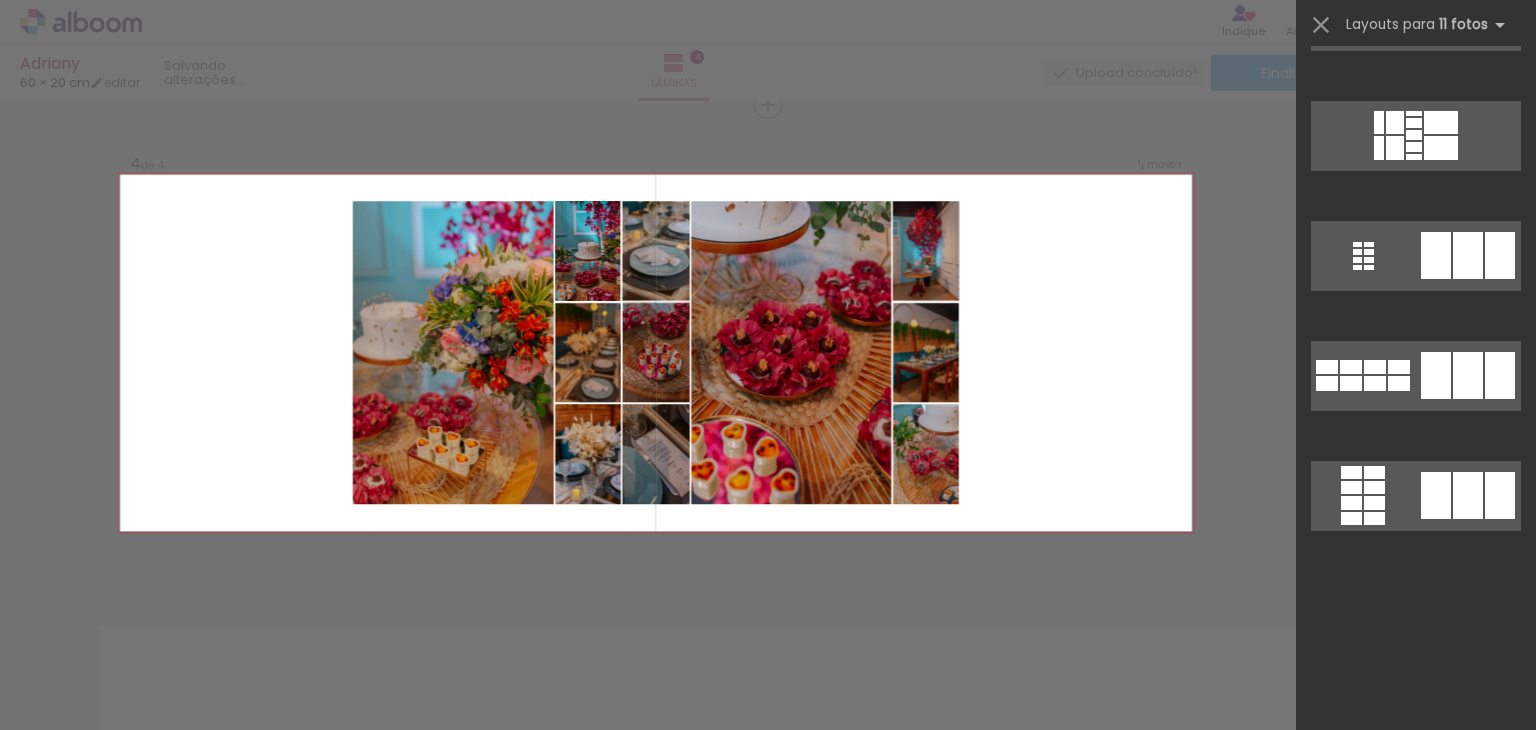scroll, scrollTop: 0, scrollLeft: 0, axis: both 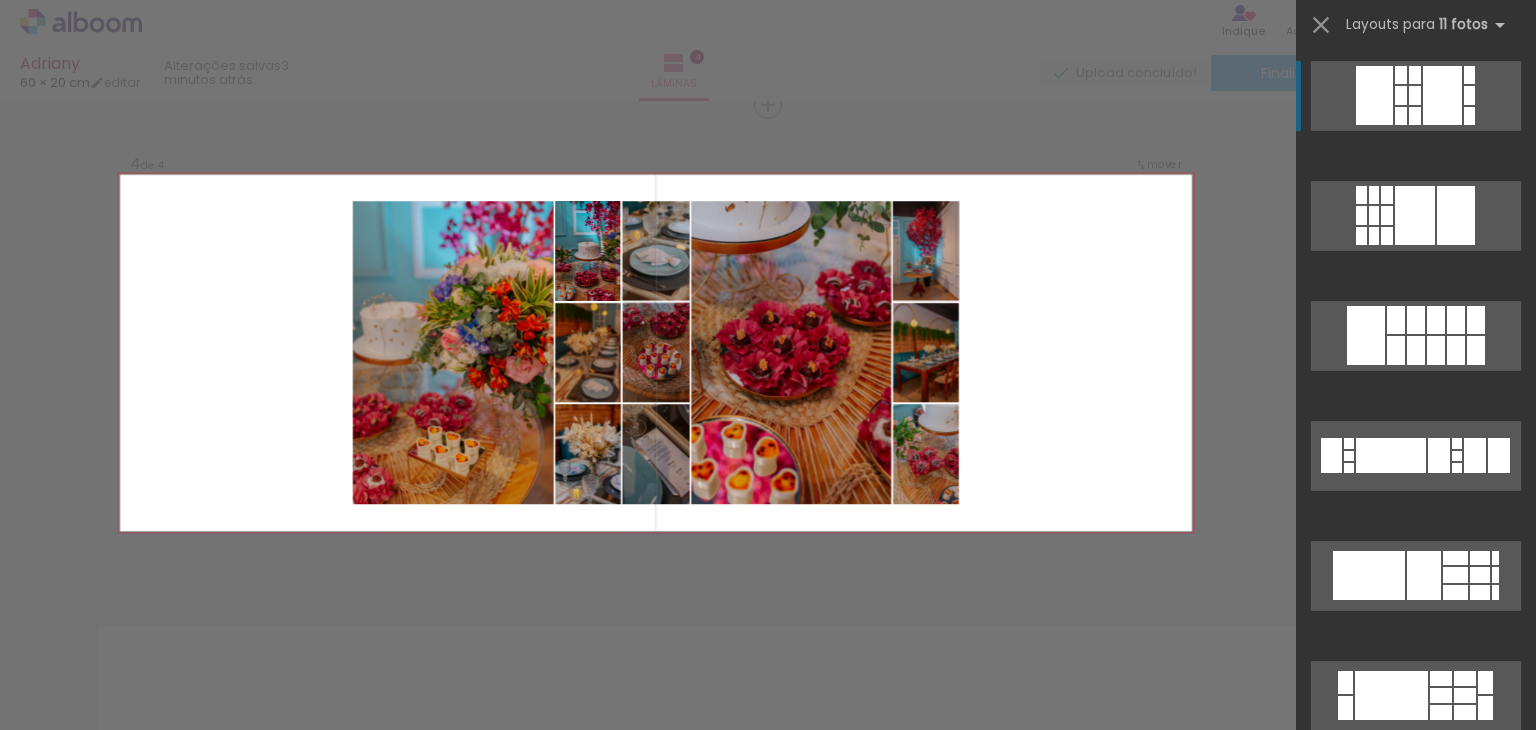 click at bounding box center [1361, 236] 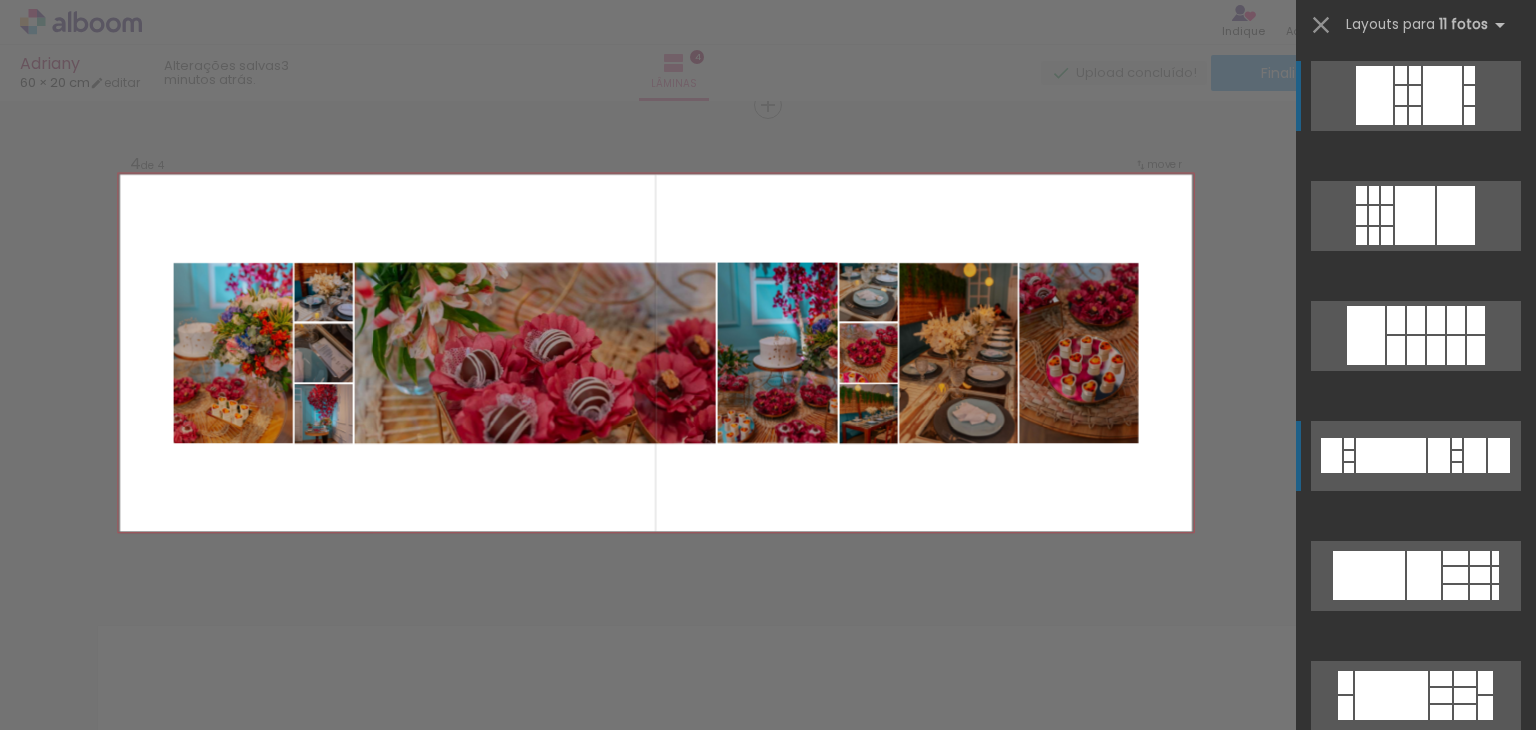 click at bounding box center (1374, 195) 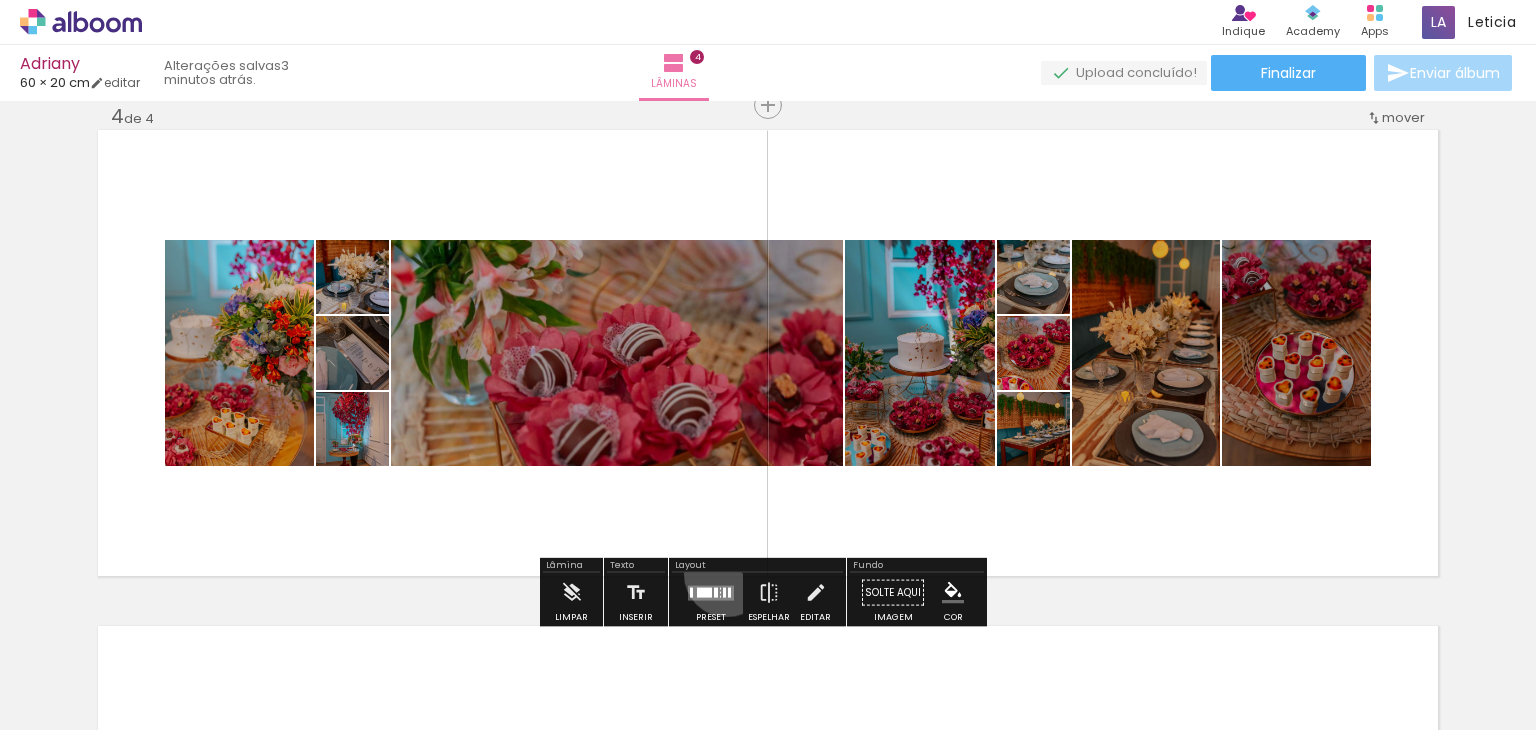 click at bounding box center [711, 593] 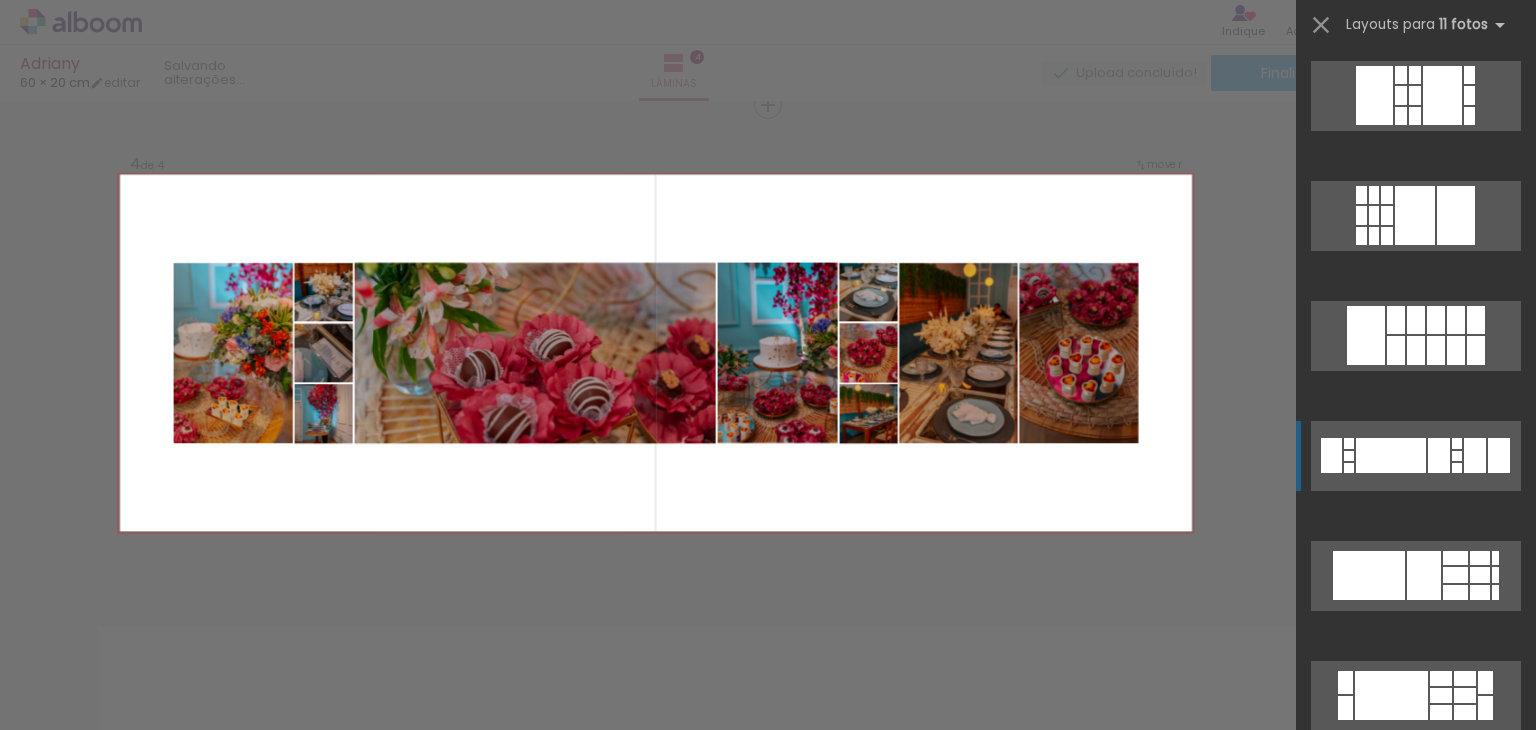 scroll, scrollTop: 360, scrollLeft: 0, axis: vertical 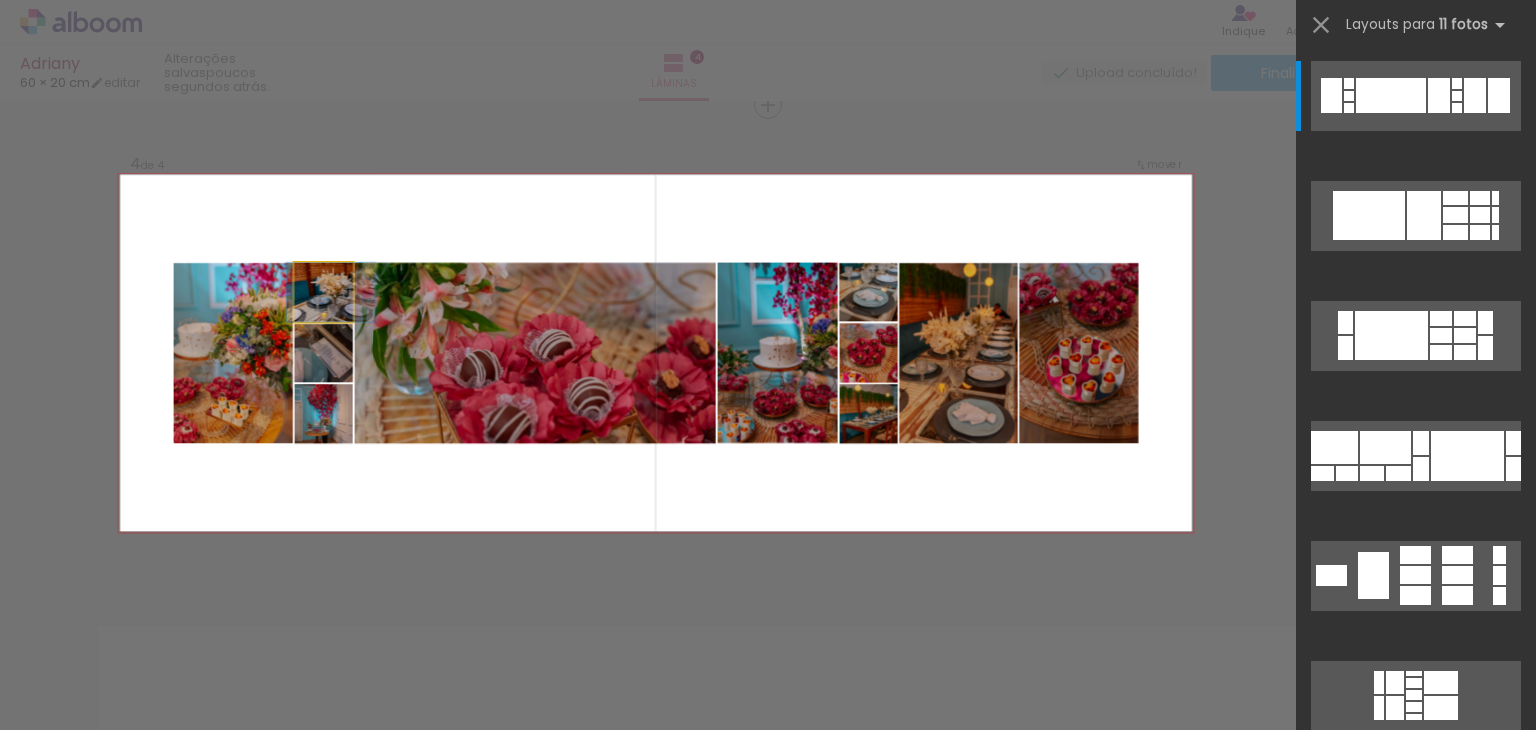 drag, startPoint x: 320, startPoint y: 316, endPoint x: 329, endPoint y: 307, distance: 12.727922 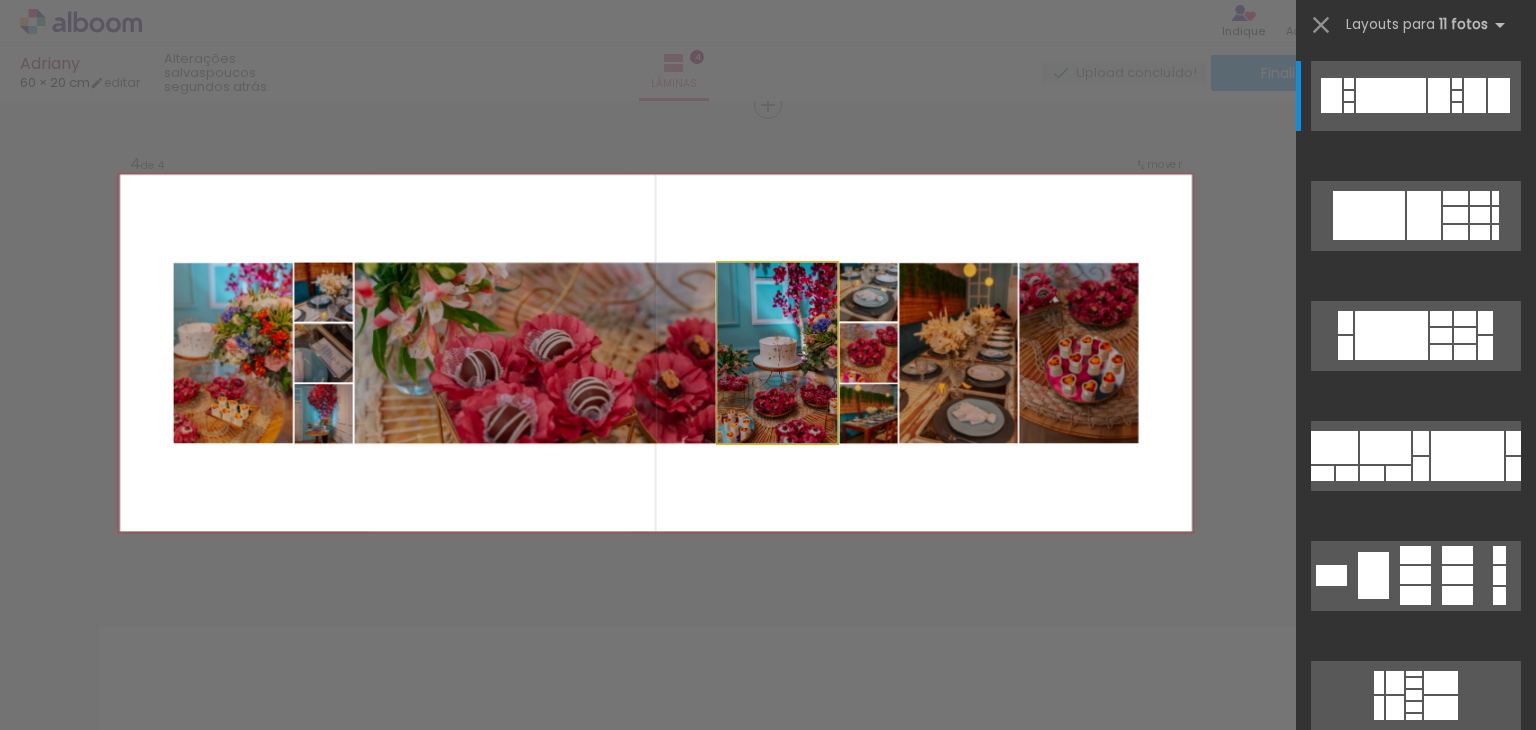 drag, startPoint x: 758, startPoint y: 399, endPoint x: 851, endPoint y: 380, distance: 94.92102 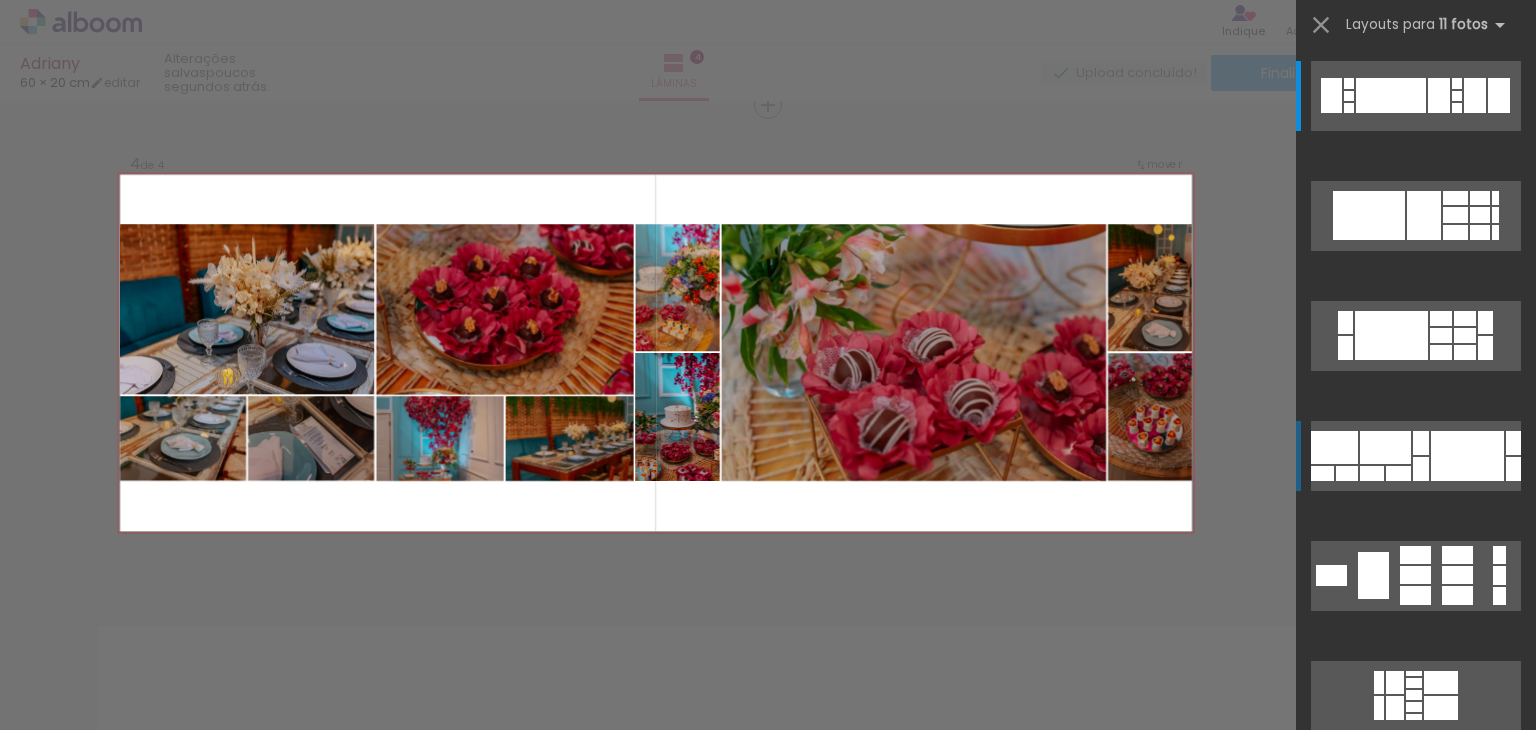 click at bounding box center [1374, 1047] 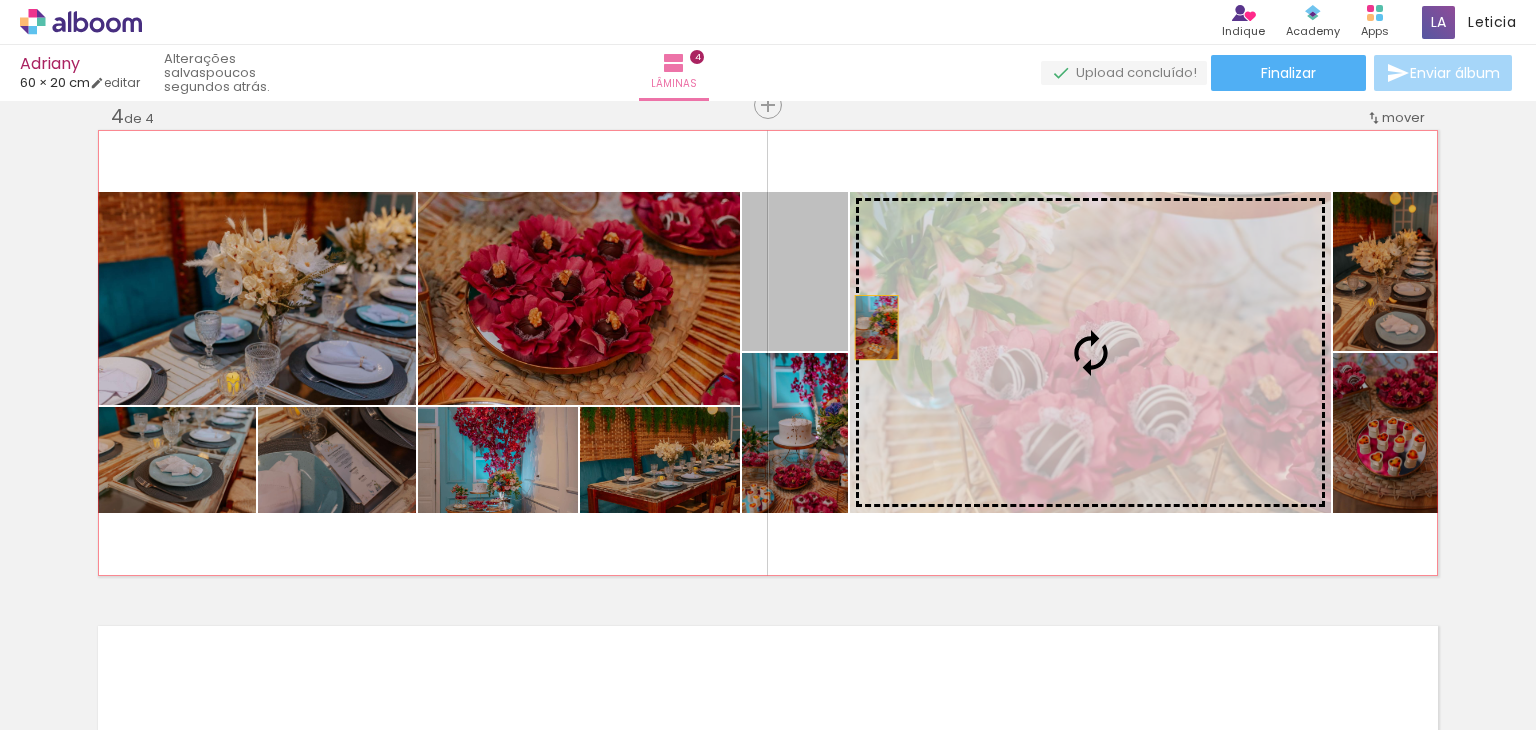drag, startPoint x: 808, startPoint y: 317, endPoint x: 936, endPoint y: 348, distance: 131.70042 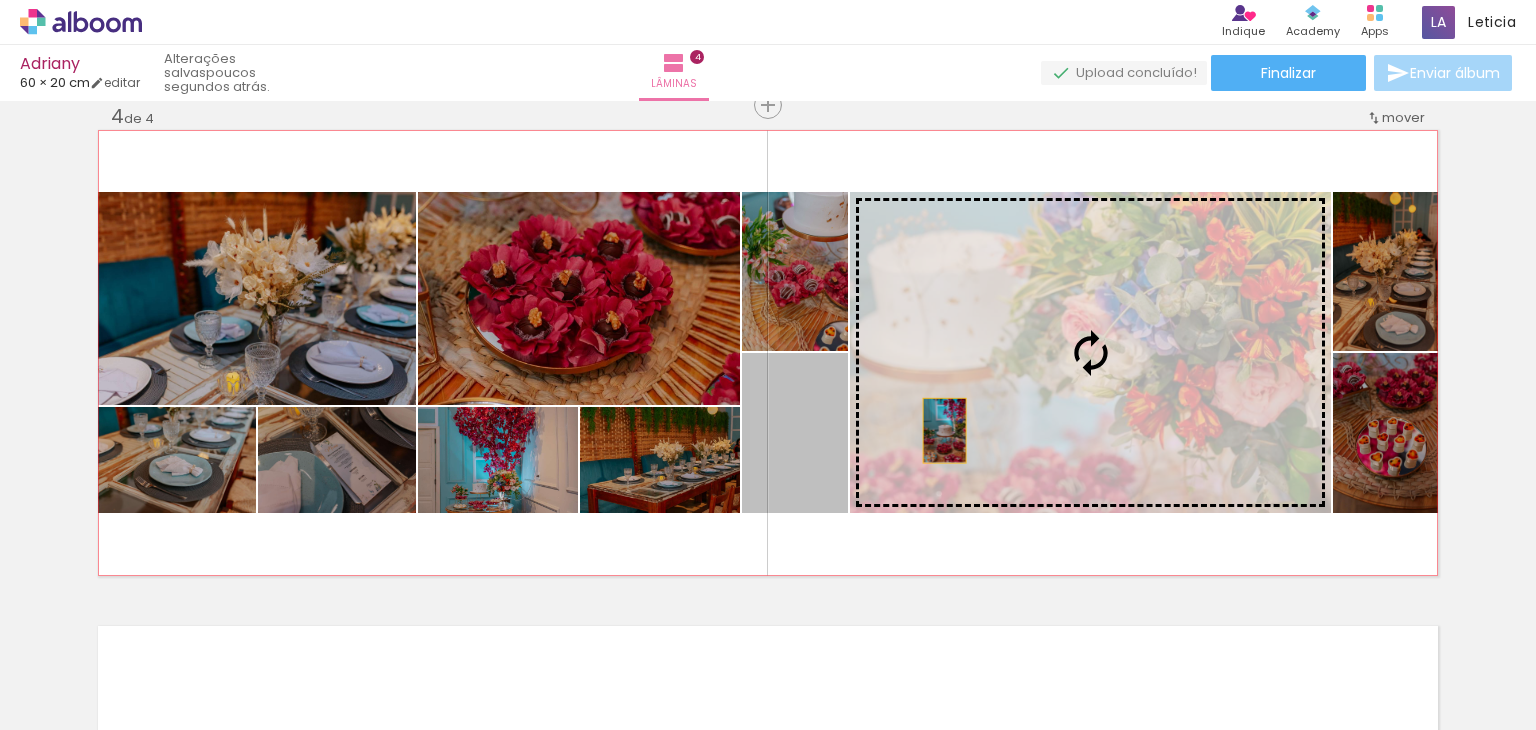 drag, startPoint x: 776, startPoint y: 442, endPoint x: 996, endPoint y: 409, distance: 222.46123 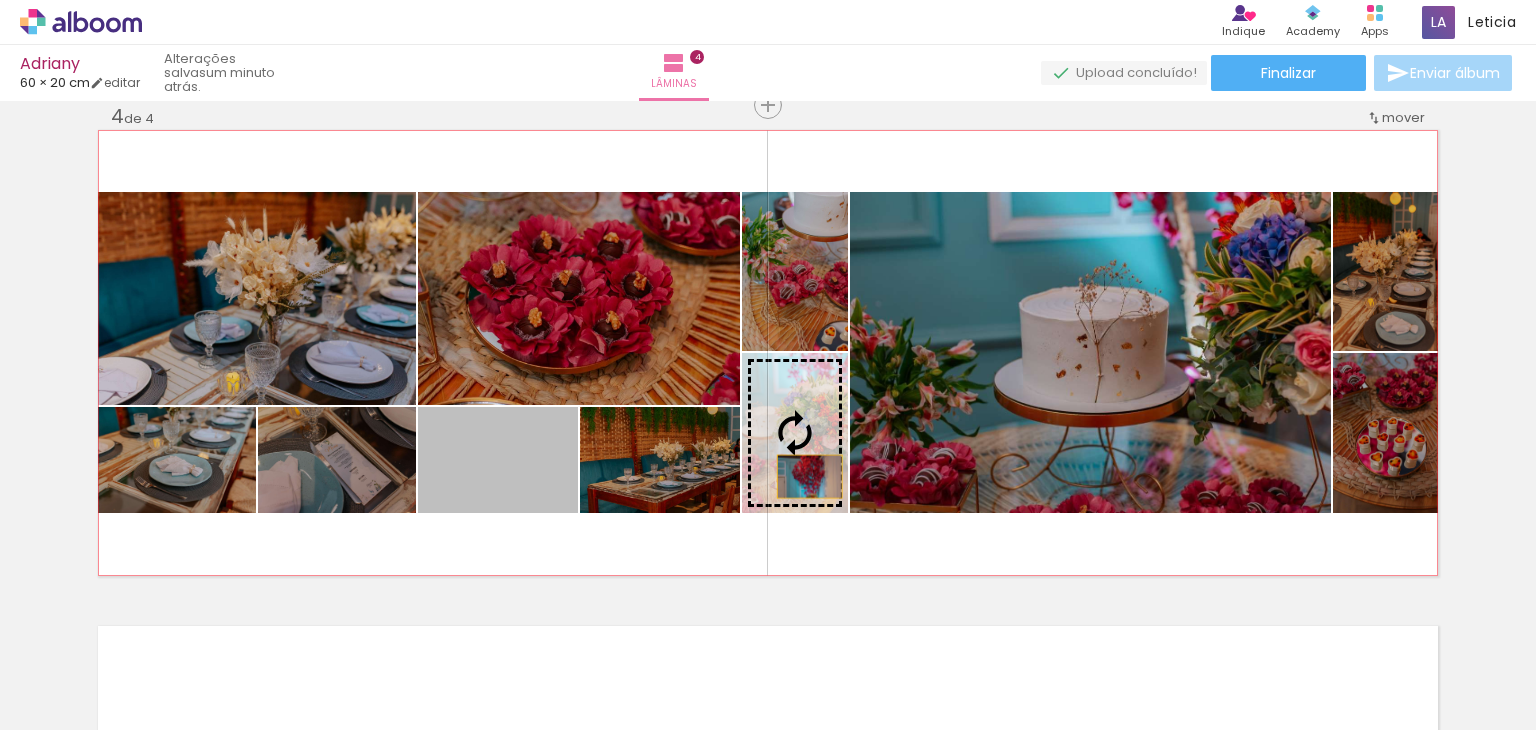 drag, startPoint x: 497, startPoint y: 472, endPoint x: 809, endPoint y: 461, distance: 312.19385 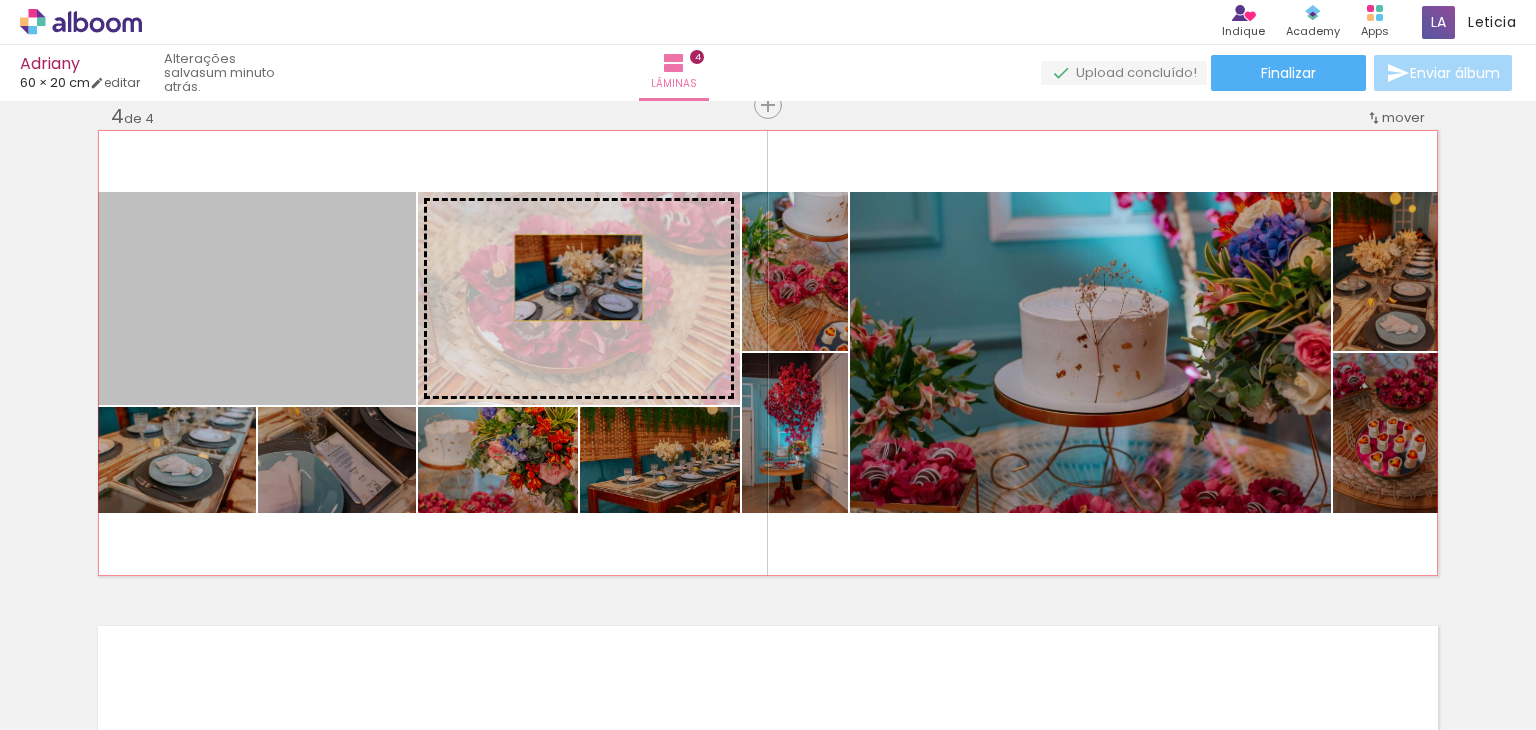 drag, startPoint x: 335, startPoint y: 344, endPoint x: 574, endPoint y: 277, distance: 248.21362 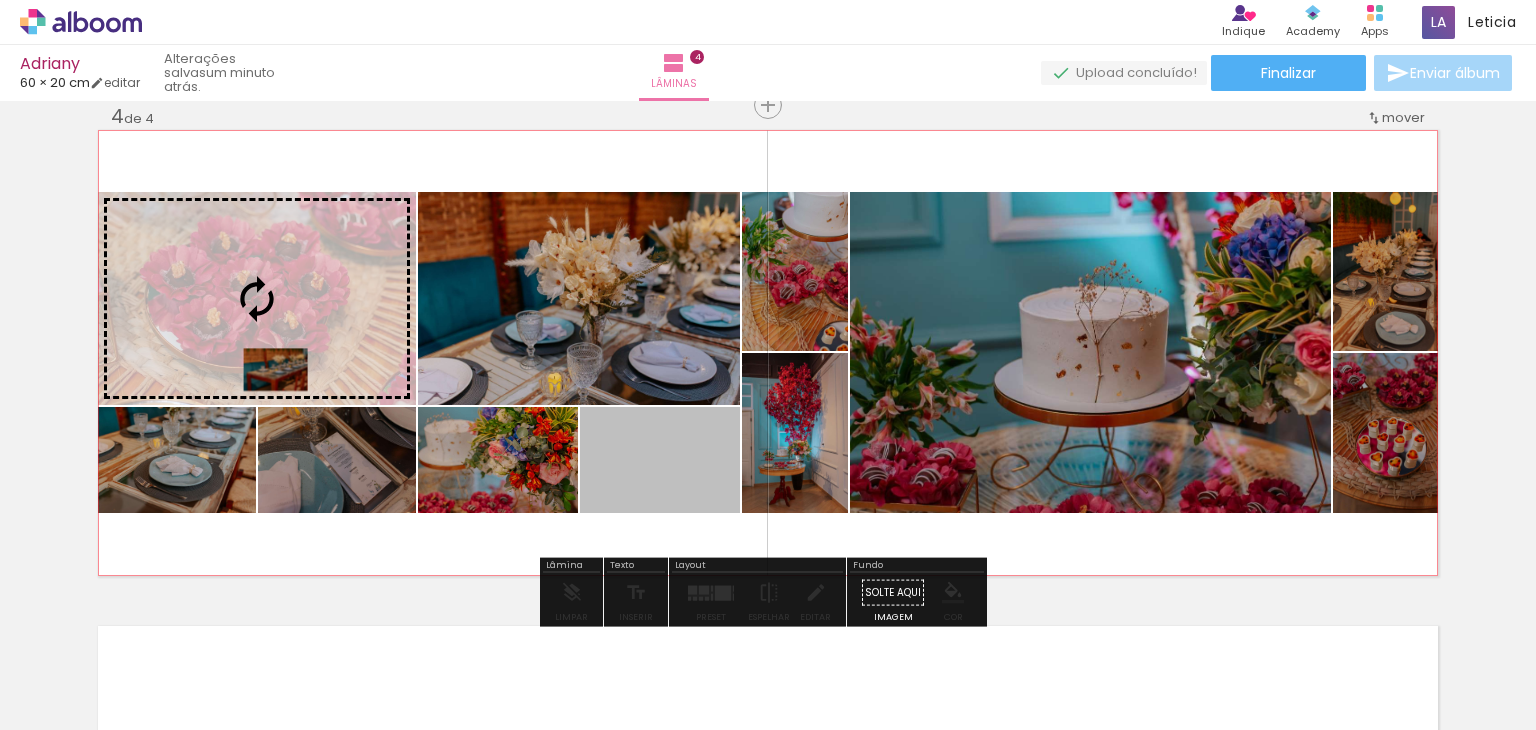 drag, startPoint x: 640, startPoint y: 457, endPoint x: 268, endPoint y: 368, distance: 382.49835 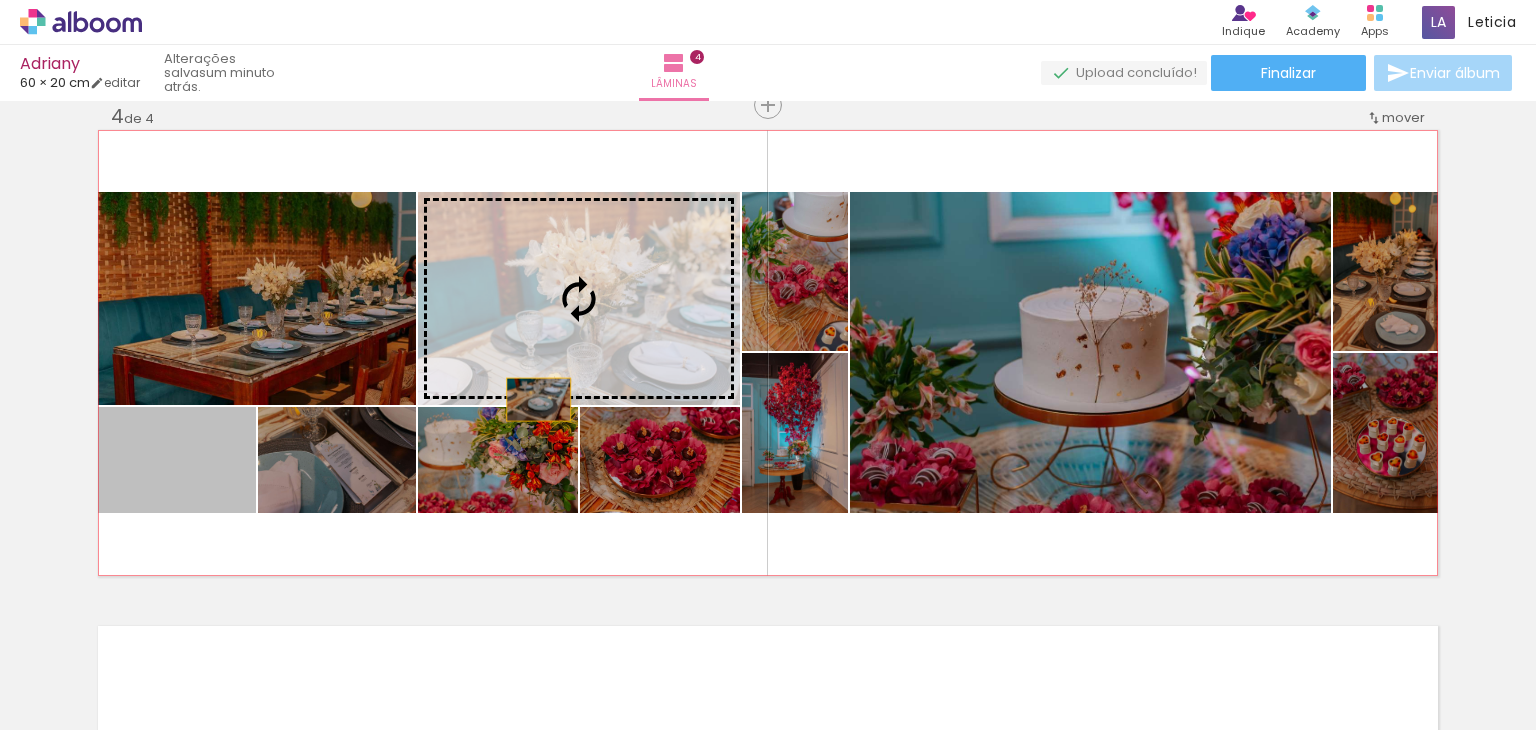 drag, startPoint x: 192, startPoint y: 481, endPoint x: 572, endPoint y: 387, distance: 391.4537 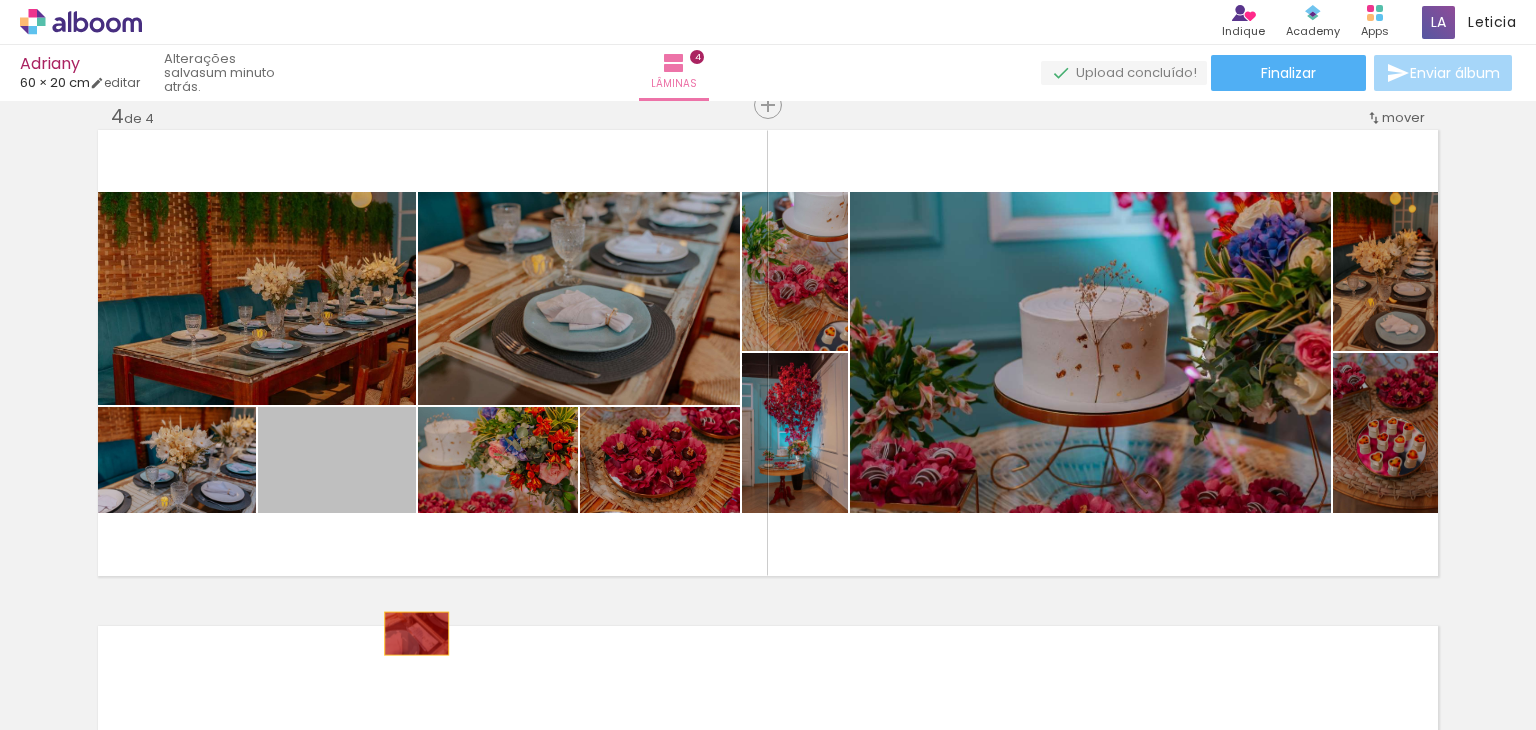 drag, startPoint x: 356, startPoint y: 493, endPoint x: 415, endPoint y: 645, distance: 163.04907 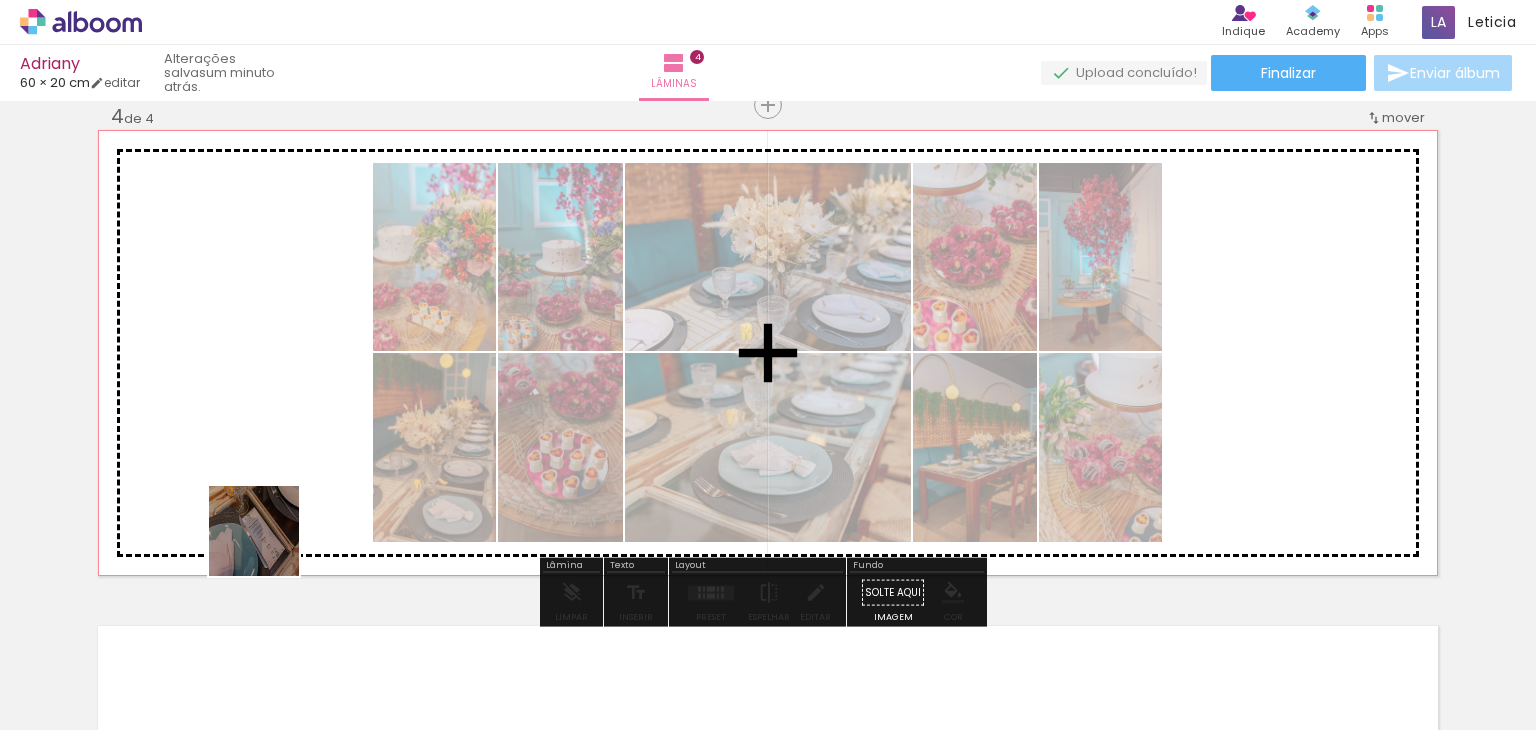 drag, startPoint x: 245, startPoint y: 657, endPoint x: 280, endPoint y: 509, distance: 152.08221 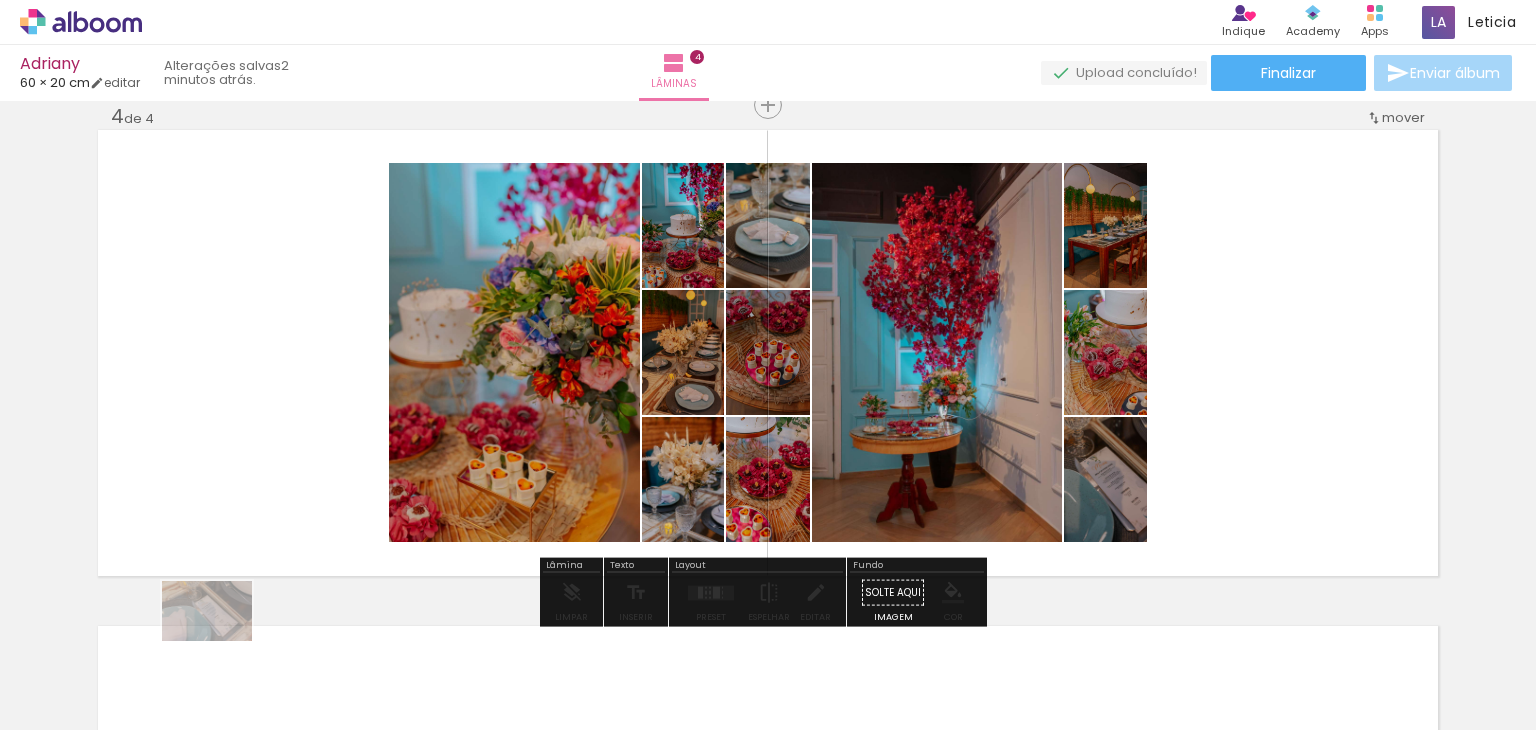 drag, startPoint x: 215, startPoint y: 677, endPoint x: 222, endPoint y: 649, distance: 28.86174 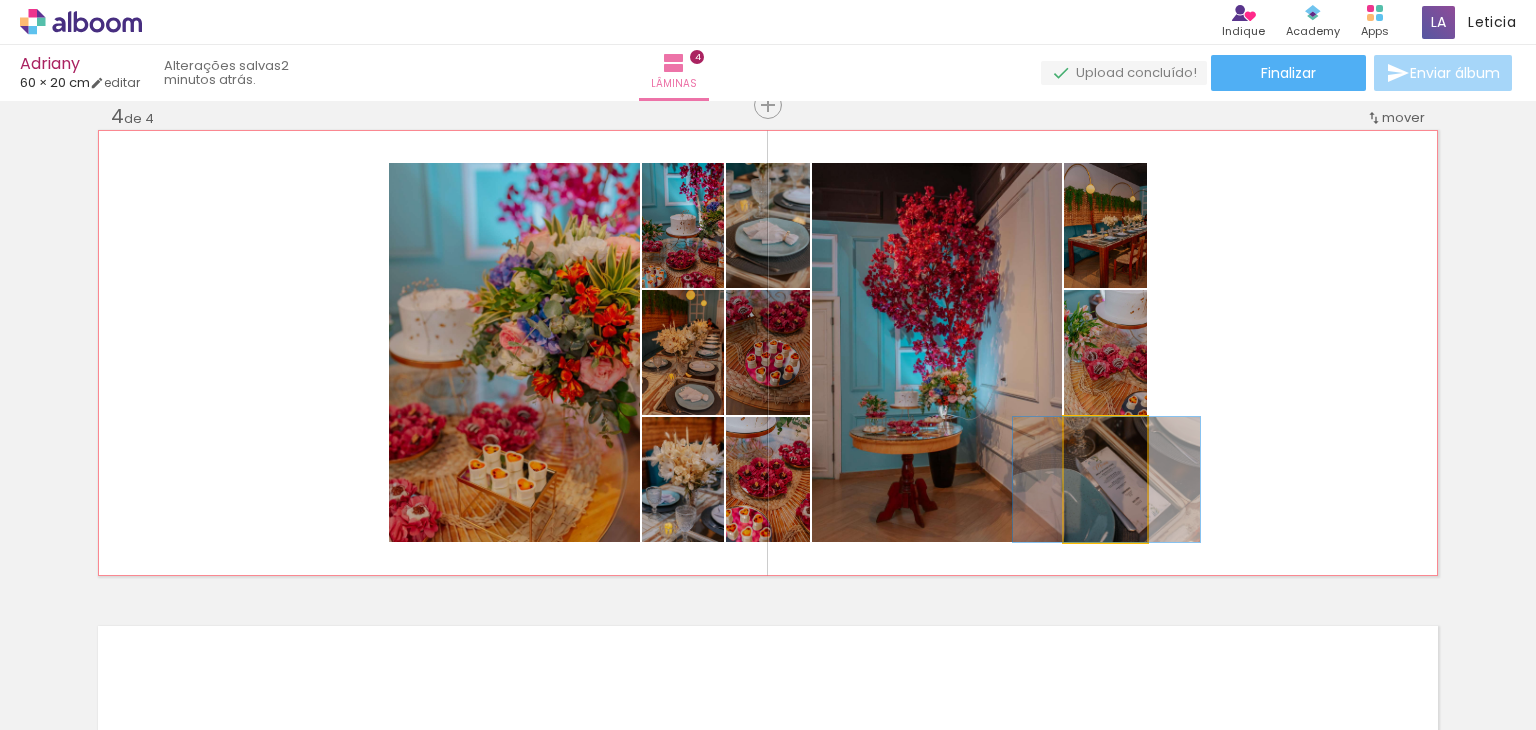 drag, startPoint x: 1099, startPoint y: 516, endPoint x: 1100, endPoint y: 539, distance: 23.021729 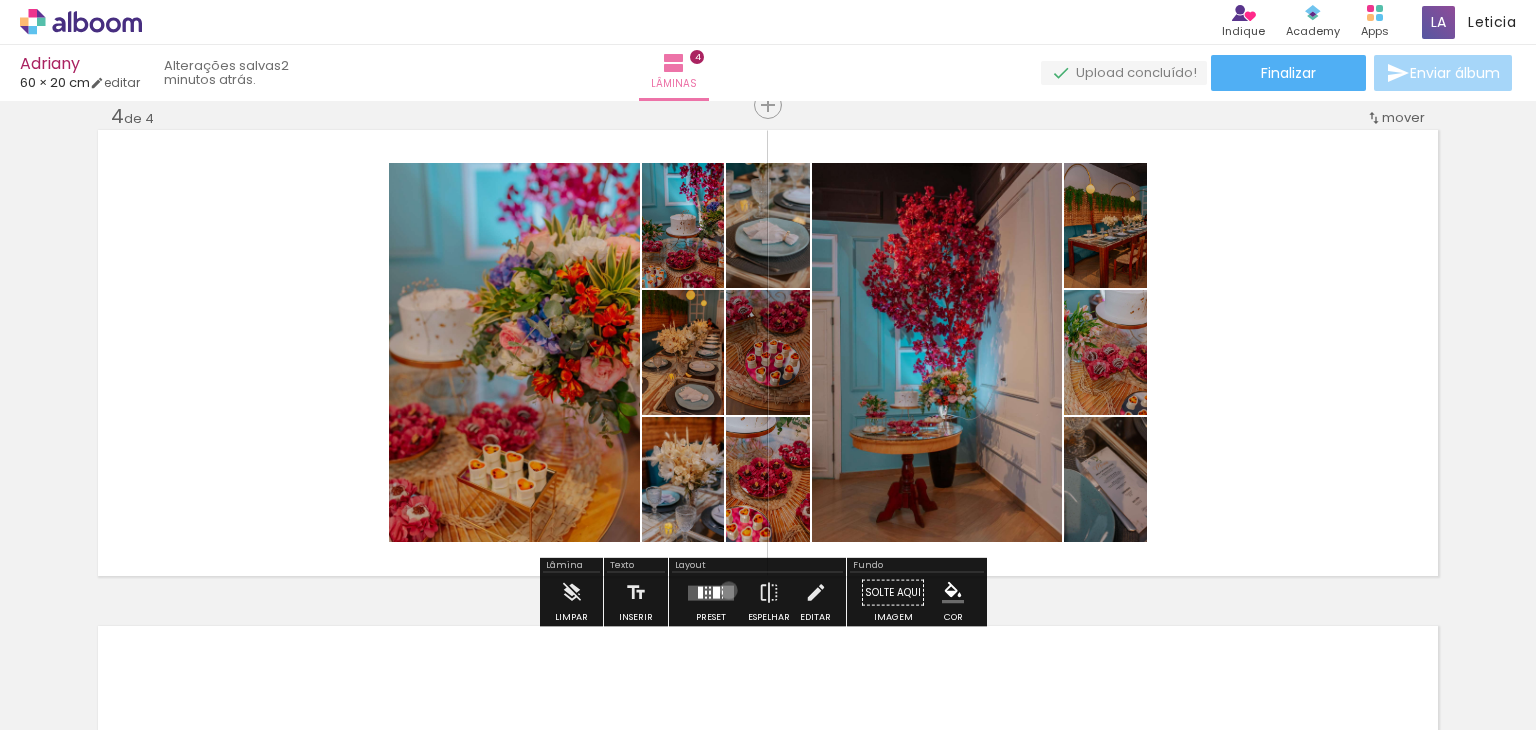 click at bounding box center [711, 592] 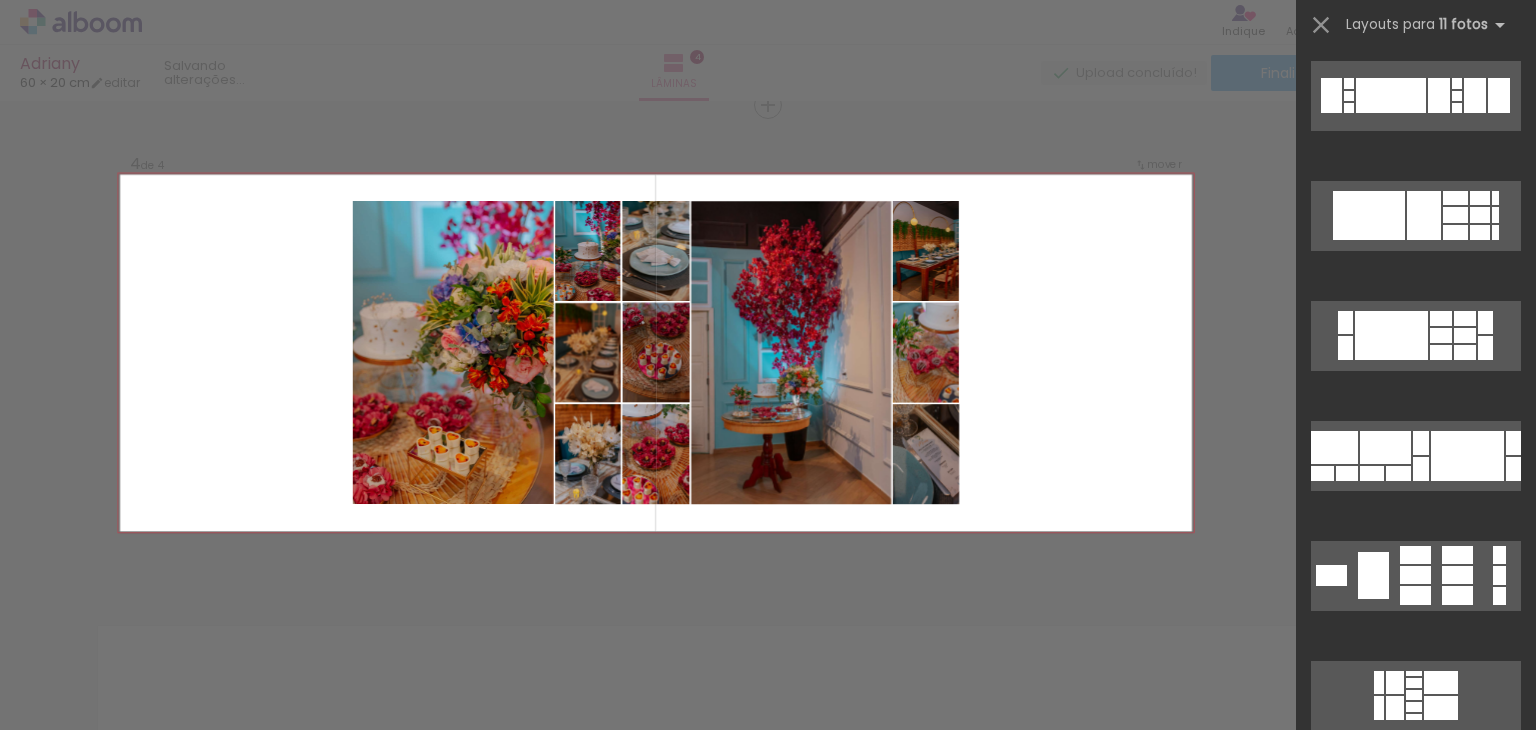 scroll, scrollTop: 0, scrollLeft: 0, axis: both 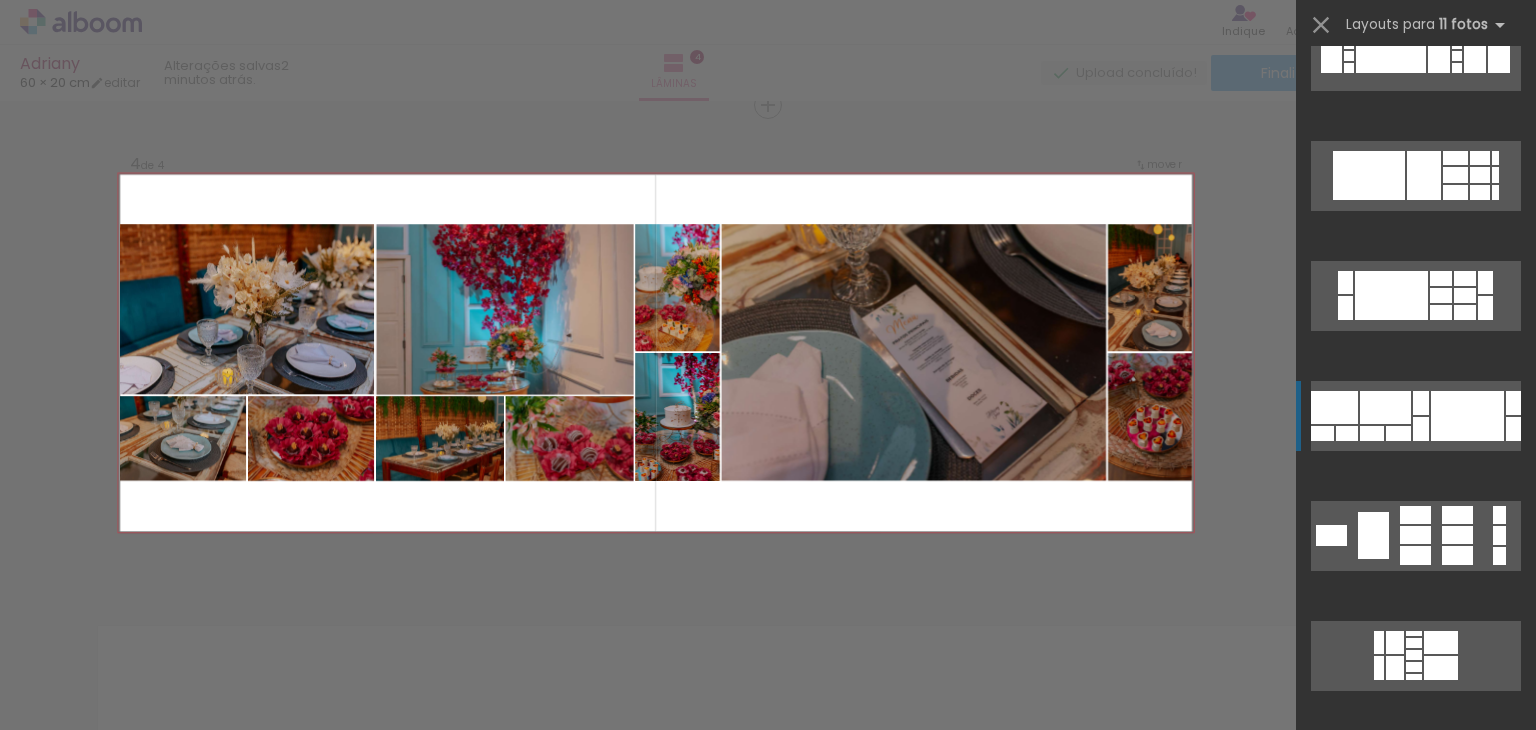 click at bounding box center (1436, 775) 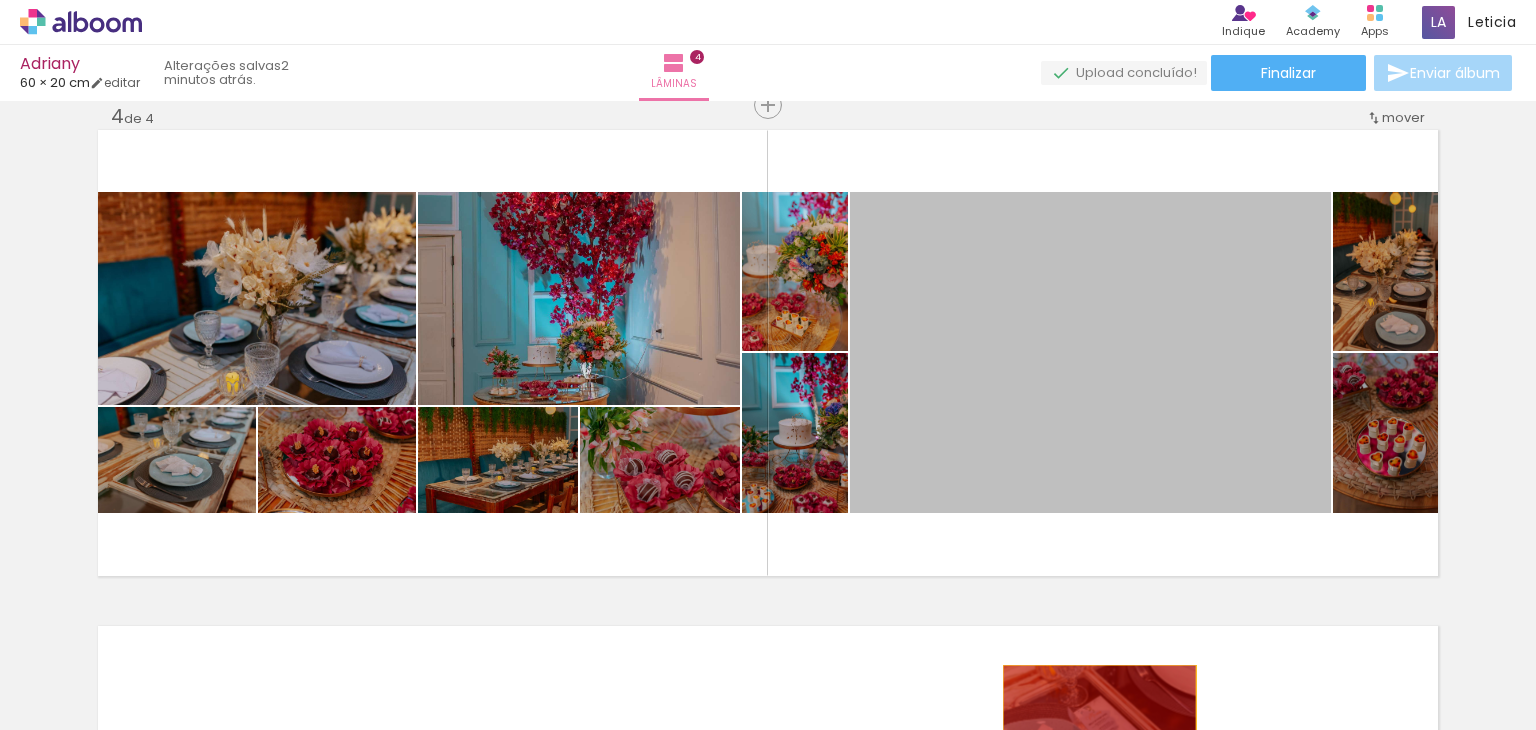 drag, startPoint x: 1200, startPoint y: 421, endPoint x: 1091, endPoint y: 729, distance: 326.71854 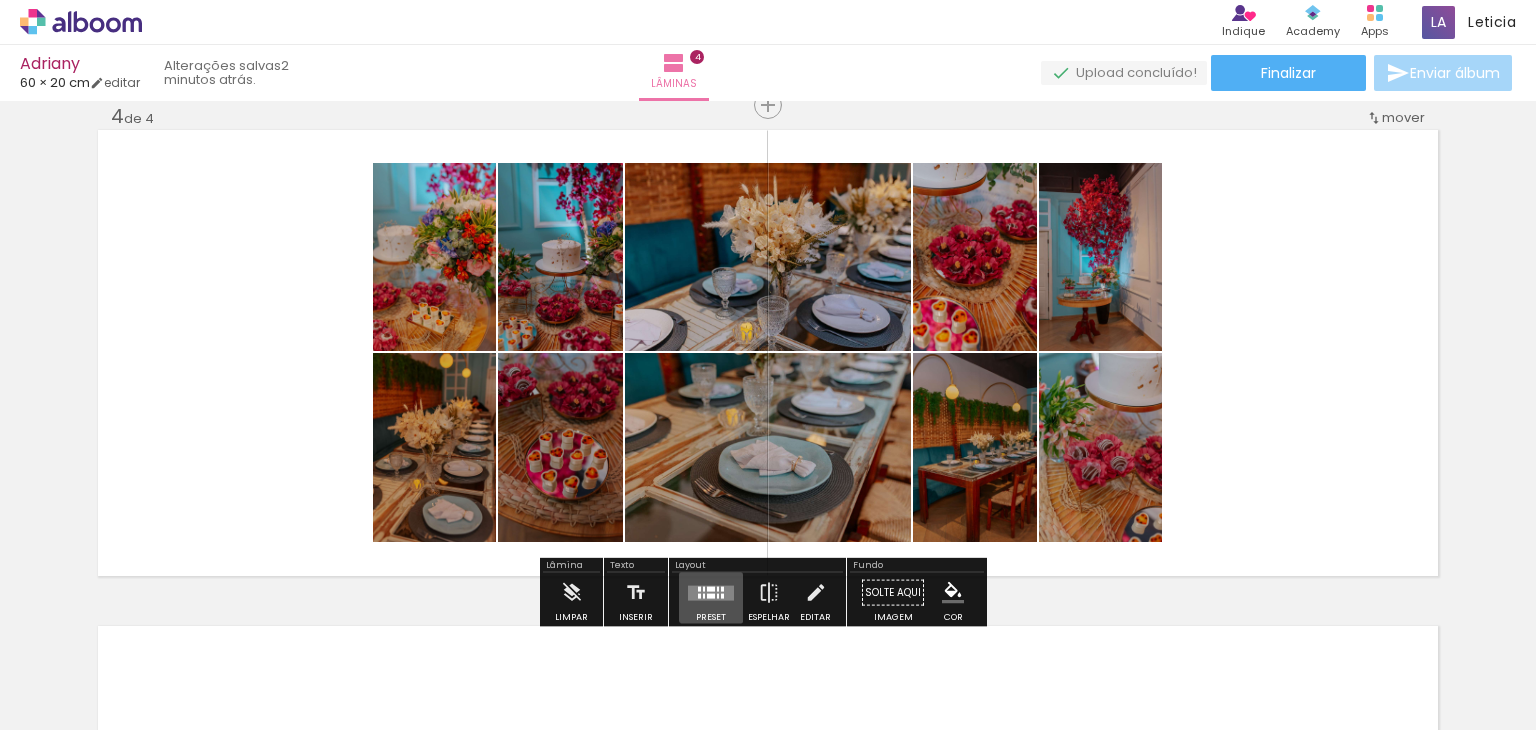 click at bounding box center [711, 592] 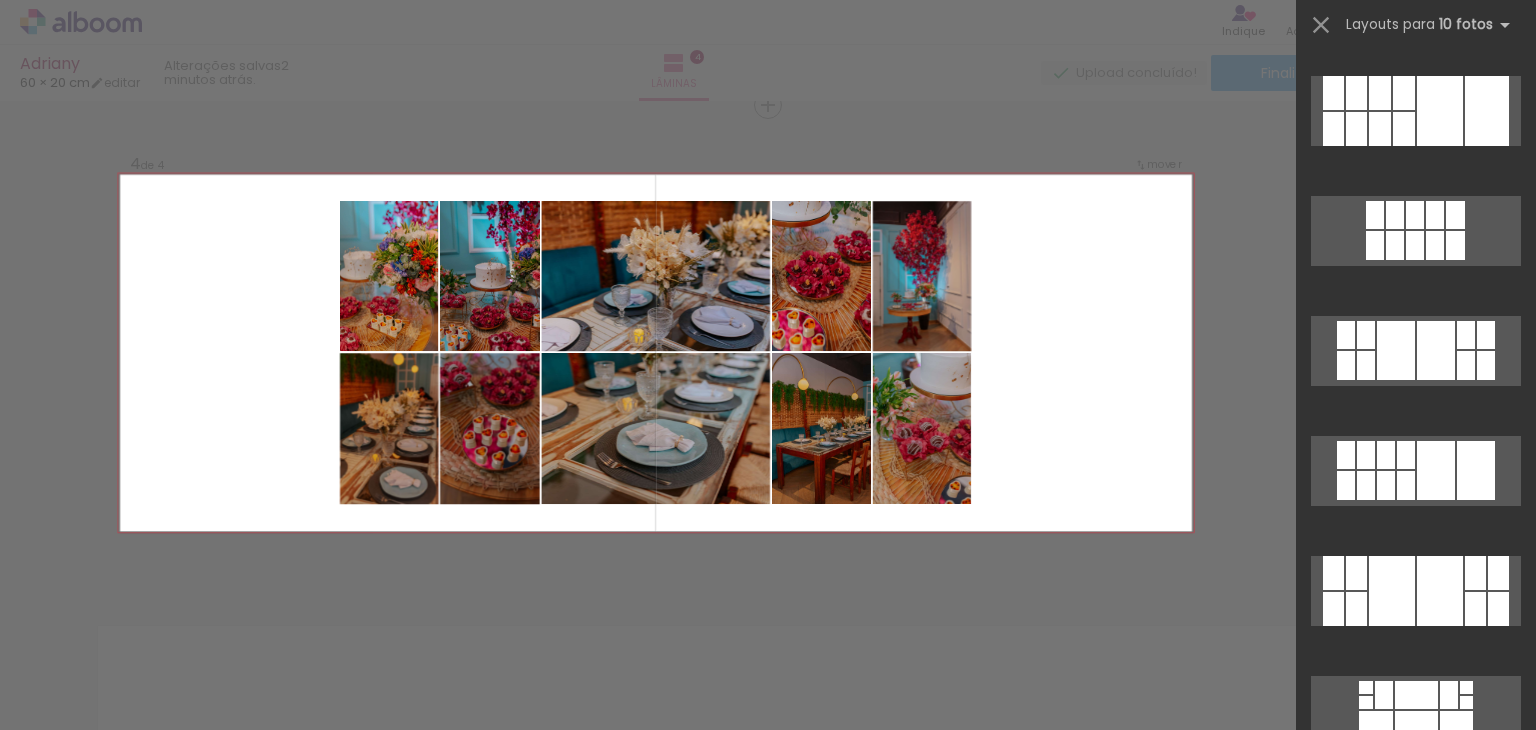 scroll, scrollTop: 600, scrollLeft: 0, axis: vertical 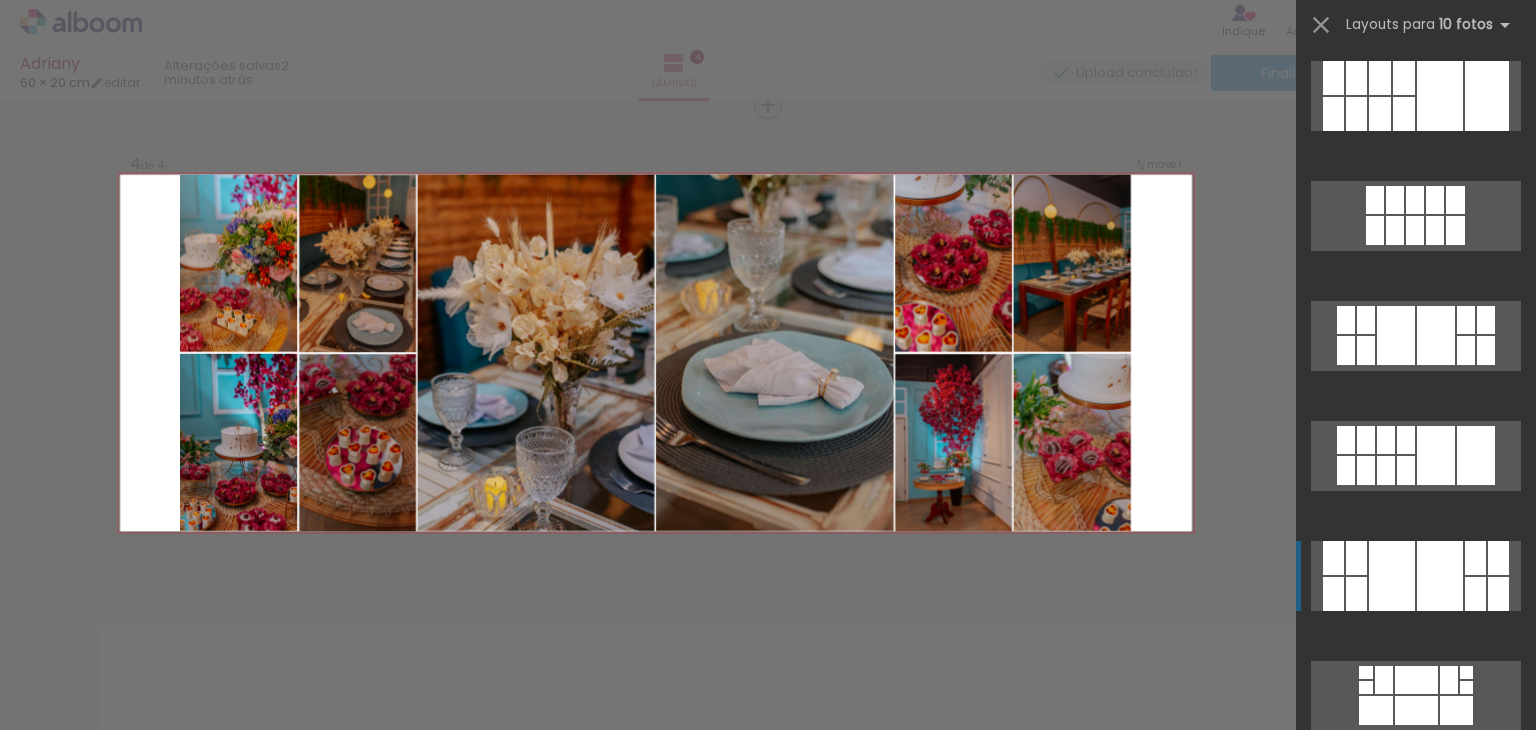 click at bounding box center (1416, -400) 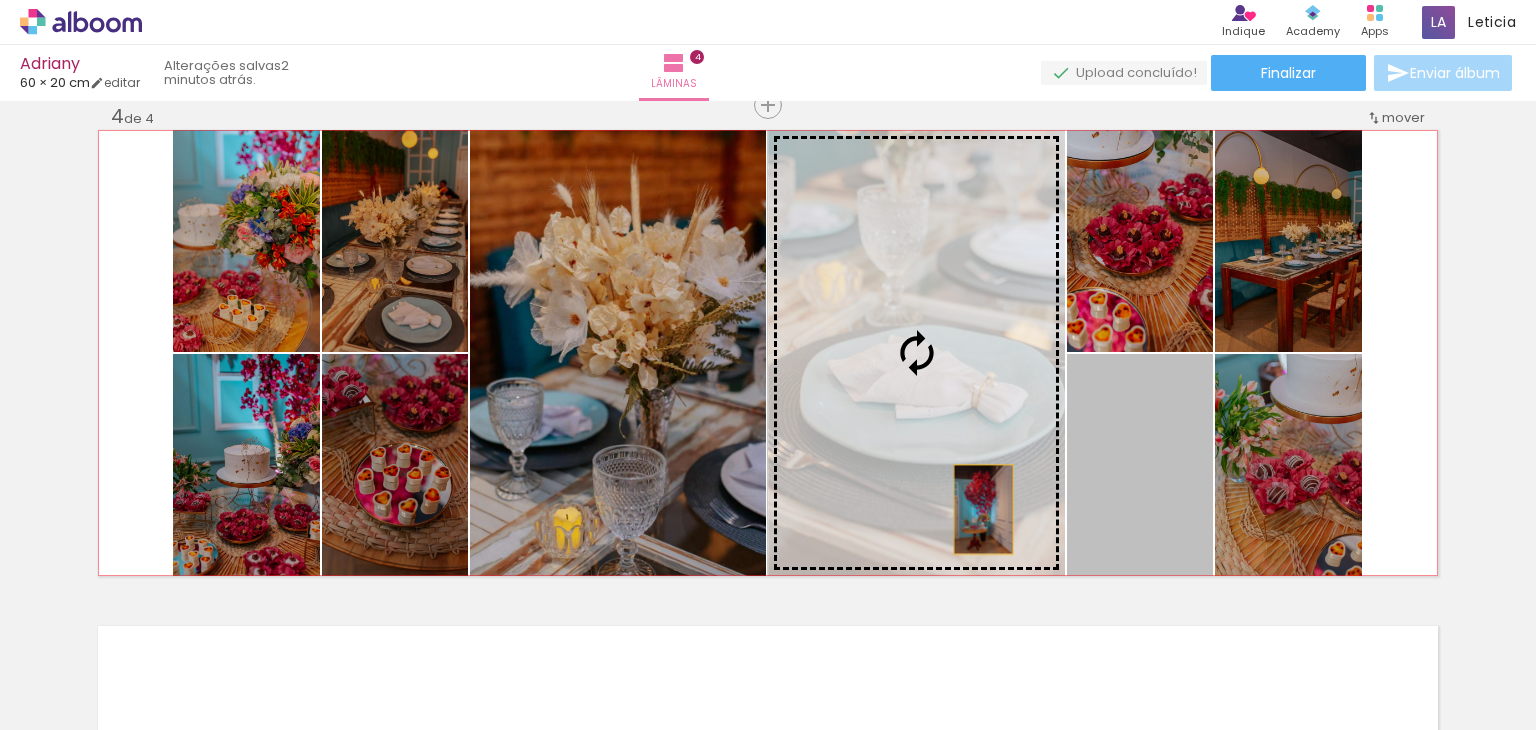 drag, startPoint x: 1129, startPoint y: 524, endPoint x: 969, endPoint y: 507, distance: 160.90059 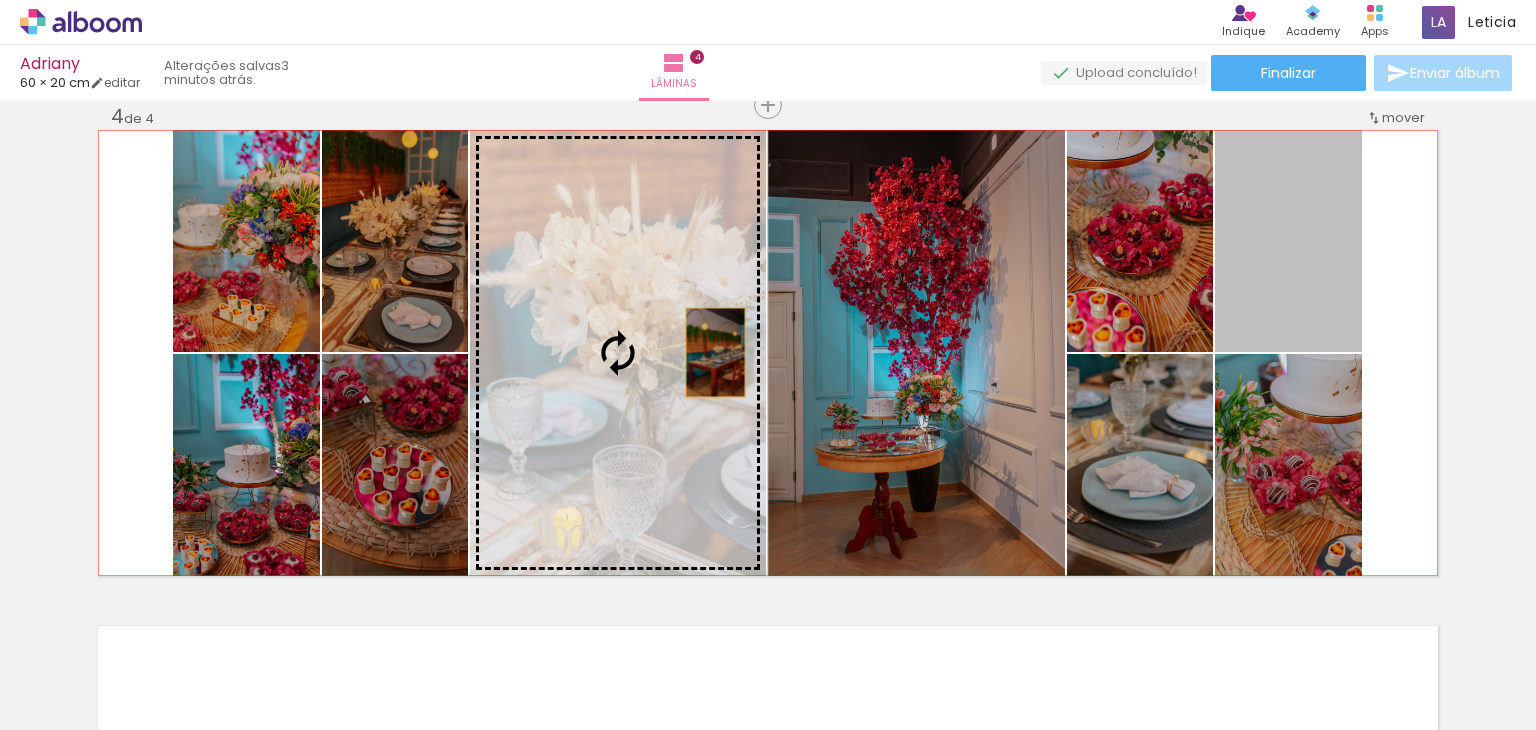 drag, startPoint x: 1235, startPoint y: 244, endPoint x: 708, endPoint y: 352, distance: 537.9526 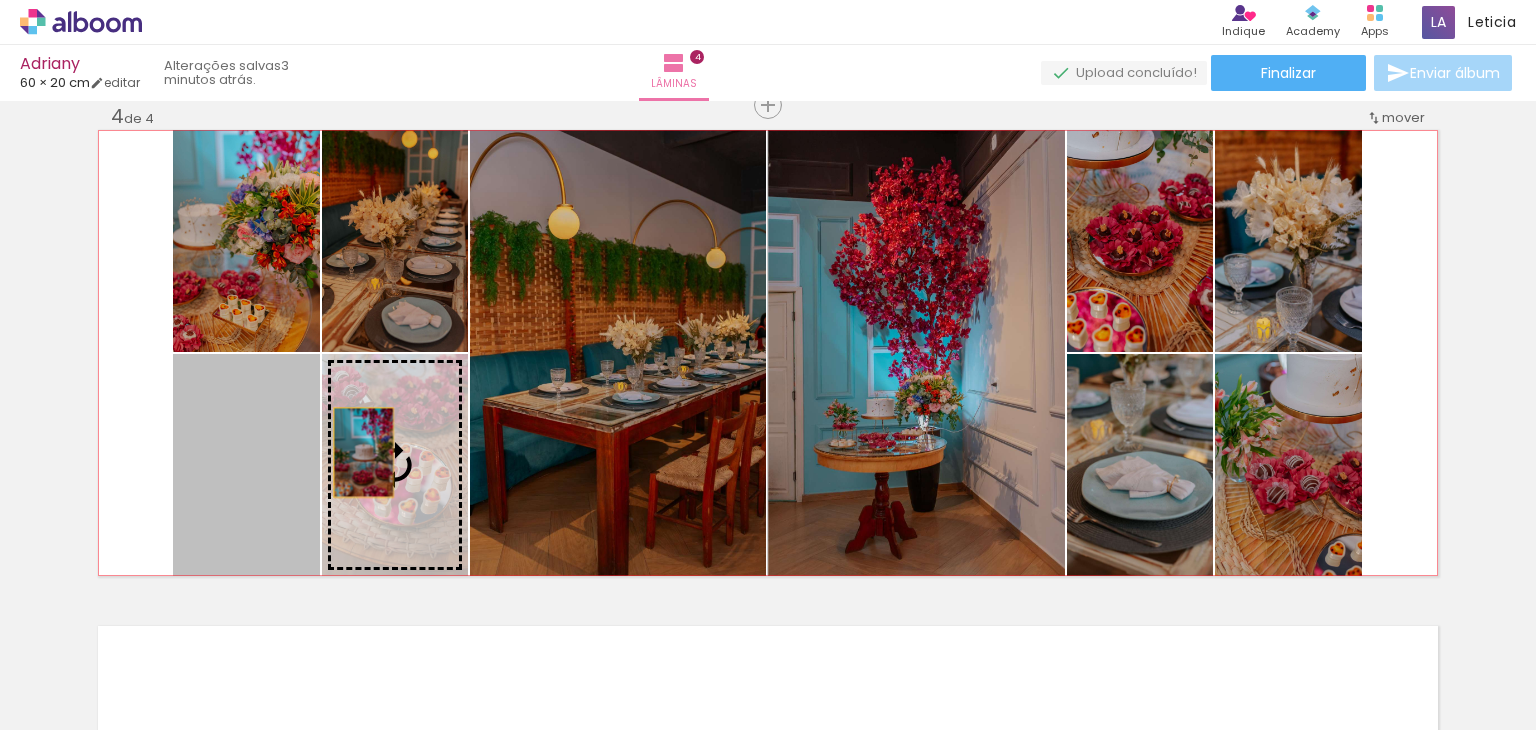 drag, startPoint x: 242, startPoint y: 481, endPoint x: 548, endPoint y: 429, distance: 310.38684 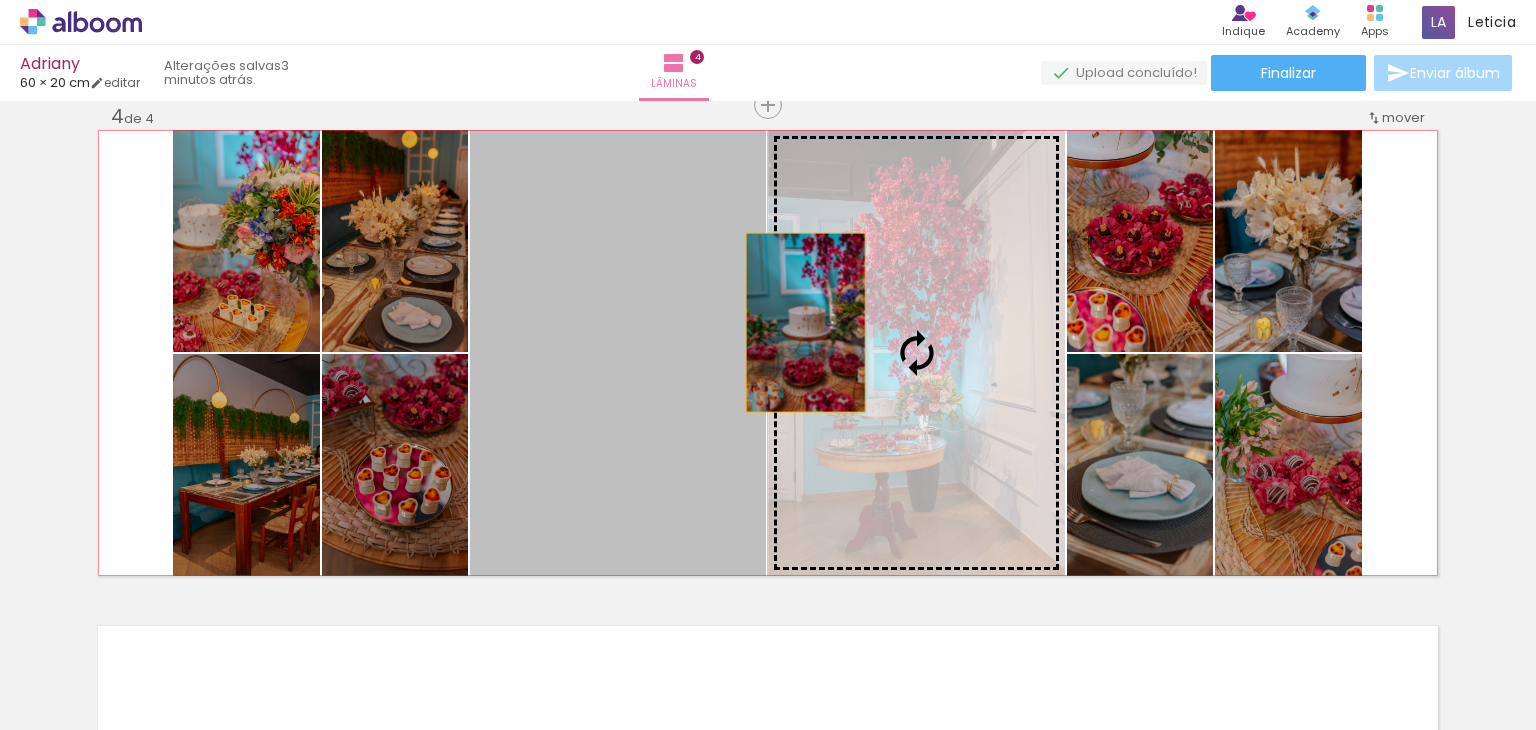 drag, startPoint x: 594, startPoint y: 350, endPoint x: 829, endPoint y: 330, distance: 235.84953 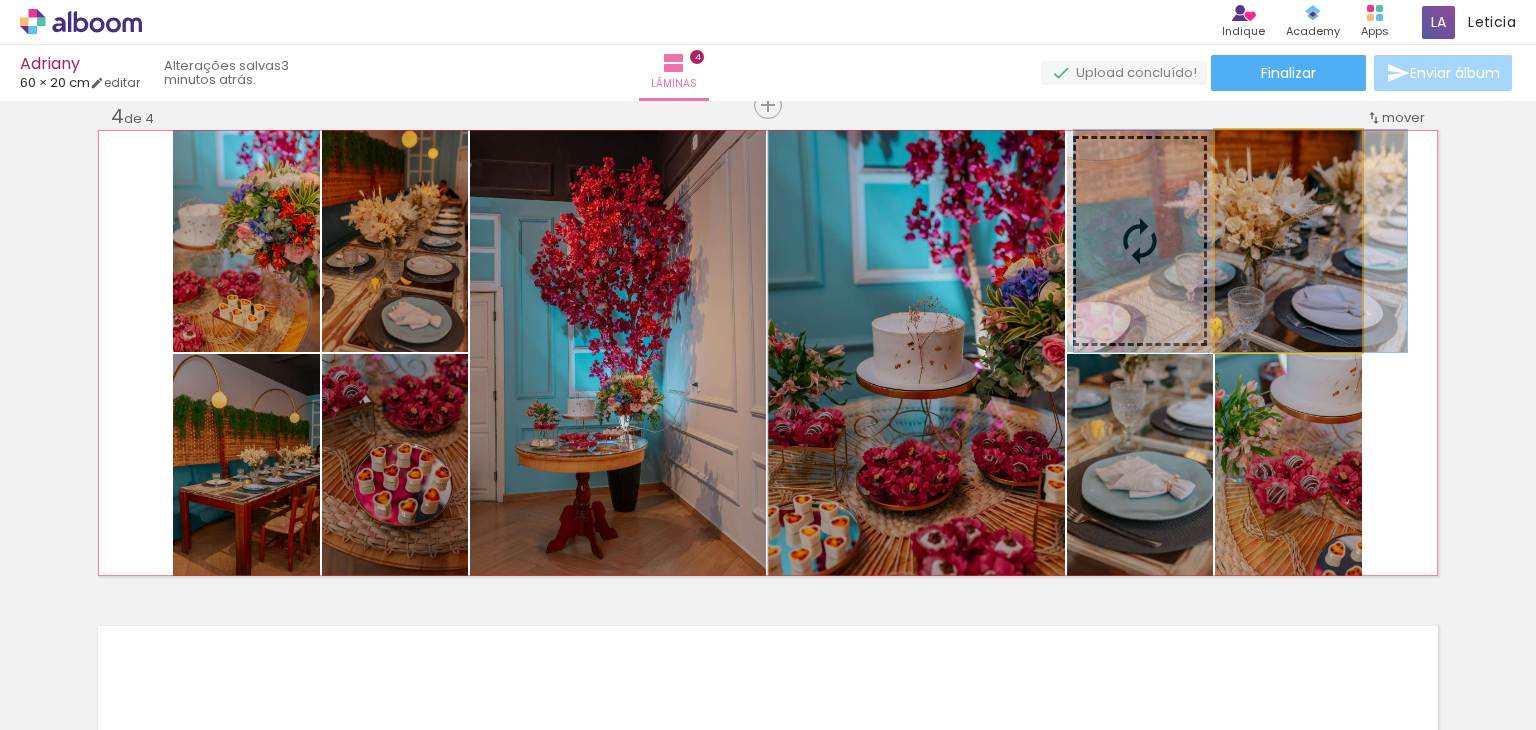 drag, startPoint x: 1250, startPoint y: 265, endPoint x: 1202, endPoint y: 270, distance: 48.259712 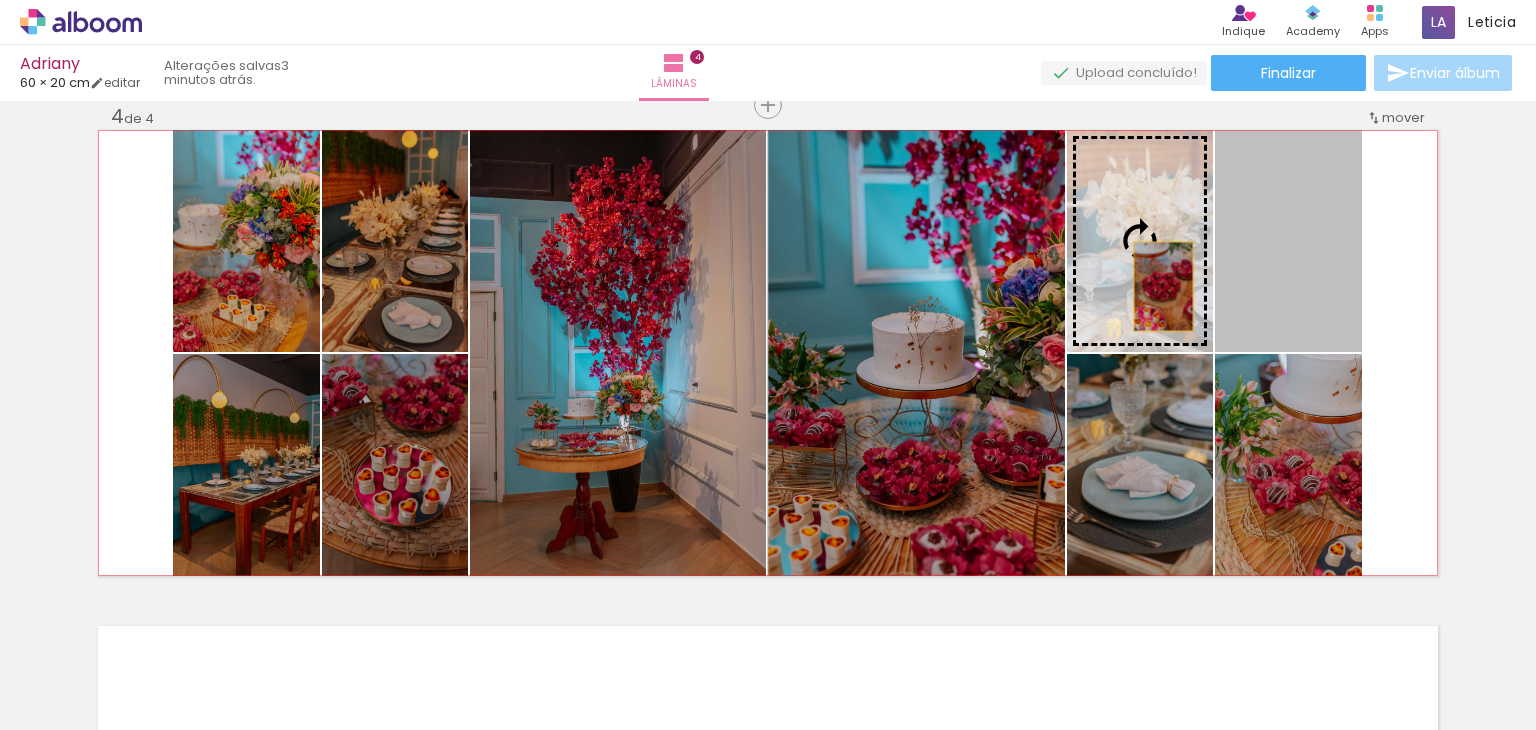drag, startPoint x: 1267, startPoint y: 279, endPoint x: 1156, endPoint y: 286, distance: 111.220505 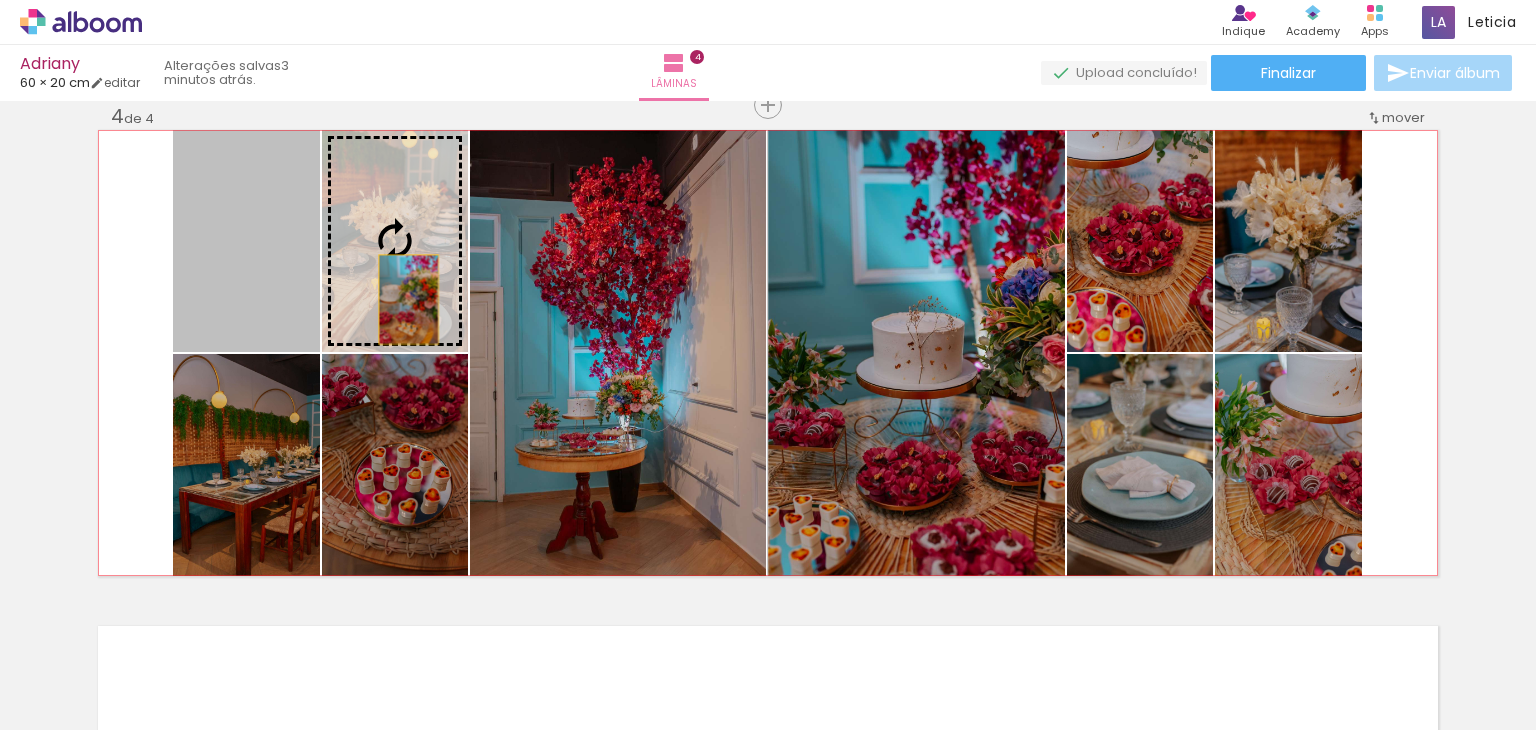 drag, startPoint x: 256, startPoint y: 306, endPoint x: 401, endPoint y: 299, distance: 145.16887 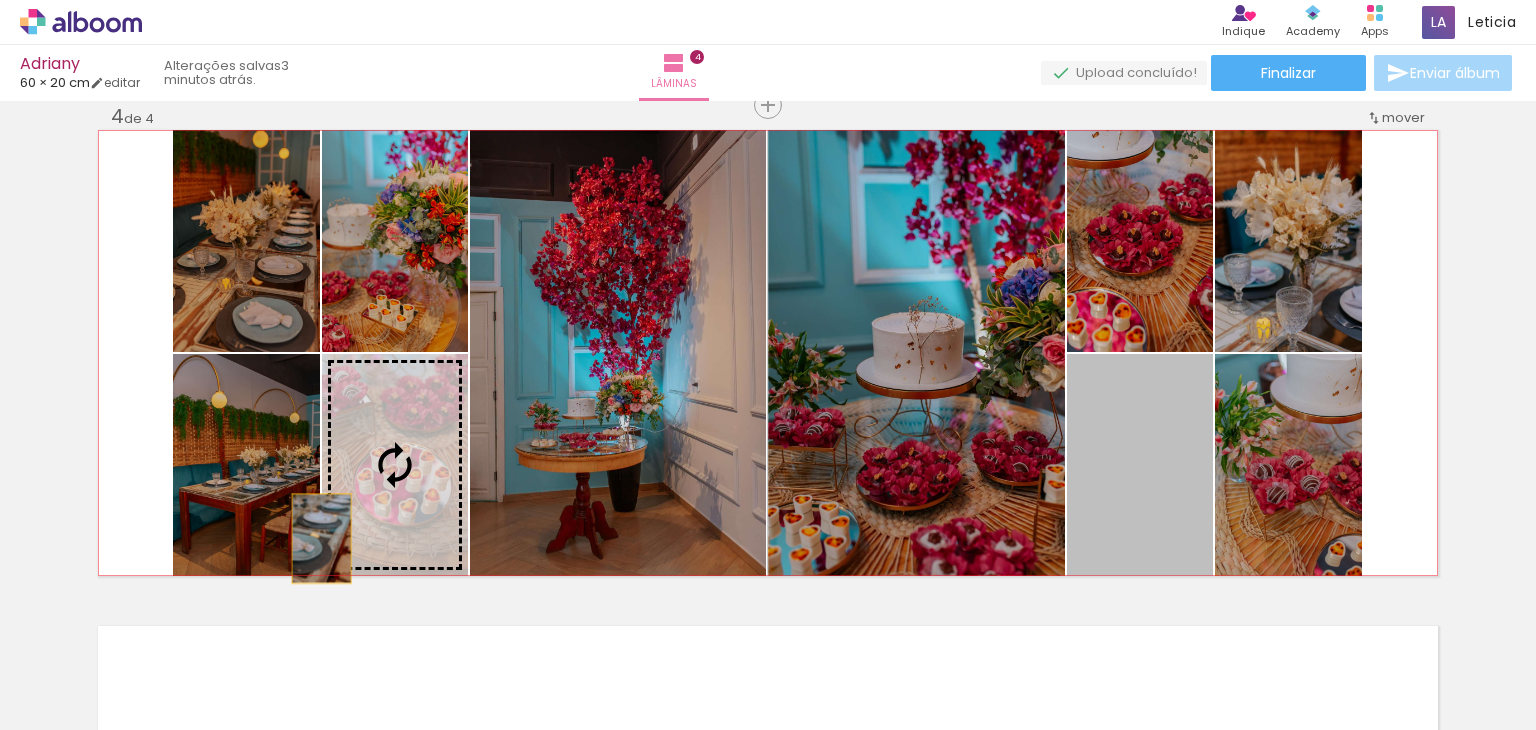 drag, startPoint x: 1136, startPoint y: 486, endPoint x: 290, endPoint y: 507, distance: 846.2606 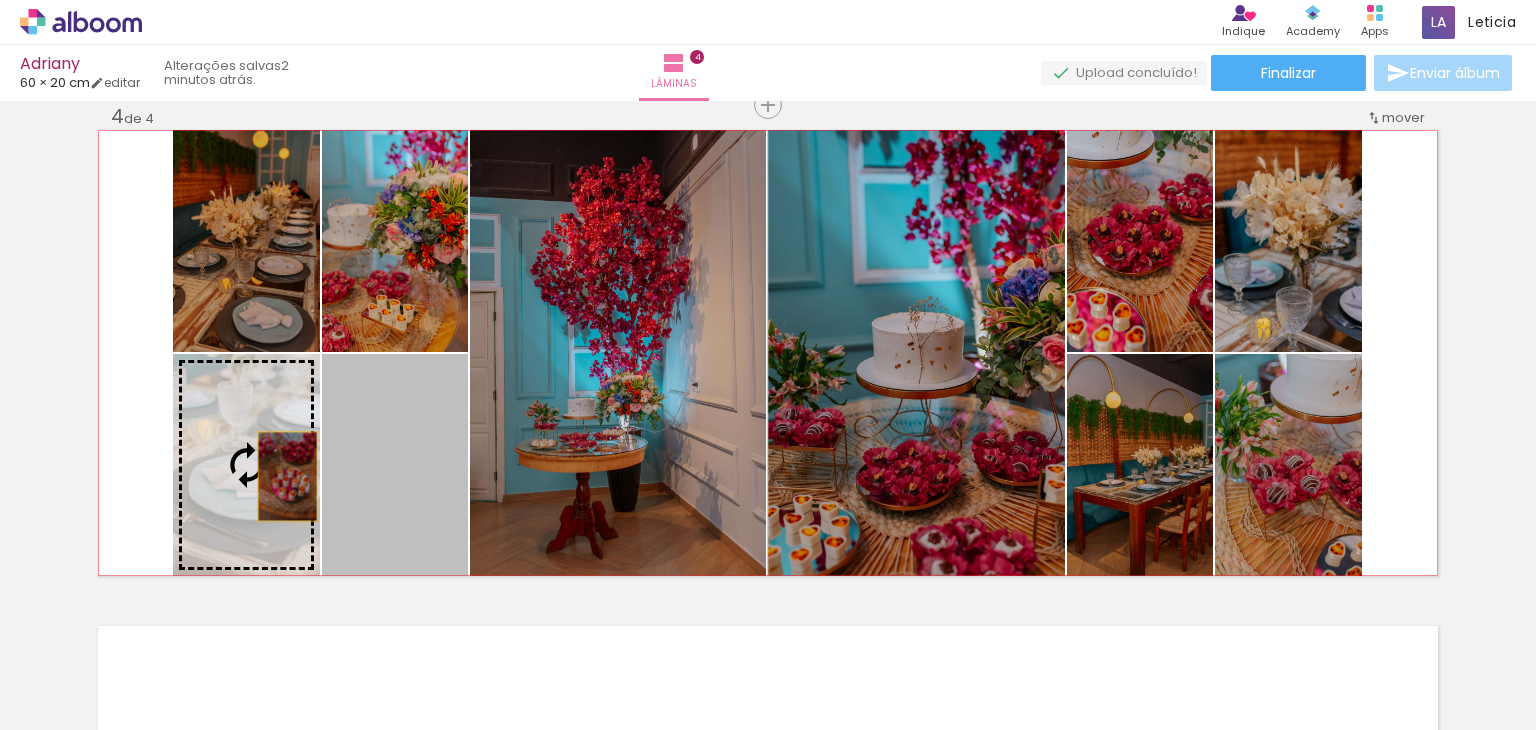 drag, startPoint x: 350, startPoint y: 473, endPoint x: 253, endPoint y: 477, distance: 97.082436 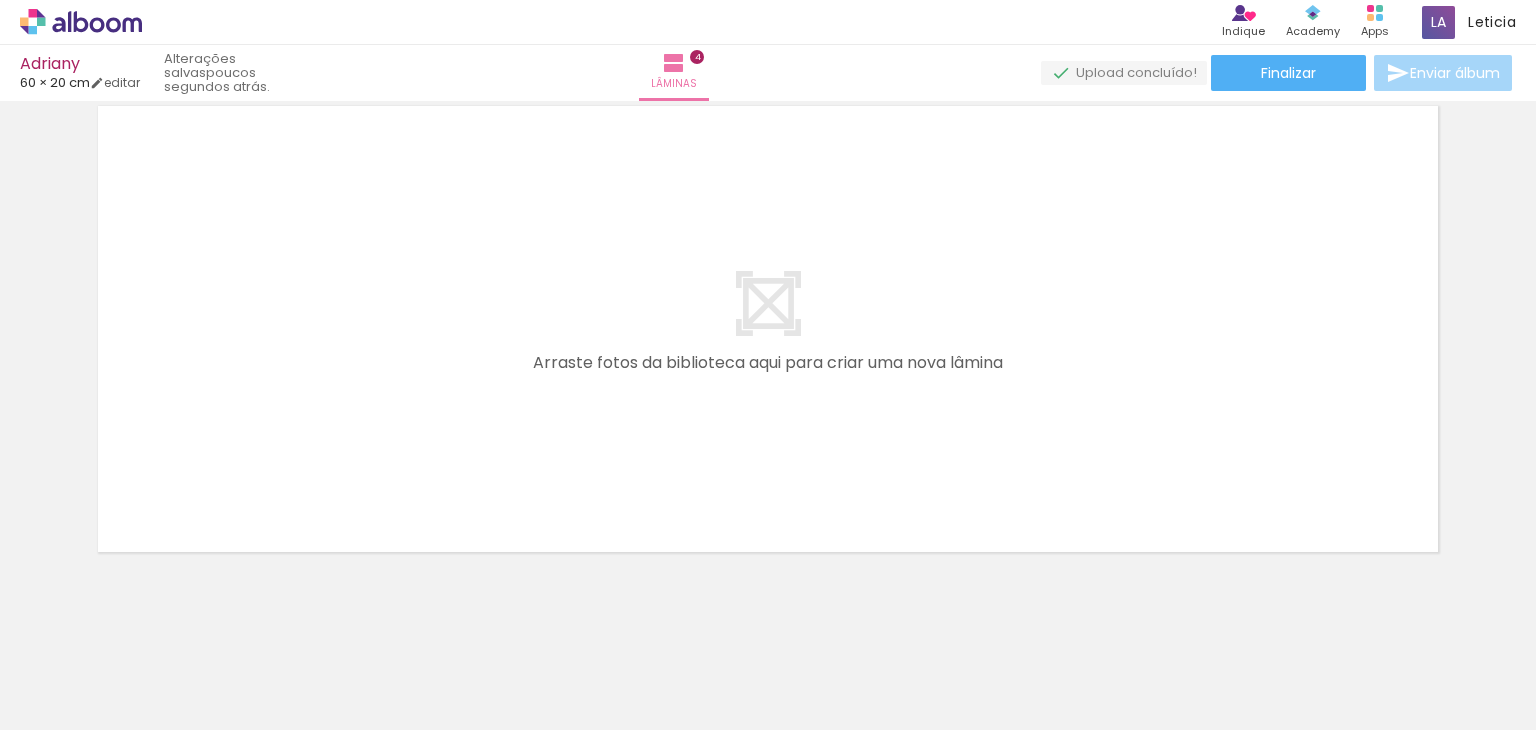 scroll, scrollTop: 2069, scrollLeft: 0, axis: vertical 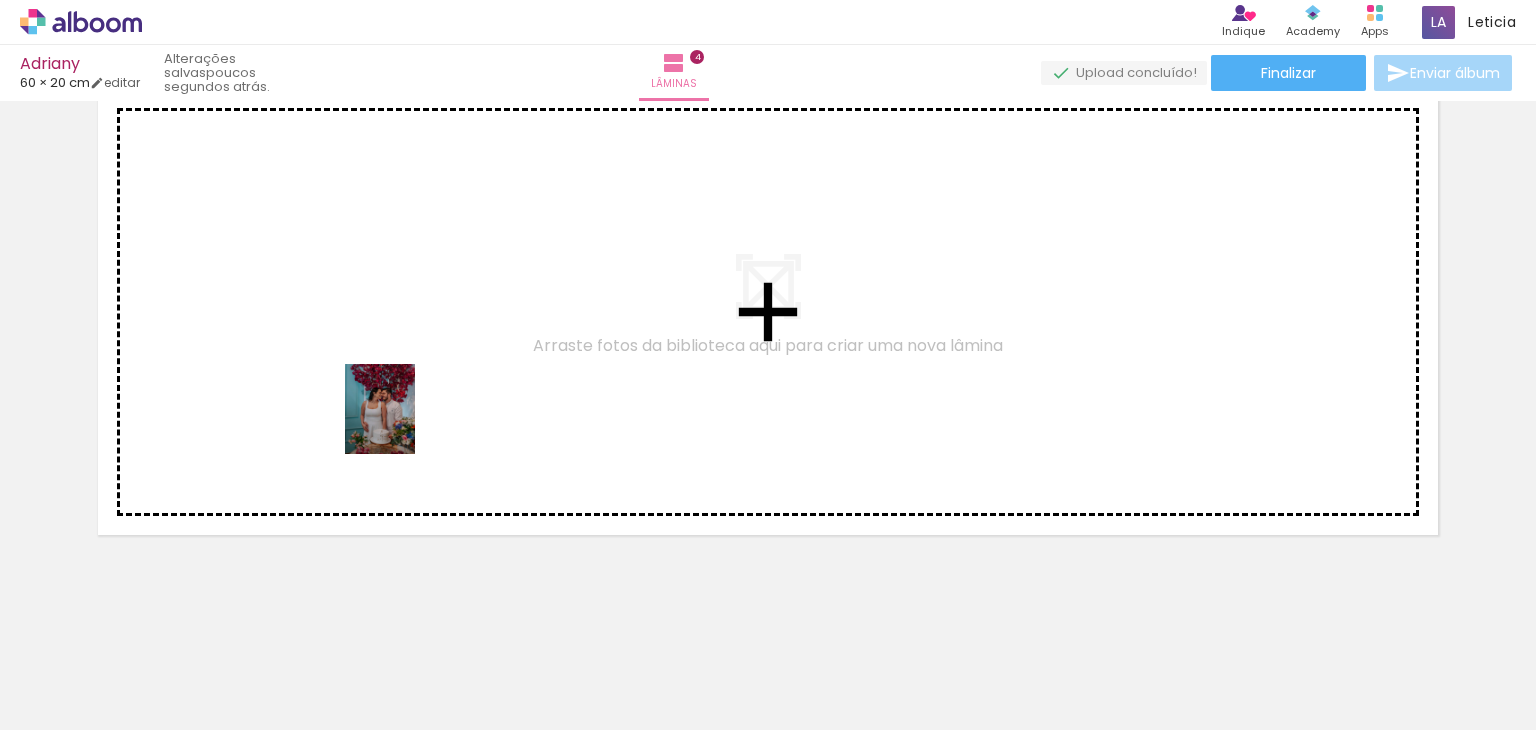 drag, startPoint x: 534, startPoint y: 667, endPoint x: 397, endPoint y: 409, distance: 292.11813 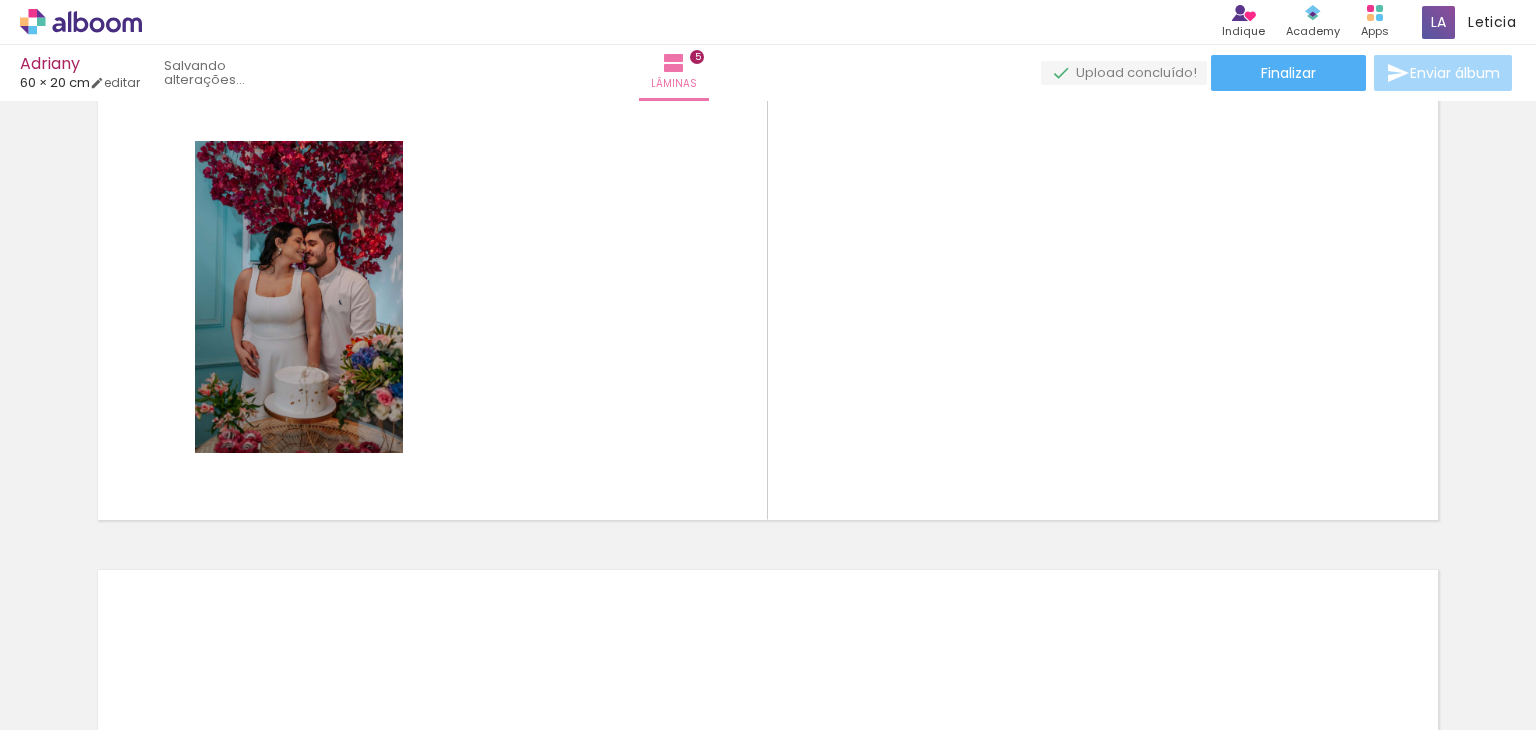 scroll, scrollTop: 2013, scrollLeft: 0, axis: vertical 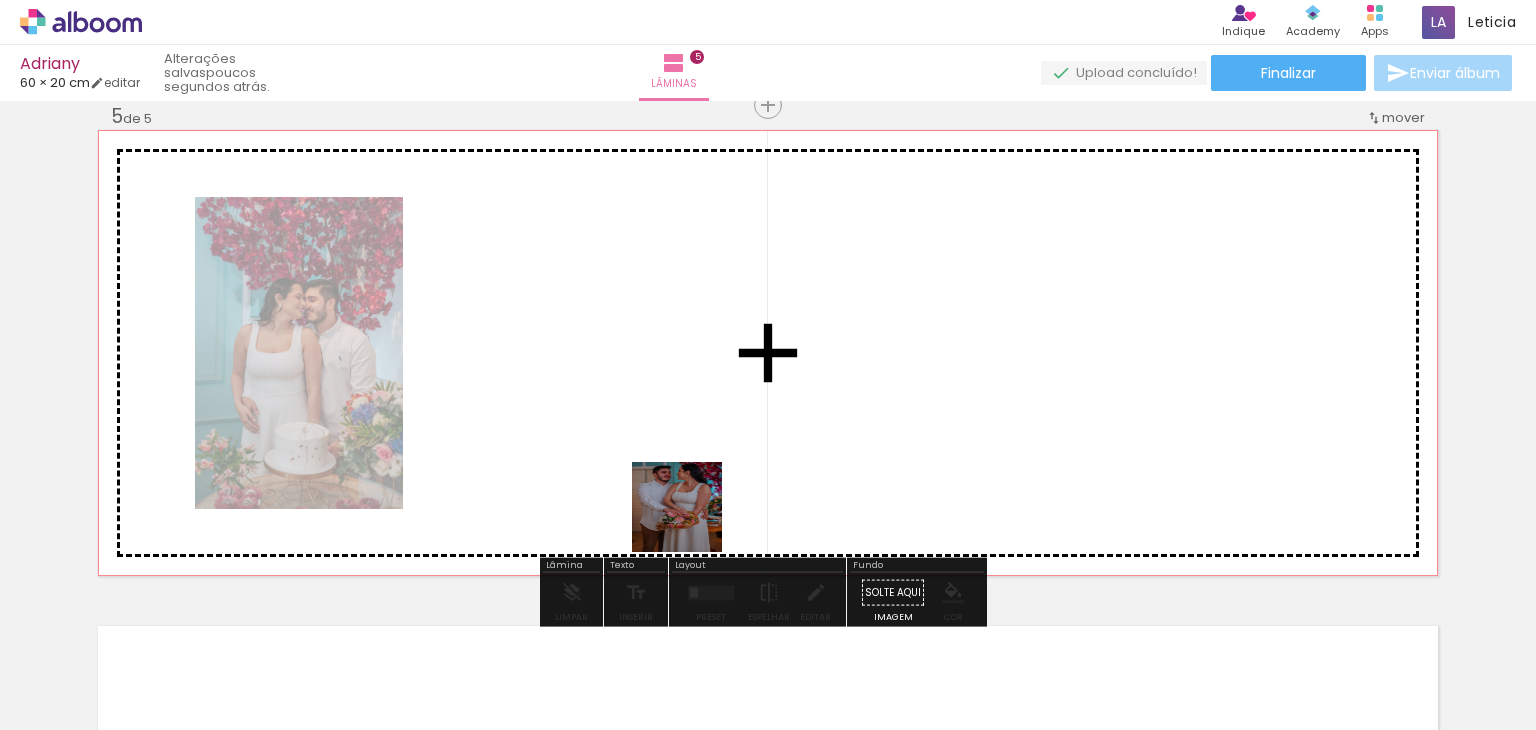 drag, startPoint x: 880, startPoint y: 681, endPoint x: 628, endPoint y: 422, distance: 361.36548 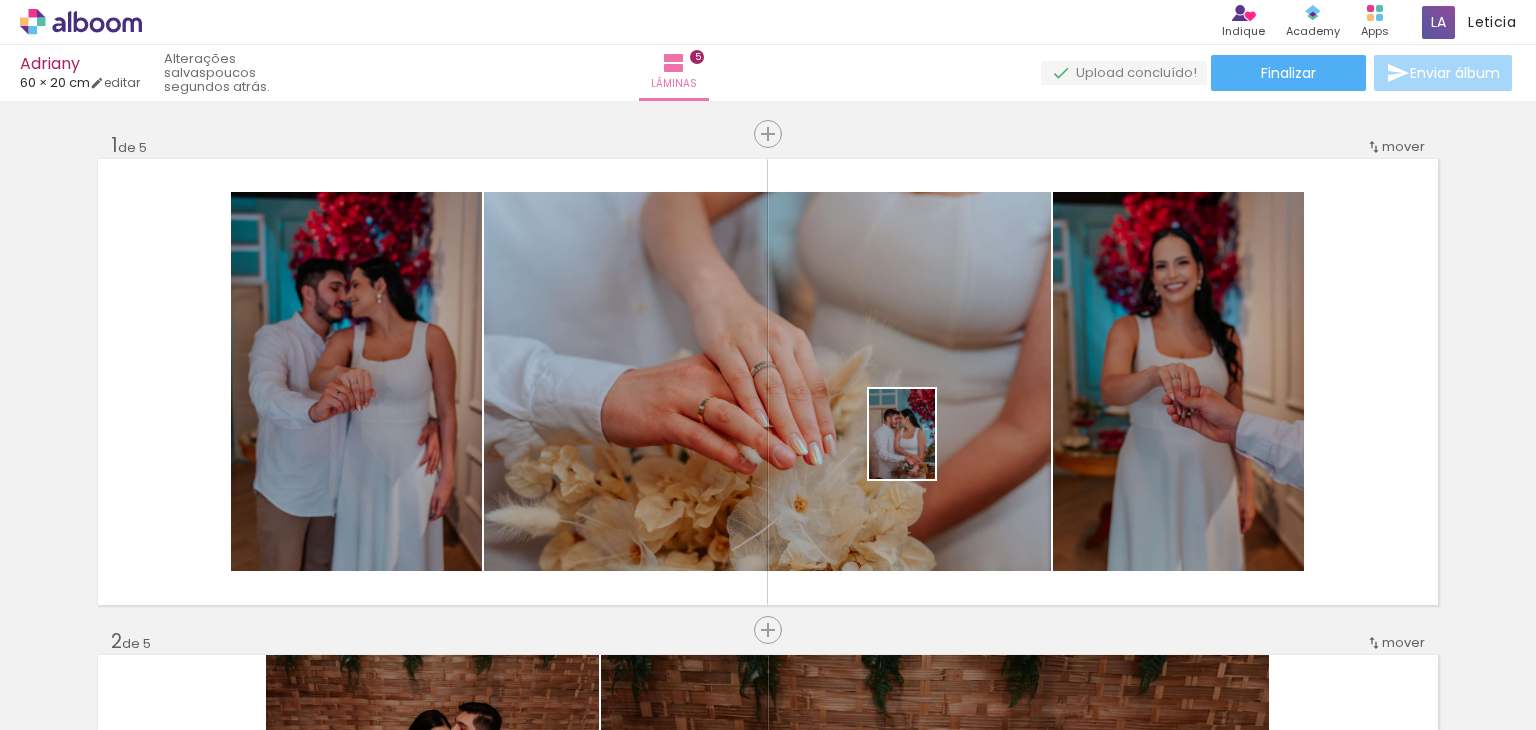 click at bounding box center (768, 365) 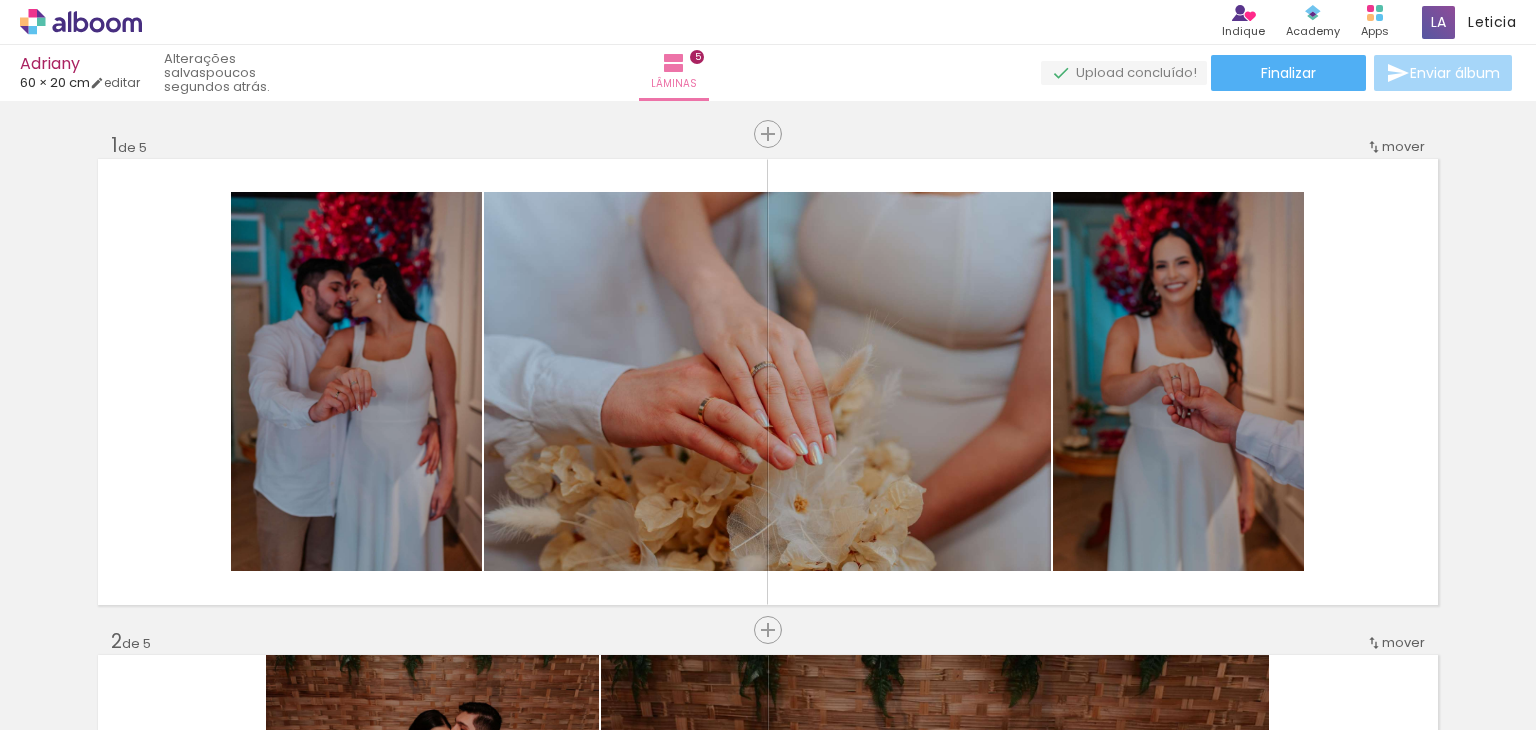 scroll, scrollTop: 0, scrollLeft: 0, axis: both 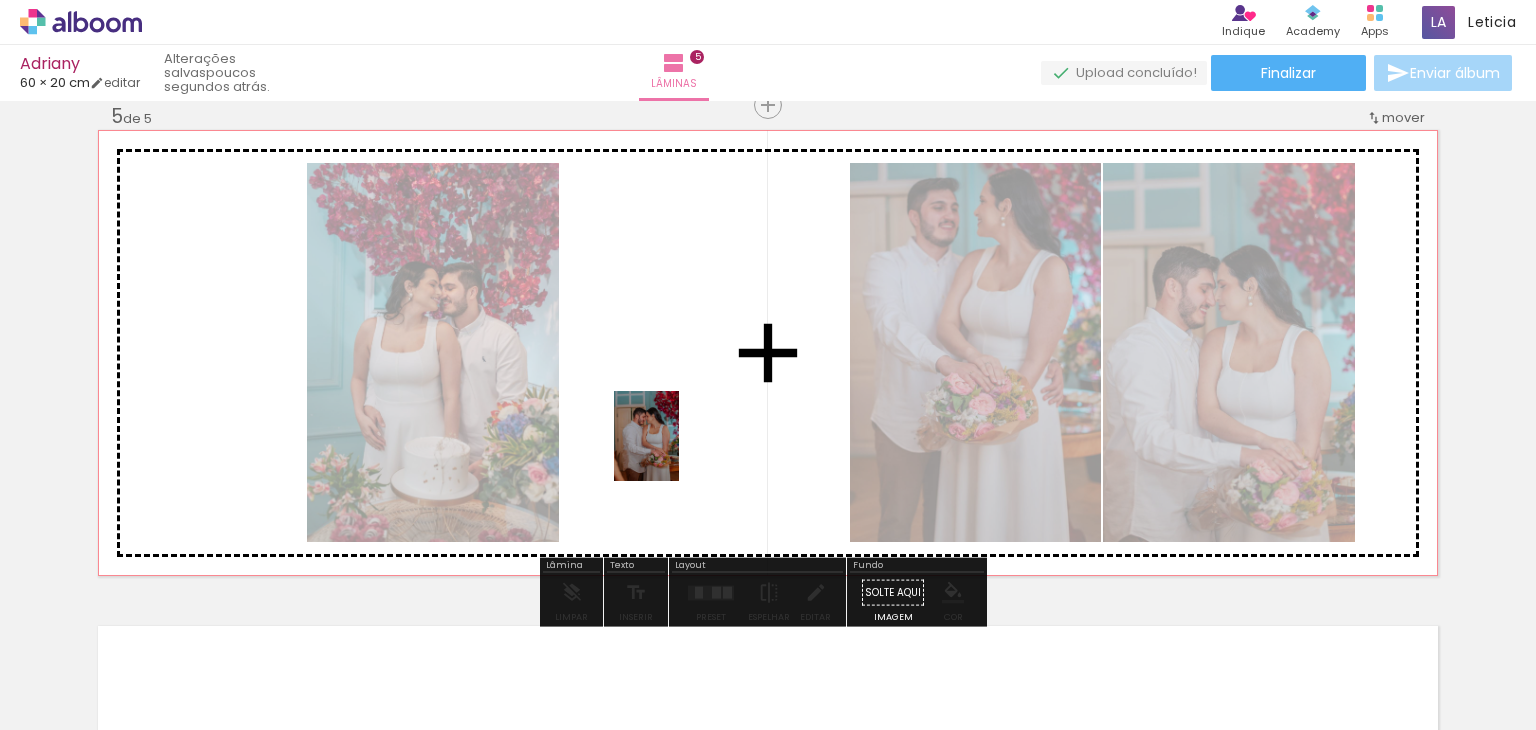 drag, startPoint x: 890, startPoint y: 685, endPoint x: 668, endPoint y: 441, distance: 329.87875 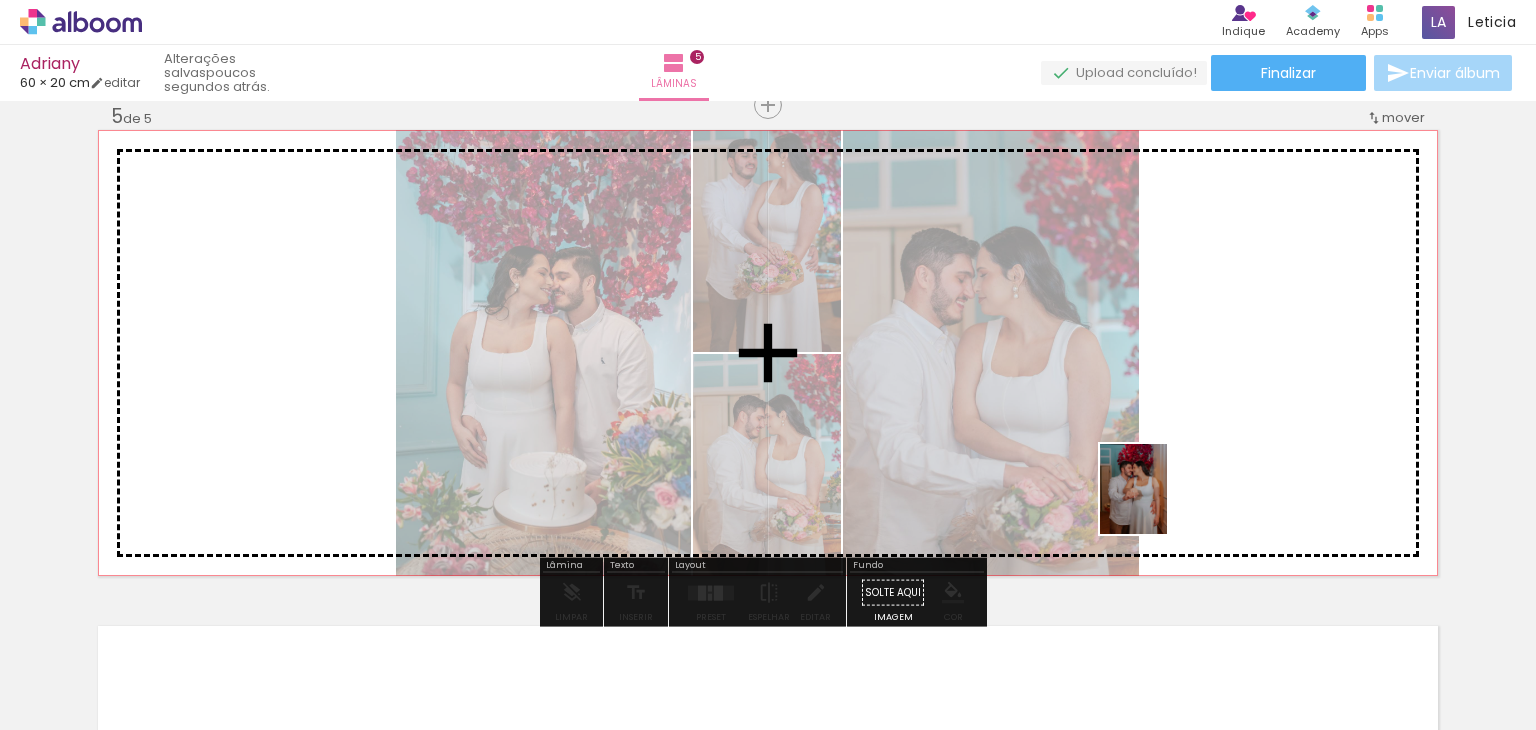 drag, startPoint x: 982, startPoint y: 680, endPoint x: 1174, endPoint y: 495, distance: 266.6252 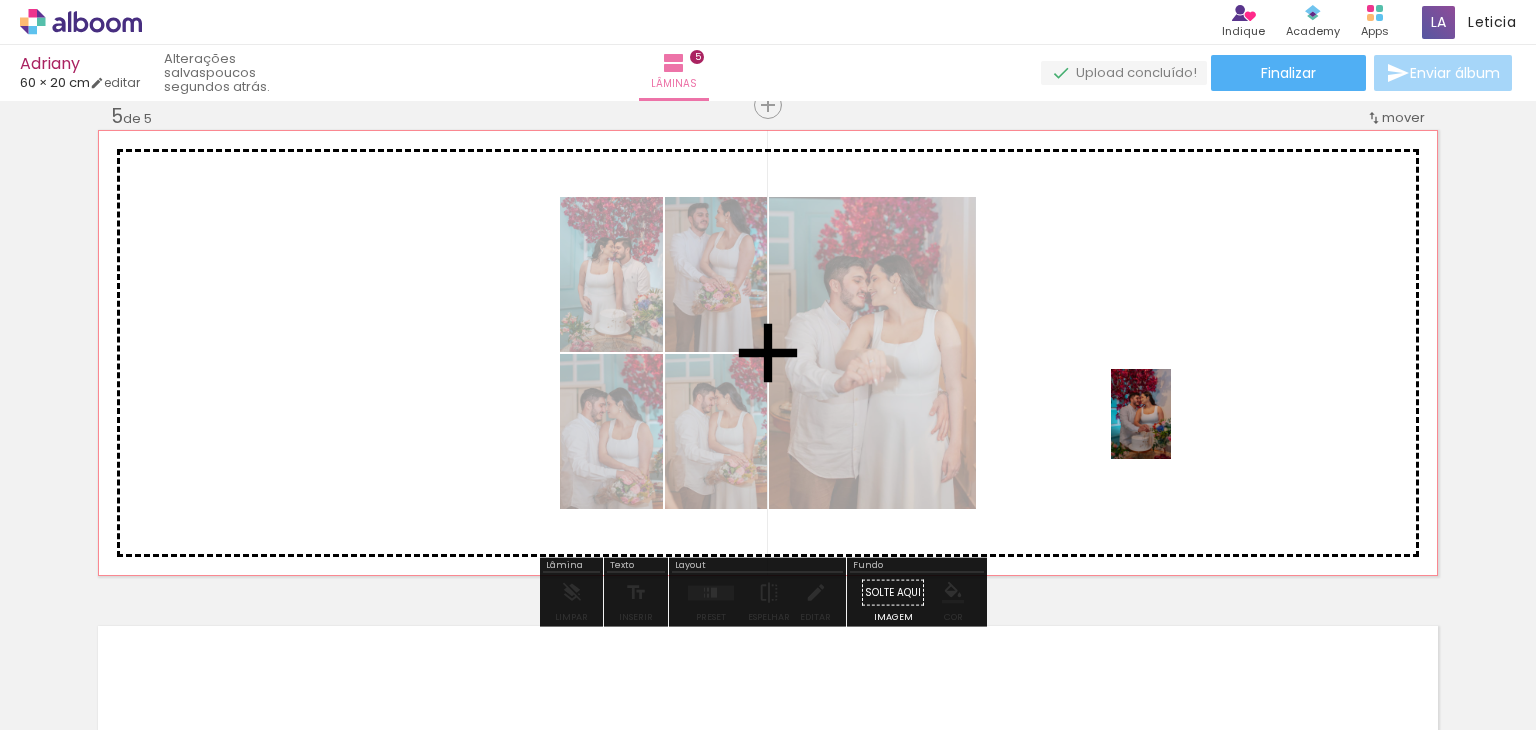 drag, startPoint x: 1100, startPoint y: 677, endPoint x: 1171, endPoint y: 429, distance: 257.96317 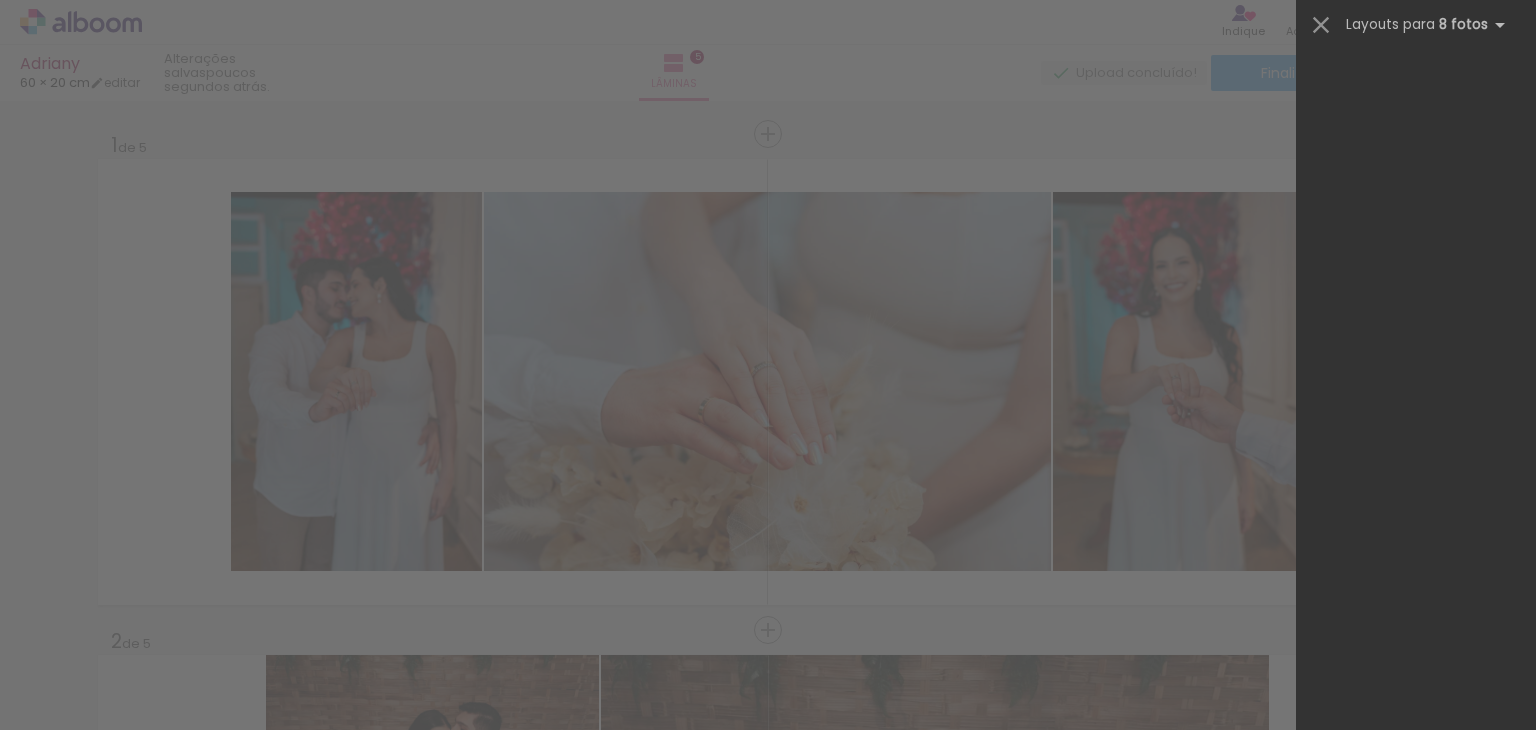 scroll, scrollTop: 0, scrollLeft: 0, axis: both 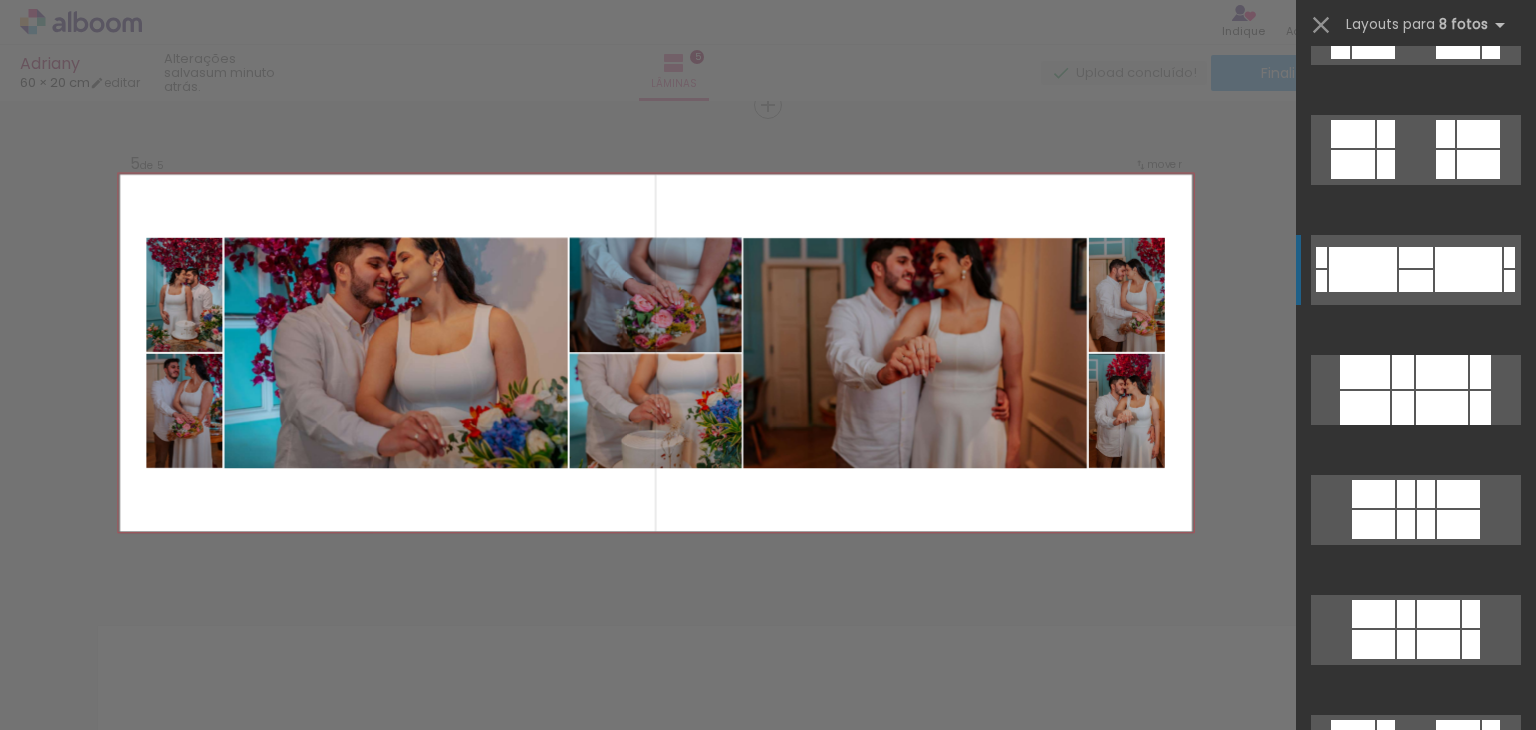click at bounding box center (1491, 734) 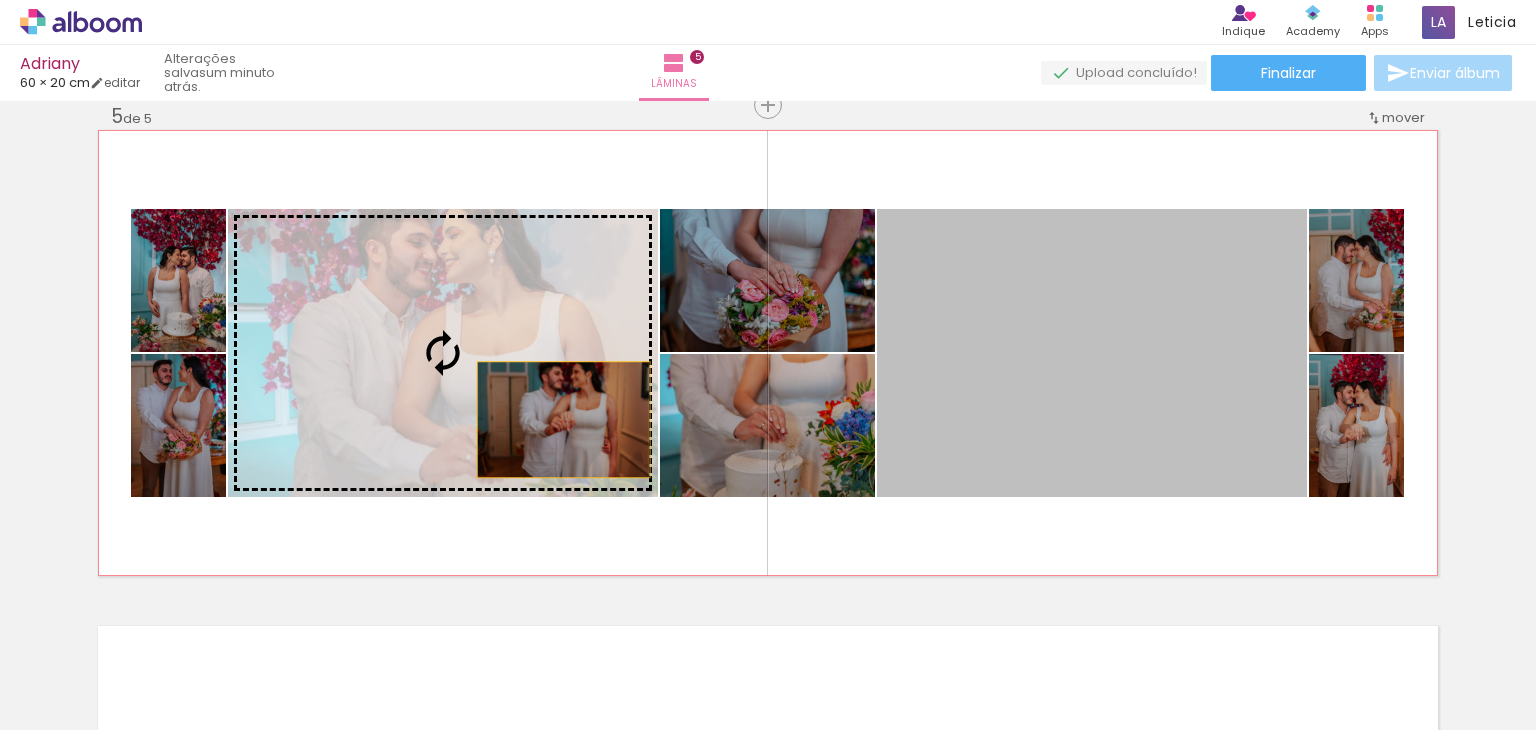 drag, startPoint x: 1089, startPoint y: 374, endPoint x: 523, endPoint y: 405, distance: 566.8483 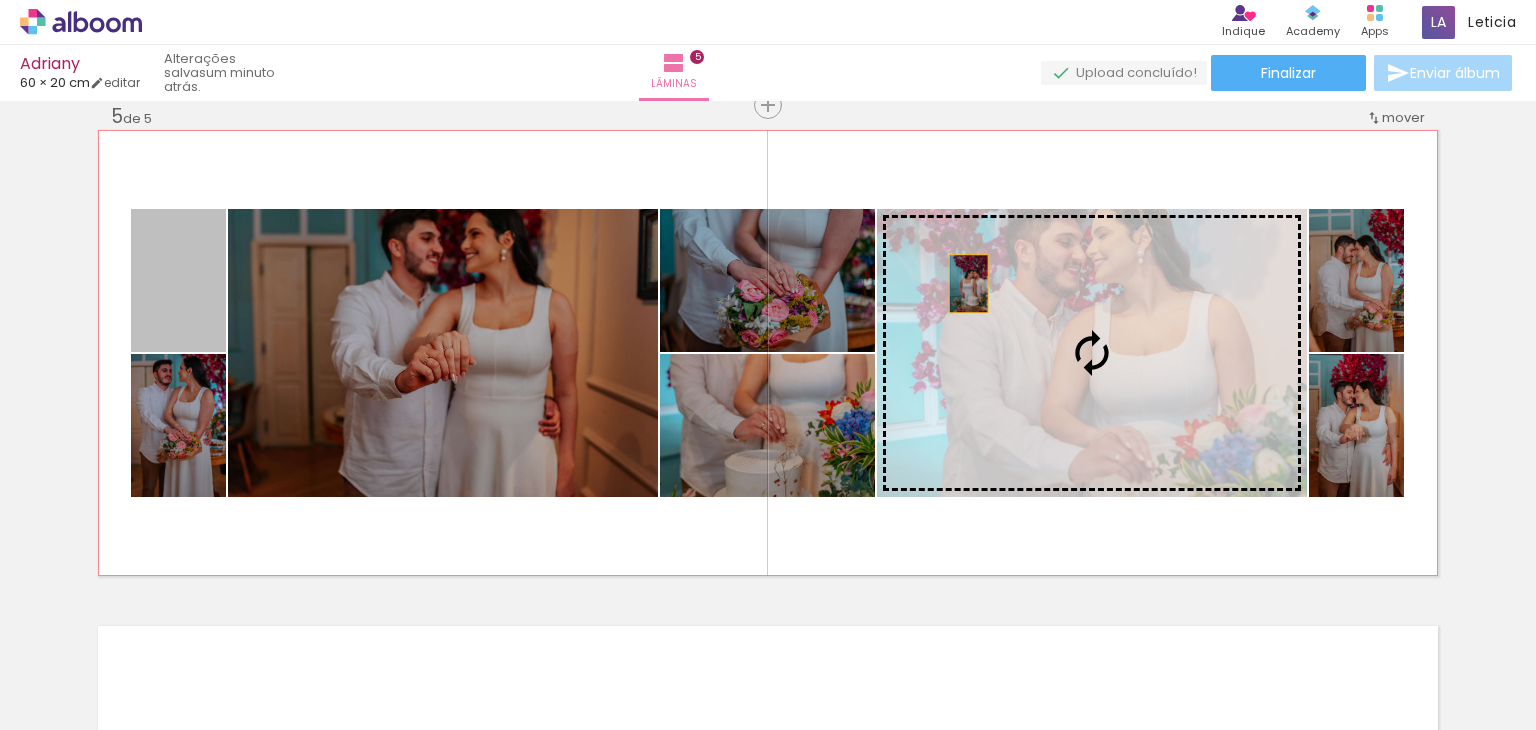 drag, startPoint x: 161, startPoint y: 316, endPoint x: 1139, endPoint y: 289, distance: 978.3726 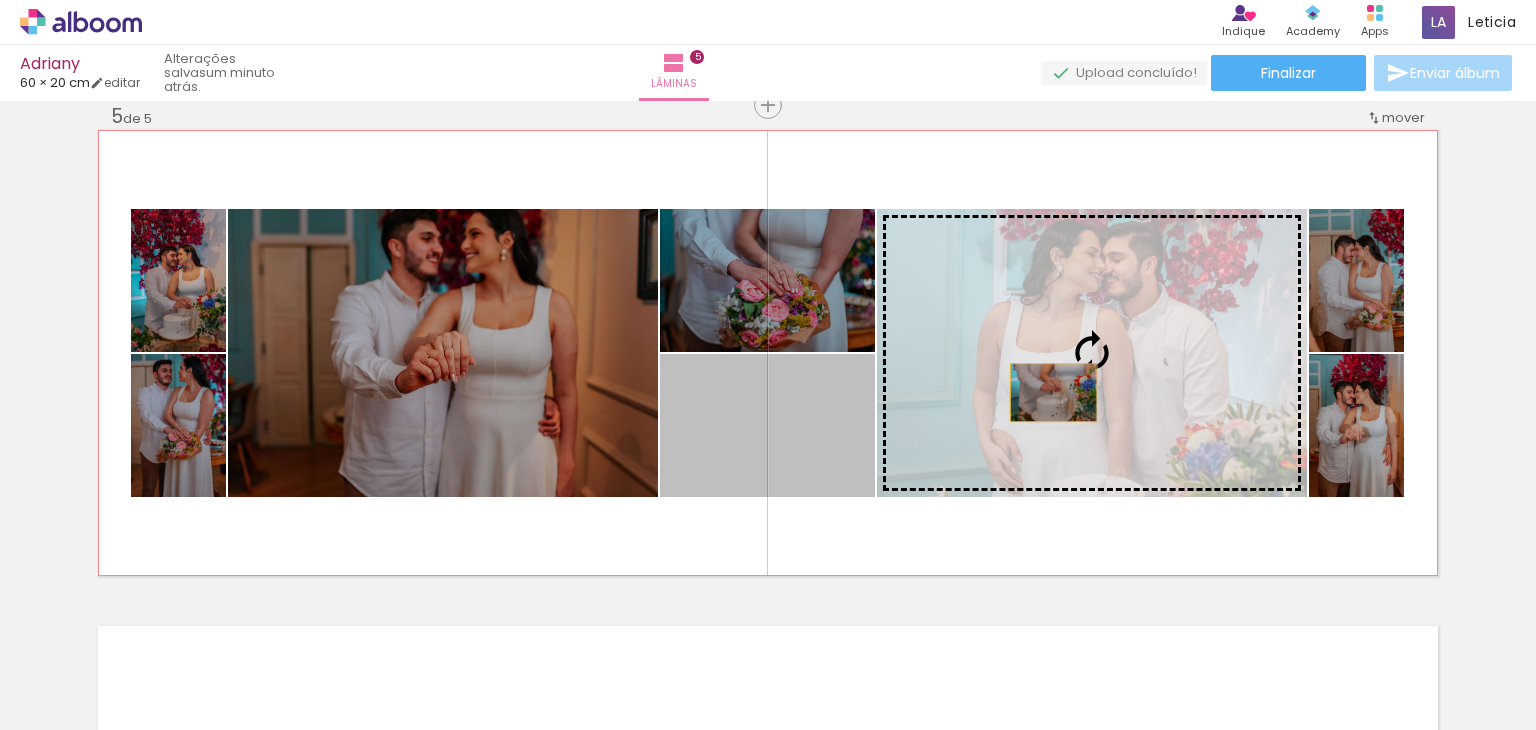 drag, startPoint x: 794, startPoint y: 457, endPoint x: 1060, endPoint y: 387, distance: 275.05637 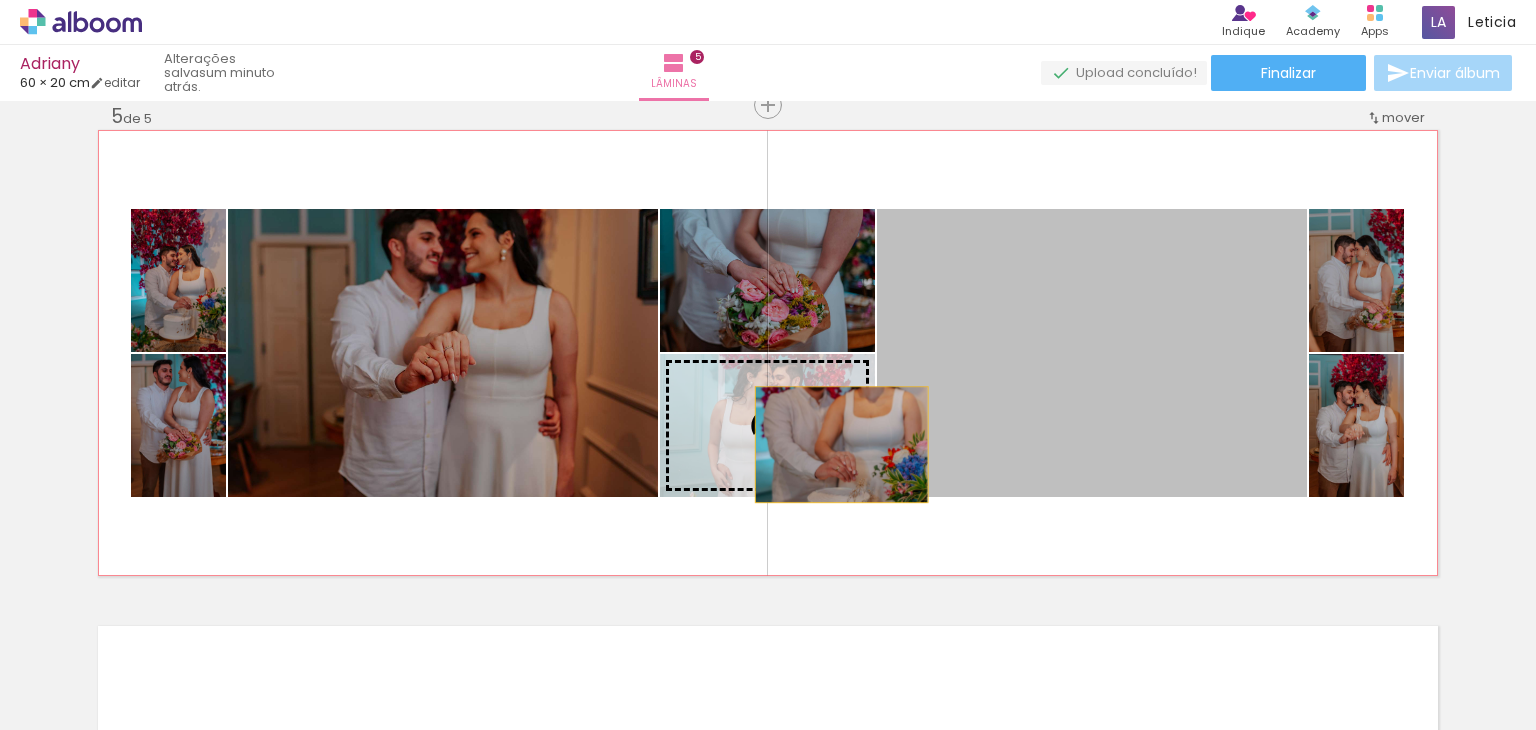drag, startPoint x: 1060, startPoint y: 387, endPoint x: 834, endPoint y: 444, distance: 233.07724 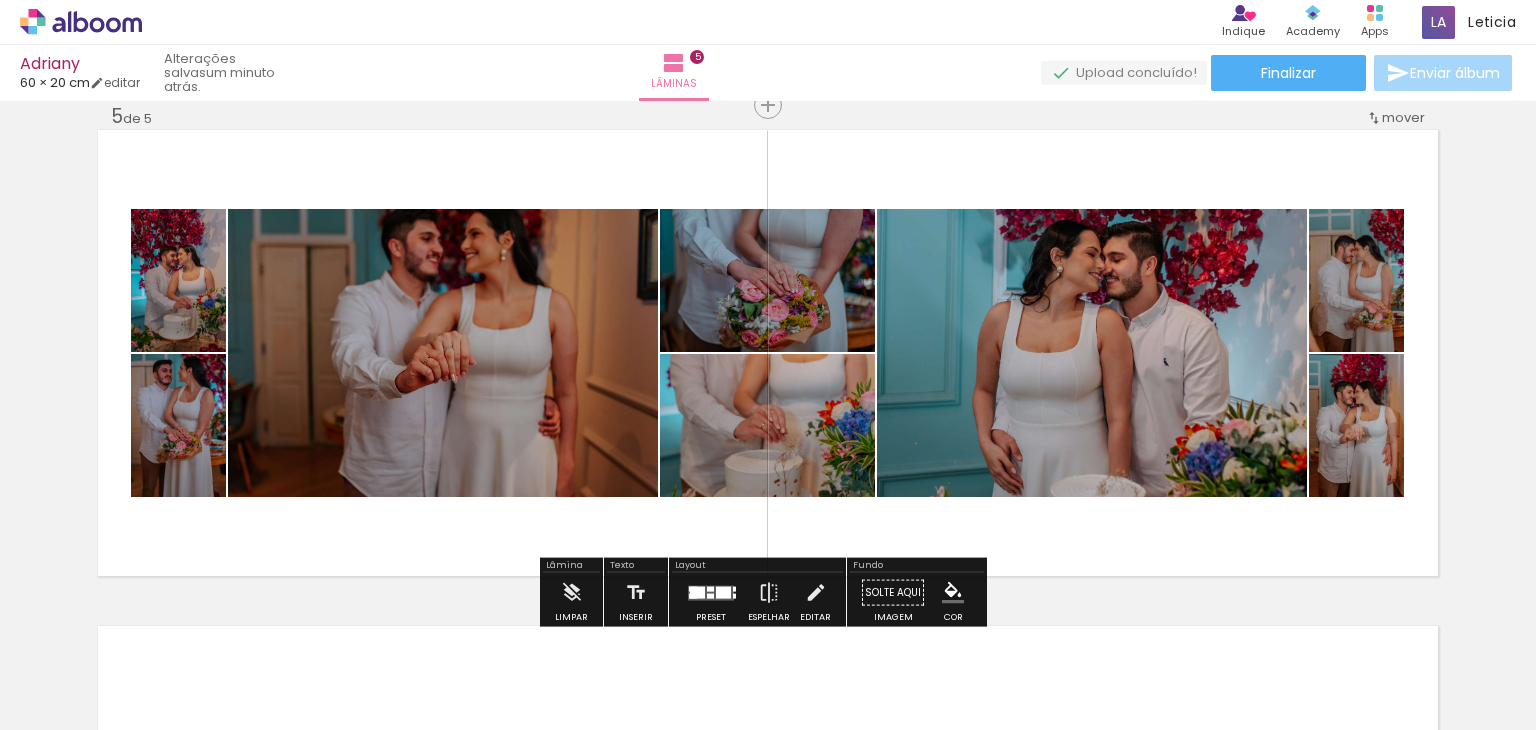 click at bounding box center (664, 662) 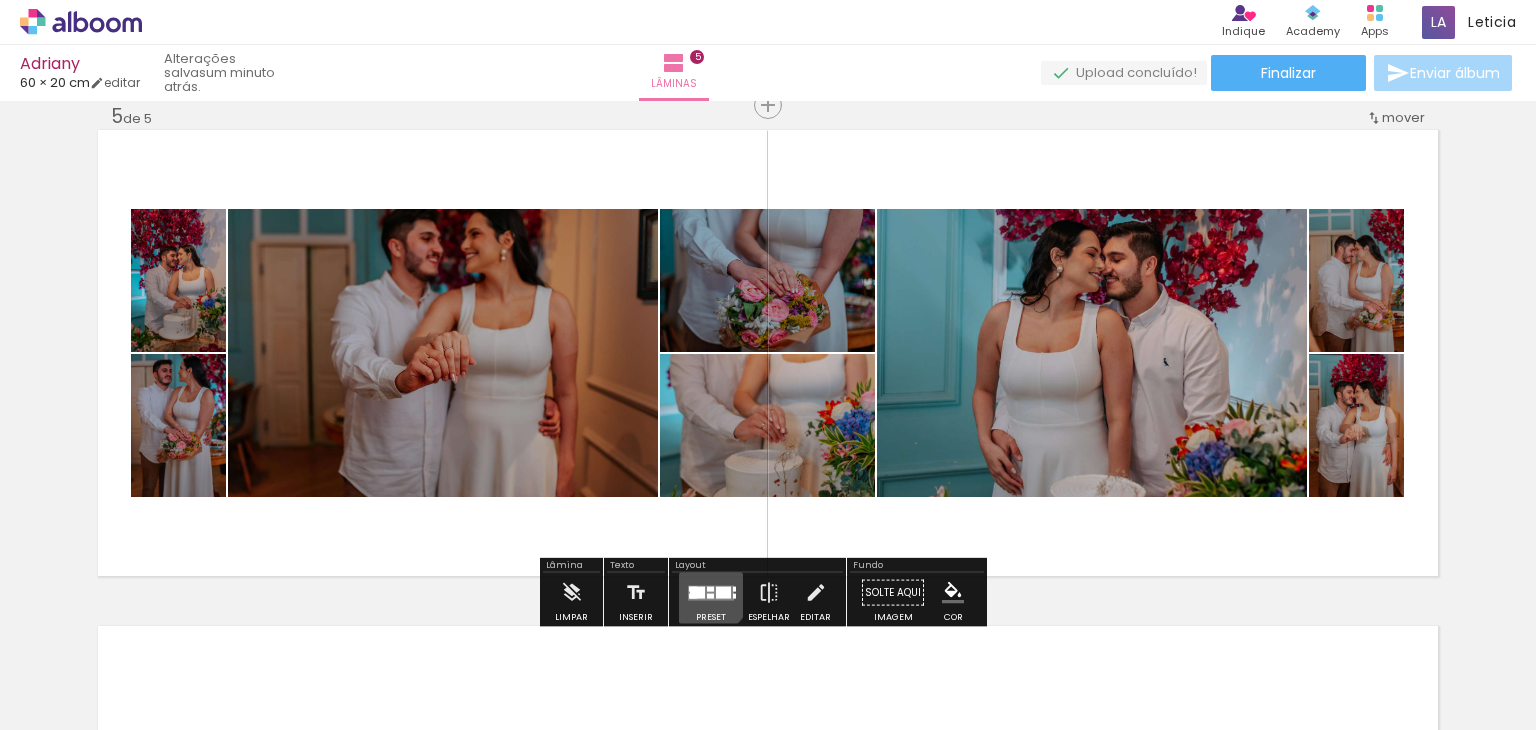 click at bounding box center [710, 588] 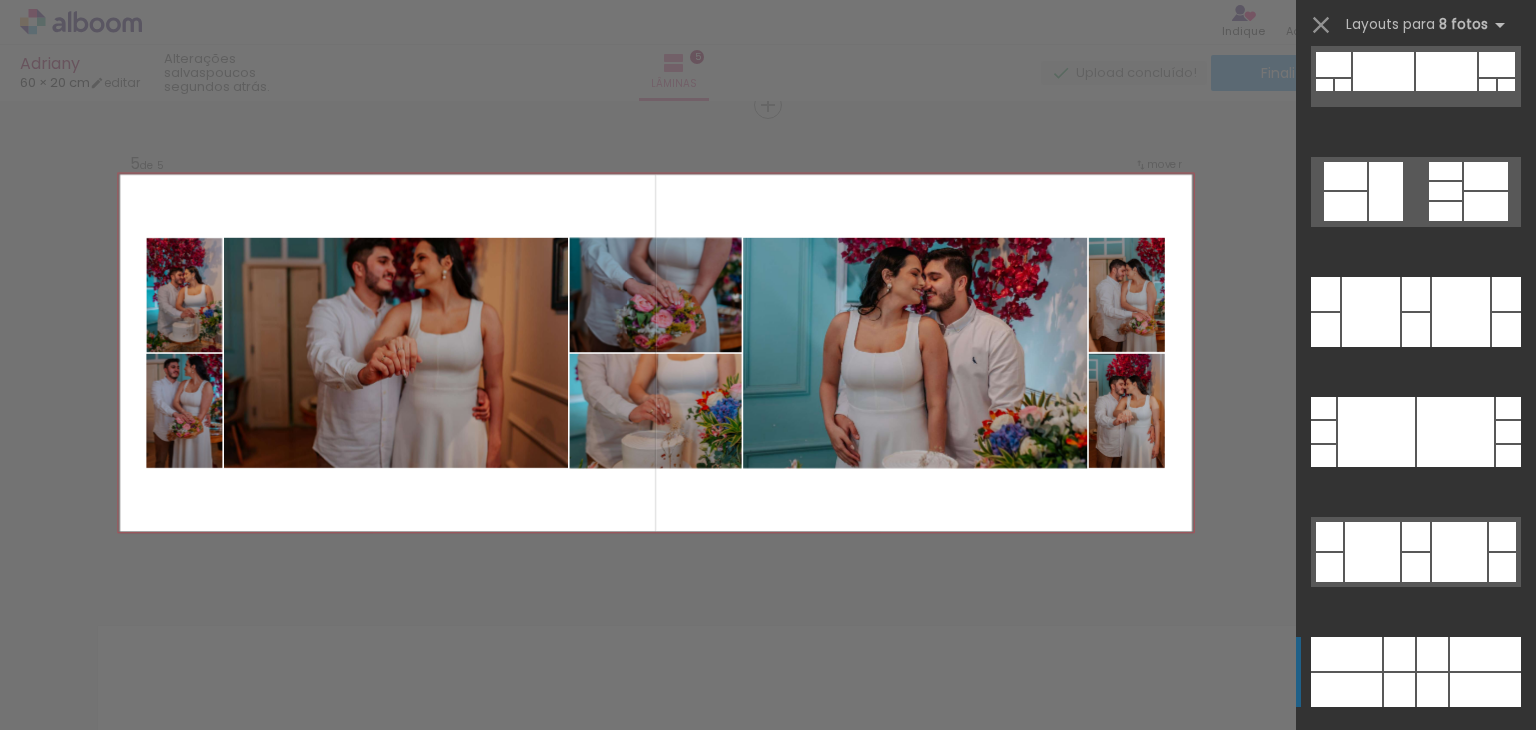 scroll, scrollTop: 9268, scrollLeft: 0, axis: vertical 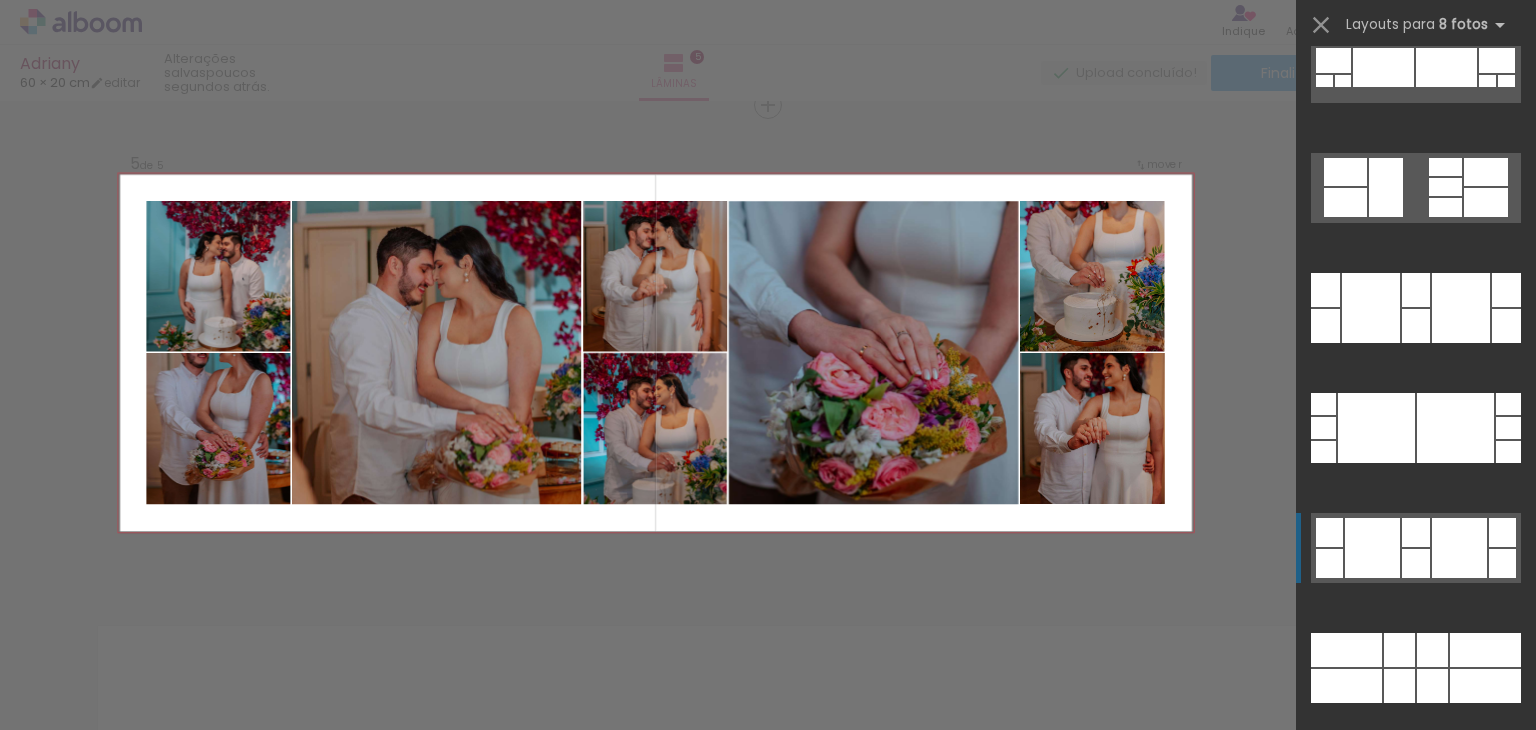 click at bounding box center (1442, 770) 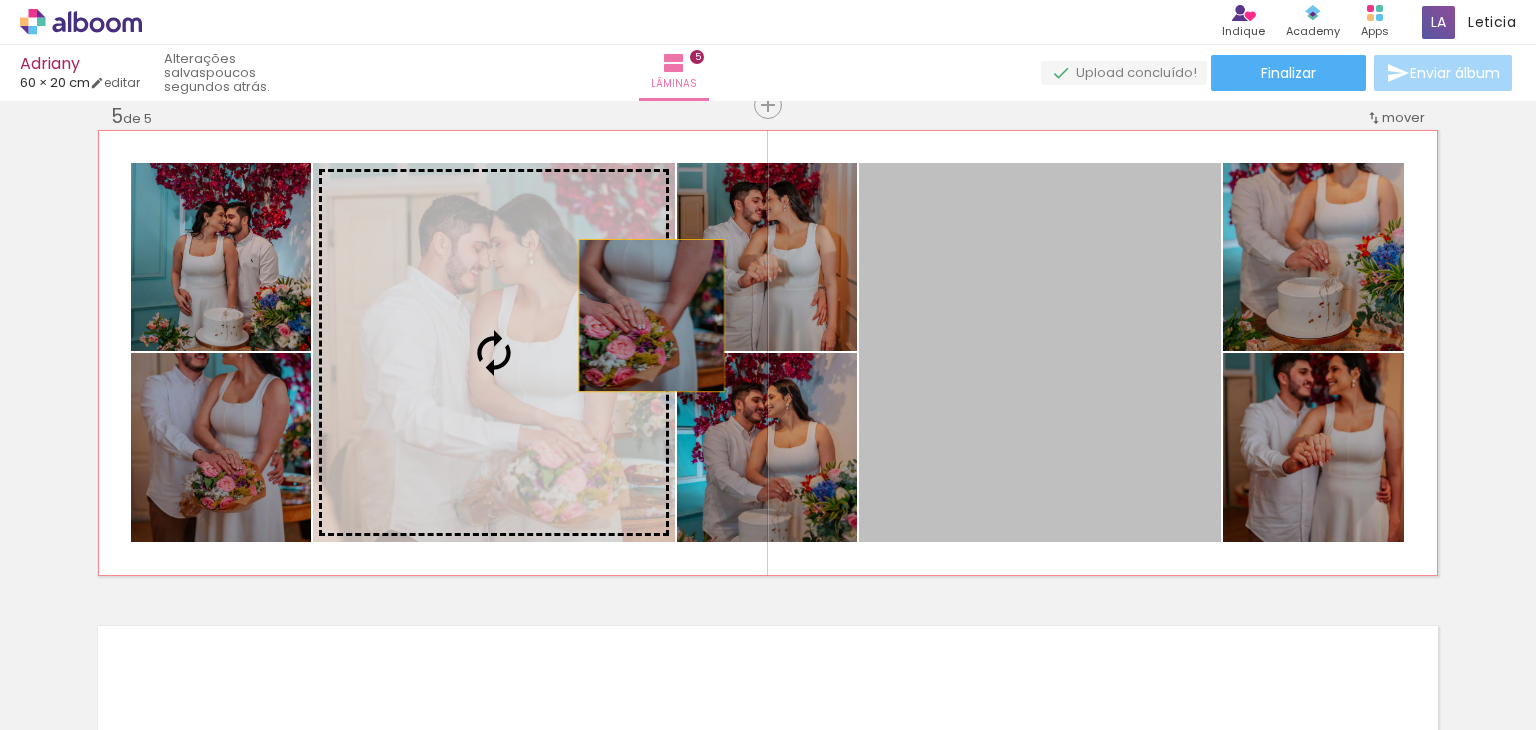 drag, startPoint x: 985, startPoint y: 311, endPoint x: 528, endPoint y: 364, distance: 460.06305 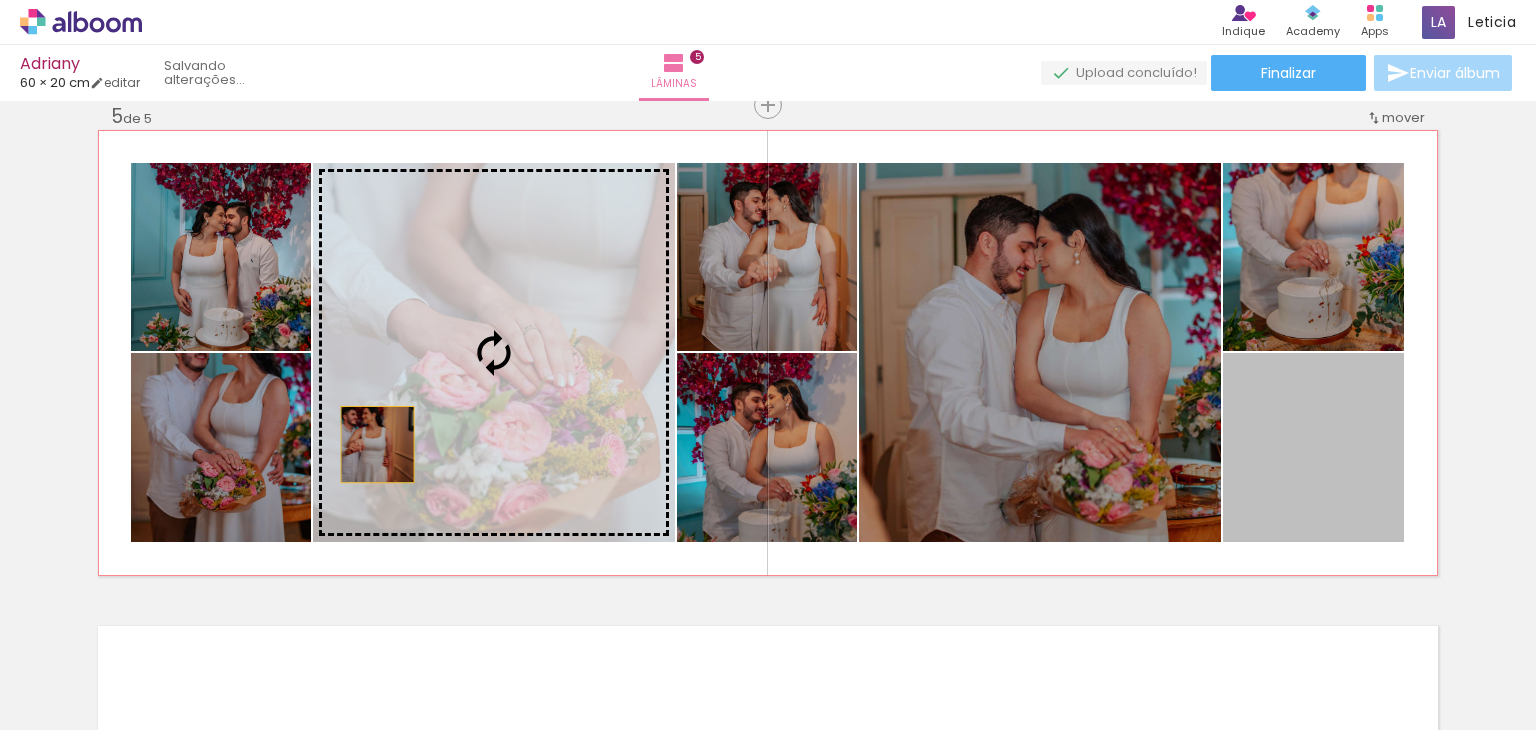 drag, startPoint x: 1307, startPoint y: 475, endPoint x: 364, endPoint y: 439, distance: 943.6869 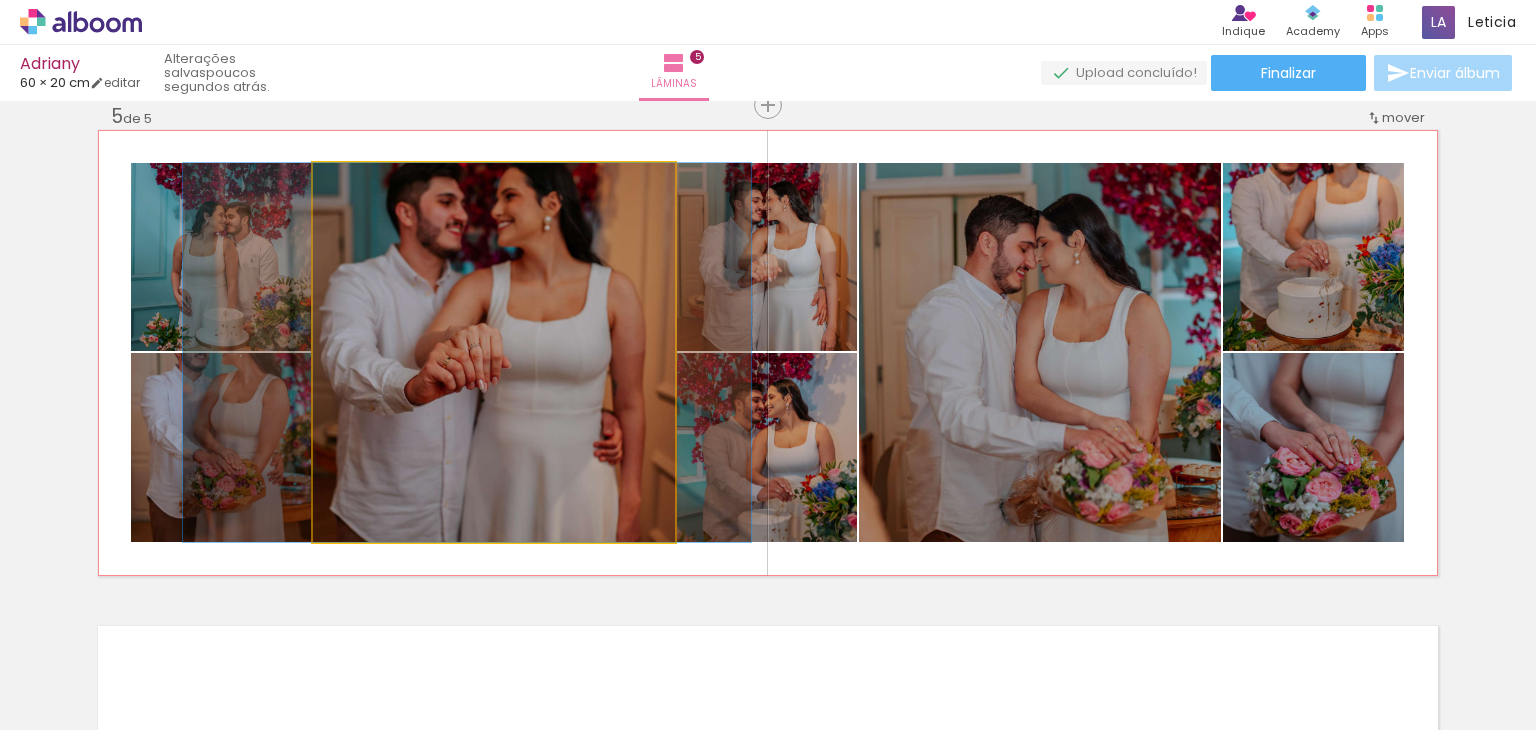 drag, startPoint x: 397, startPoint y: 358, endPoint x: 378, endPoint y: 445, distance: 89.050545 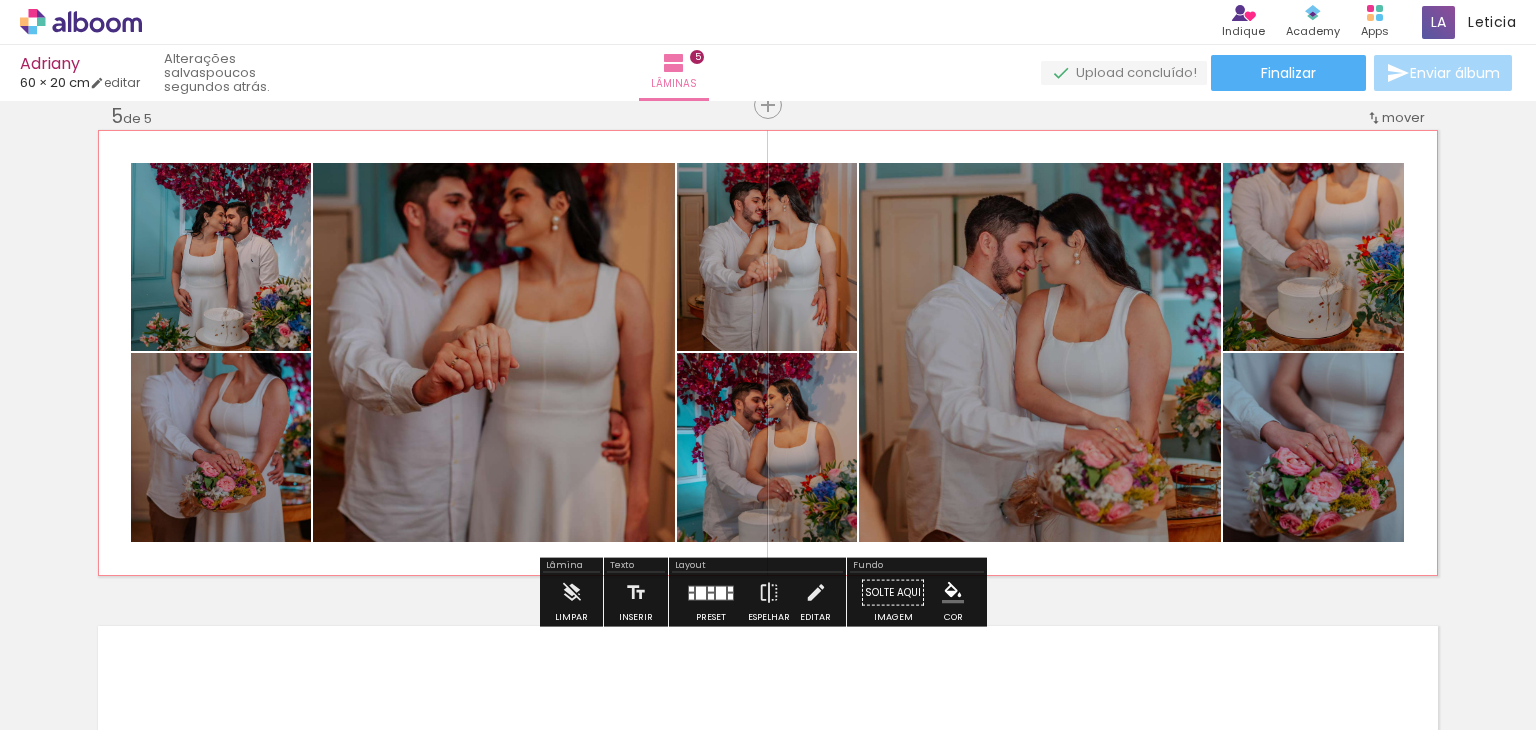 click 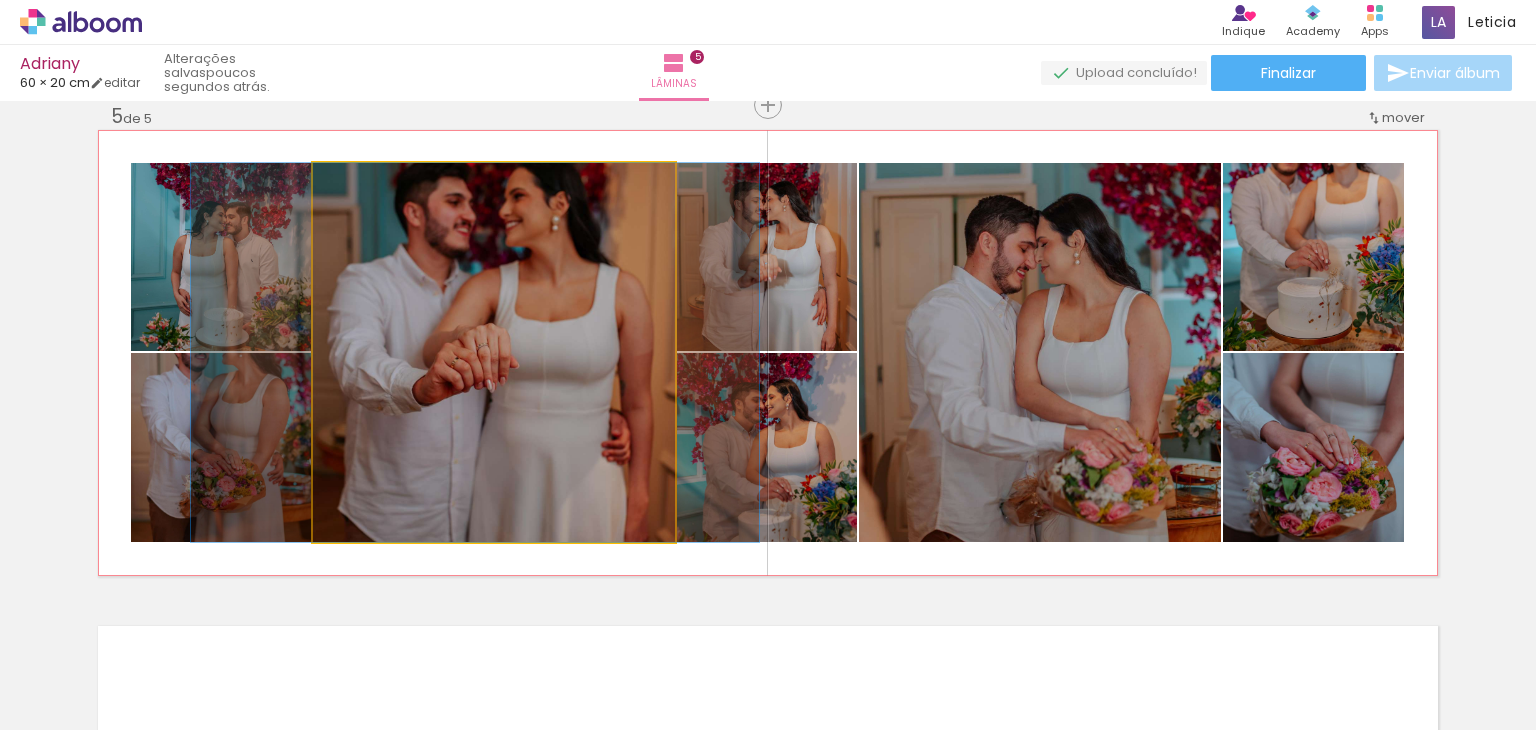 click 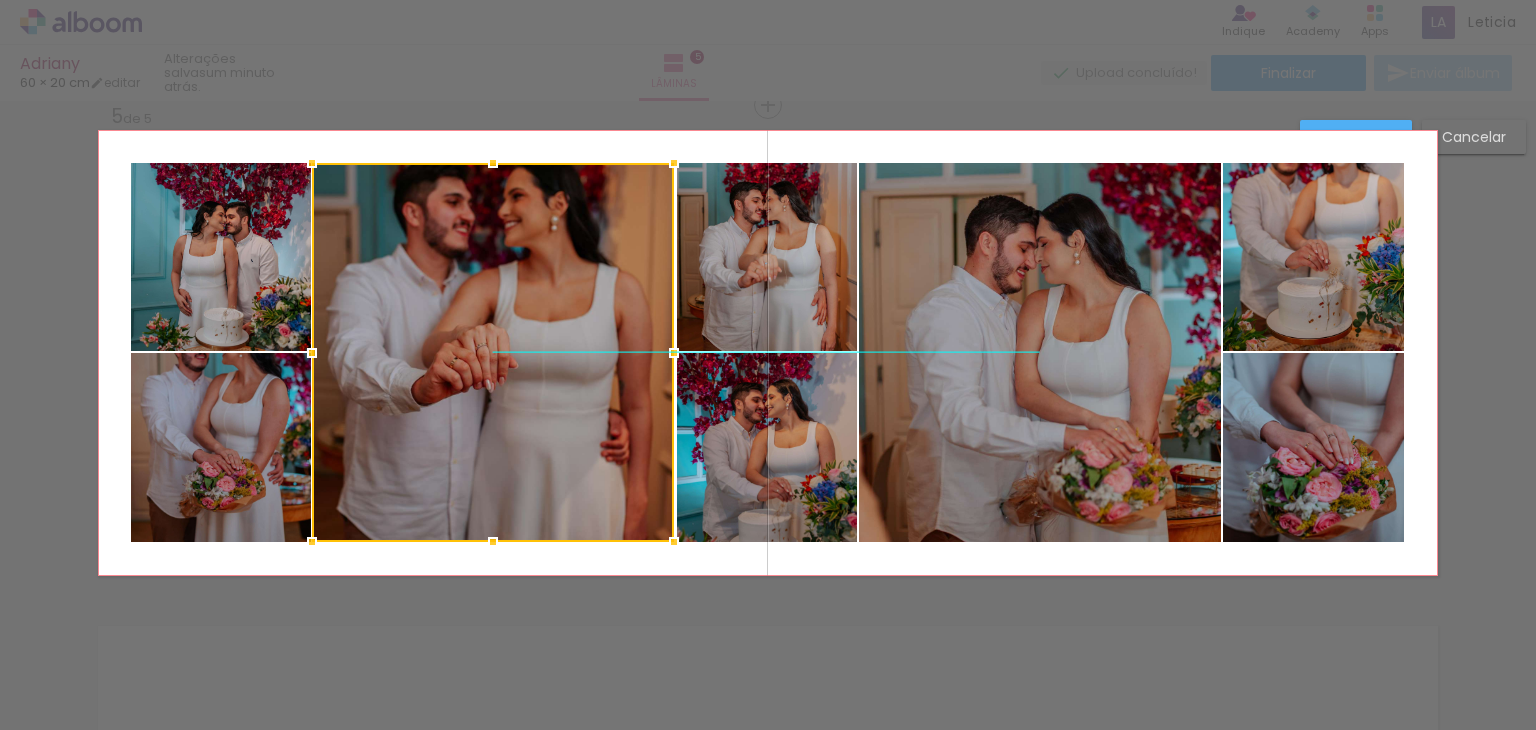 click at bounding box center (493, 352) 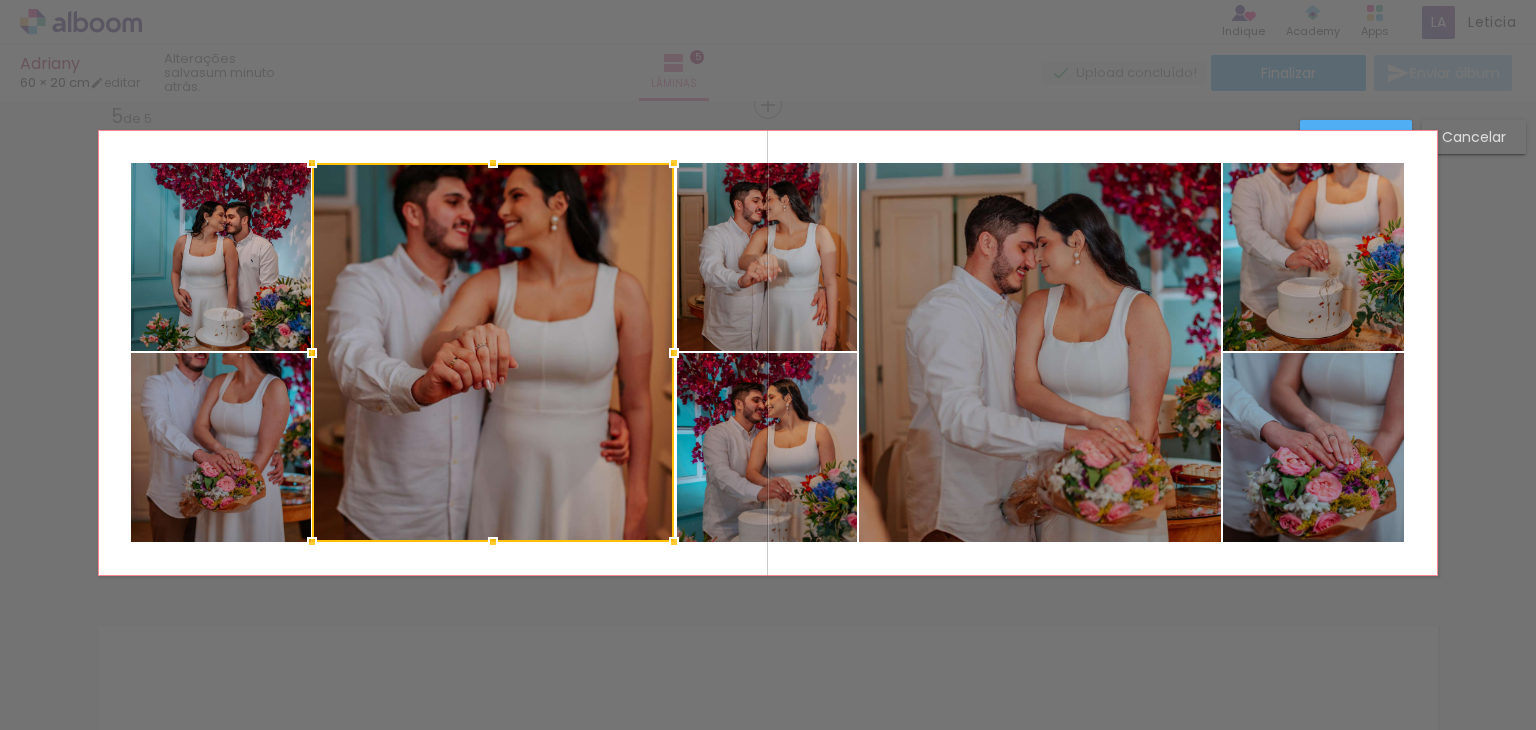 click at bounding box center [493, 352] 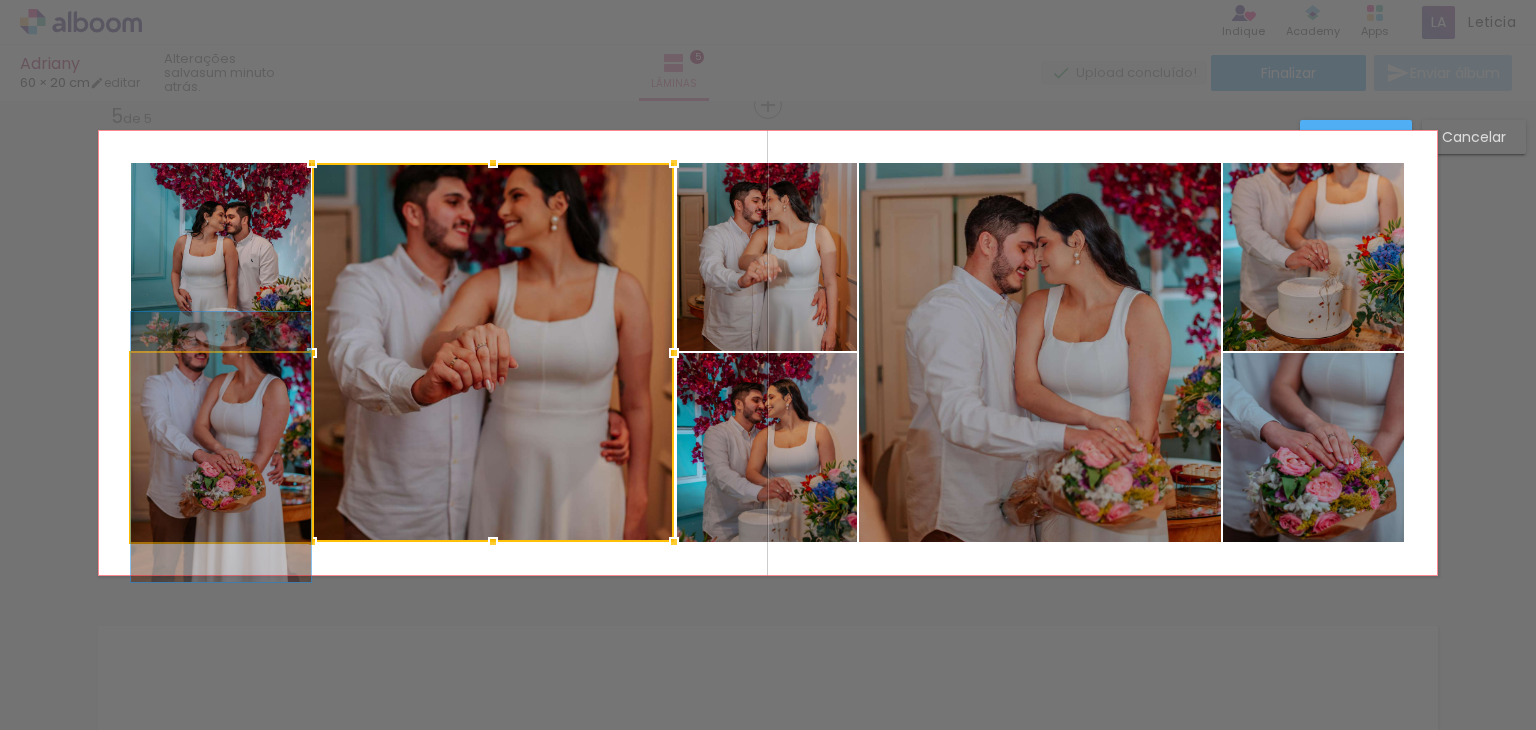 click 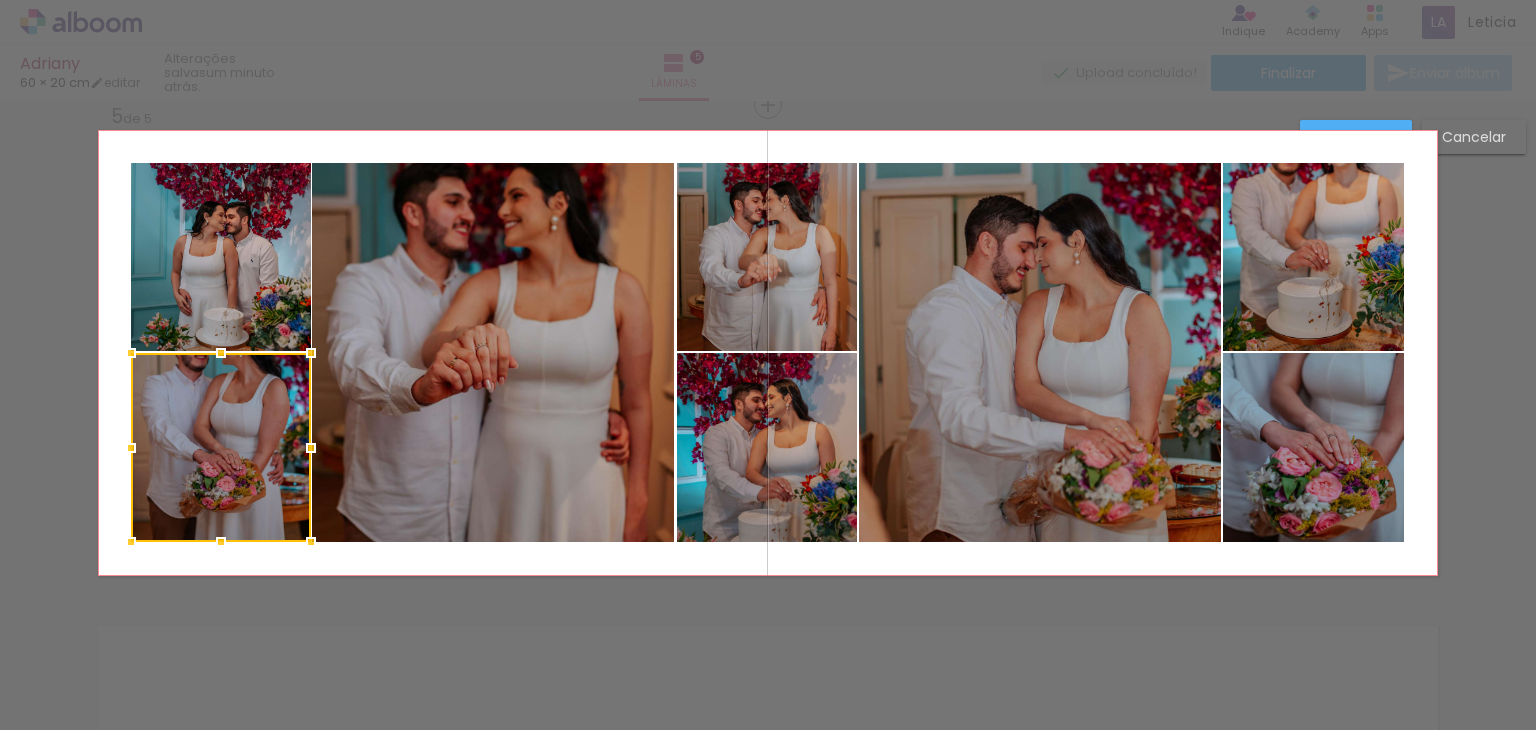 click at bounding box center (221, 447) 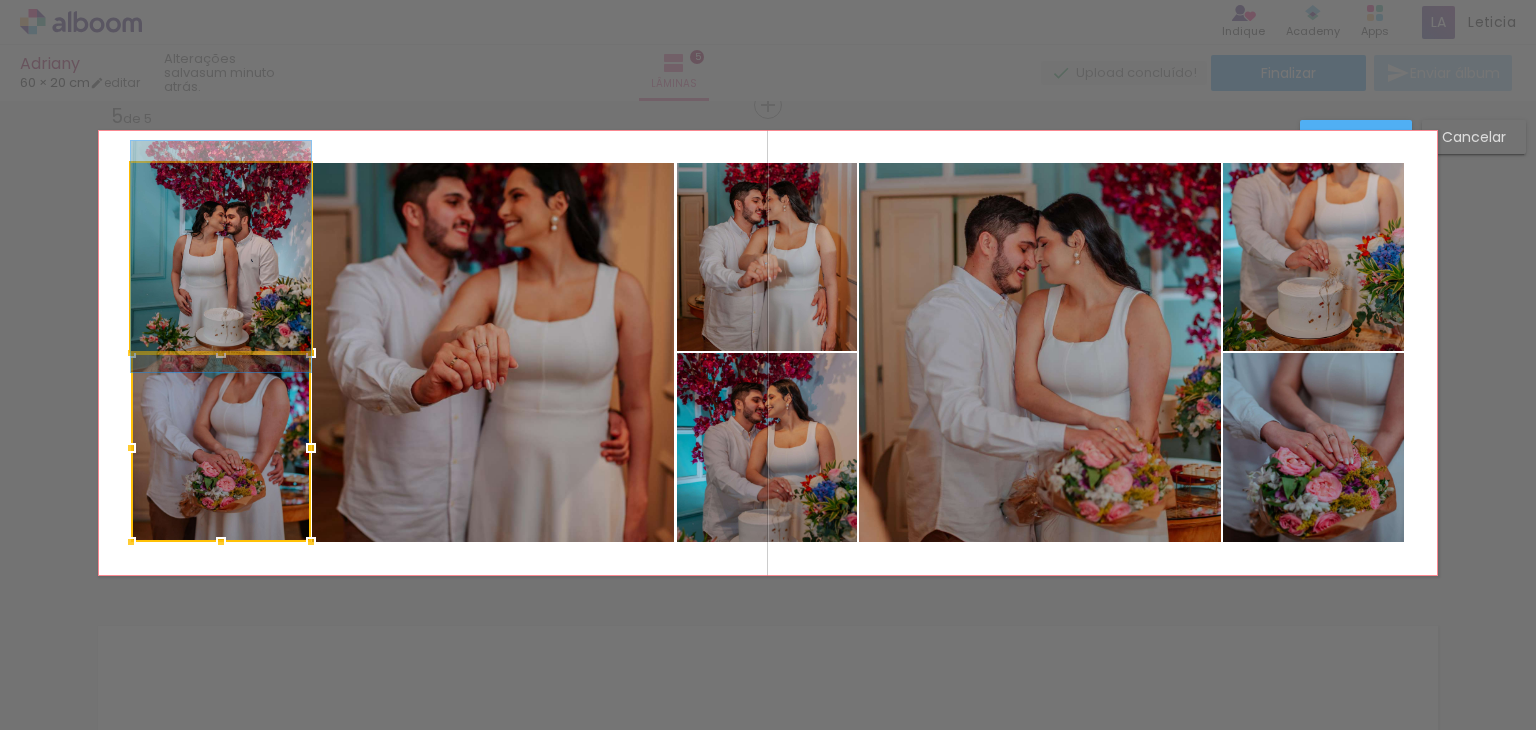 click 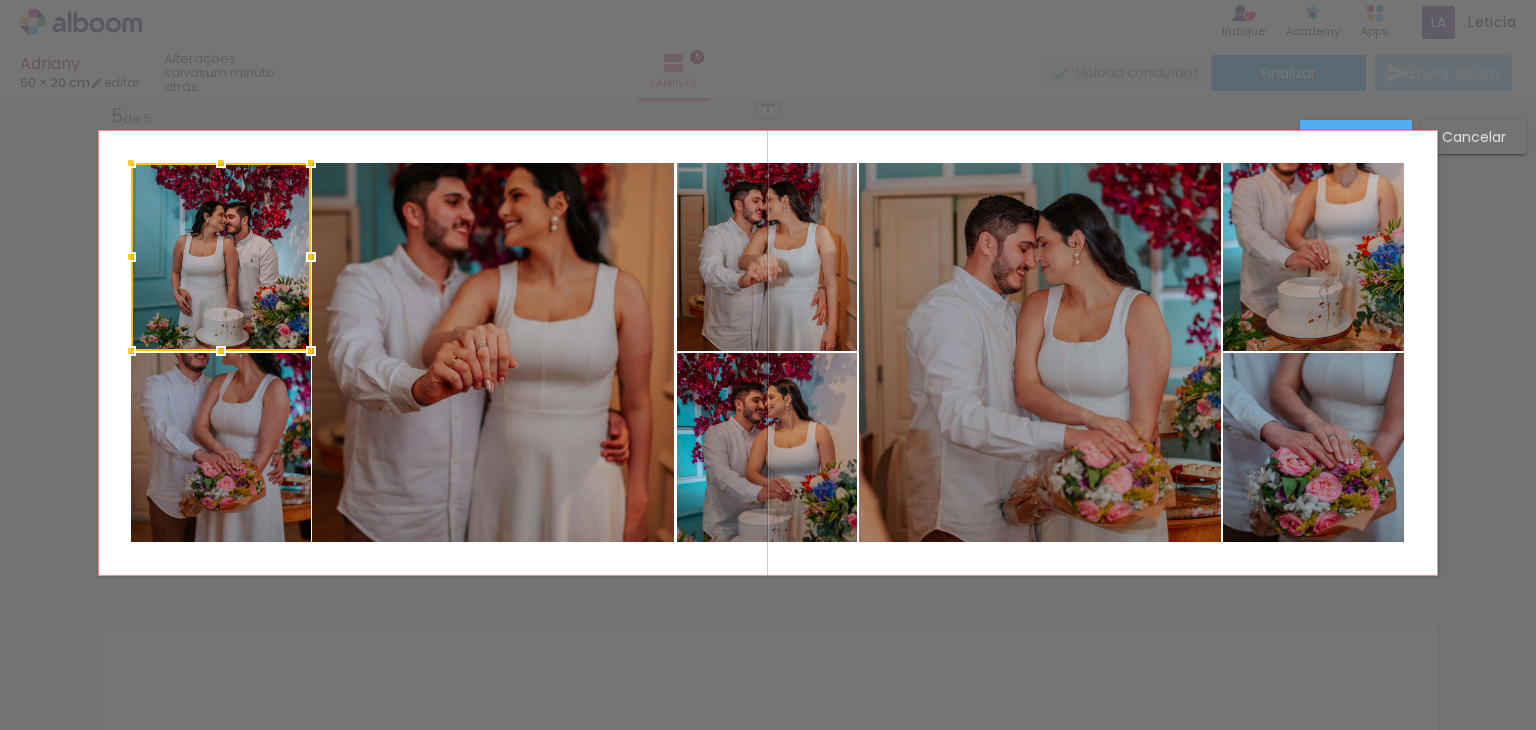 click at bounding box center (221, 257) 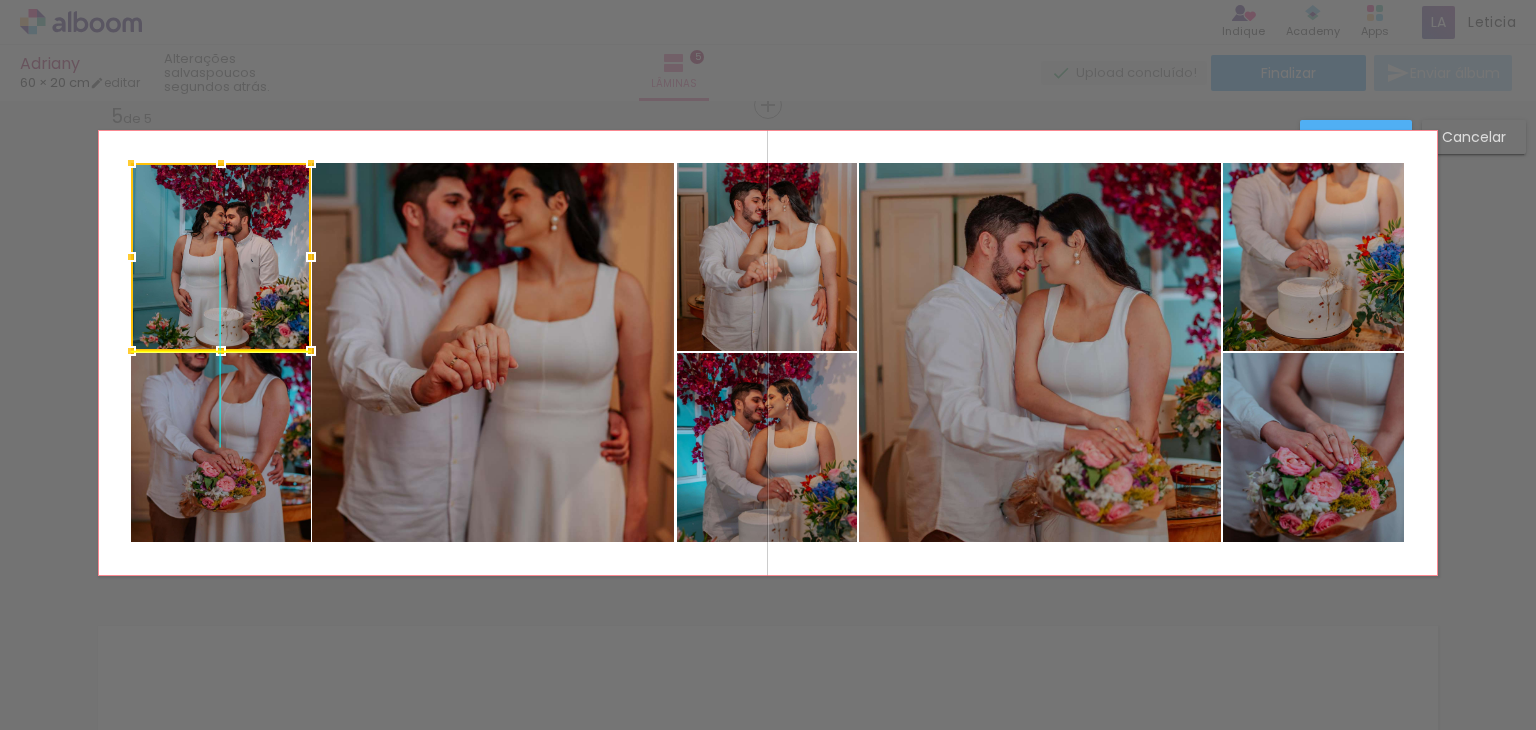drag, startPoint x: 212, startPoint y: 286, endPoint x: 202, endPoint y: 265, distance: 23.259407 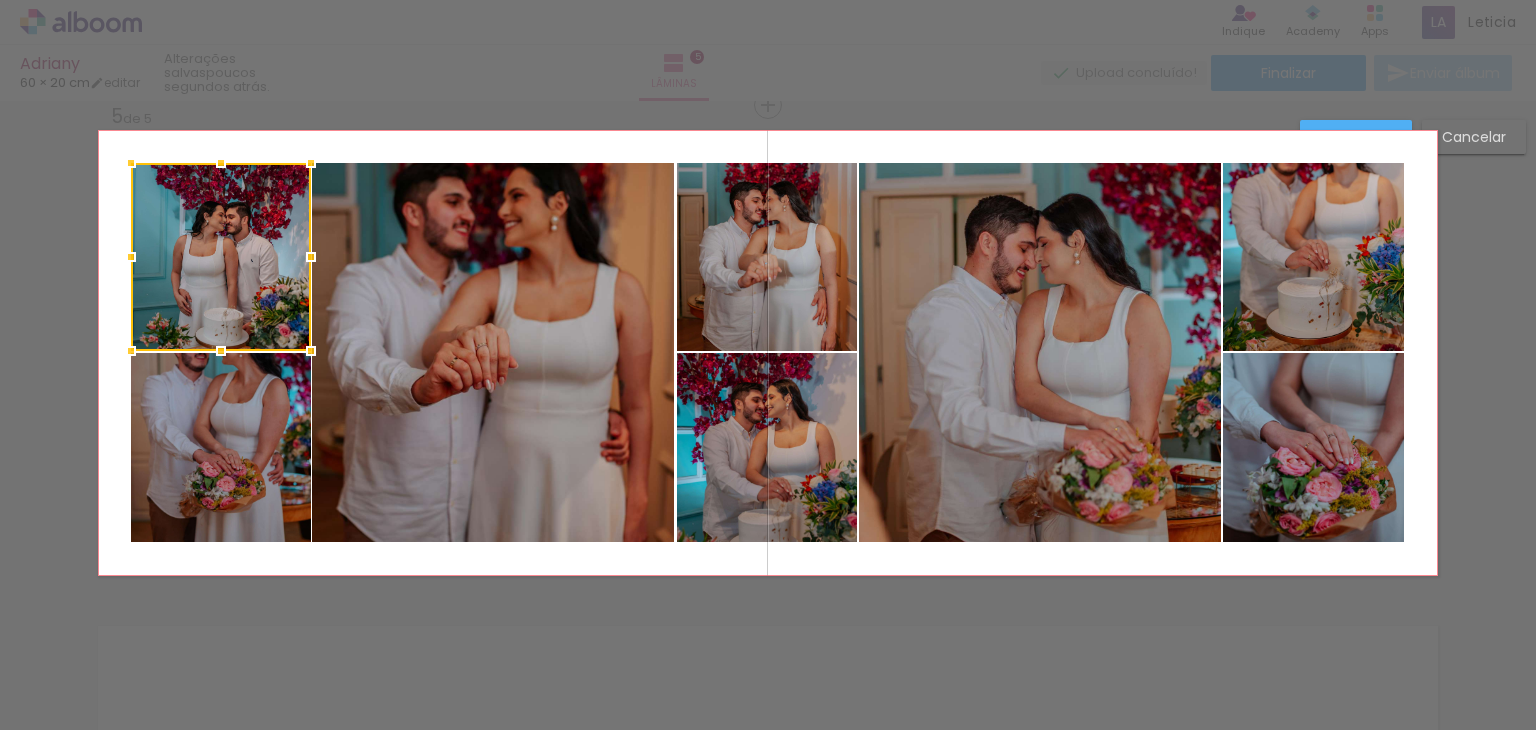 click at bounding box center (768, 353) 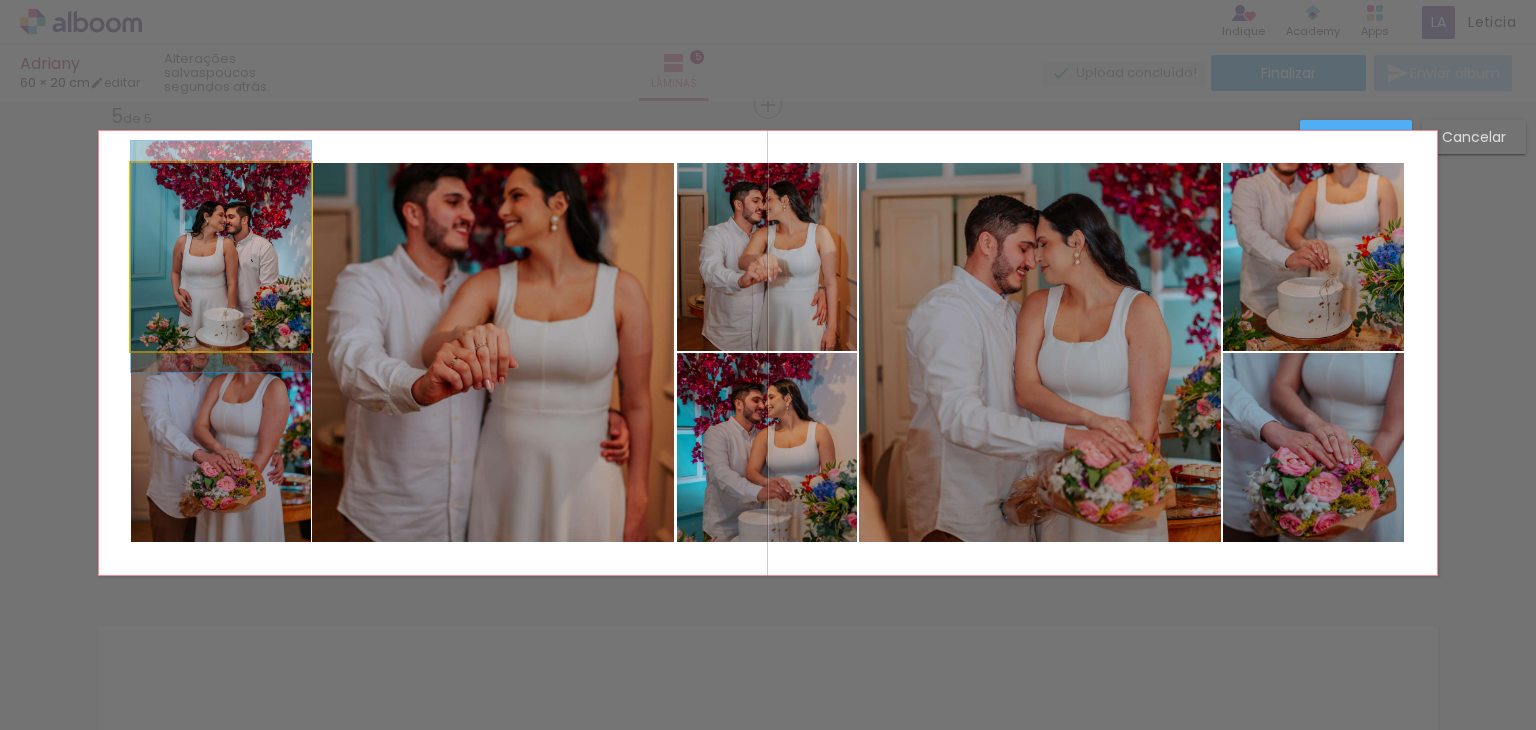 click 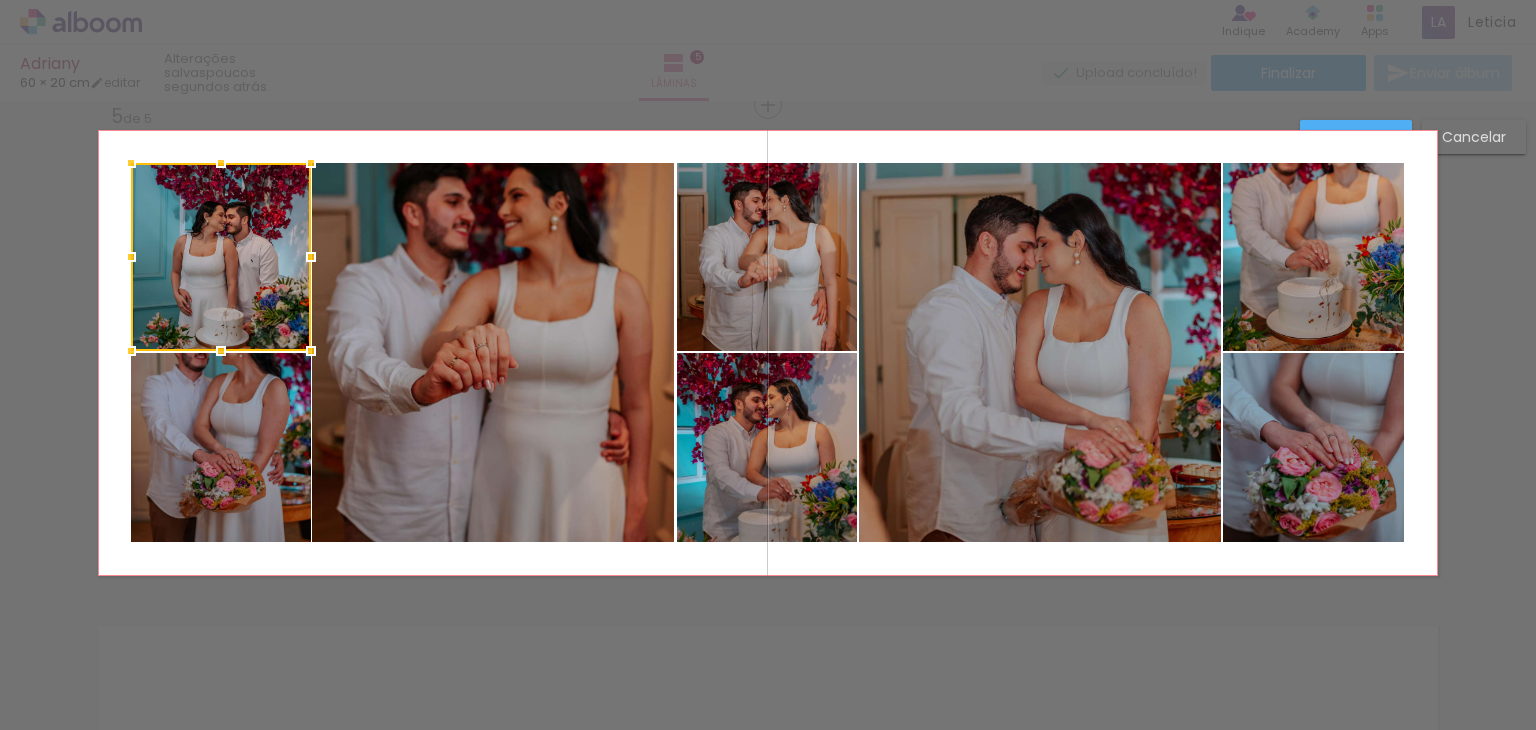 click at bounding box center [768, 50] 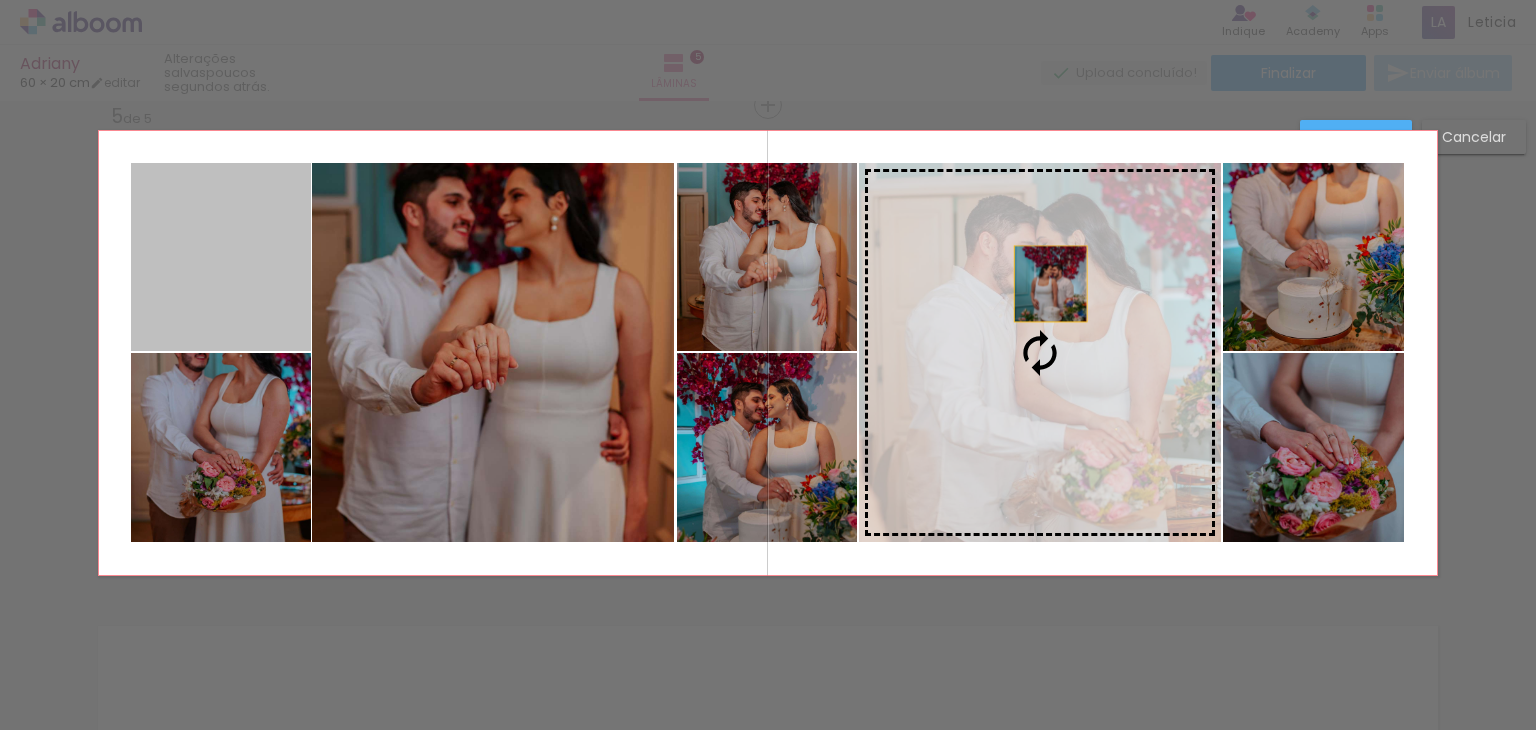 drag, startPoint x: 267, startPoint y: 241, endPoint x: 1043, endPoint y: 283, distance: 777.13574 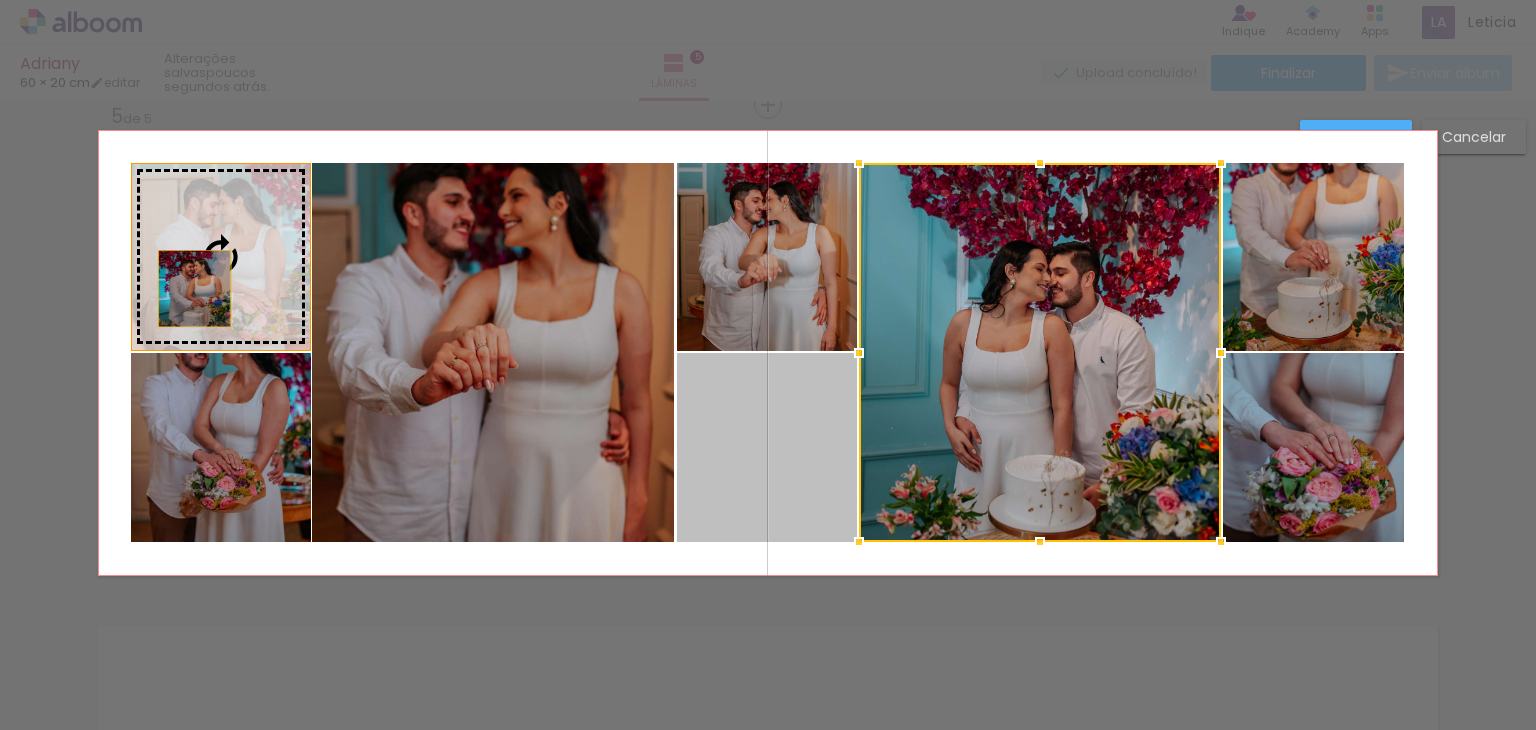 drag, startPoint x: 790, startPoint y: 423, endPoint x: 179, endPoint y: 273, distance: 629.14307 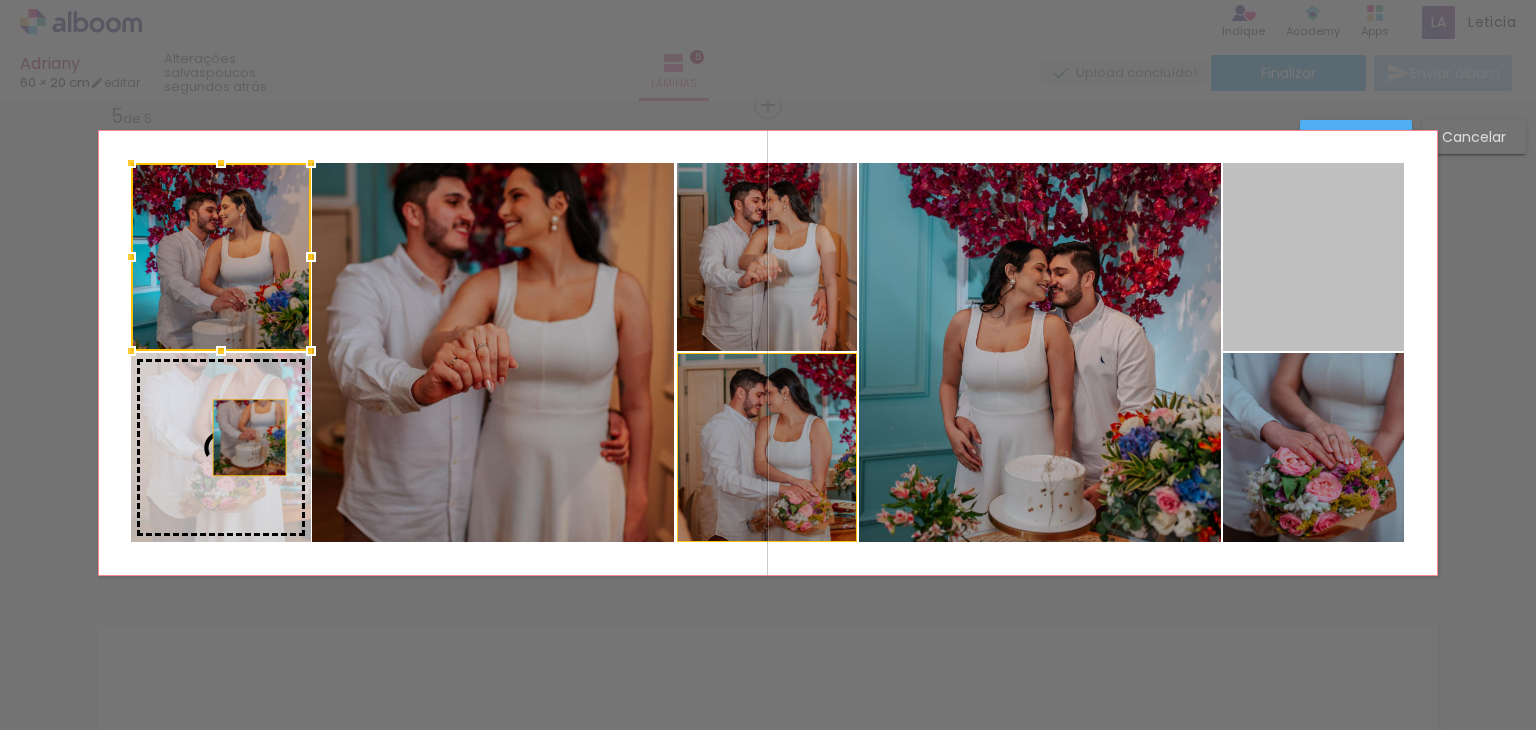 drag, startPoint x: 1302, startPoint y: 296, endPoint x: 172, endPoint y: 452, distance: 1140.7173 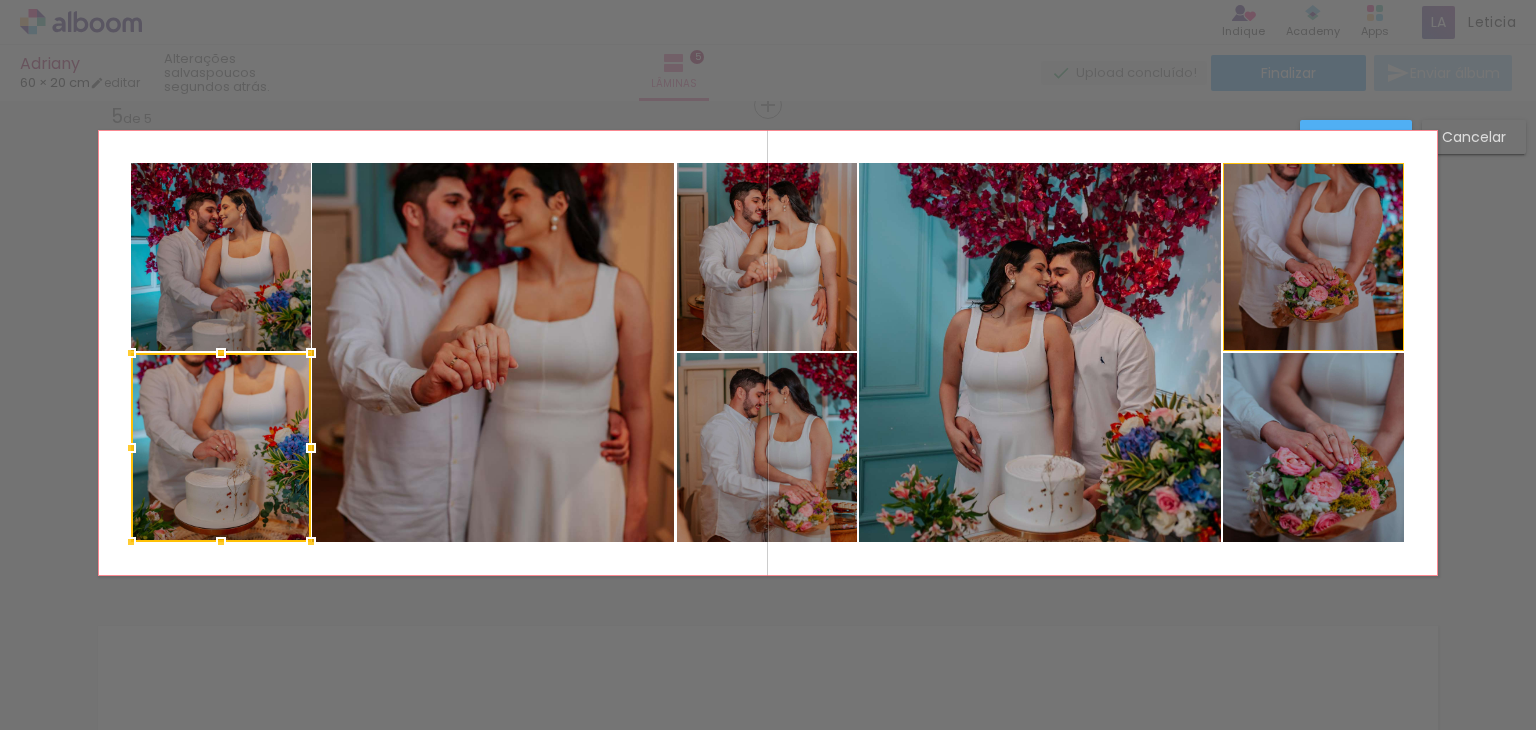 click at bounding box center [221, 447] 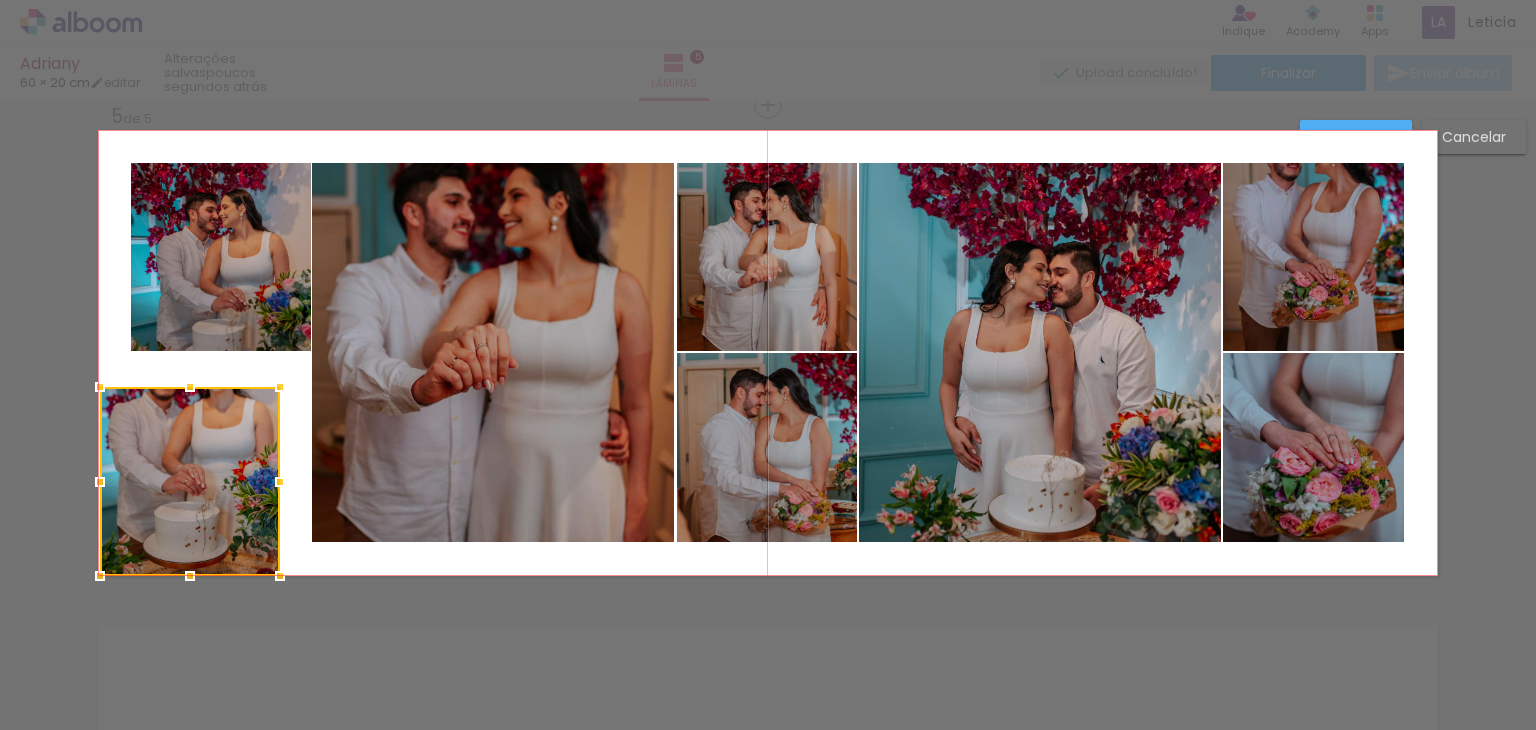 drag, startPoint x: 197, startPoint y: 426, endPoint x: 166, endPoint y: 468, distance: 52.201534 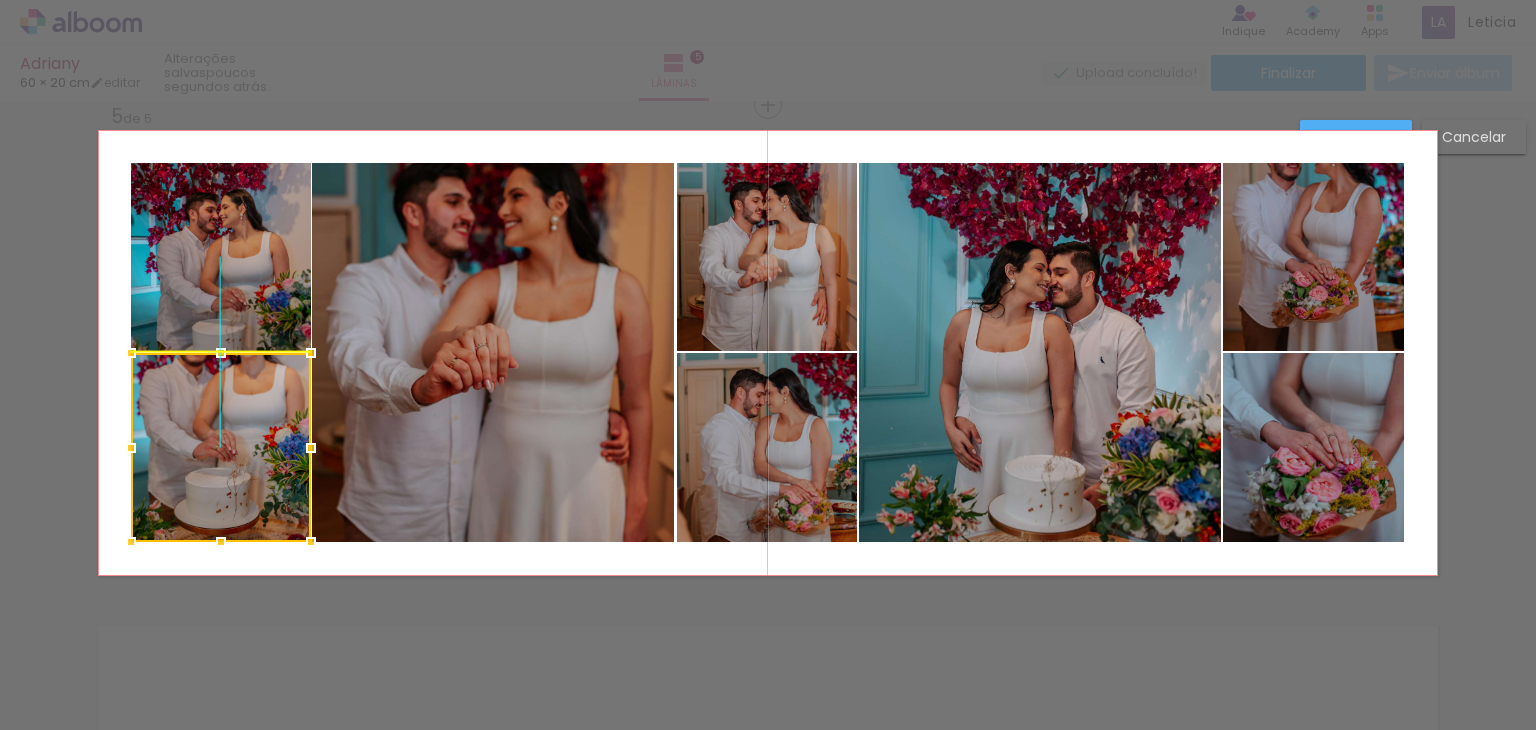 drag, startPoint x: 194, startPoint y: 437, endPoint x: 215, endPoint y: 412, distance: 32.649654 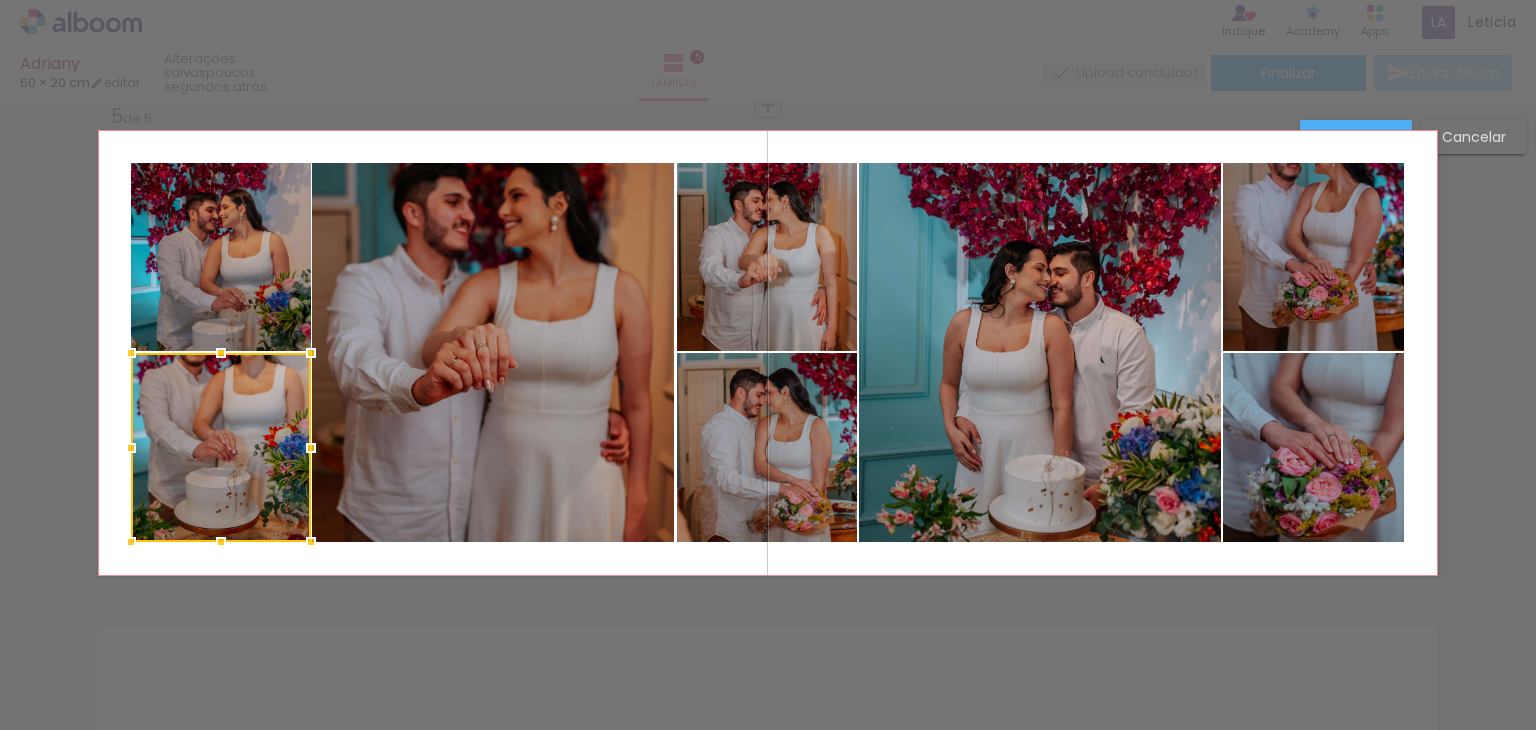 click at bounding box center (221, 447) 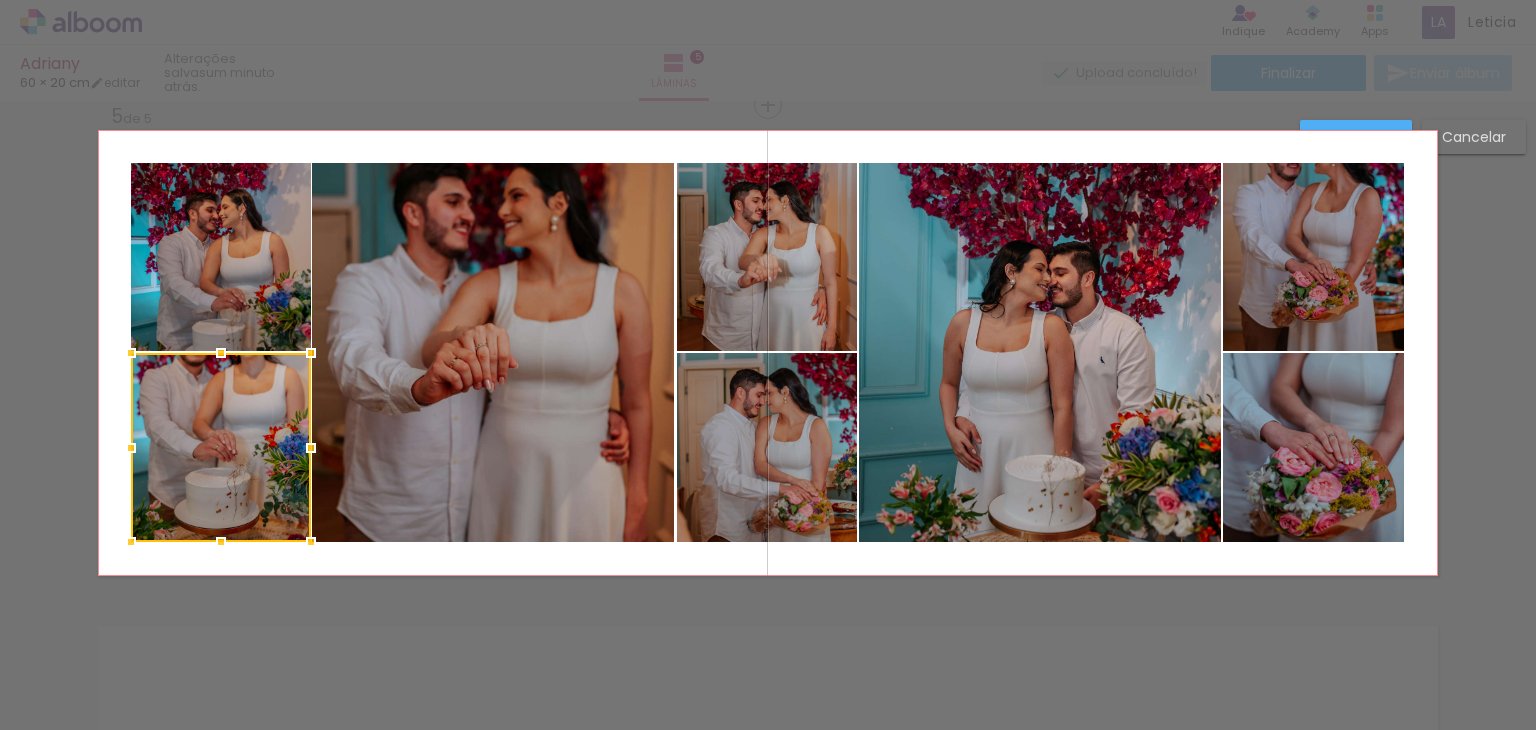 click at bounding box center [768, 353] 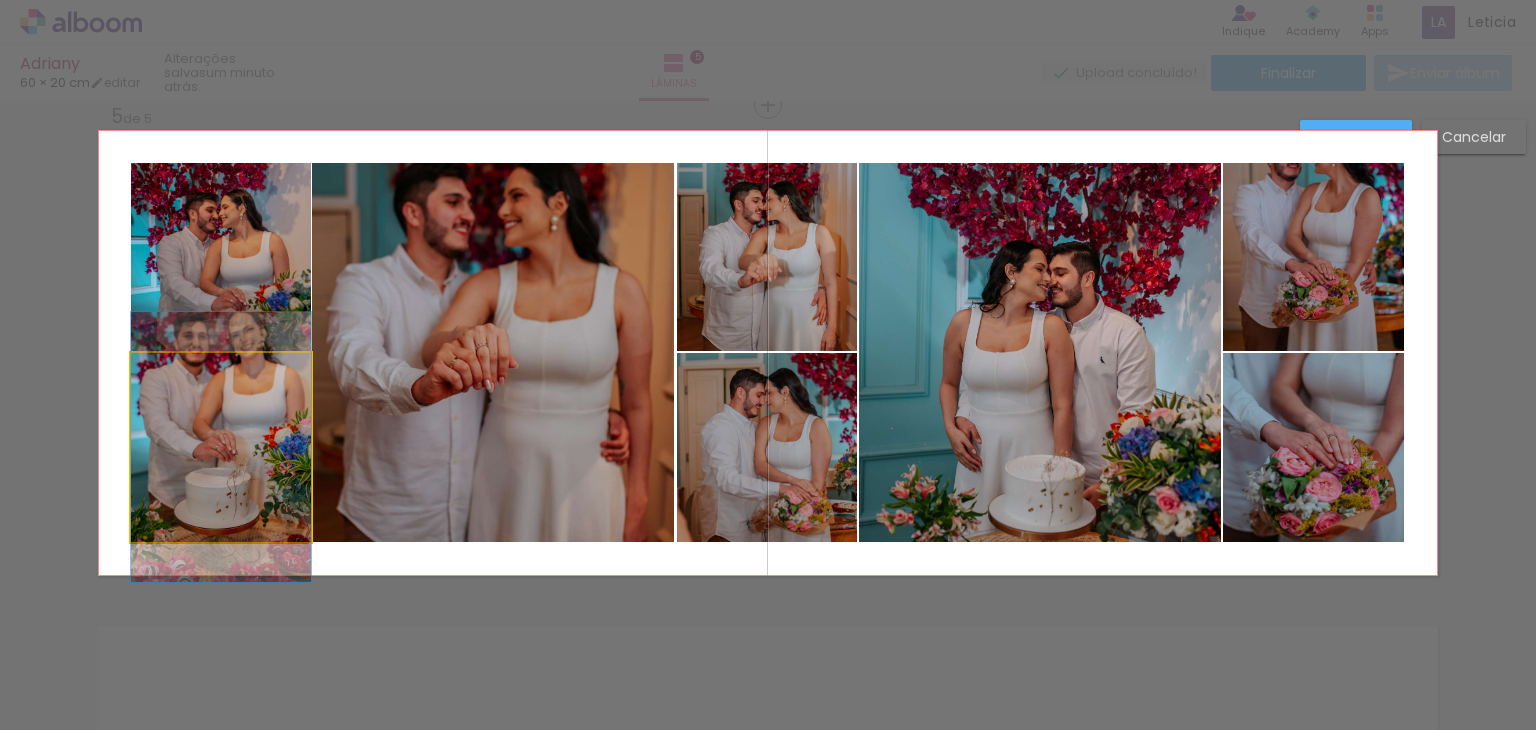 click 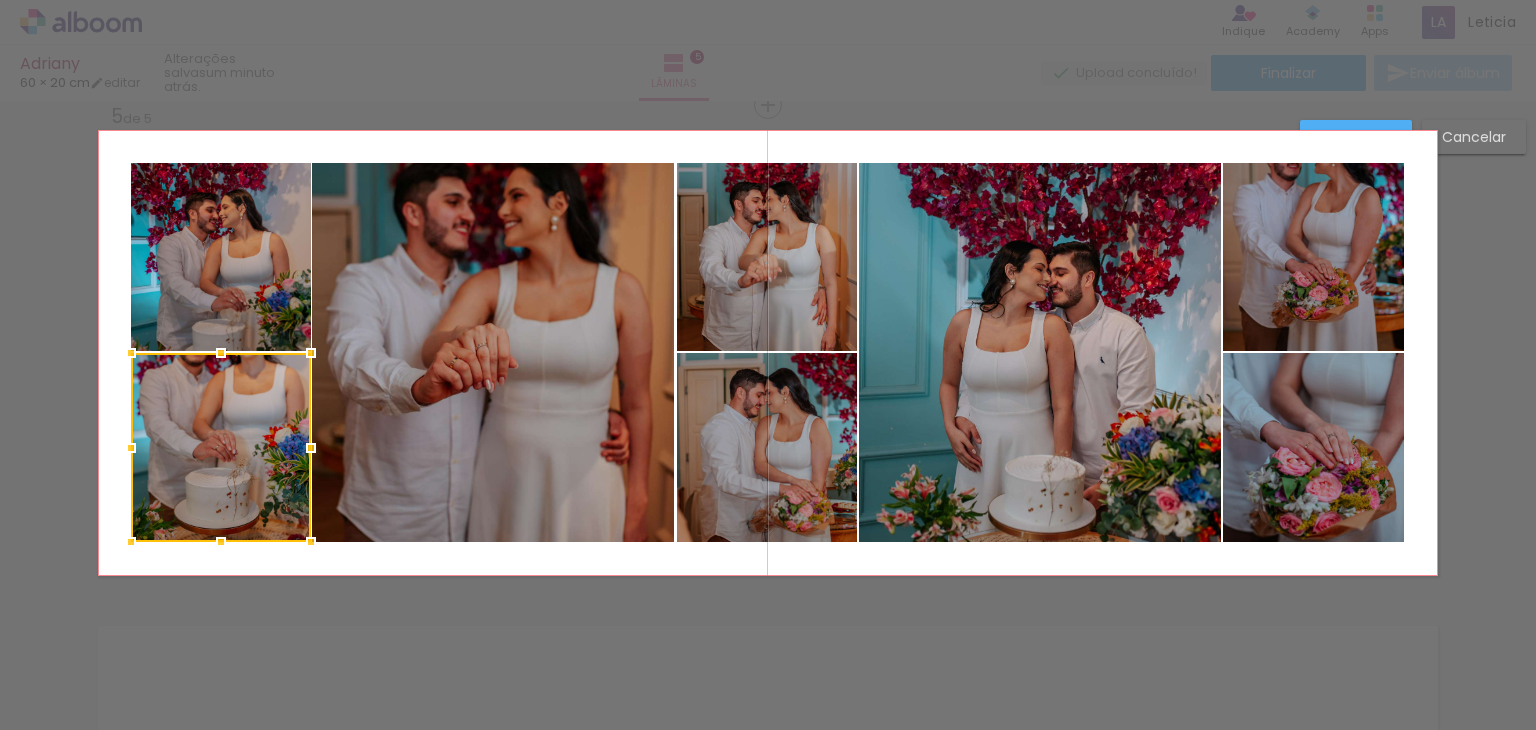 click at bounding box center [221, 447] 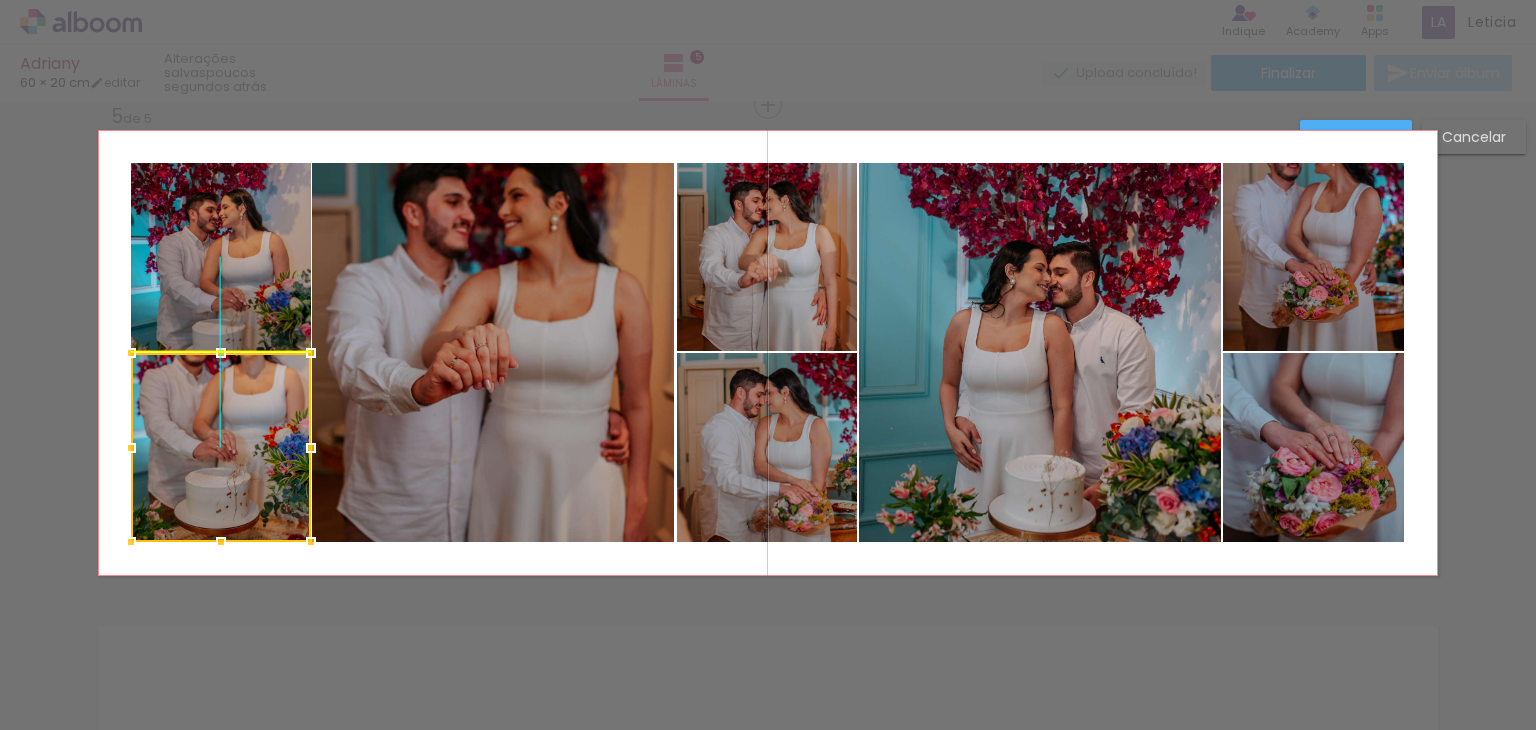 drag, startPoint x: 248, startPoint y: 461, endPoint x: 223, endPoint y: 471, distance: 26.925823 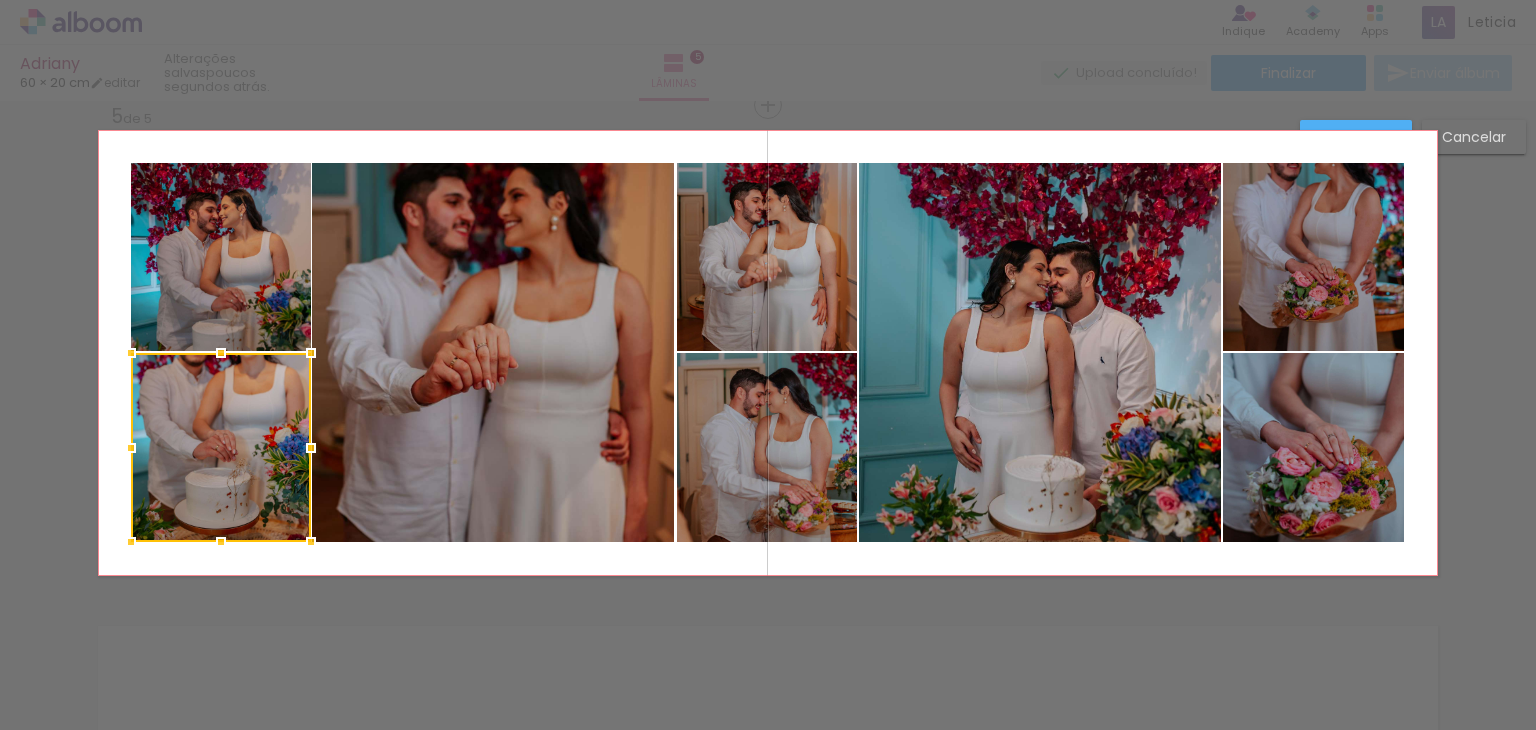 click on "Confirmar Cancelar" at bounding box center [768, -400] 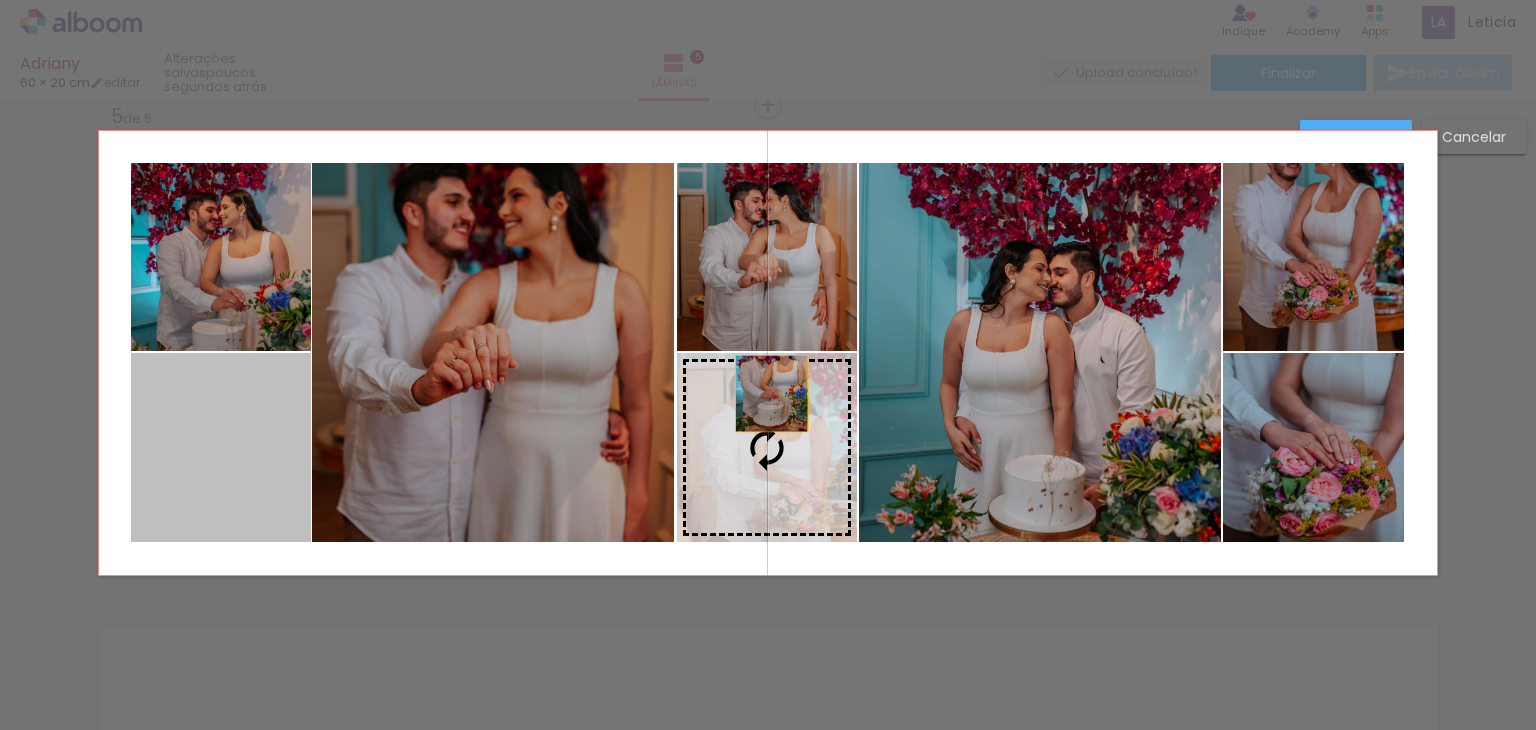 drag, startPoint x: 216, startPoint y: 441, endPoint x: 764, endPoint y: 393, distance: 550.09814 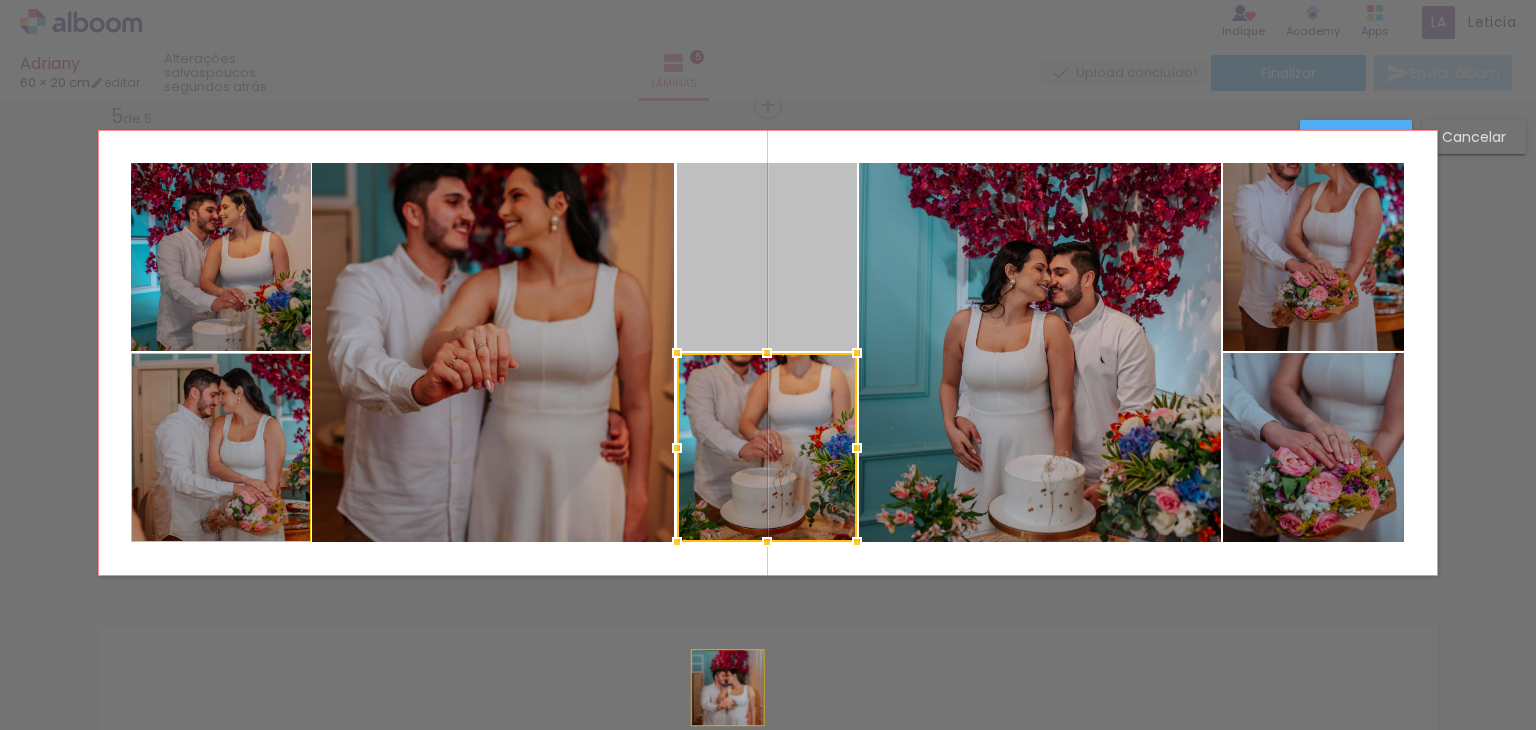 drag, startPoint x: 764, startPoint y: 269, endPoint x: 720, endPoint y: 687, distance: 420.30942 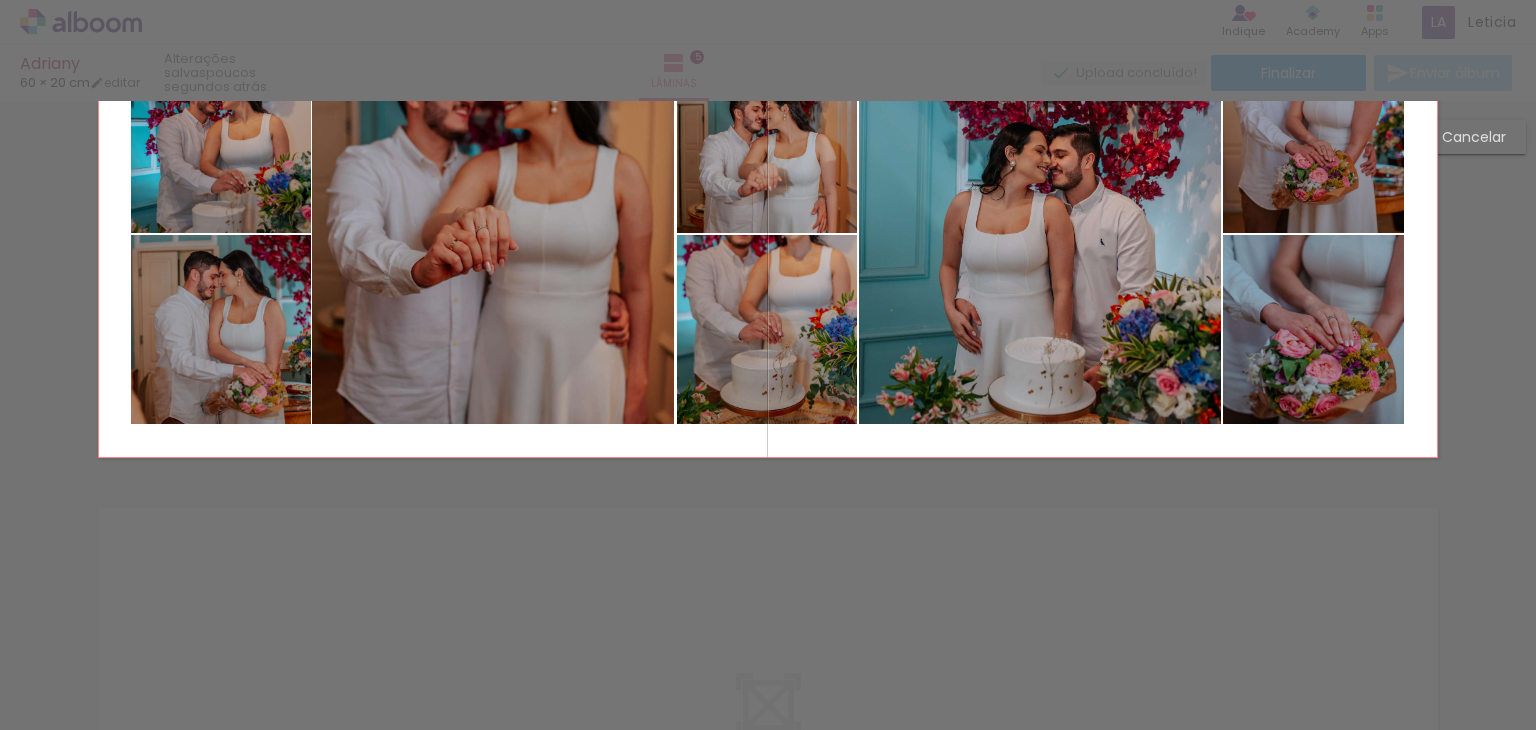 scroll, scrollTop: 2133, scrollLeft: 0, axis: vertical 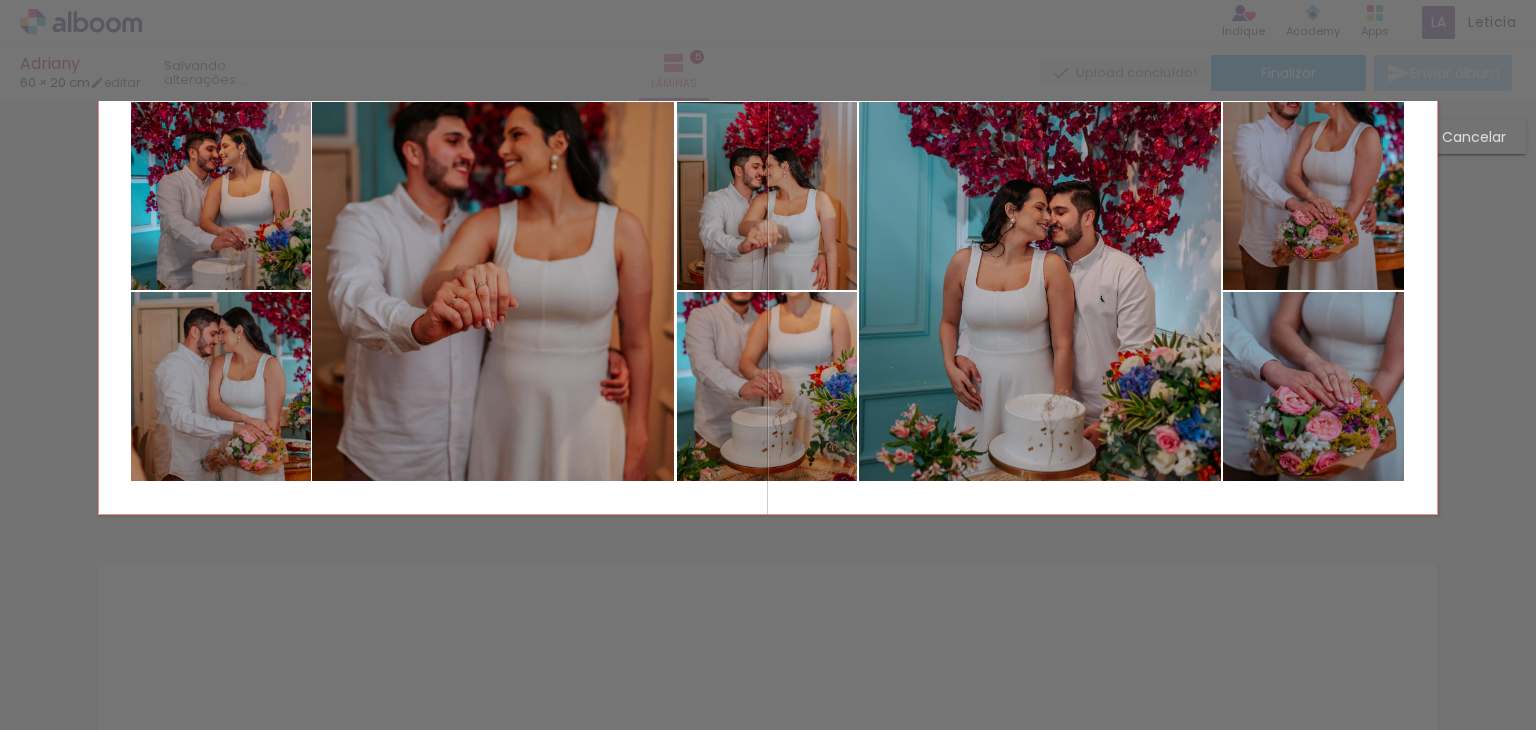 click 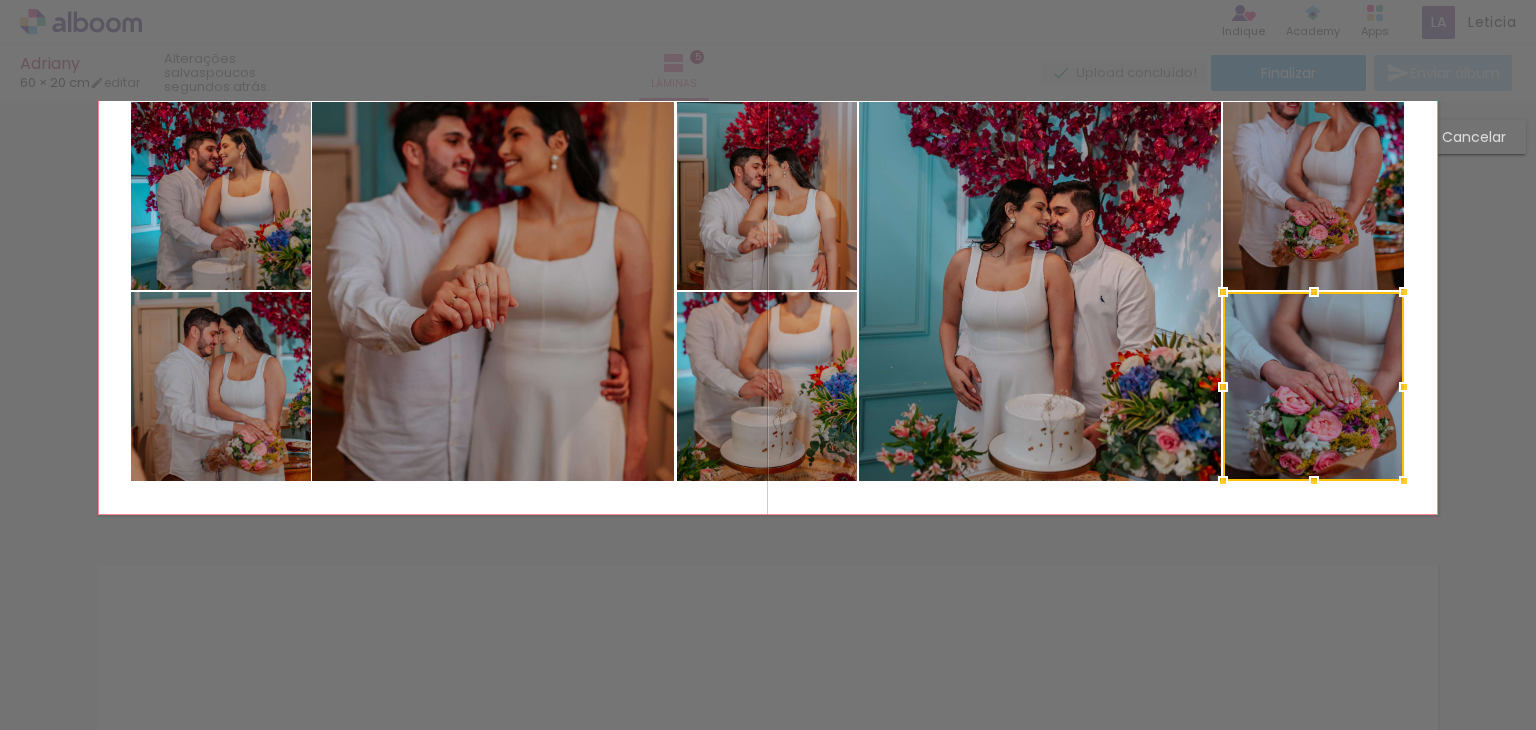 click on "Confirmar Cancelar" at bounding box center [768, -461] 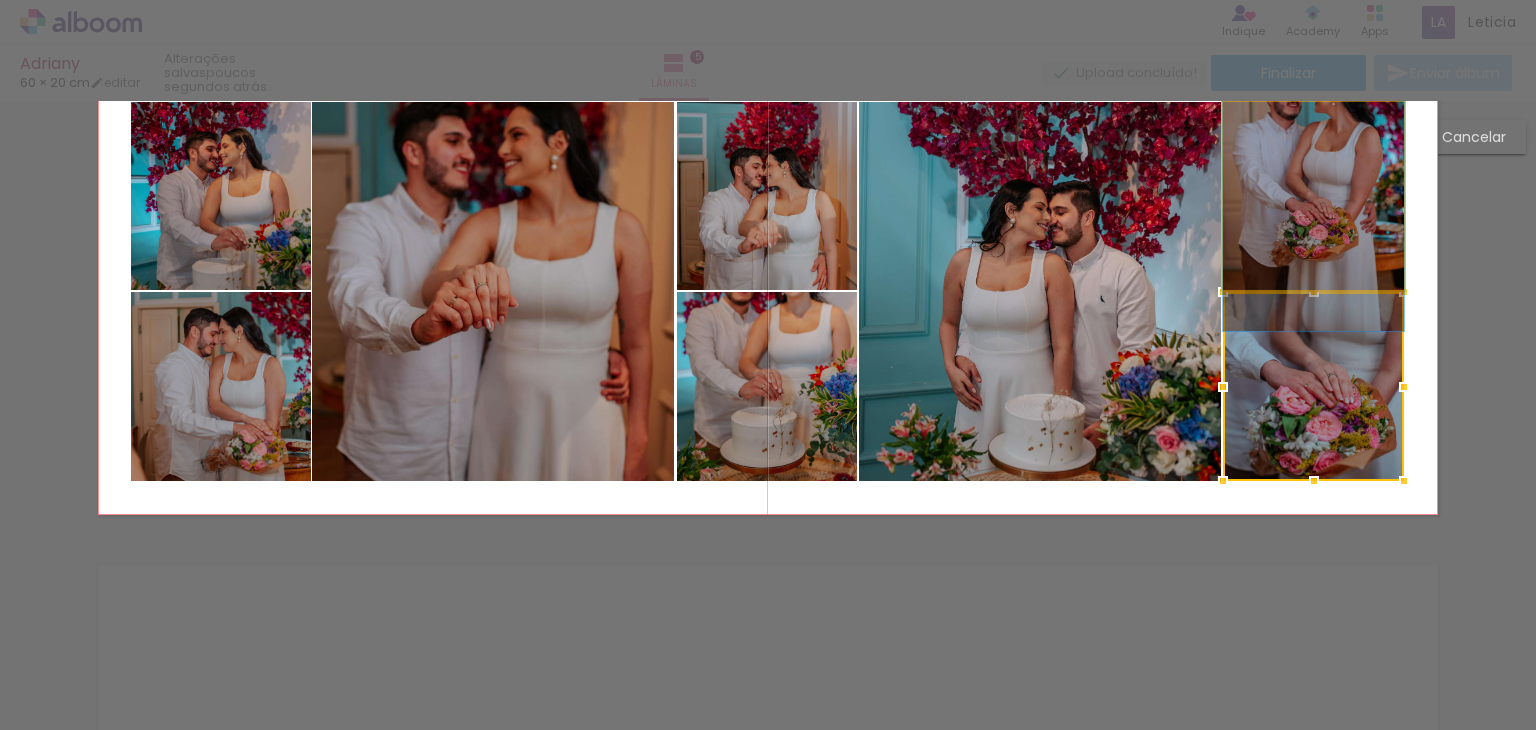 click 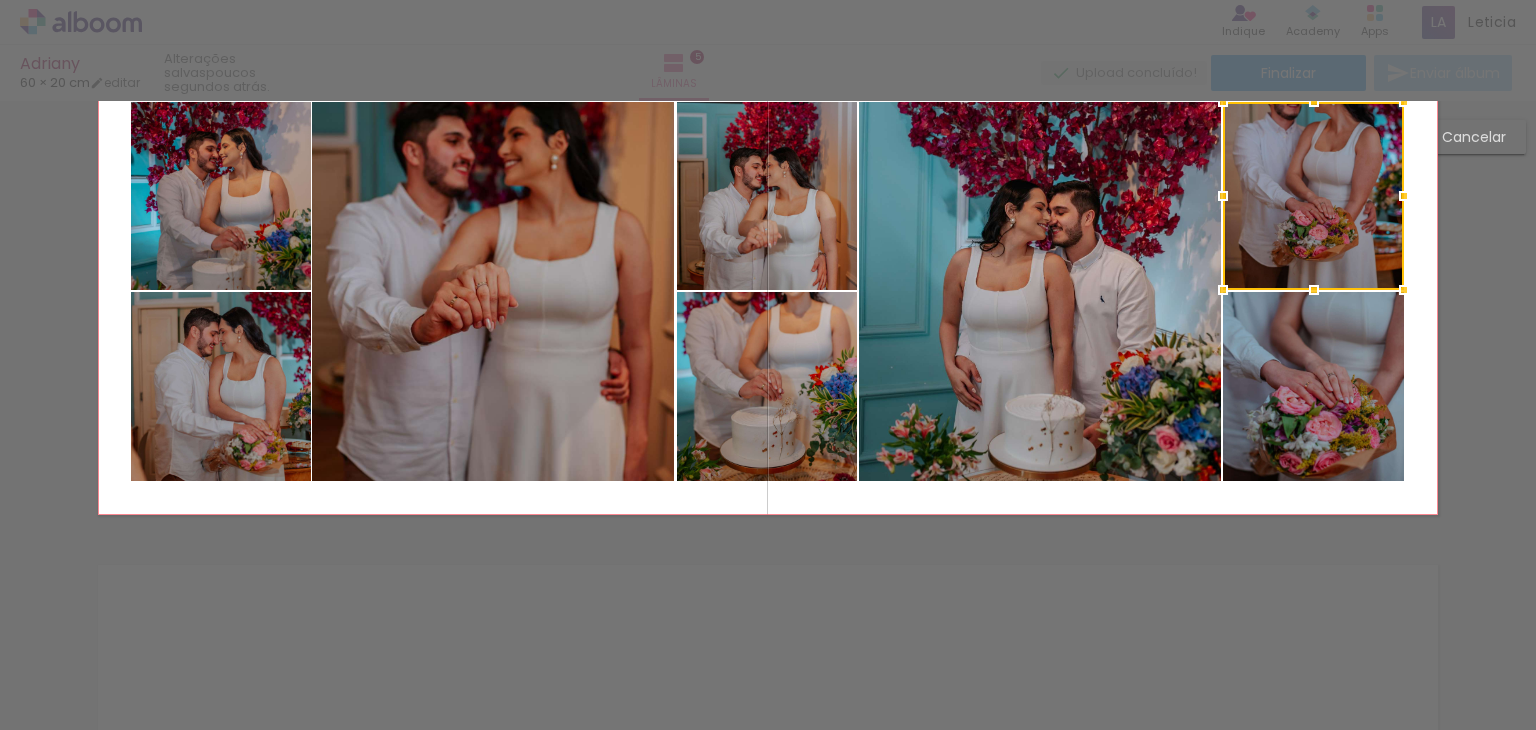 click on "Confirmar Cancelar" at bounding box center (768, -461) 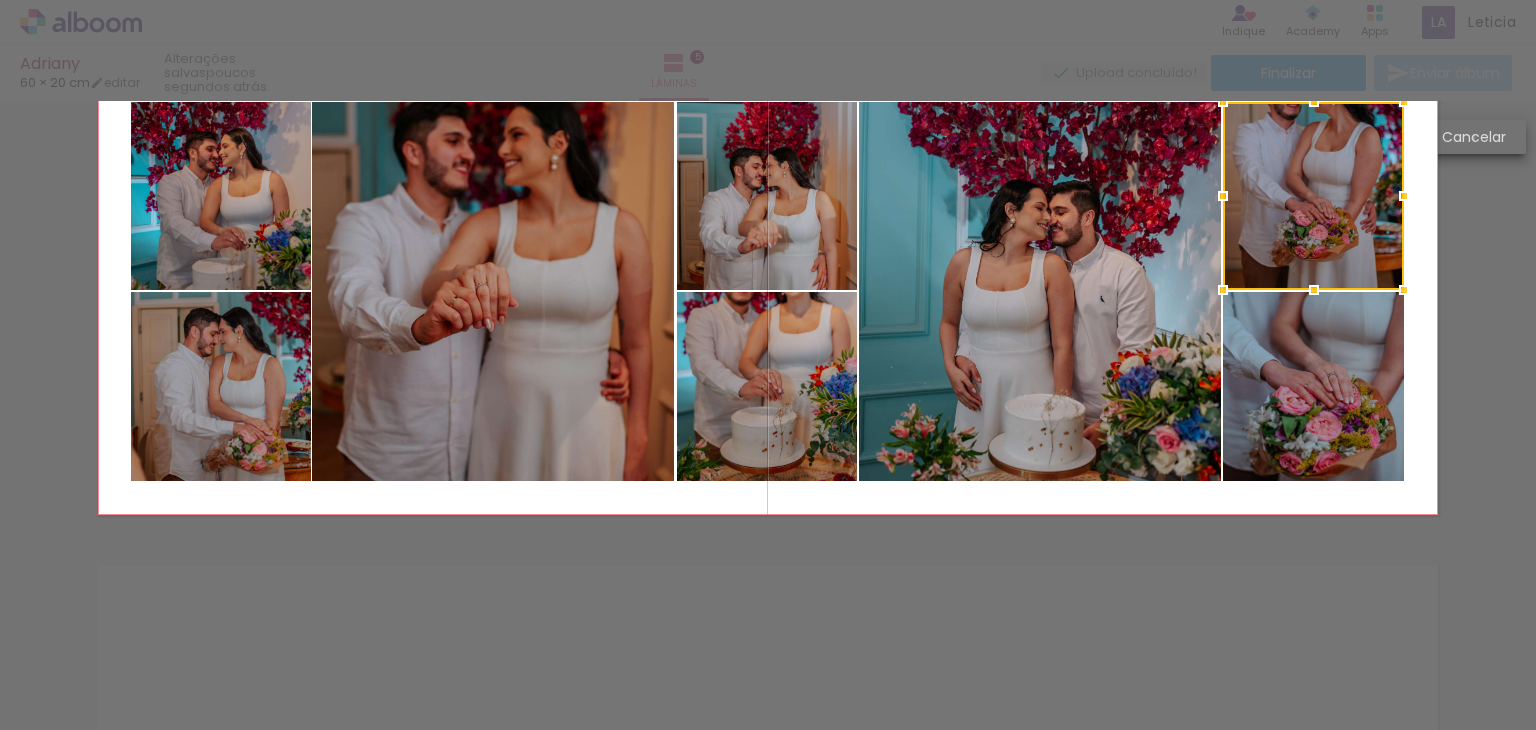 click on "Cancelar" at bounding box center (0, 0) 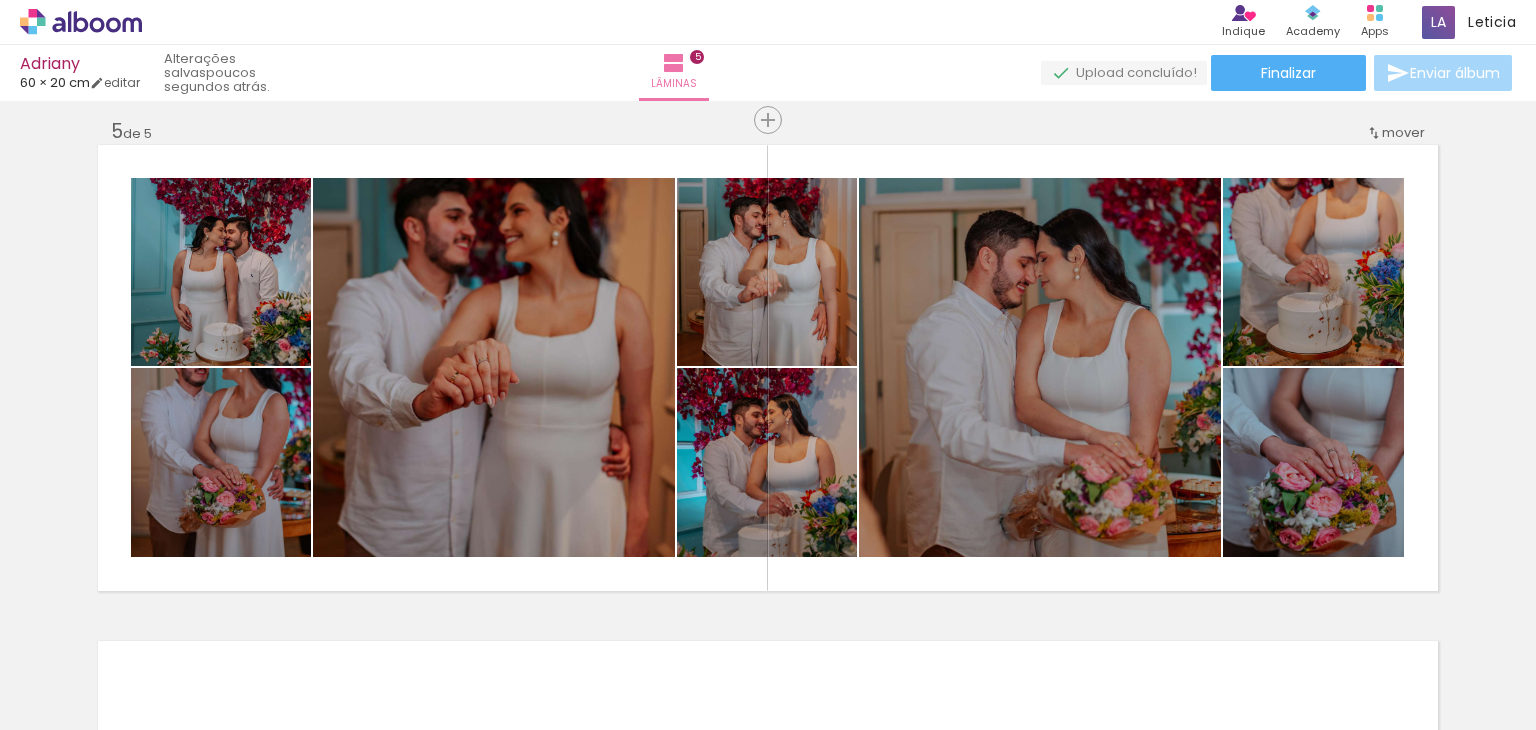scroll, scrollTop: 2020, scrollLeft: 0, axis: vertical 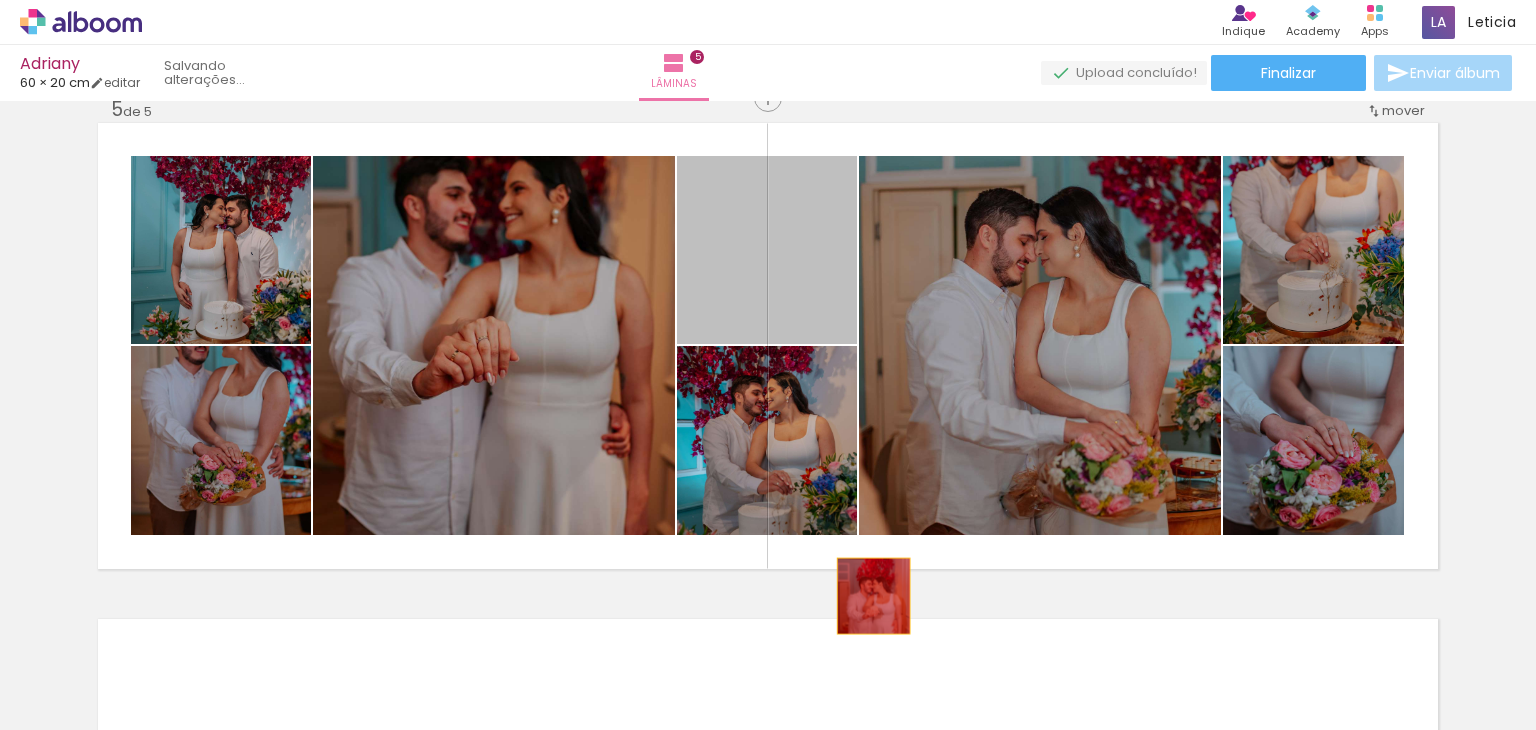 drag, startPoint x: 781, startPoint y: 284, endPoint x: 886, endPoint y: 625, distance: 356.79965 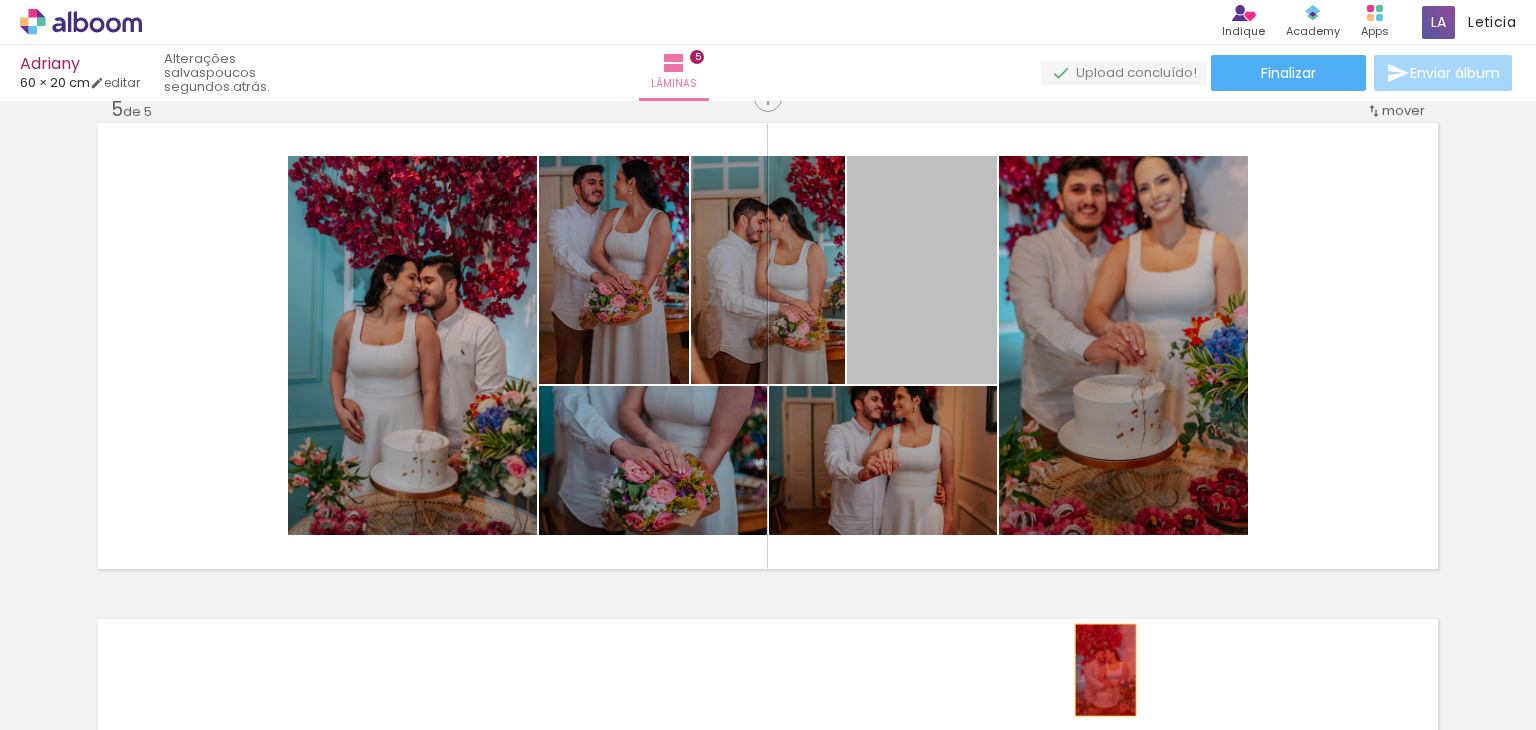 drag, startPoint x: 916, startPoint y: 325, endPoint x: 1111, endPoint y: 684, distance: 408.54132 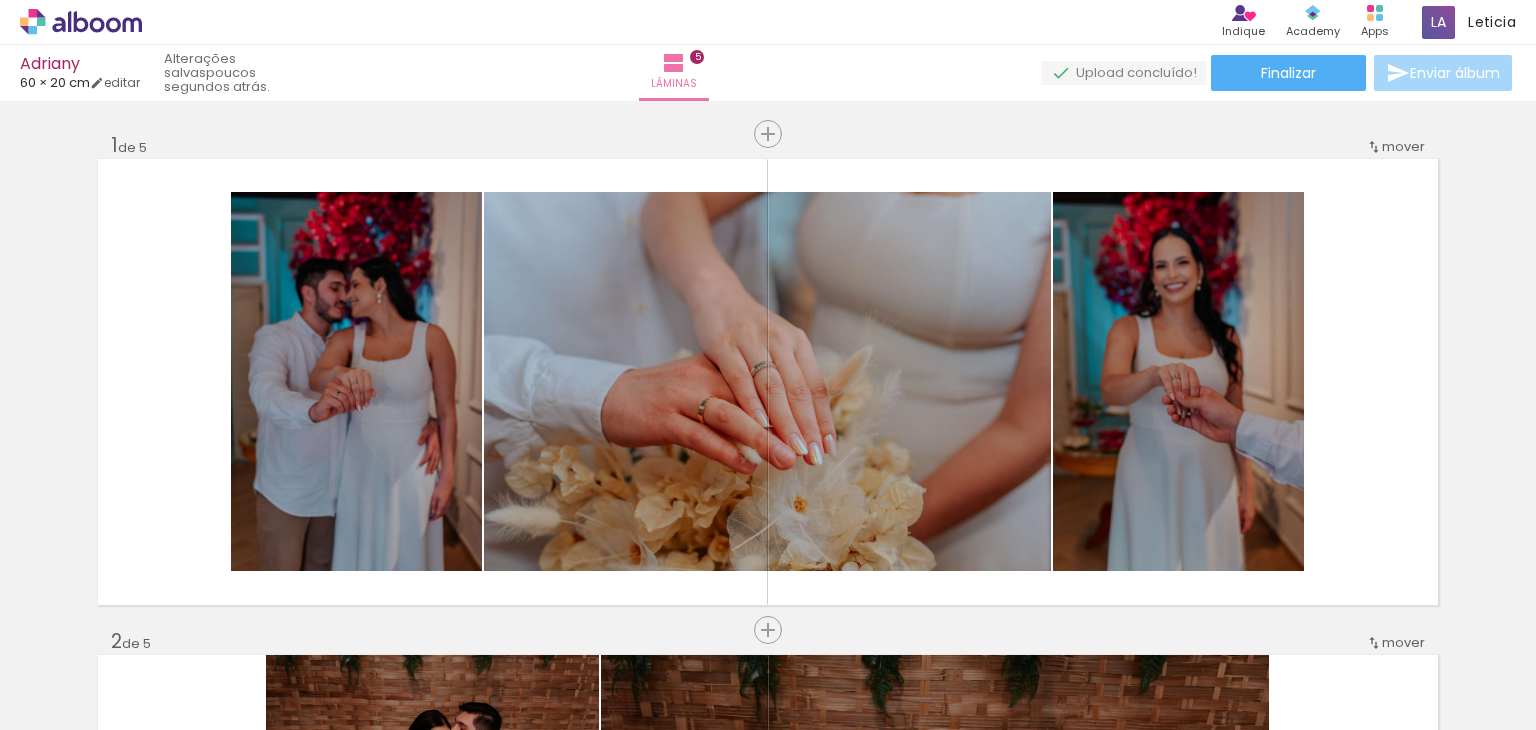 click at bounding box center [711, 2605] 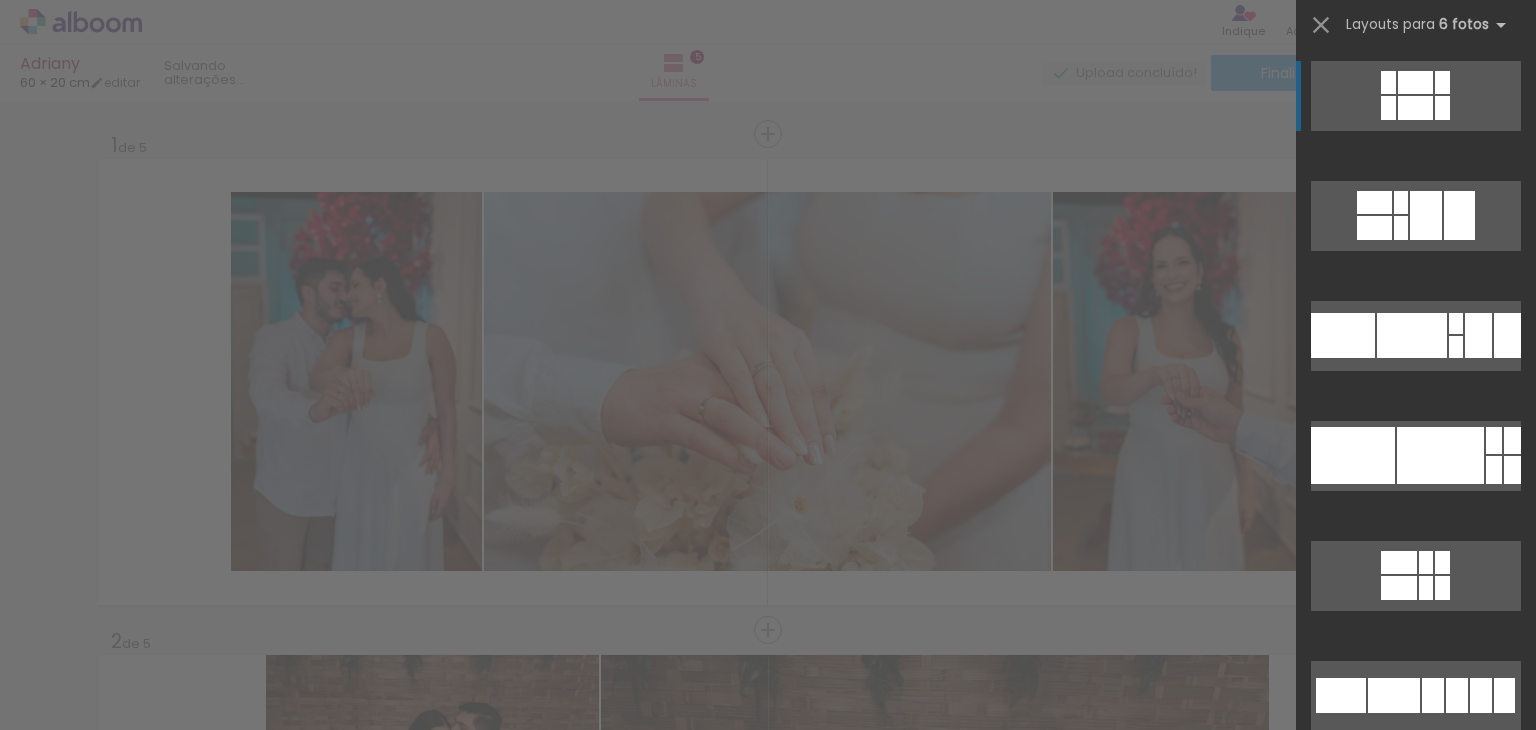 scroll, scrollTop: 0, scrollLeft: 0, axis: both 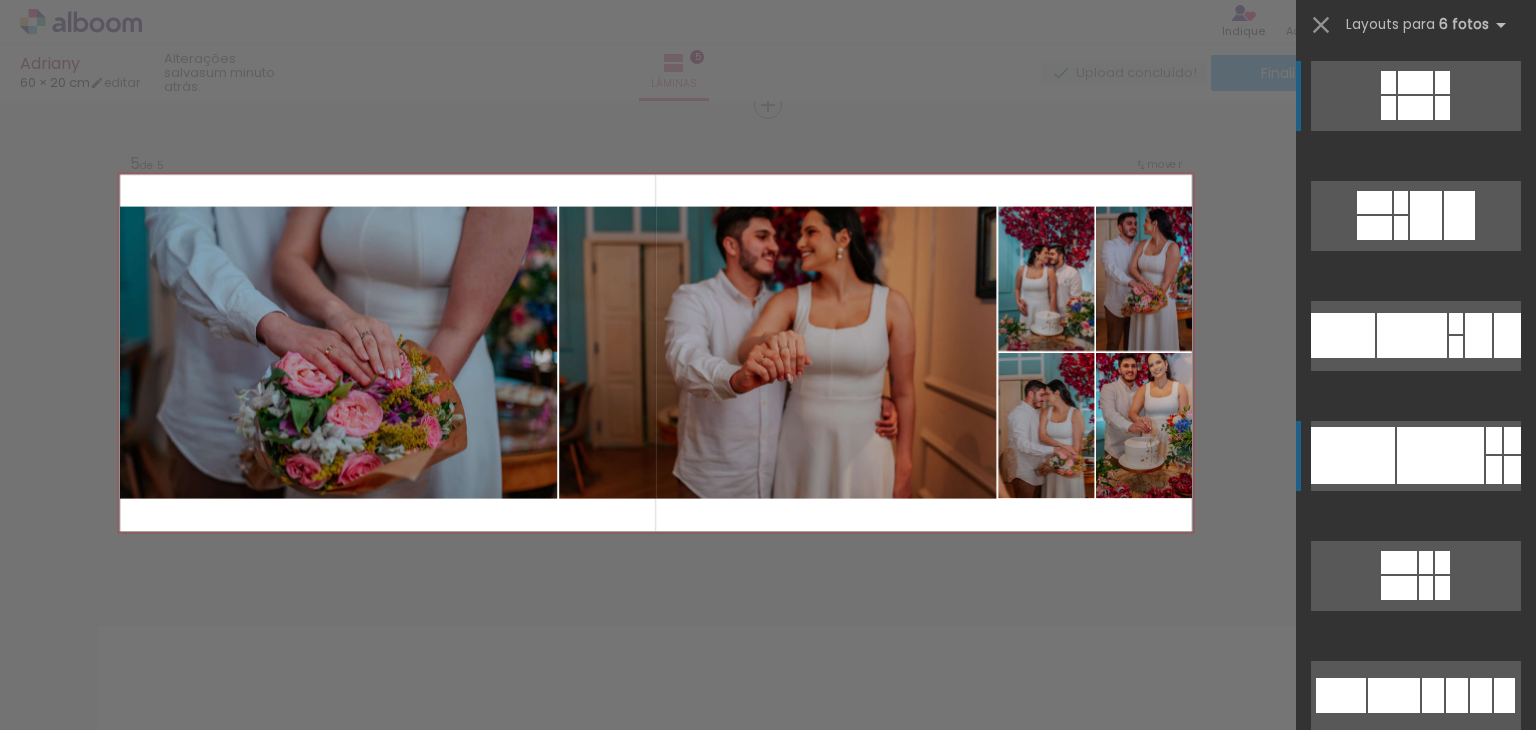 click at bounding box center (1412, 335) 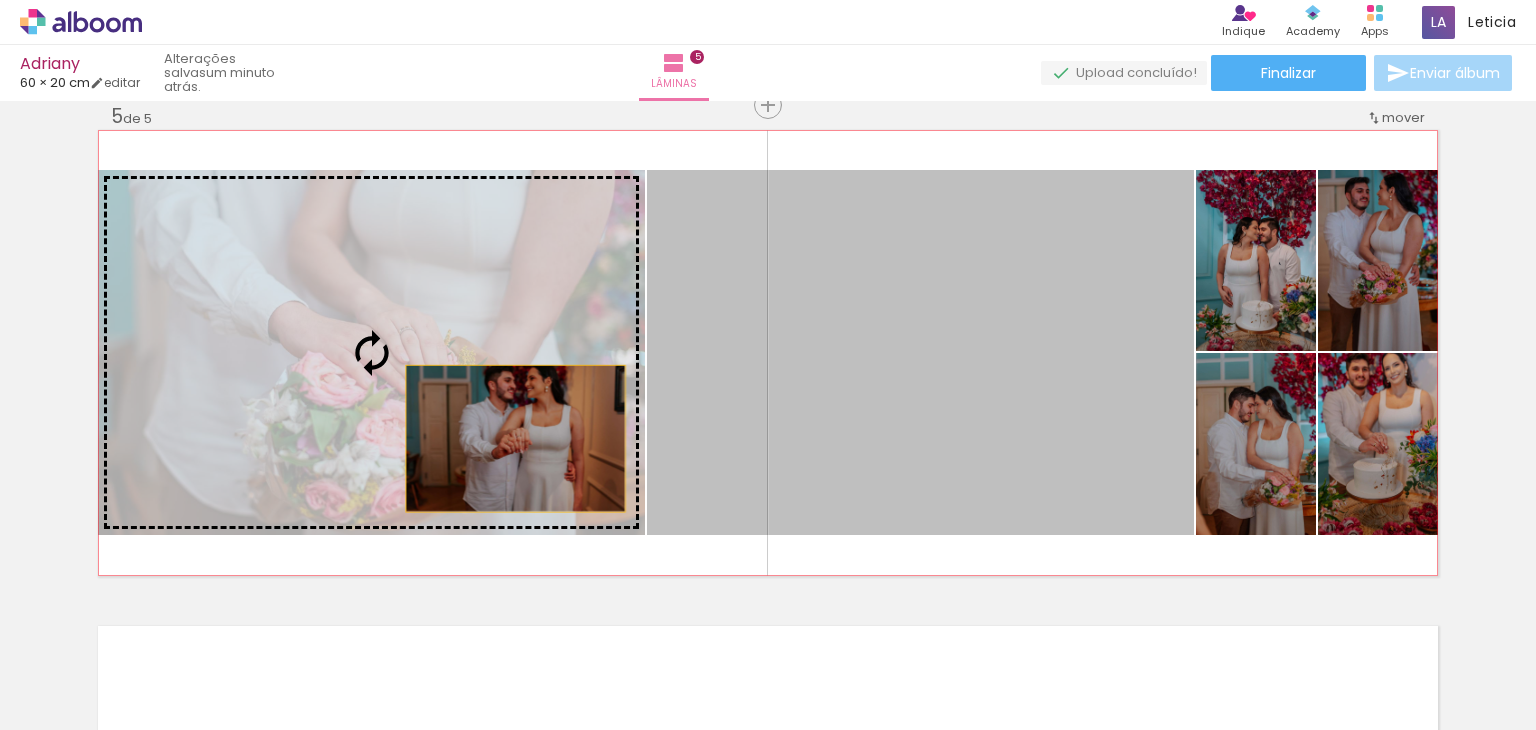 drag, startPoint x: 973, startPoint y: 426, endPoint x: 498, endPoint y: 435, distance: 475.08527 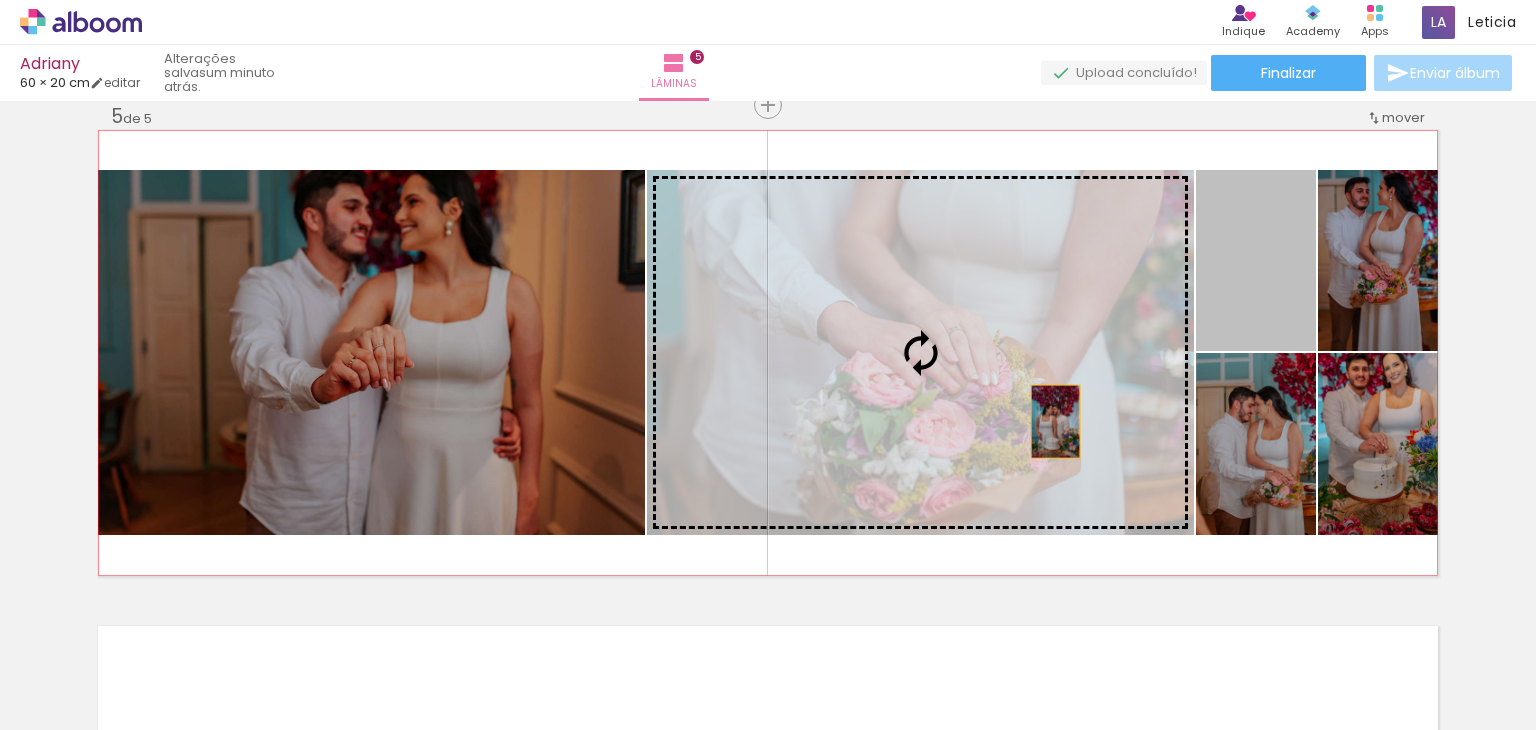 drag, startPoint x: 1242, startPoint y: 305, endPoint x: 1047, endPoint y: 421, distance: 226.89424 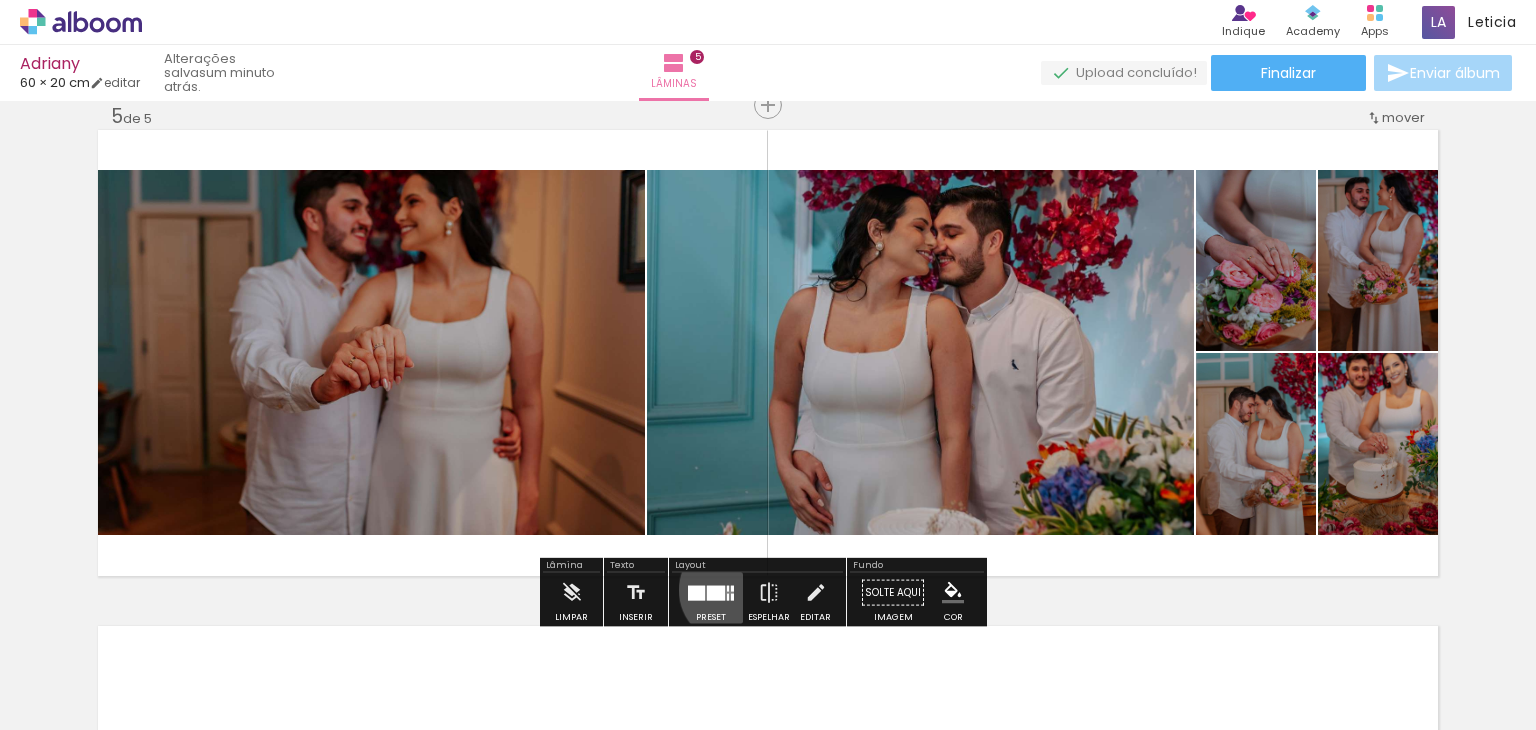 click at bounding box center [732, 588] 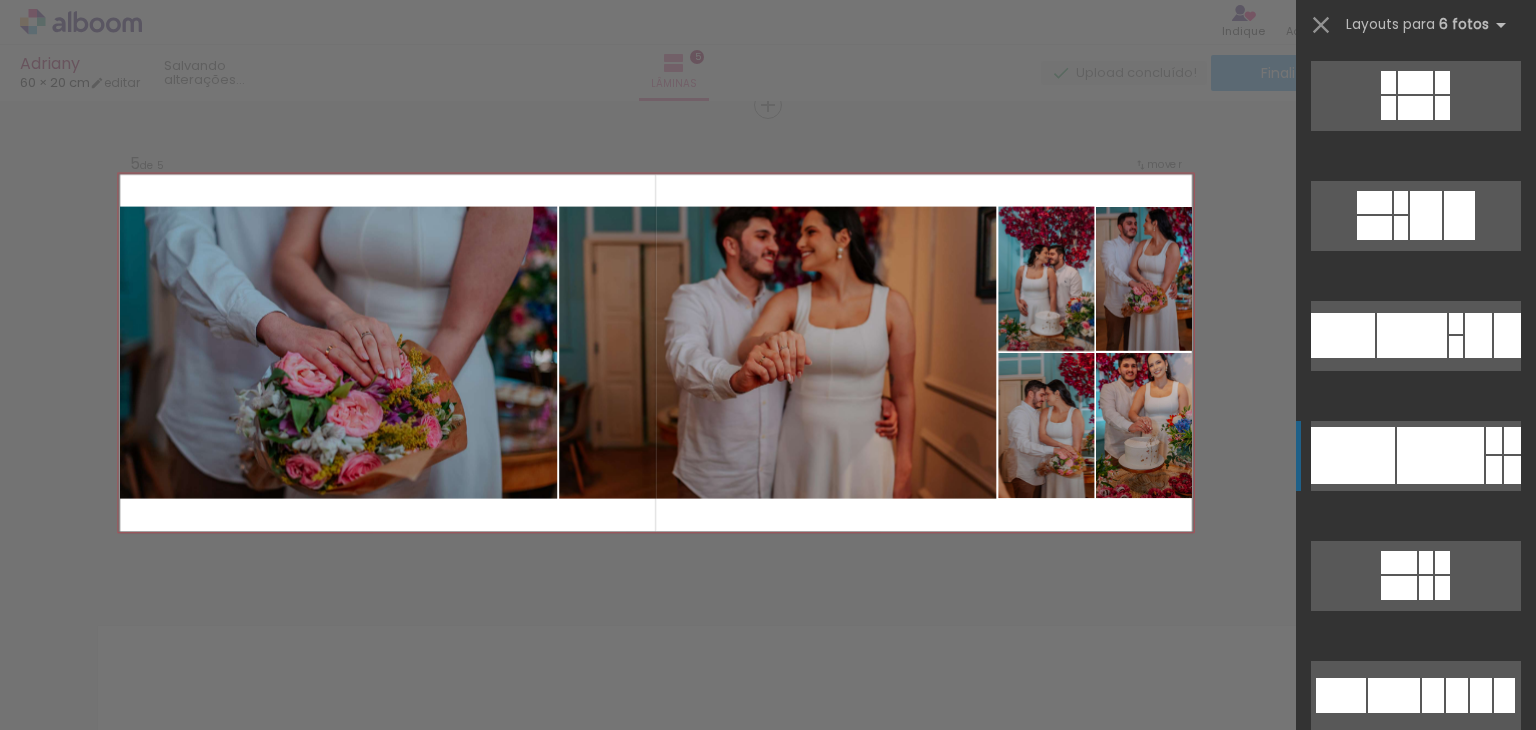 scroll, scrollTop: 360, scrollLeft: 0, axis: vertical 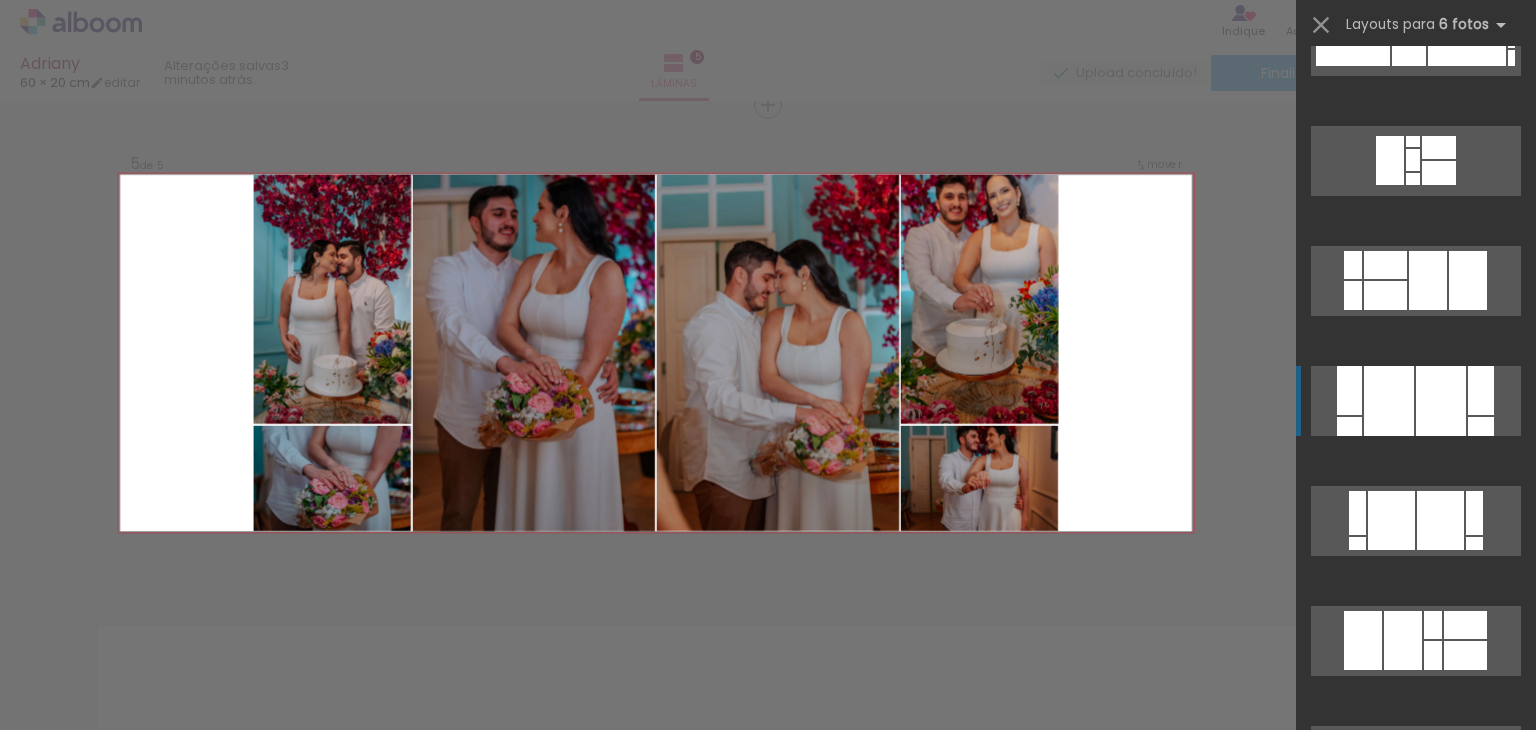 click at bounding box center (1445, -95) 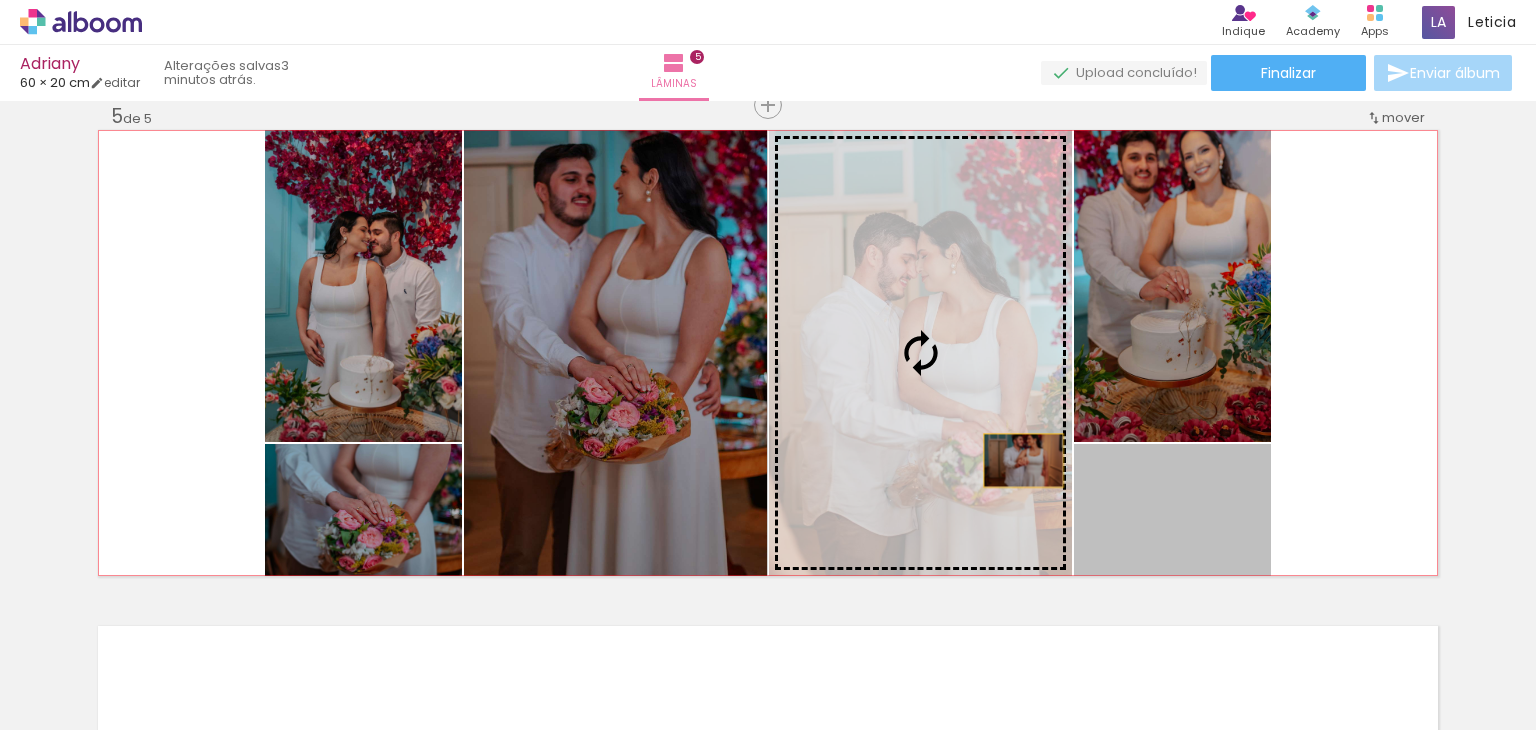 drag, startPoint x: 1200, startPoint y: 497, endPoint x: 975, endPoint y: 454, distance: 229.07204 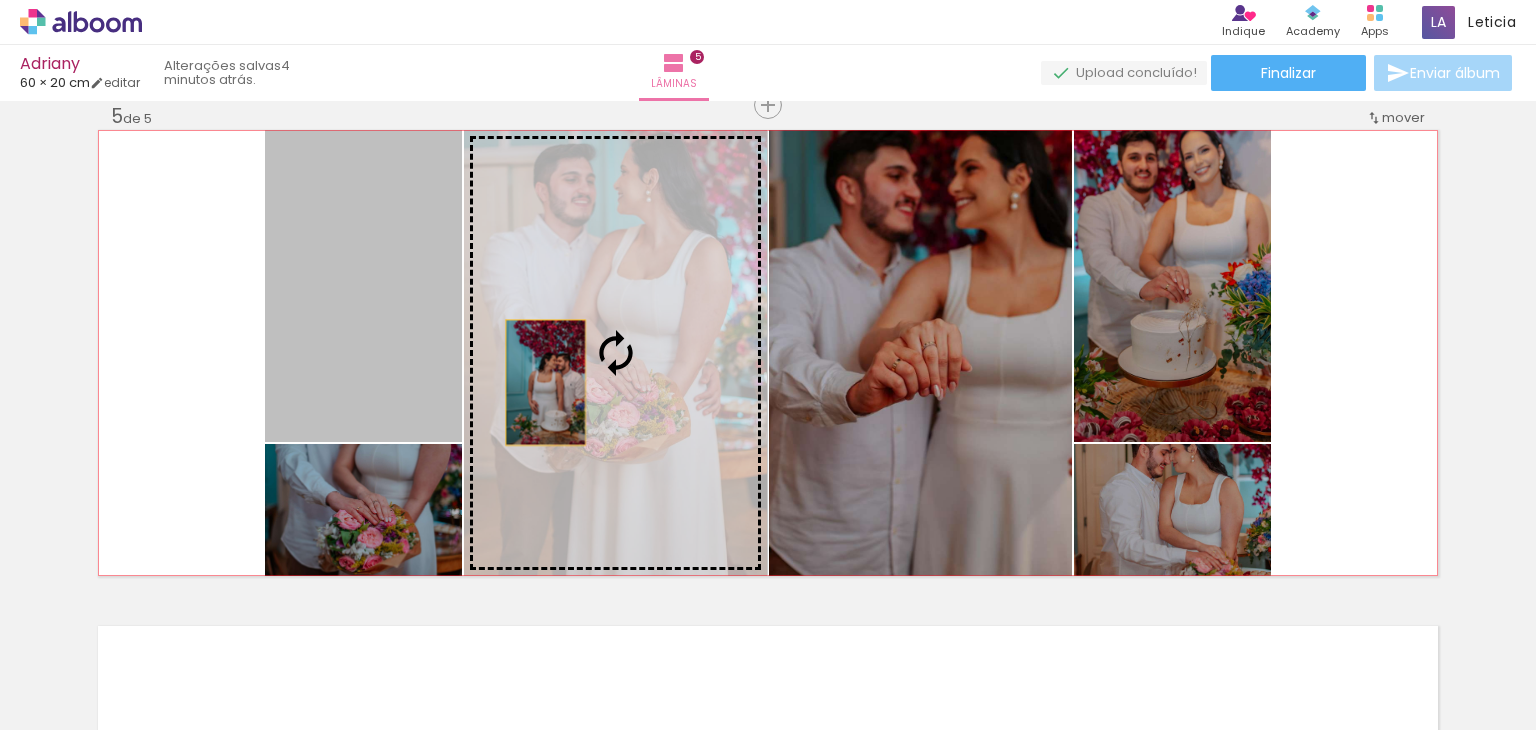 drag, startPoint x: 408, startPoint y: 345, endPoint x: 544, endPoint y: 385, distance: 141.76036 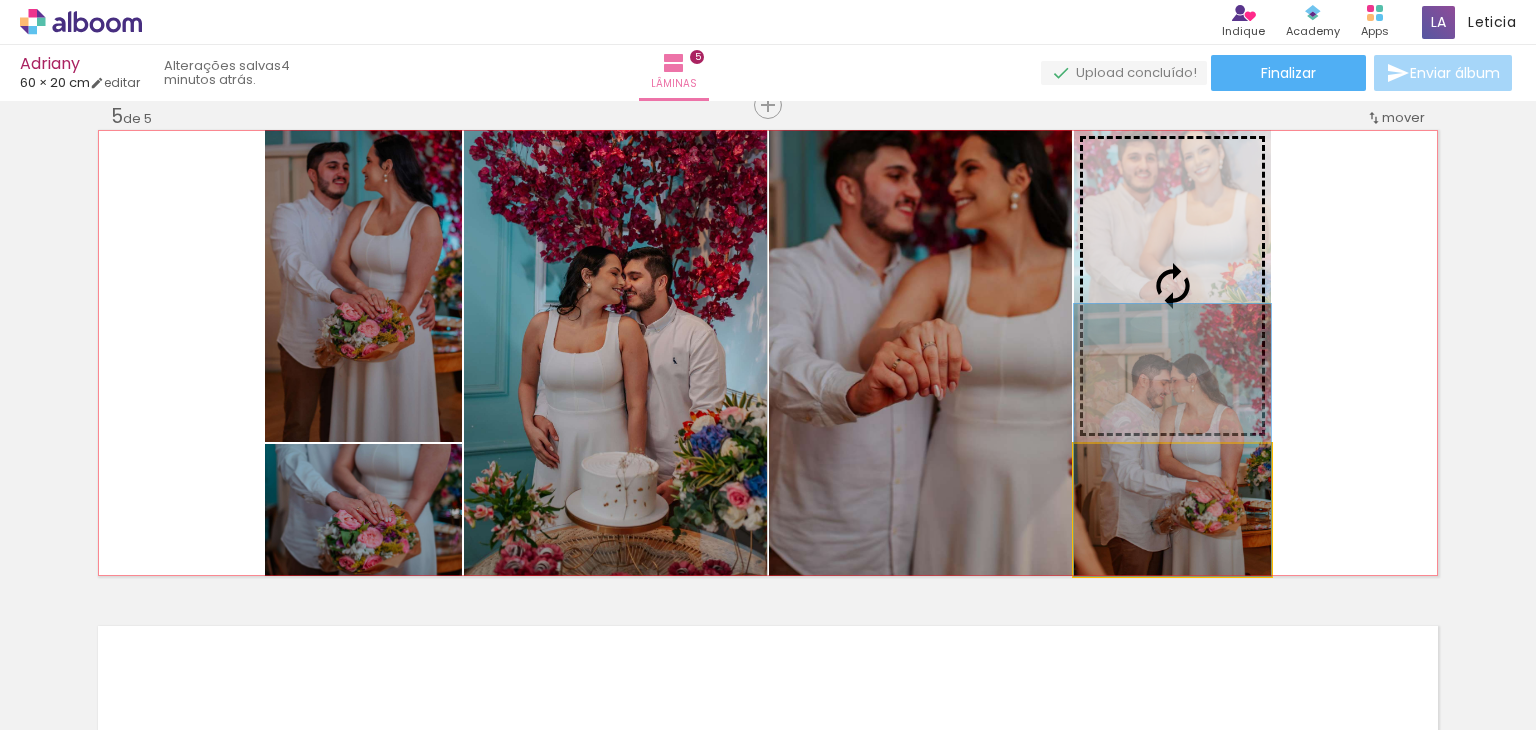 drag, startPoint x: 1181, startPoint y: 517, endPoint x: 1199, endPoint y: 384, distance: 134.21252 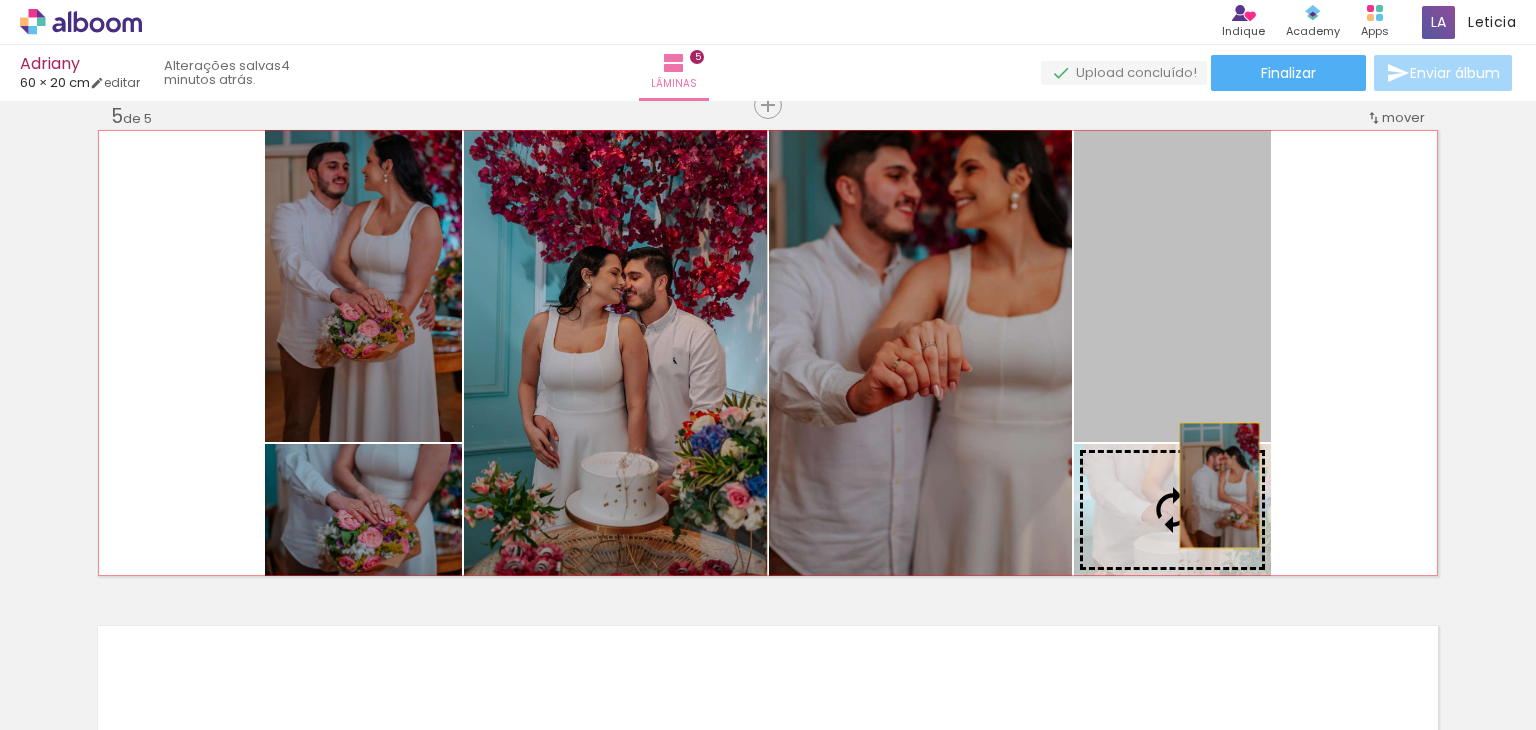 drag, startPoint x: 1194, startPoint y: 313, endPoint x: 1212, endPoint y: 497, distance: 184.87834 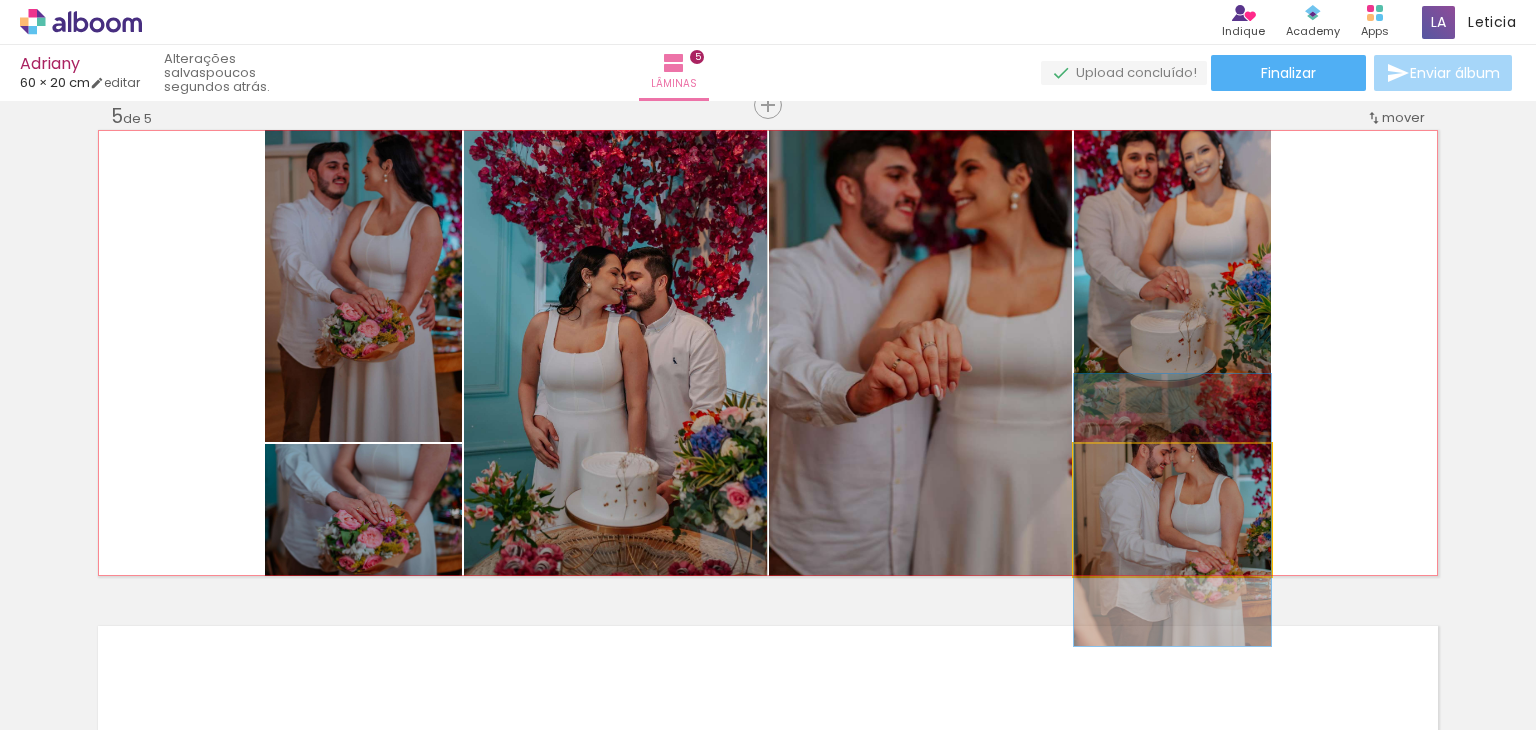 click 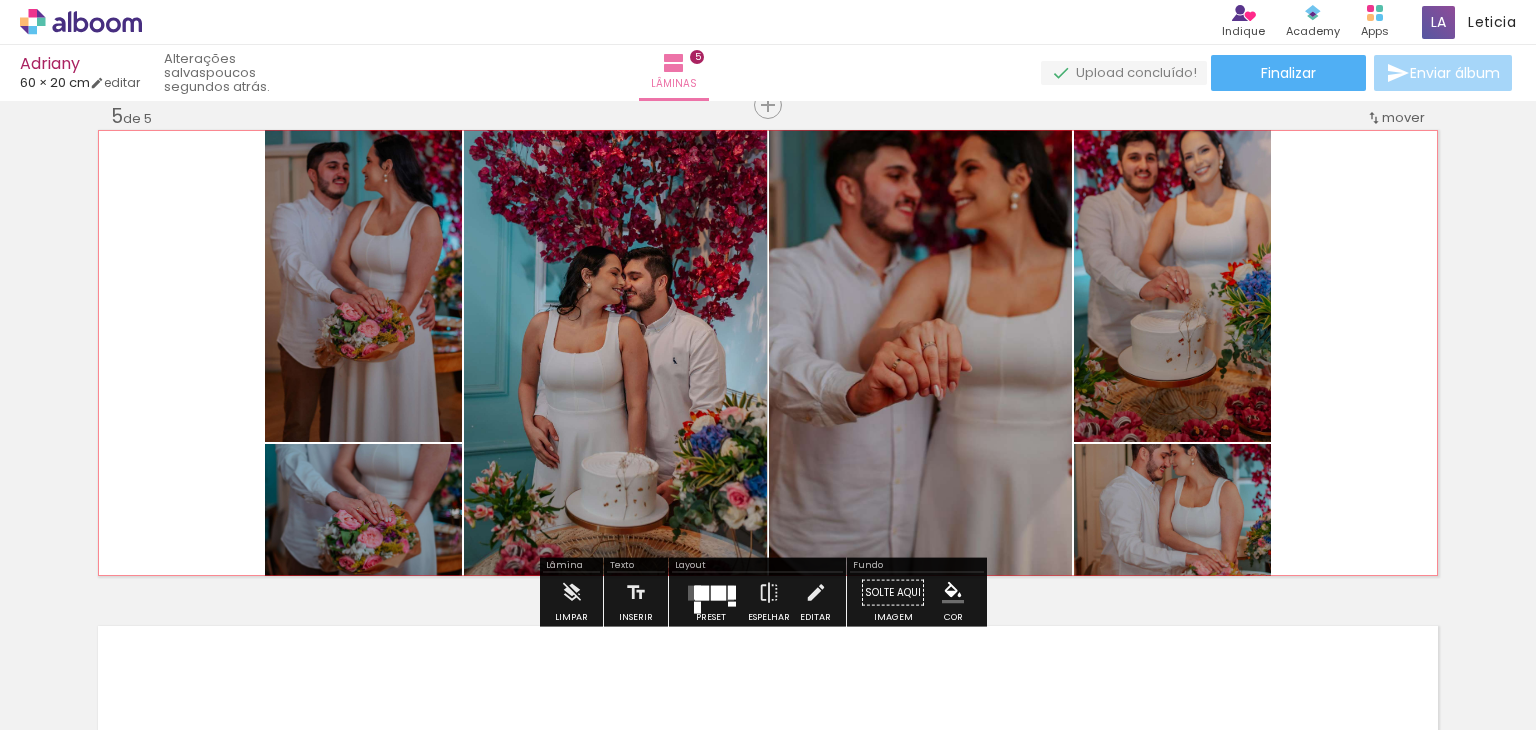 click at bounding box center (768, 353) 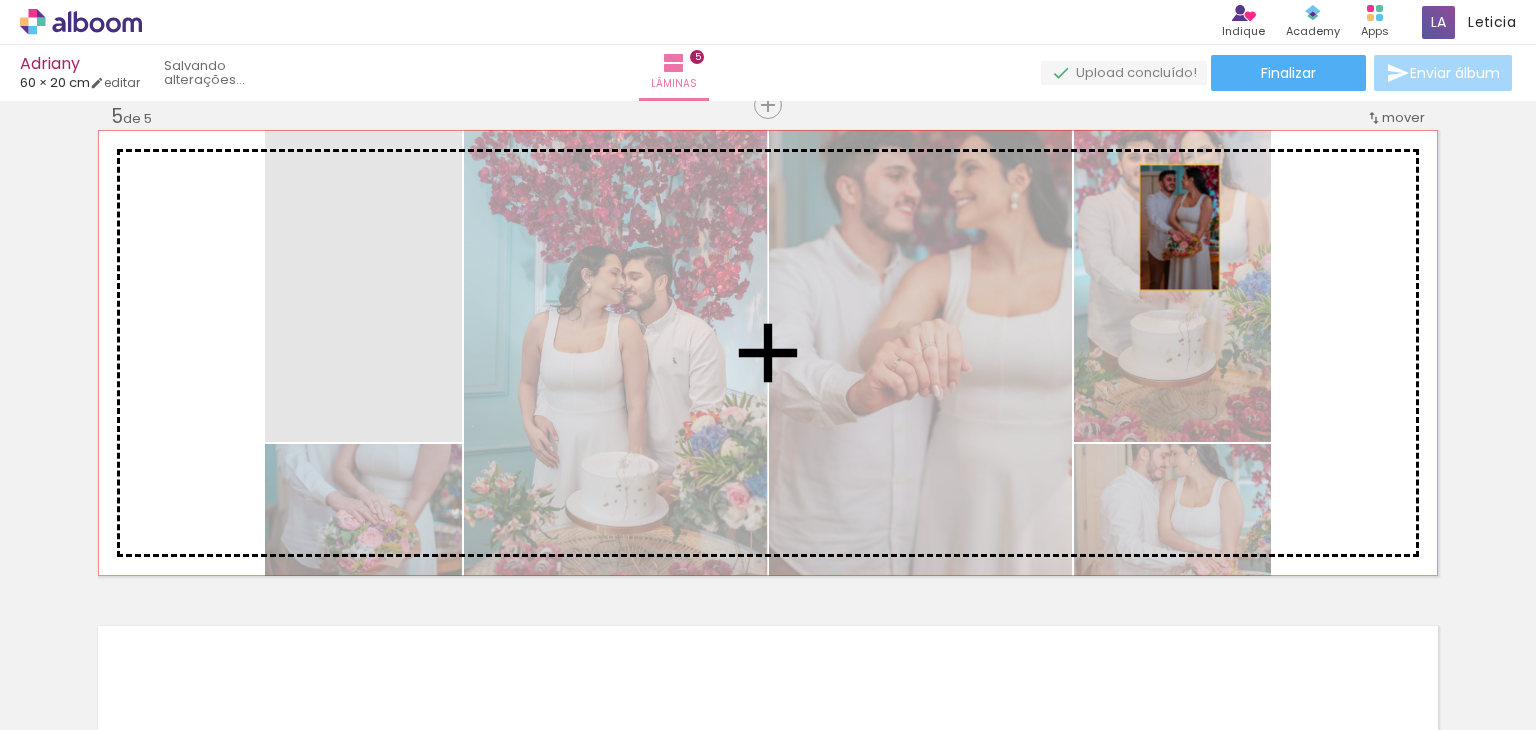 drag, startPoint x: 380, startPoint y: 349, endPoint x: 1172, endPoint y: 227, distance: 801.3414 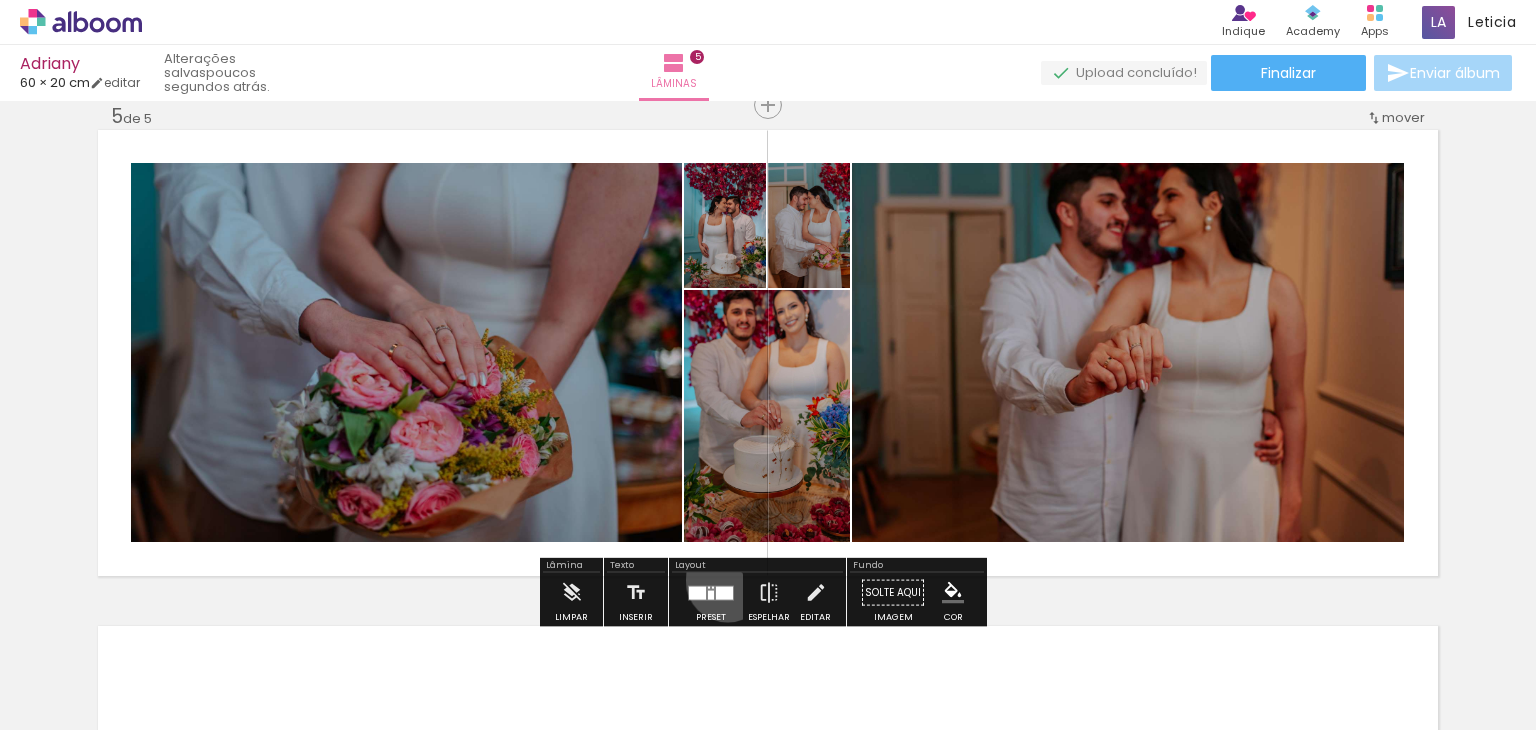 click at bounding box center (711, 593) 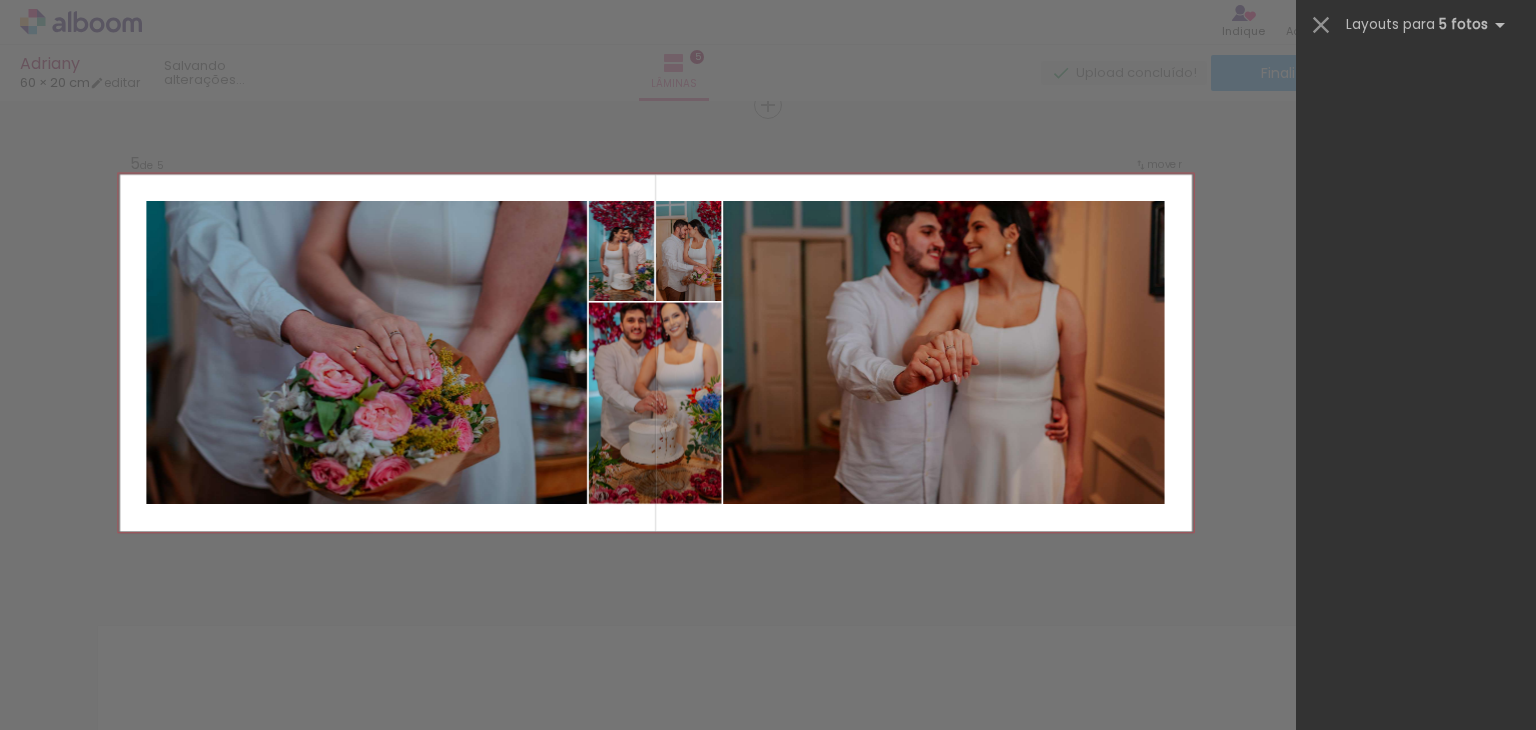 scroll, scrollTop: 0, scrollLeft: 0, axis: both 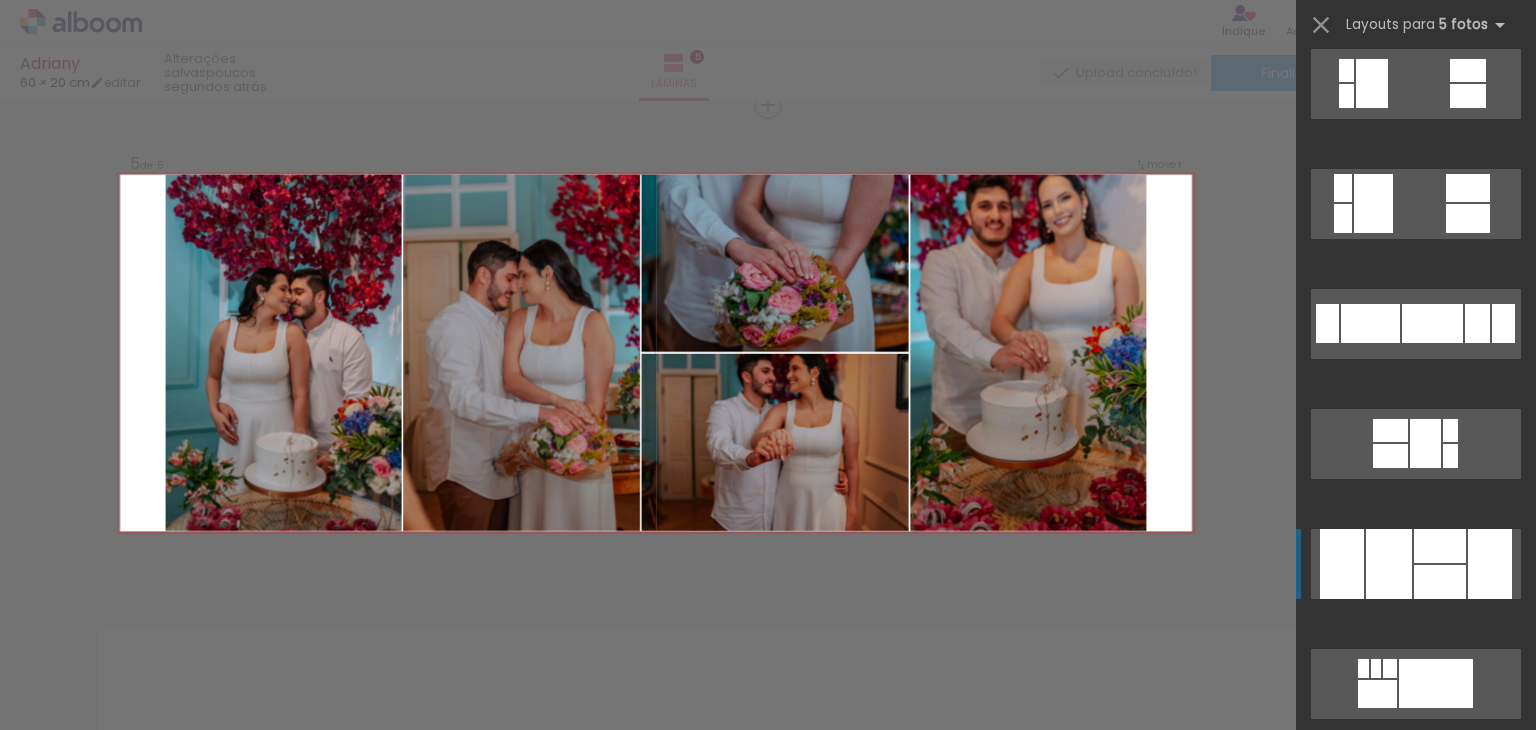 click at bounding box center (1440, 582) 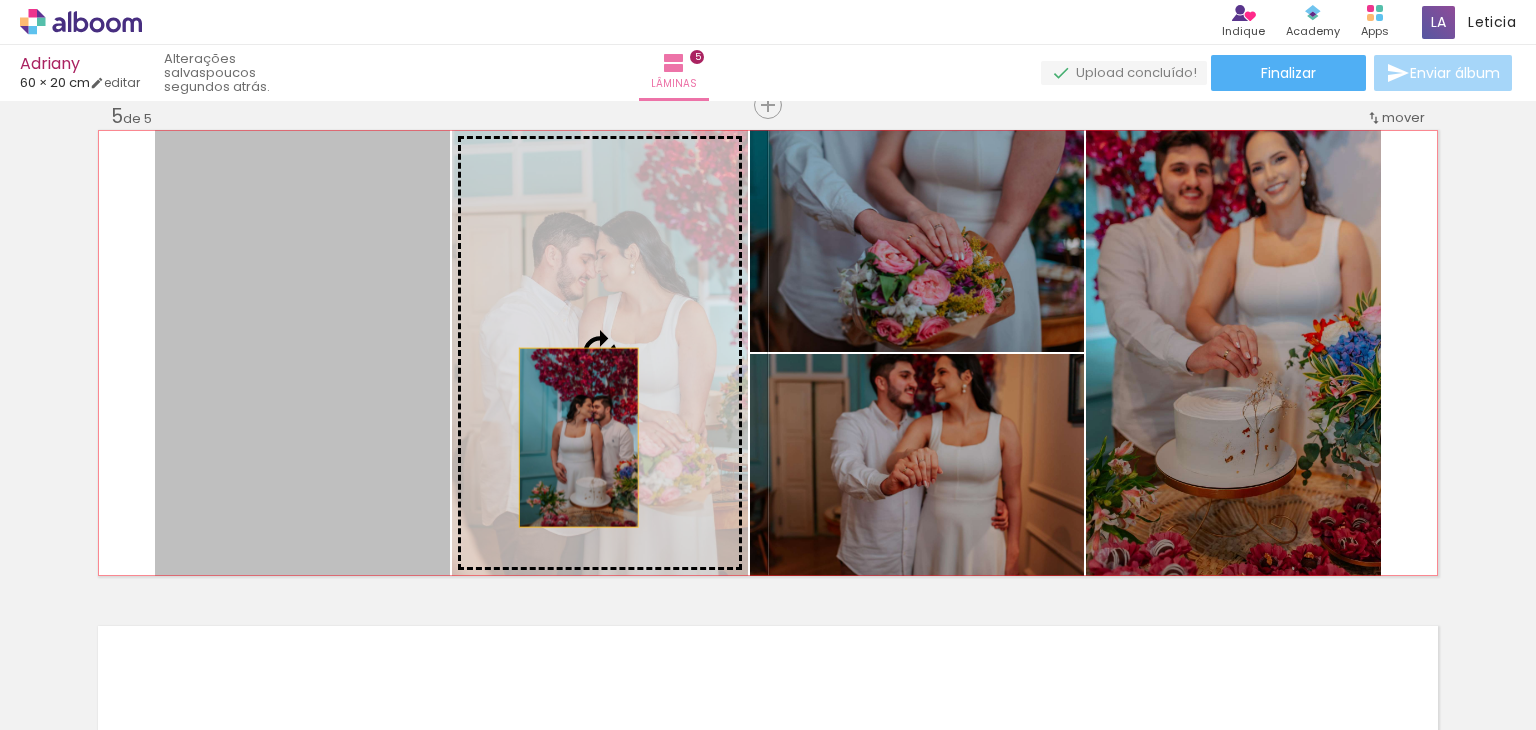 drag, startPoint x: 355, startPoint y: 441, endPoint x: 572, endPoint y: 437, distance: 217.03687 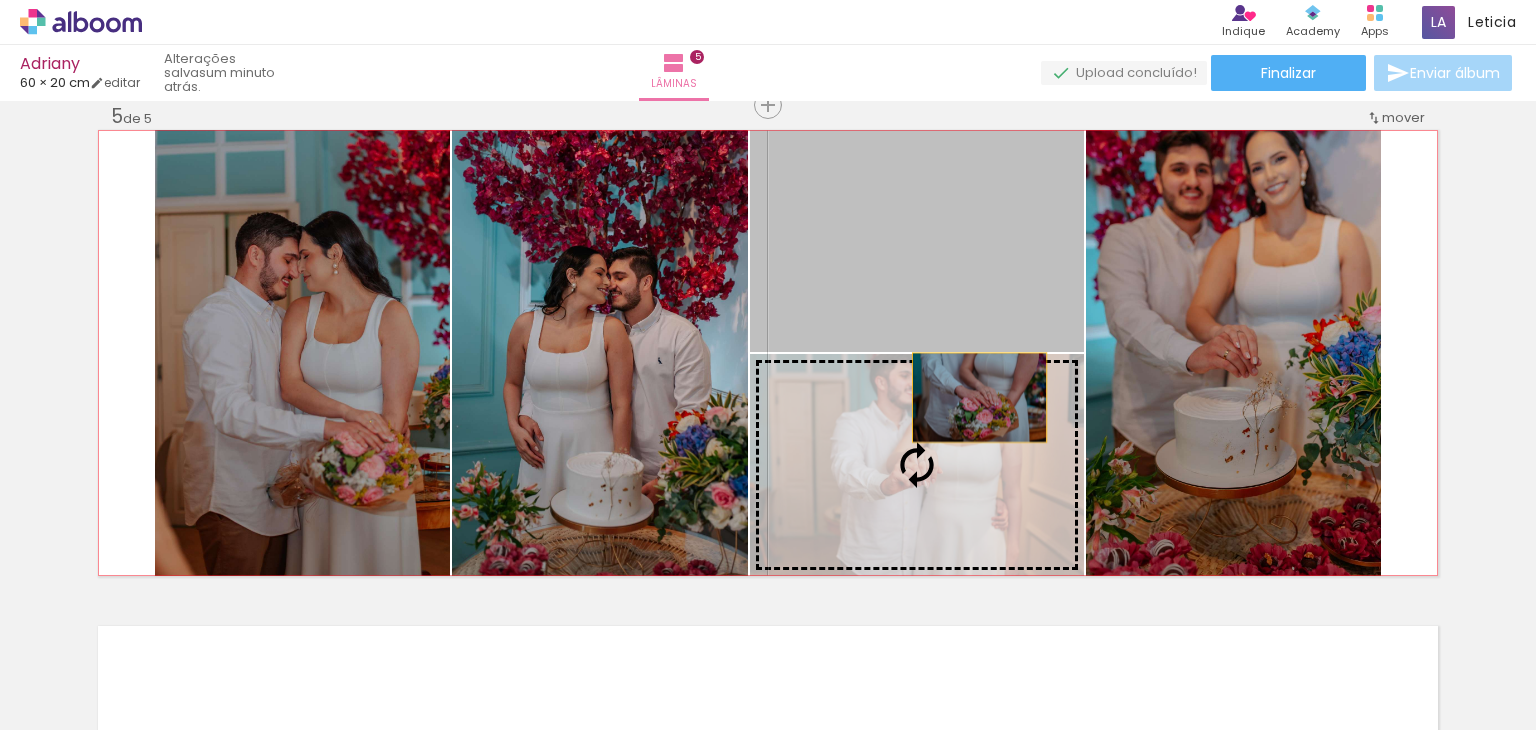 drag, startPoint x: 973, startPoint y: 242, endPoint x: 974, endPoint y: 433, distance: 191.00262 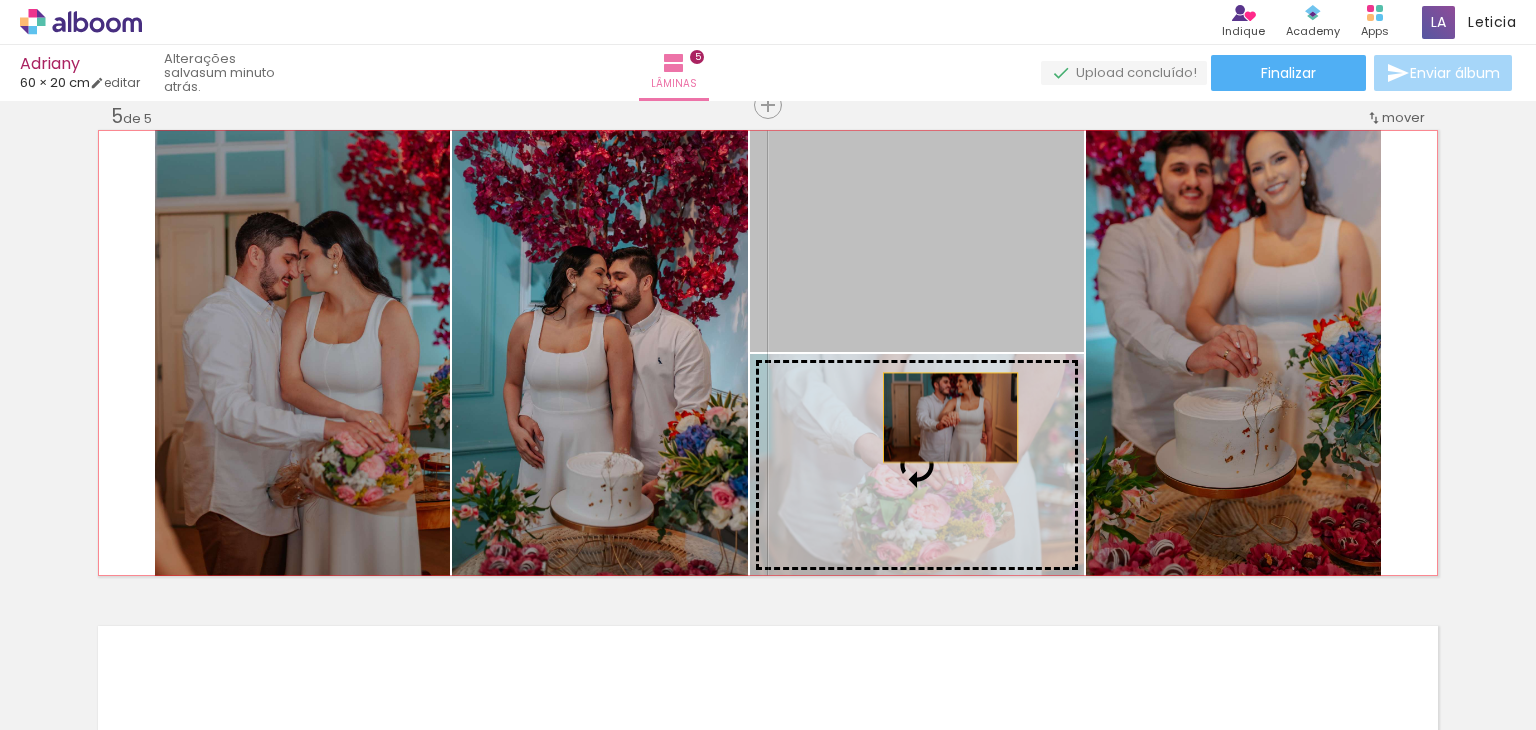 drag, startPoint x: 956, startPoint y: 241, endPoint x: 943, endPoint y: 418, distance: 177.47676 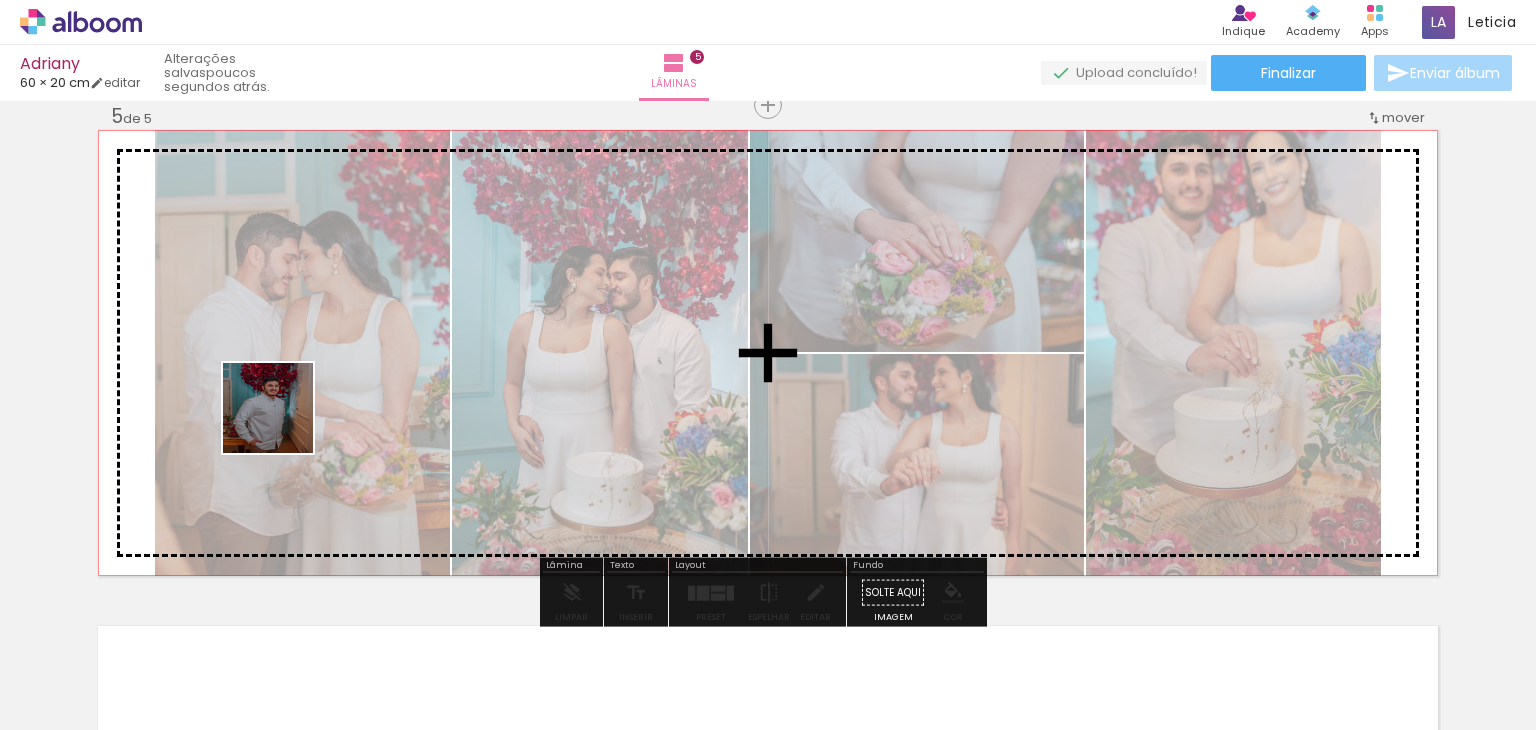 drag, startPoint x: 235, startPoint y: 681, endPoint x: 284, endPoint y: 417, distance: 268.50885 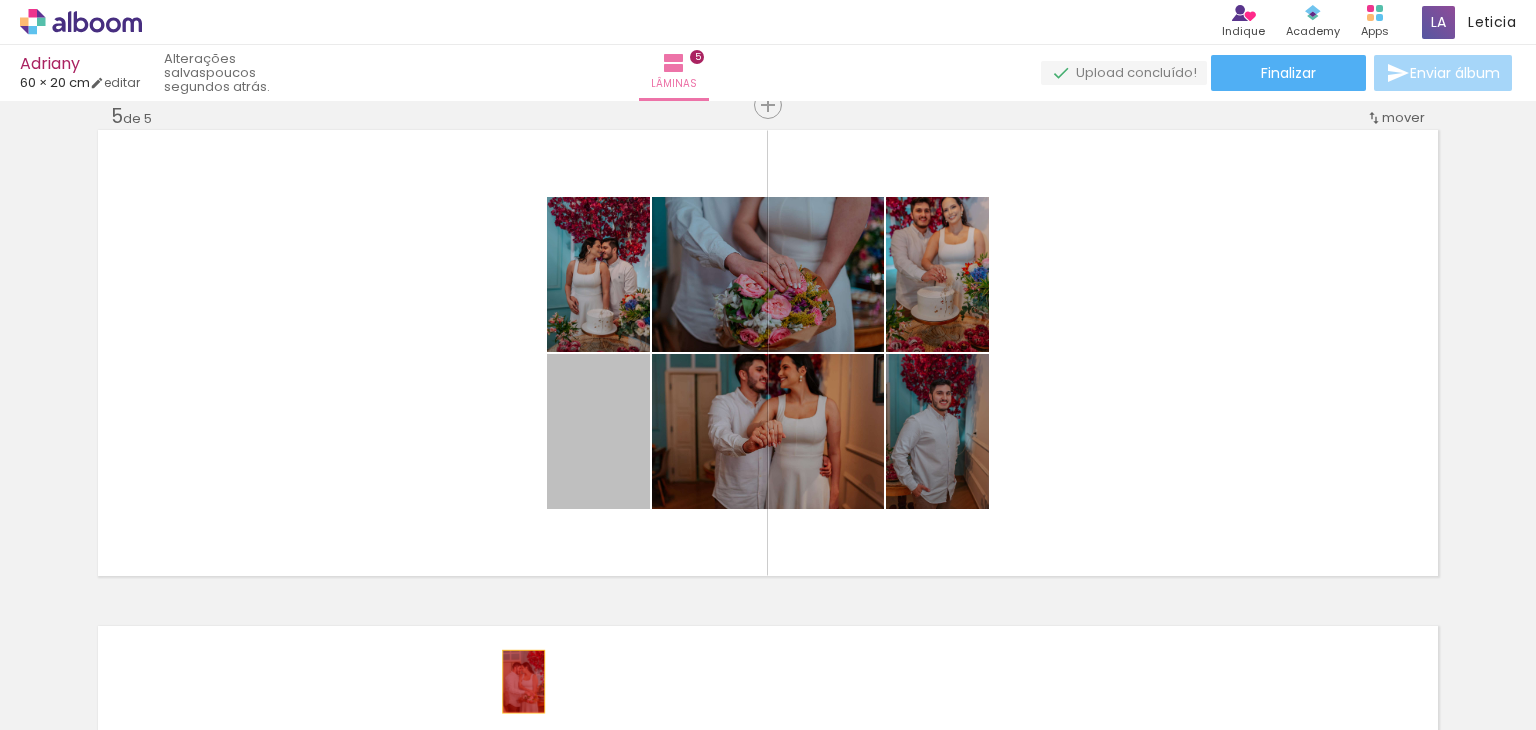 drag, startPoint x: 597, startPoint y: 431, endPoint x: 516, endPoint y: 684, distance: 265.65015 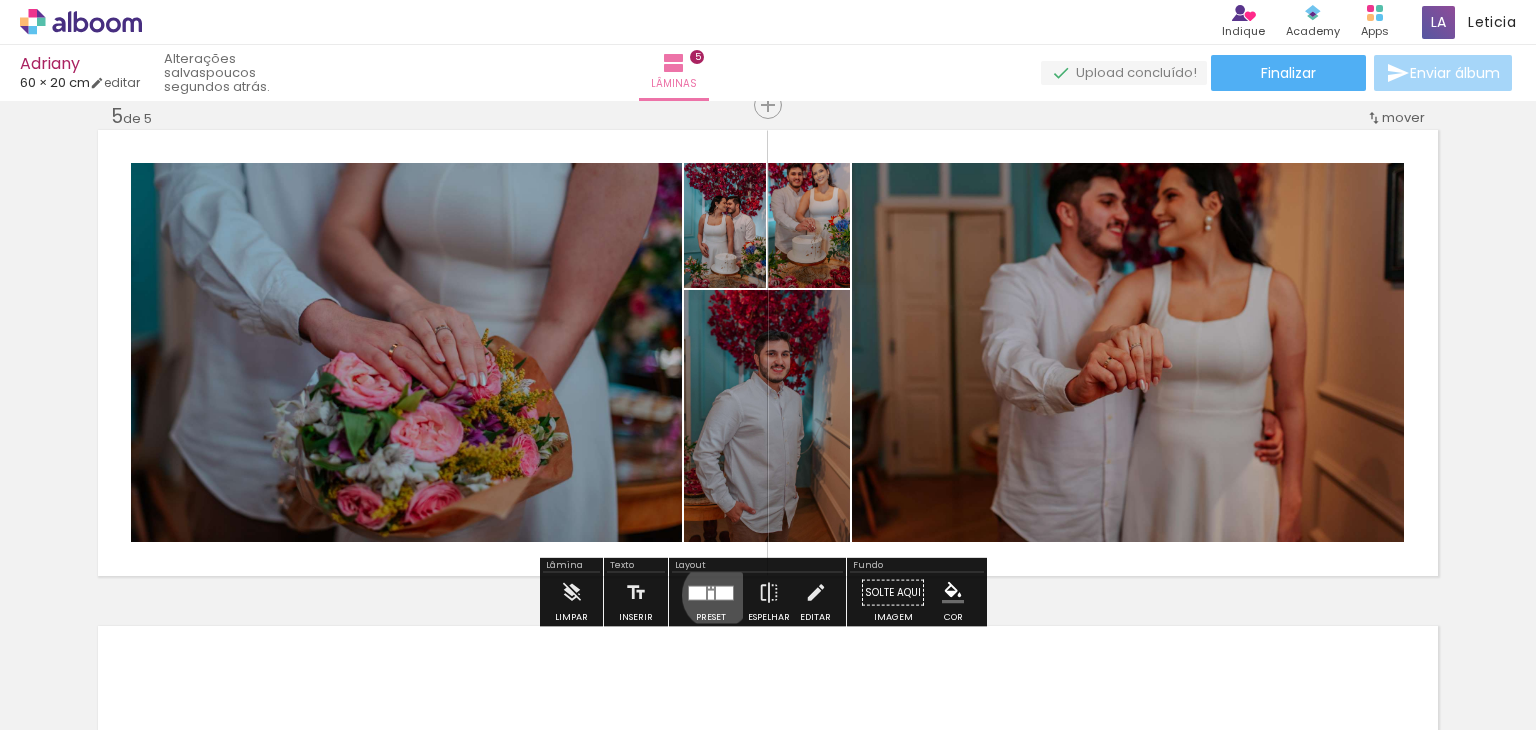 click at bounding box center [724, 592] 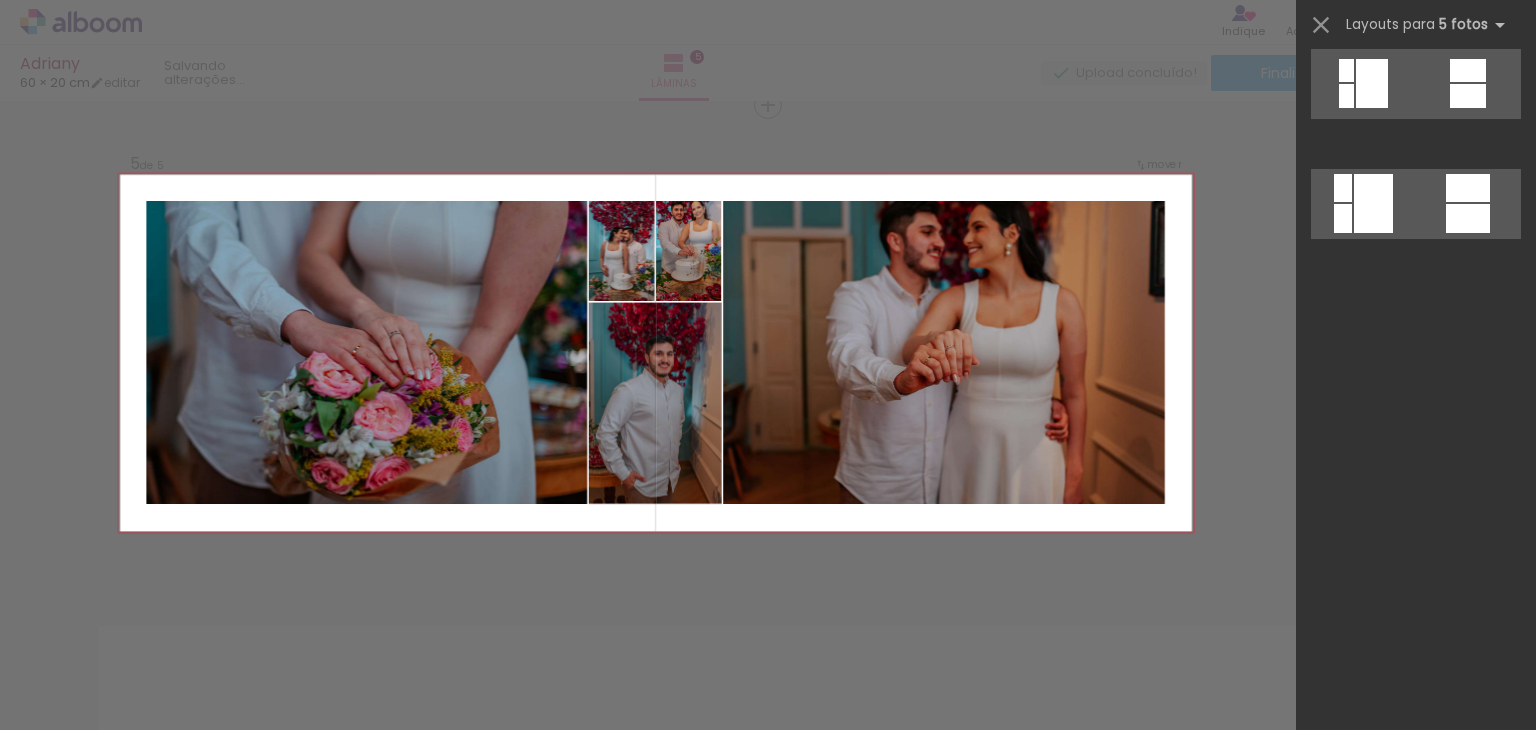 scroll, scrollTop: 0, scrollLeft: 0, axis: both 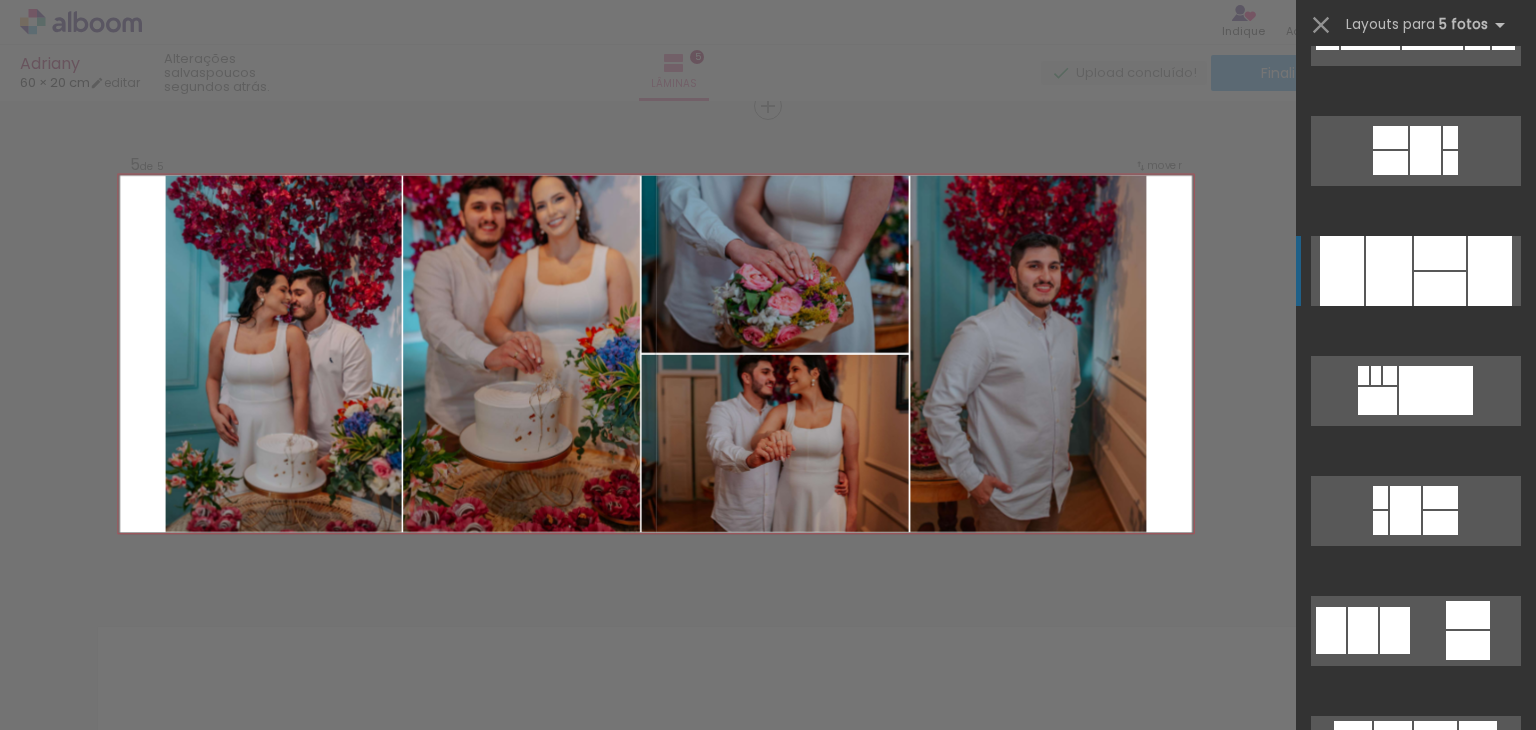 click at bounding box center (1390, 137) 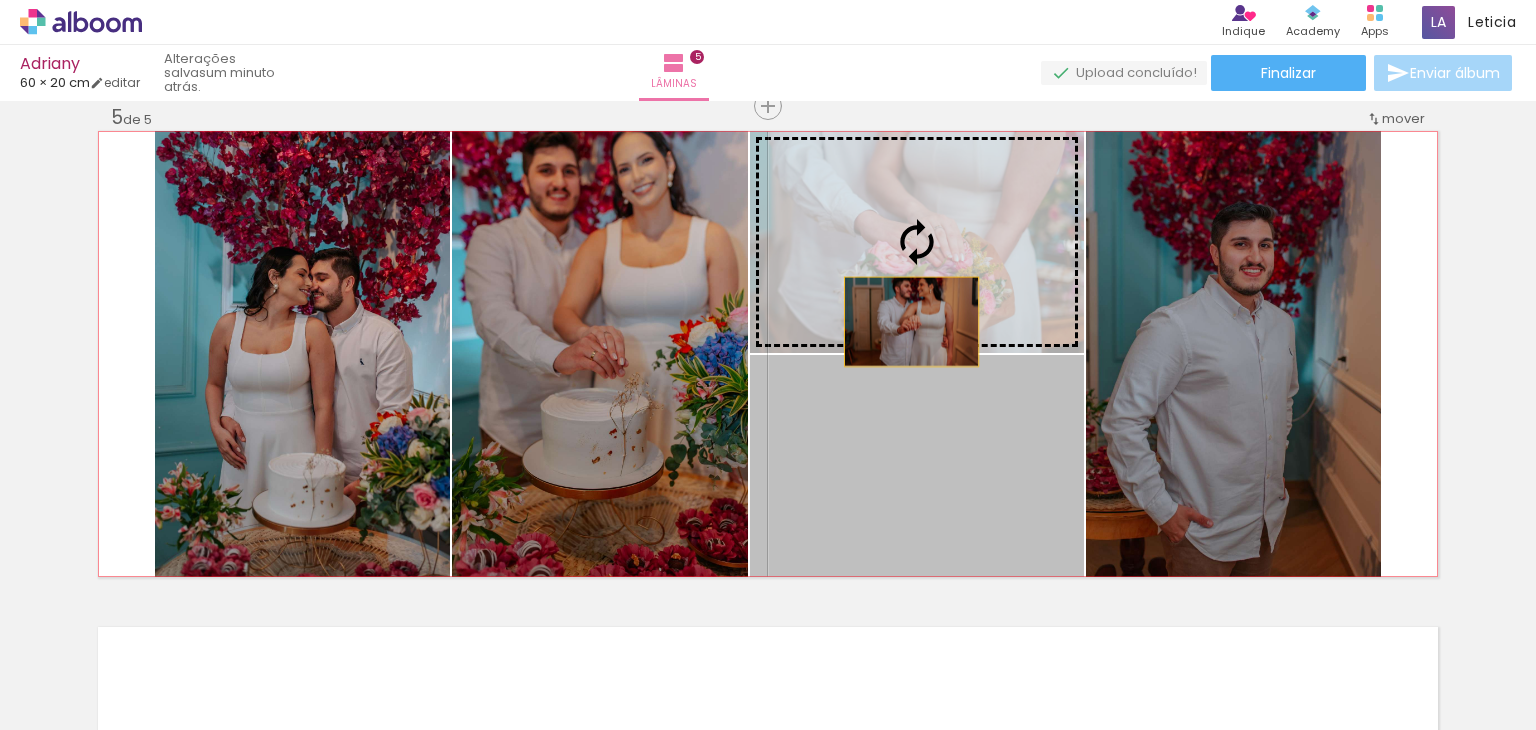 drag, startPoint x: 945, startPoint y: 506, endPoint x: 902, endPoint y: 278, distance: 232.0194 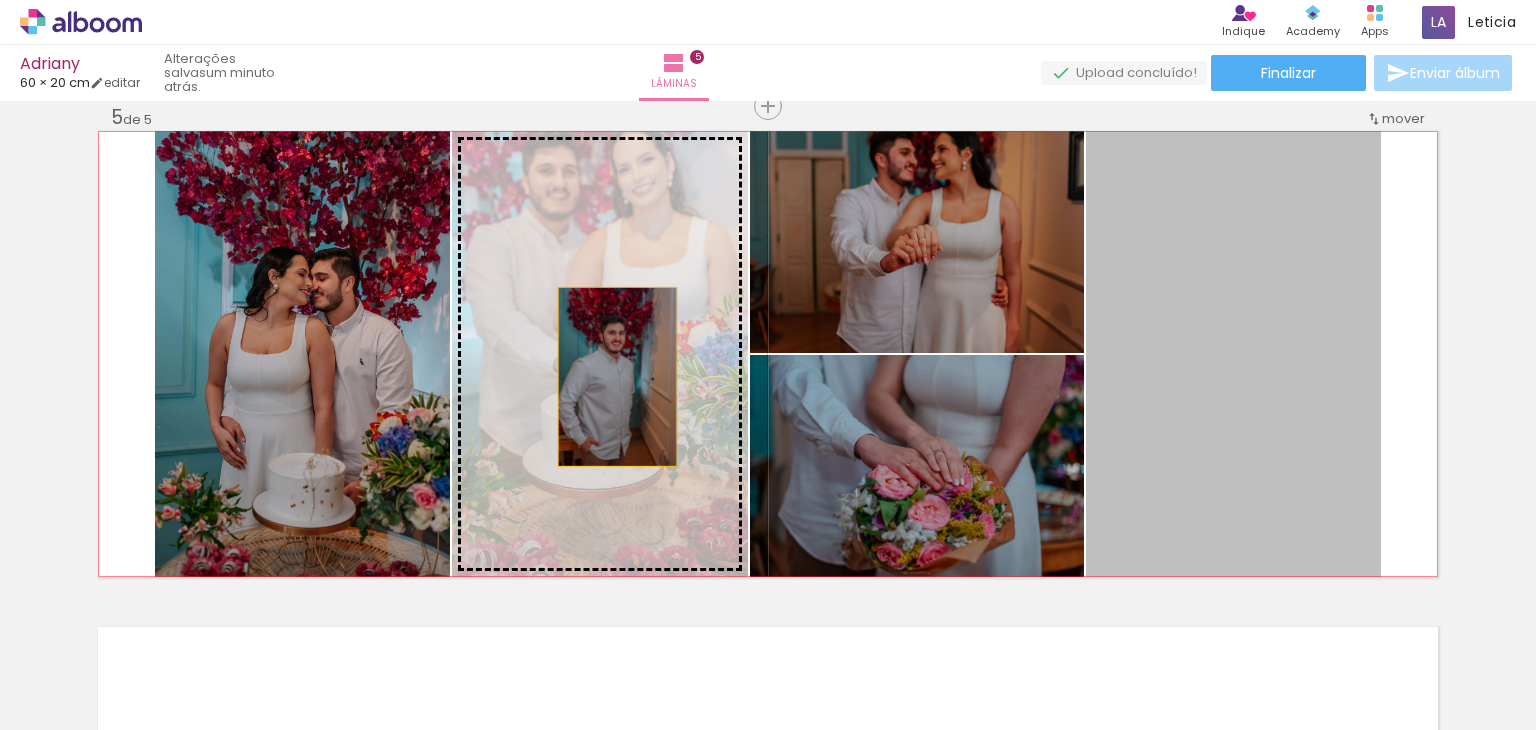 drag, startPoint x: 1237, startPoint y: 358, endPoint x: 492, endPoint y: 394, distance: 745.86926 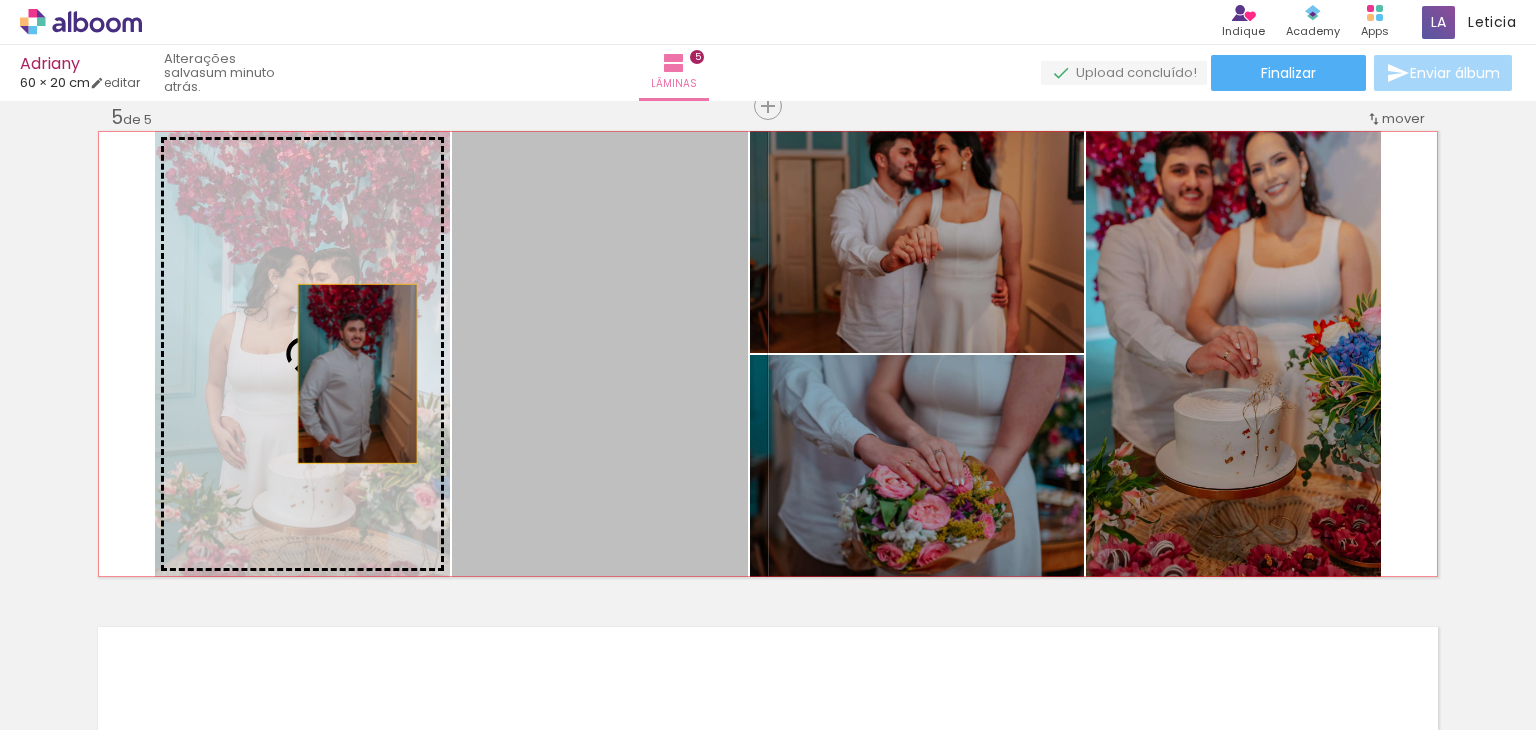 drag, startPoint x: 570, startPoint y: 328, endPoint x: 325, endPoint y: 377, distance: 249.85196 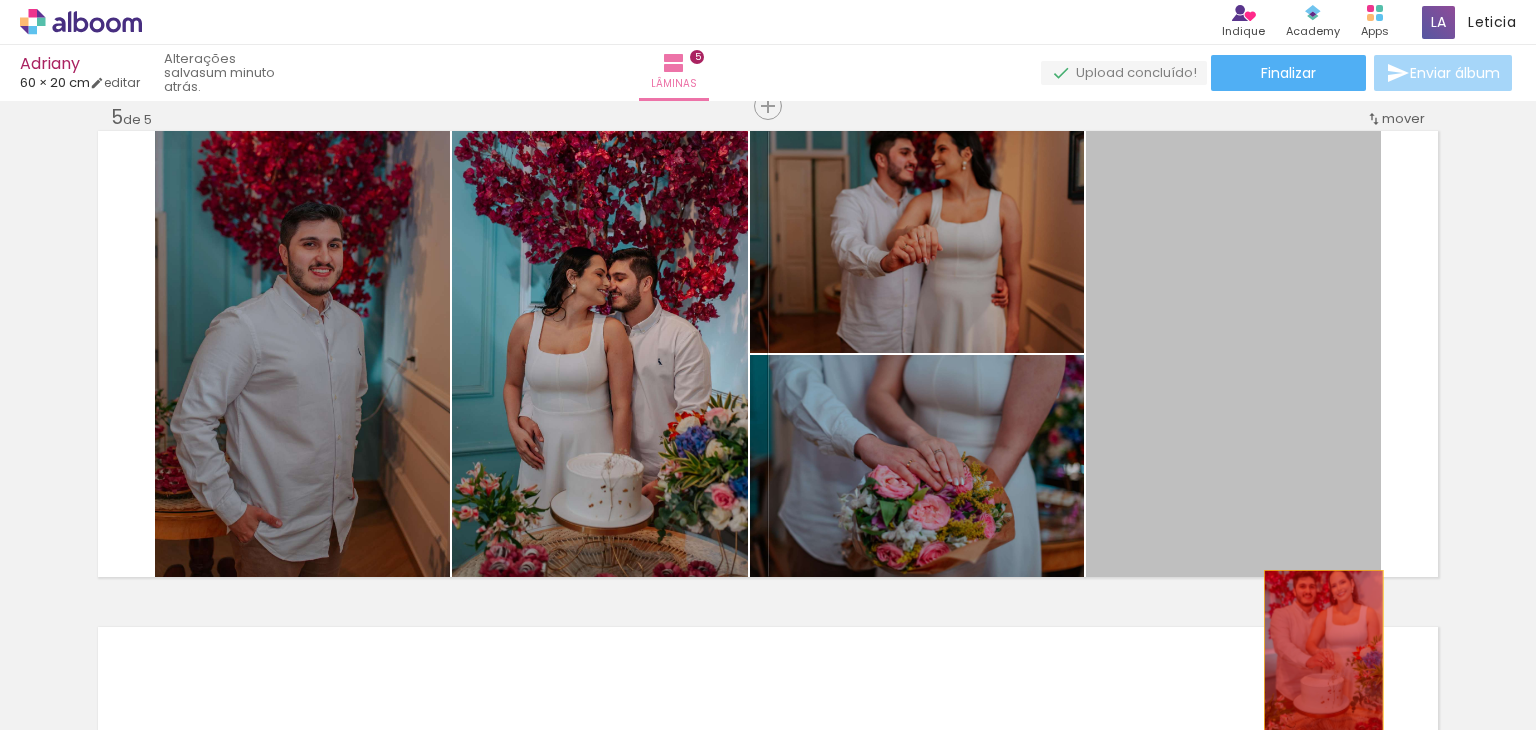 drag, startPoint x: 1225, startPoint y: 286, endPoint x: 1320, endPoint y: 673, distance: 398.48965 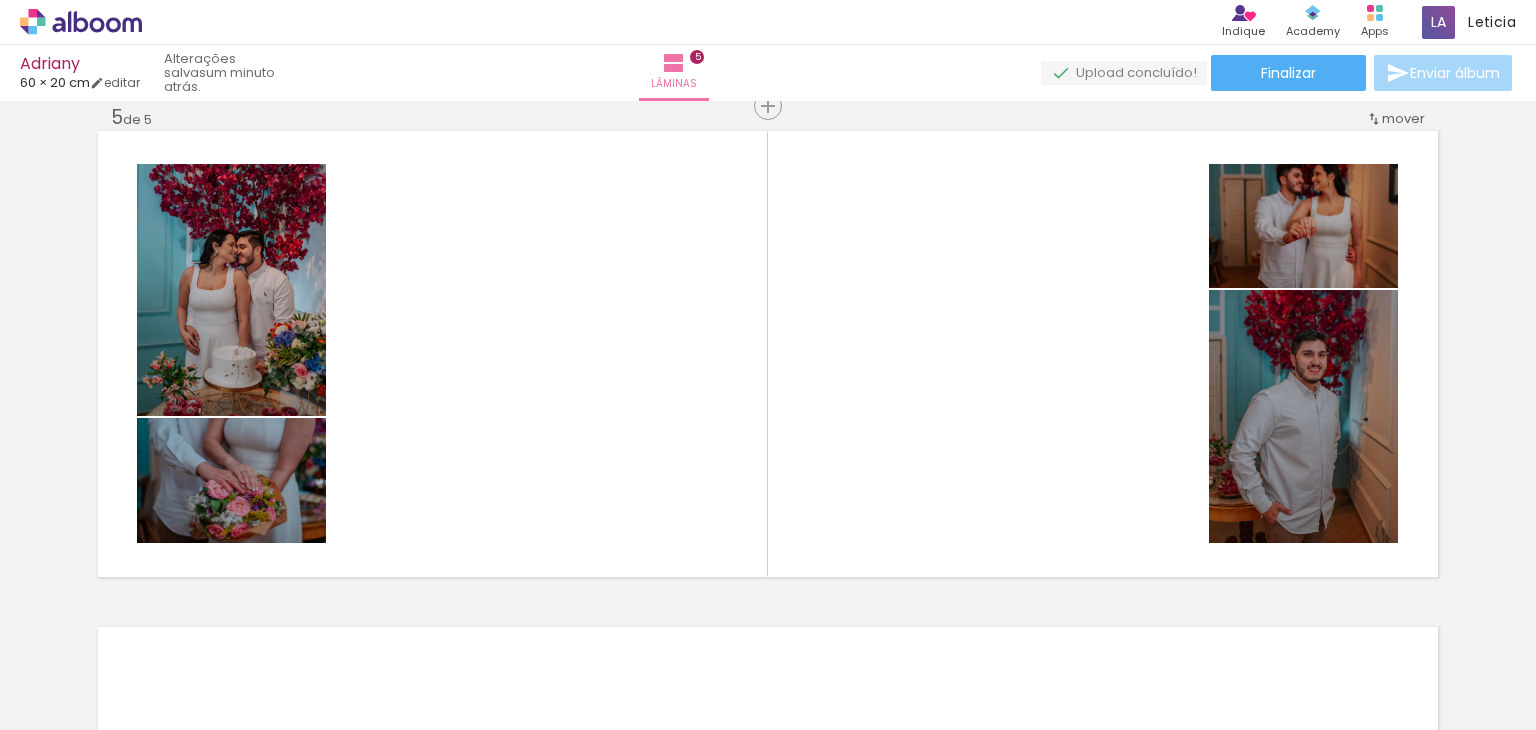 scroll, scrollTop: 0, scrollLeft: 2549, axis: horizontal 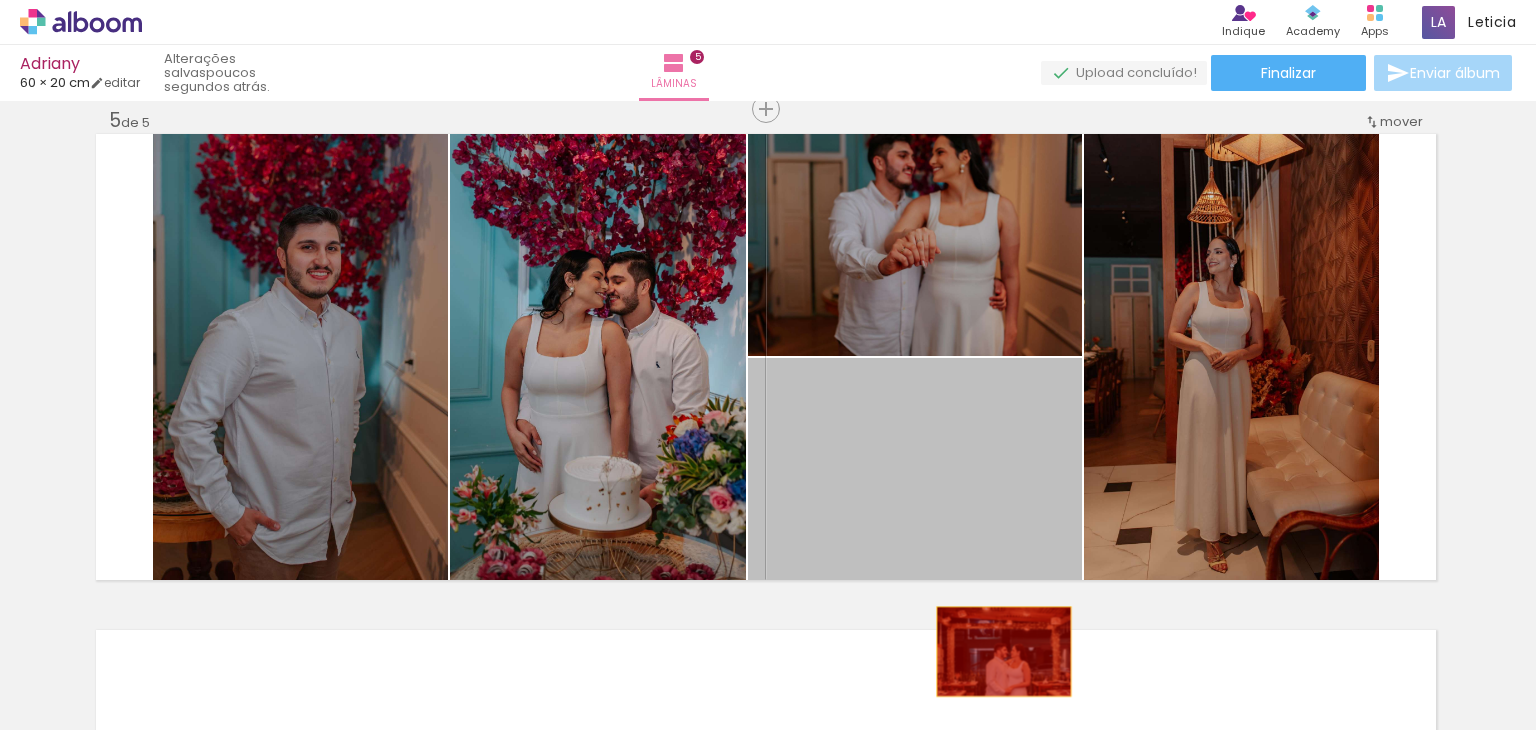 drag, startPoint x: 940, startPoint y: 517, endPoint x: 996, endPoint y: 653, distance: 147.07822 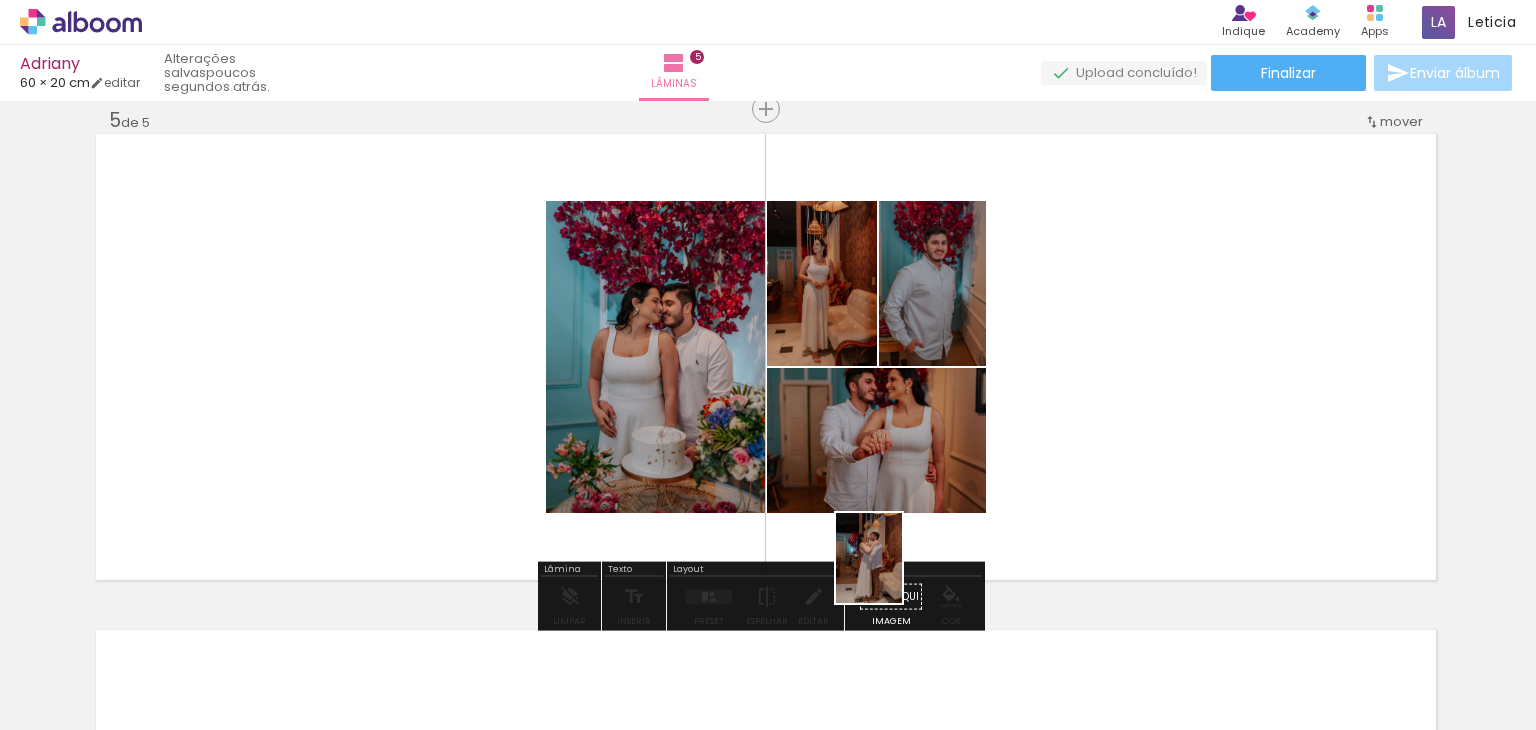 drag, startPoint x: 871, startPoint y: 662, endPoint x: 896, endPoint y: 571, distance: 94.371605 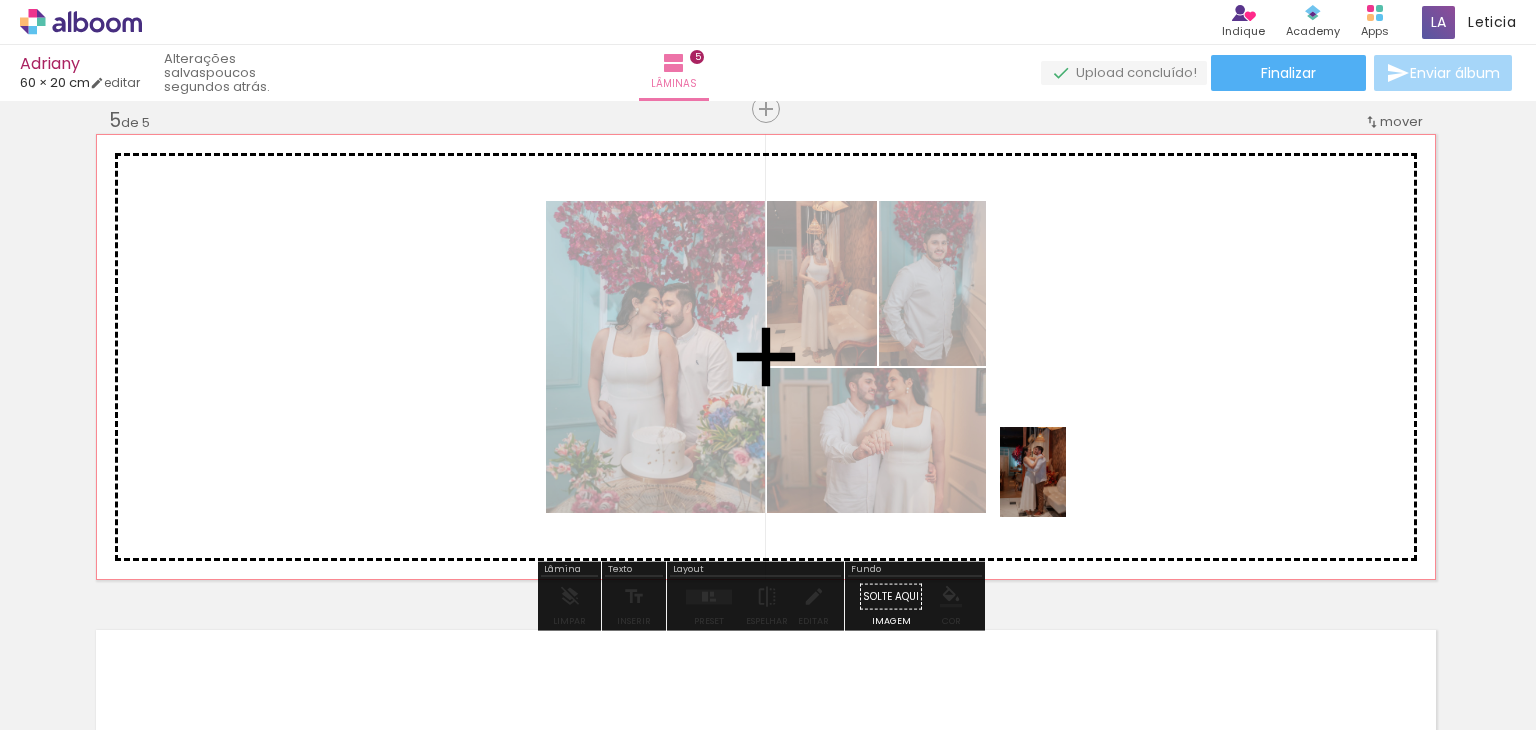 drag, startPoint x: 858, startPoint y: 670, endPoint x: 1130, endPoint y: 441, distance: 355.56293 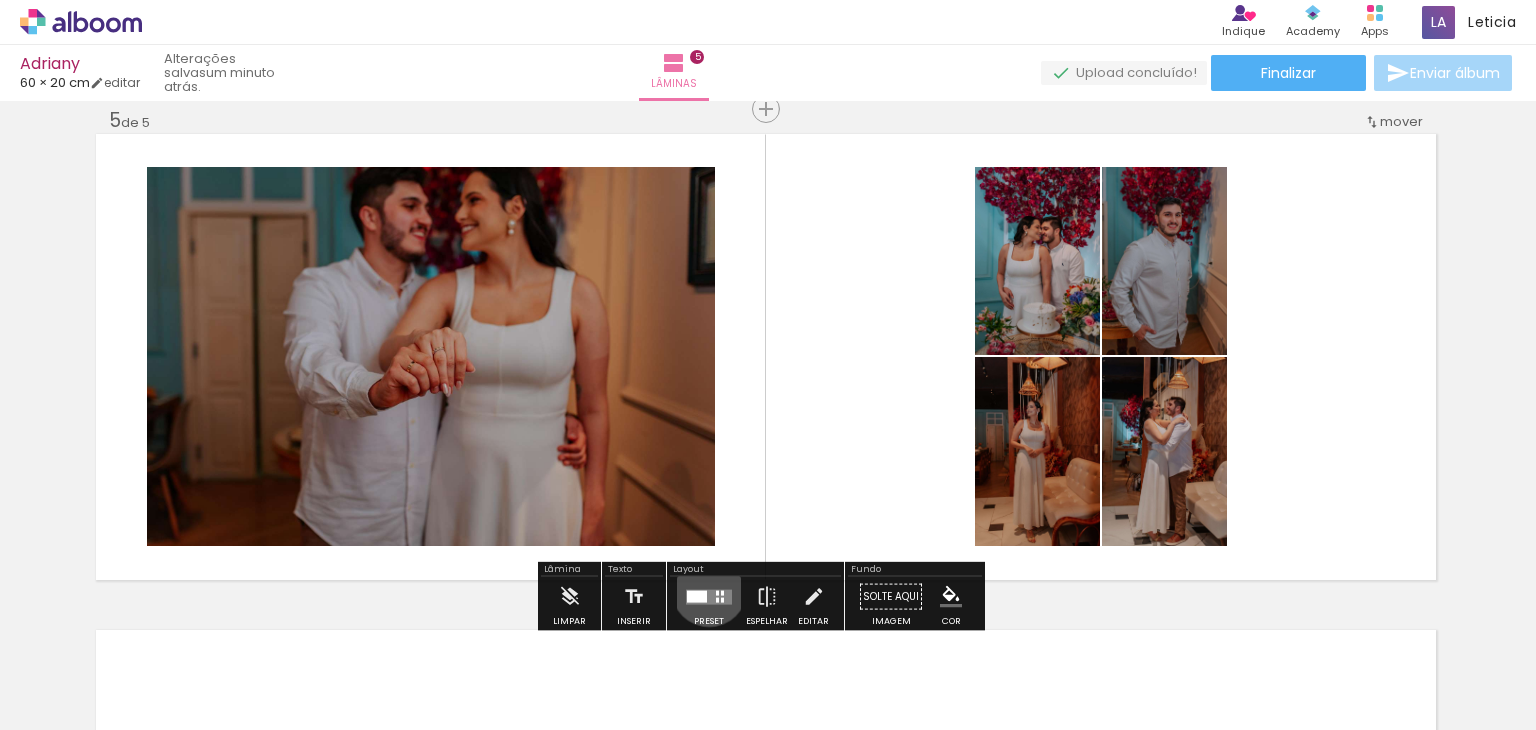 click at bounding box center (709, 596) 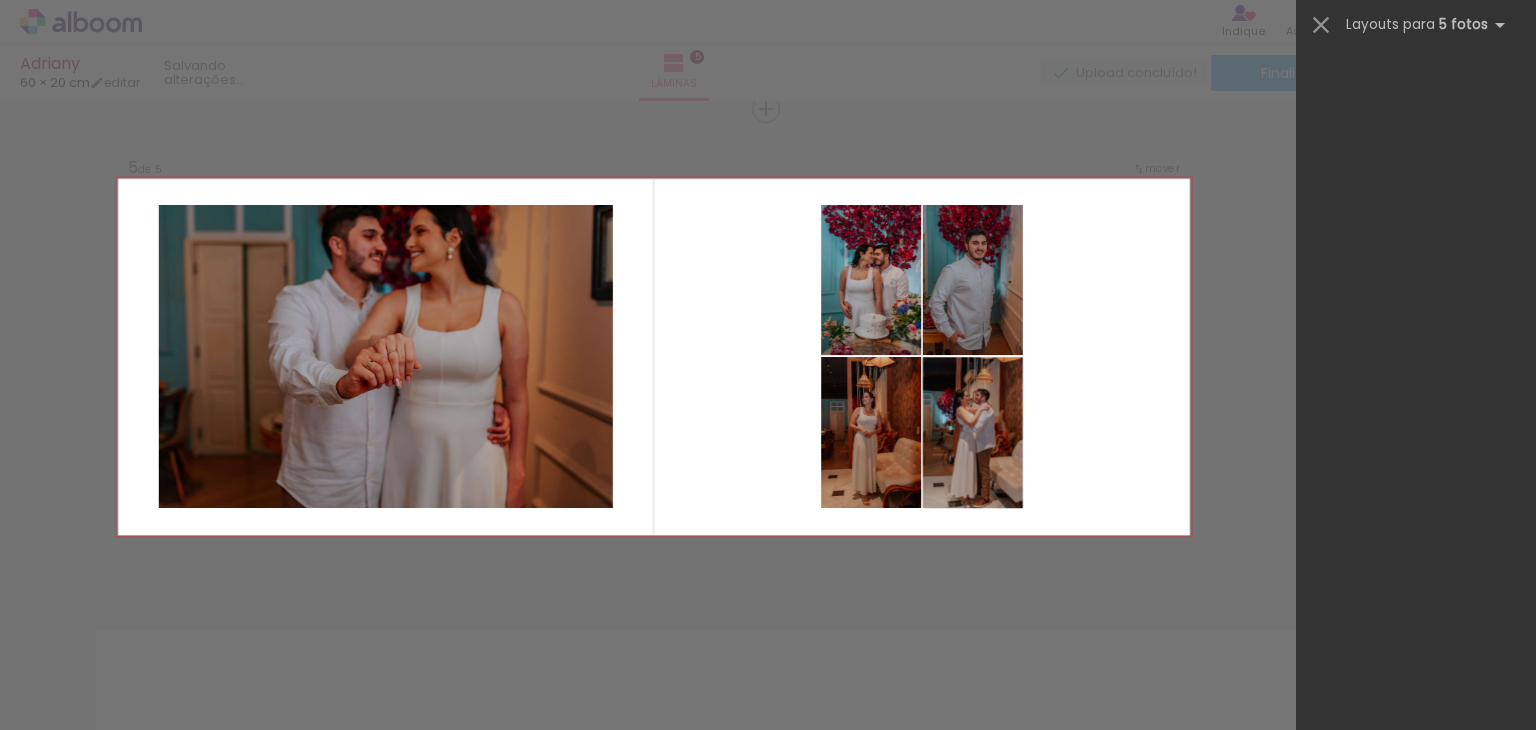 scroll, scrollTop: 0, scrollLeft: 0, axis: both 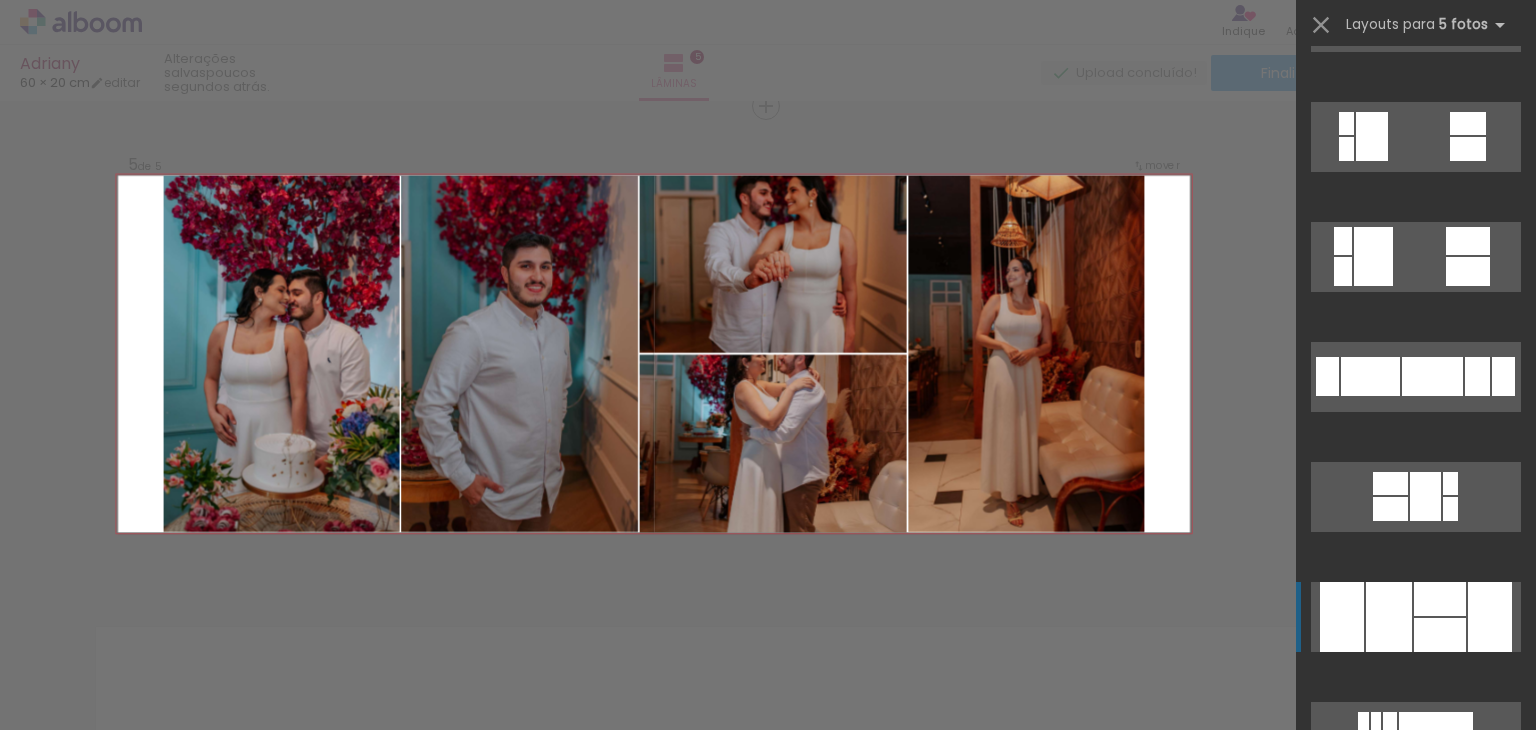 click at bounding box center [1432, 376] 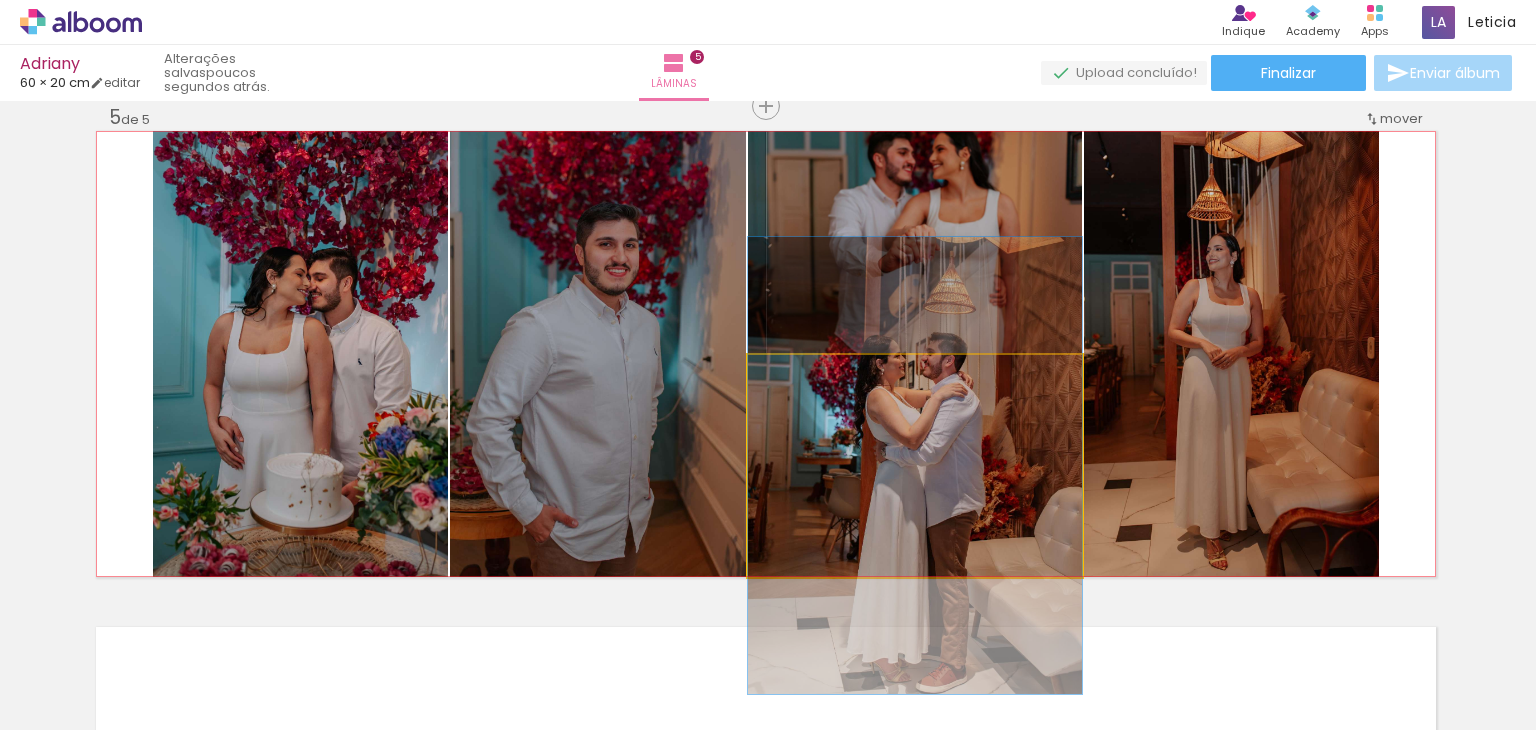 click 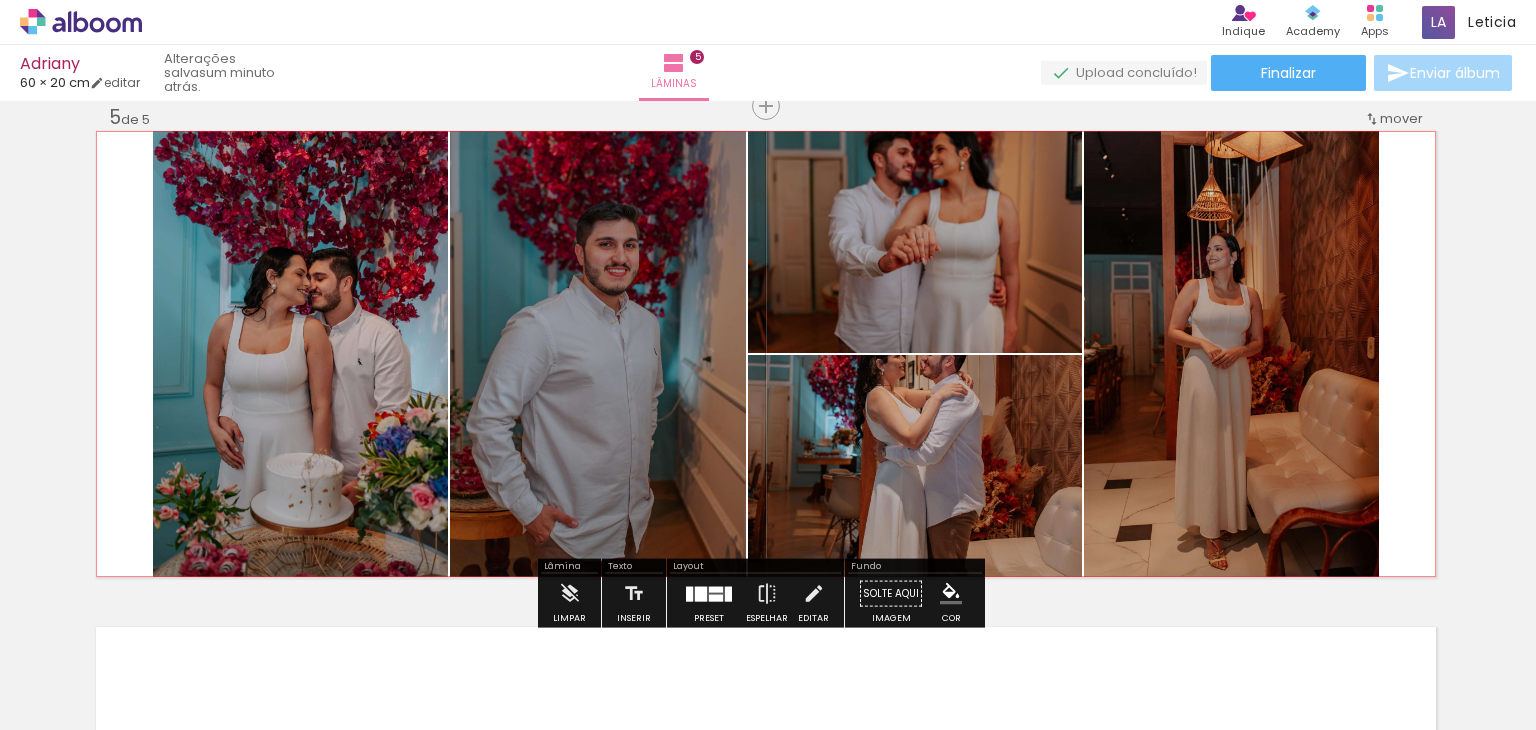 click 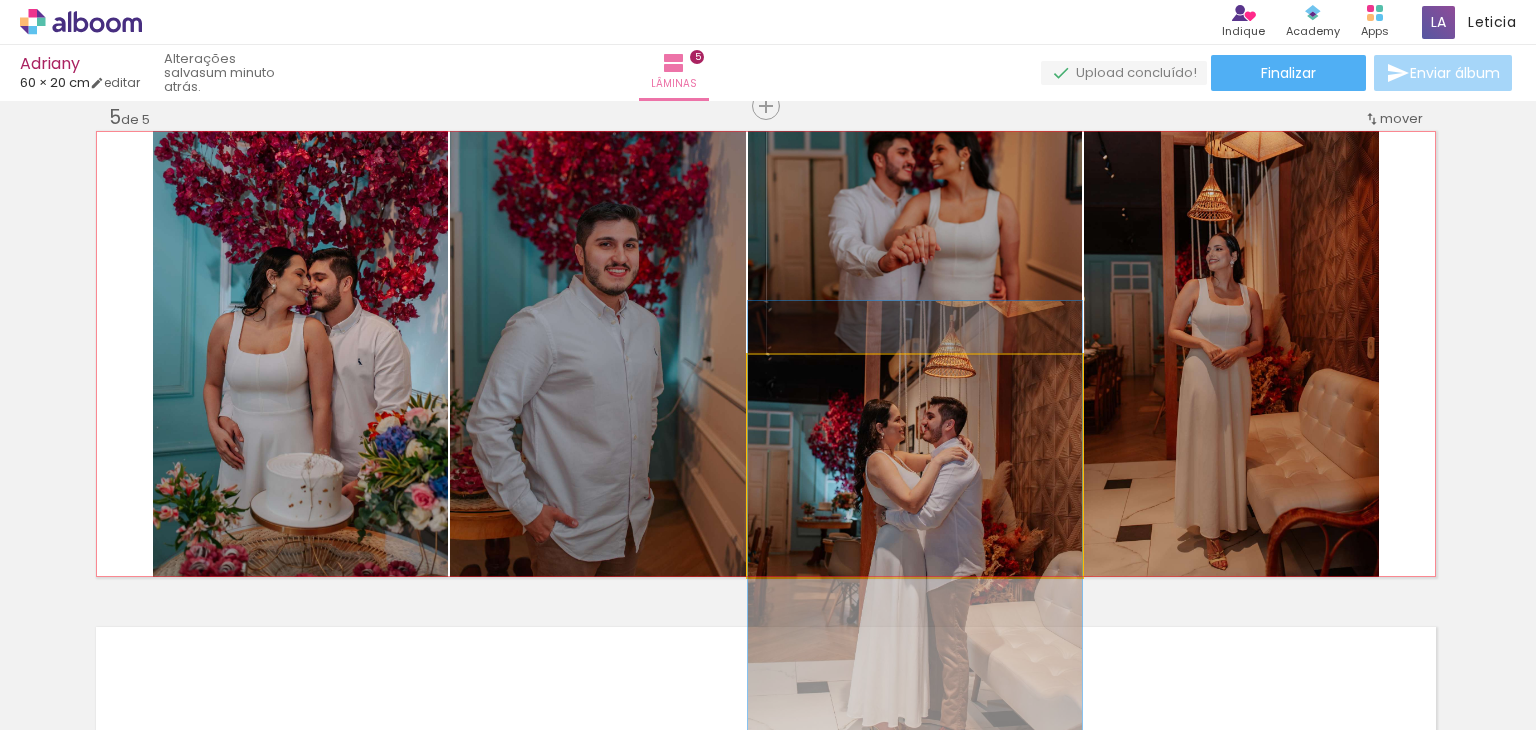 drag, startPoint x: 833, startPoint y: 451, endPoint x: 832, endPoint y: 515, distance: 64.00781 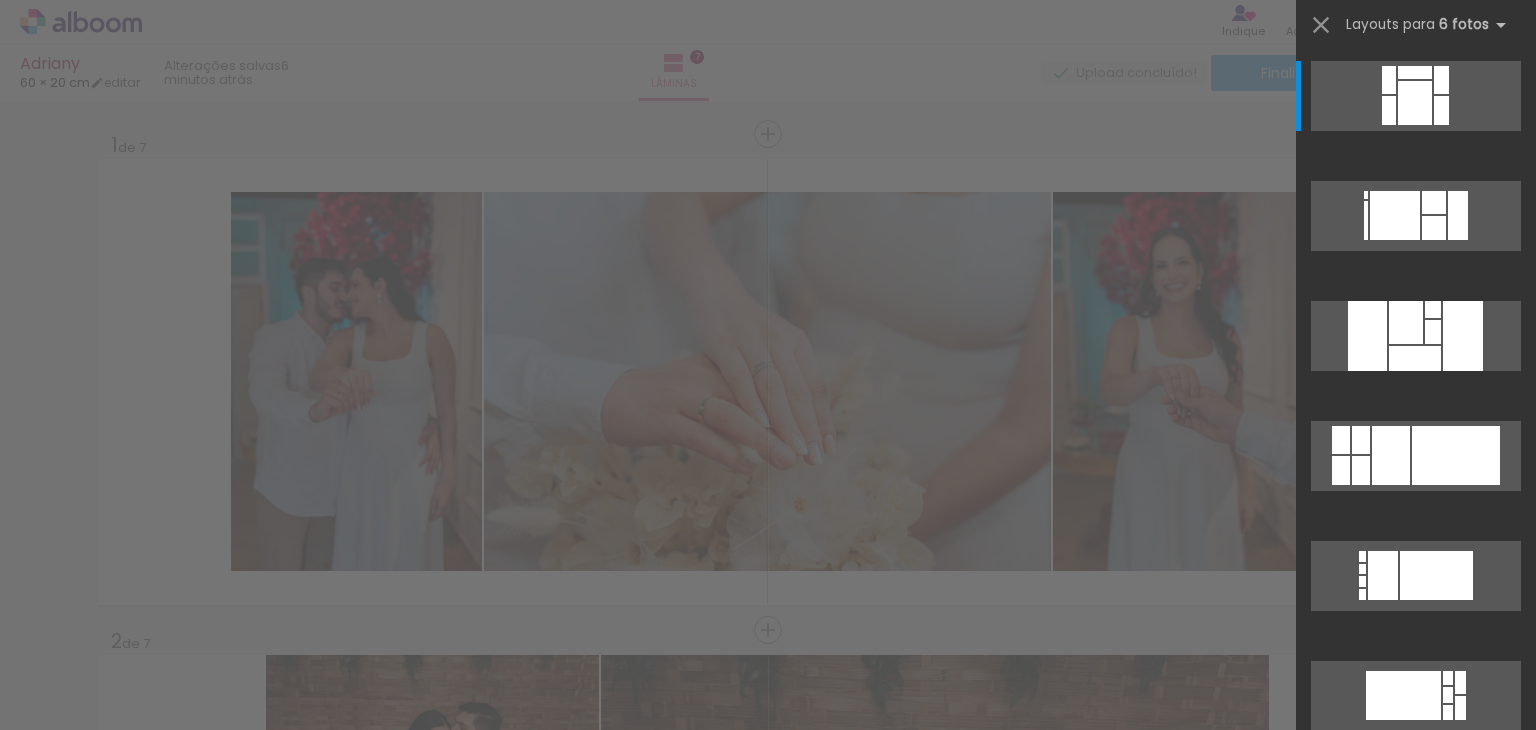 scroll, scrollTop: 0, scrollLeft: 0, axis: both 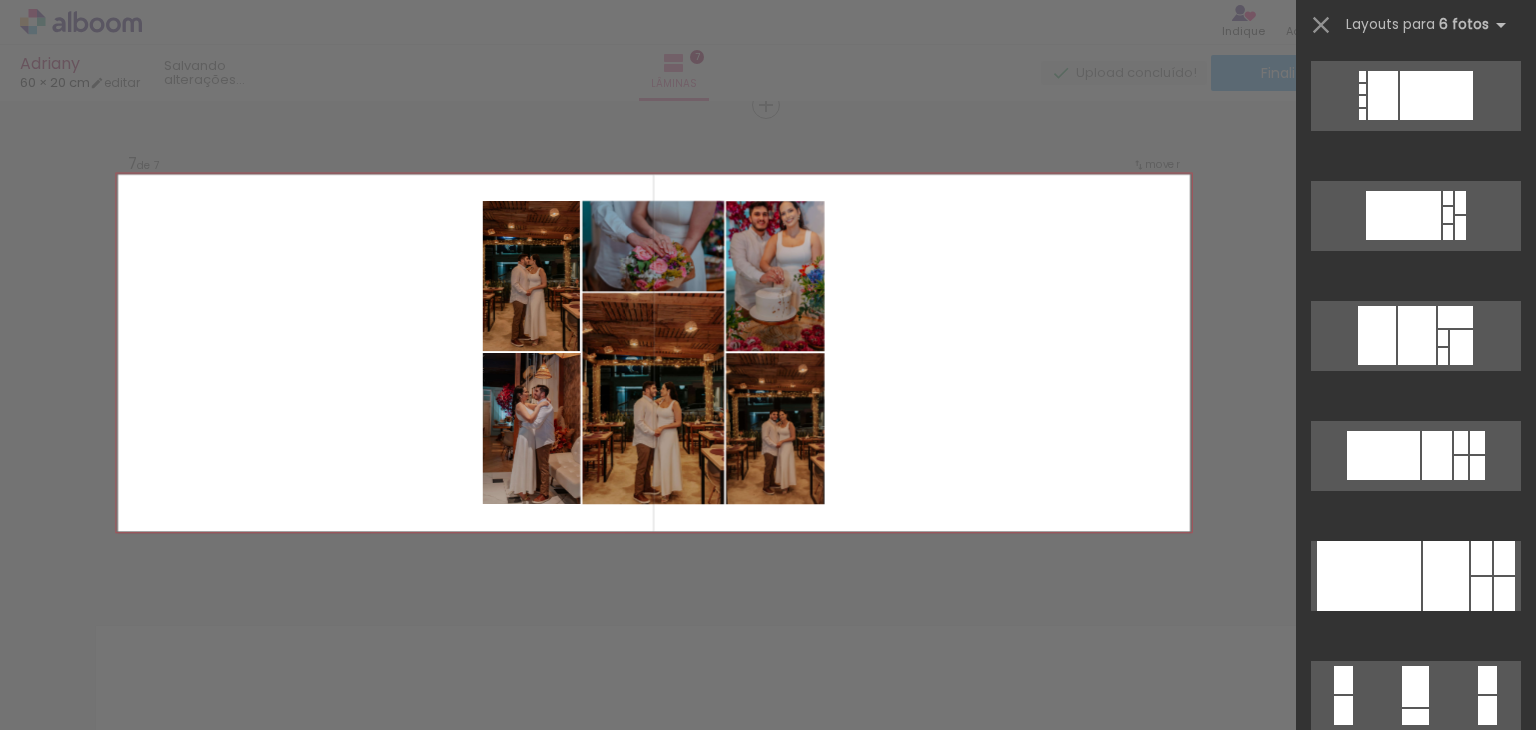 click 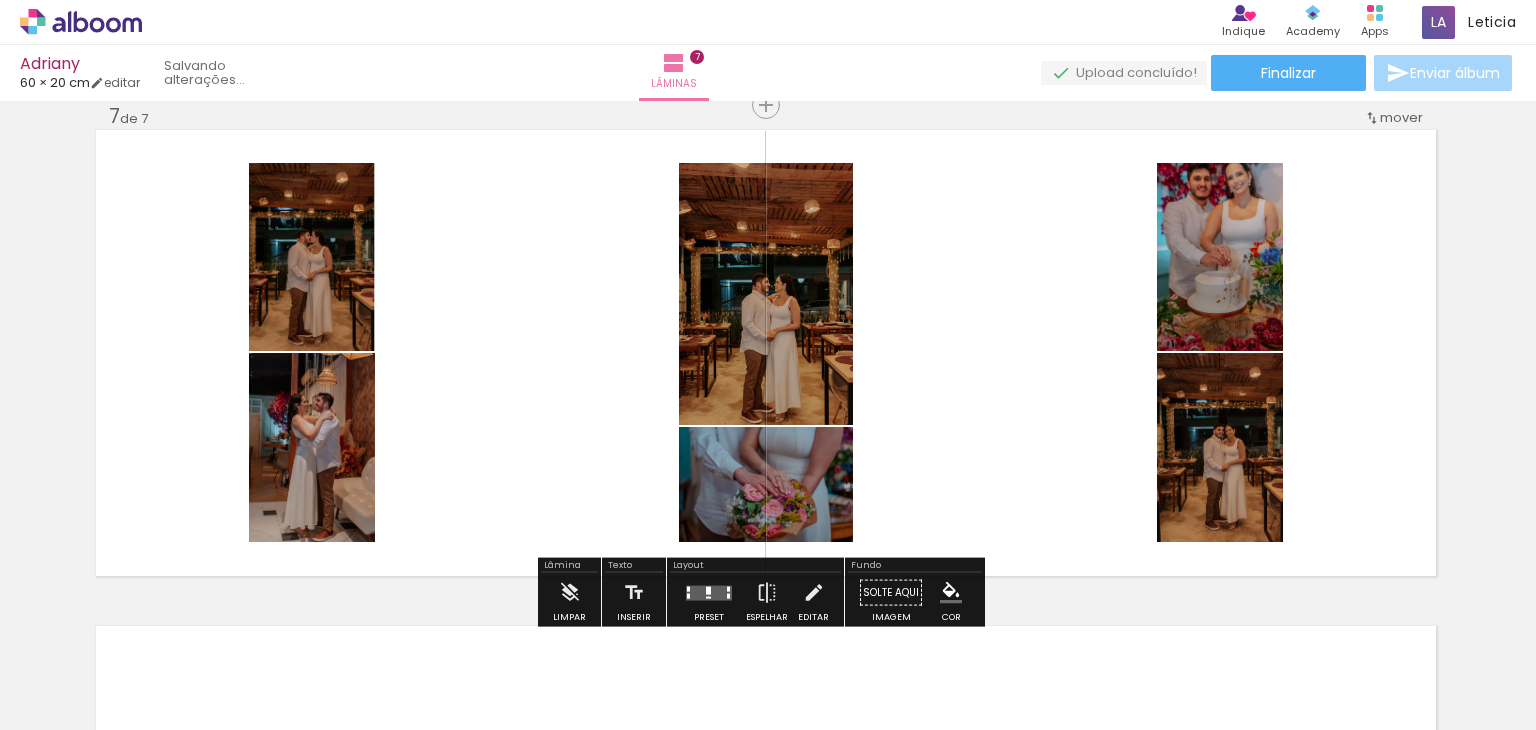 click 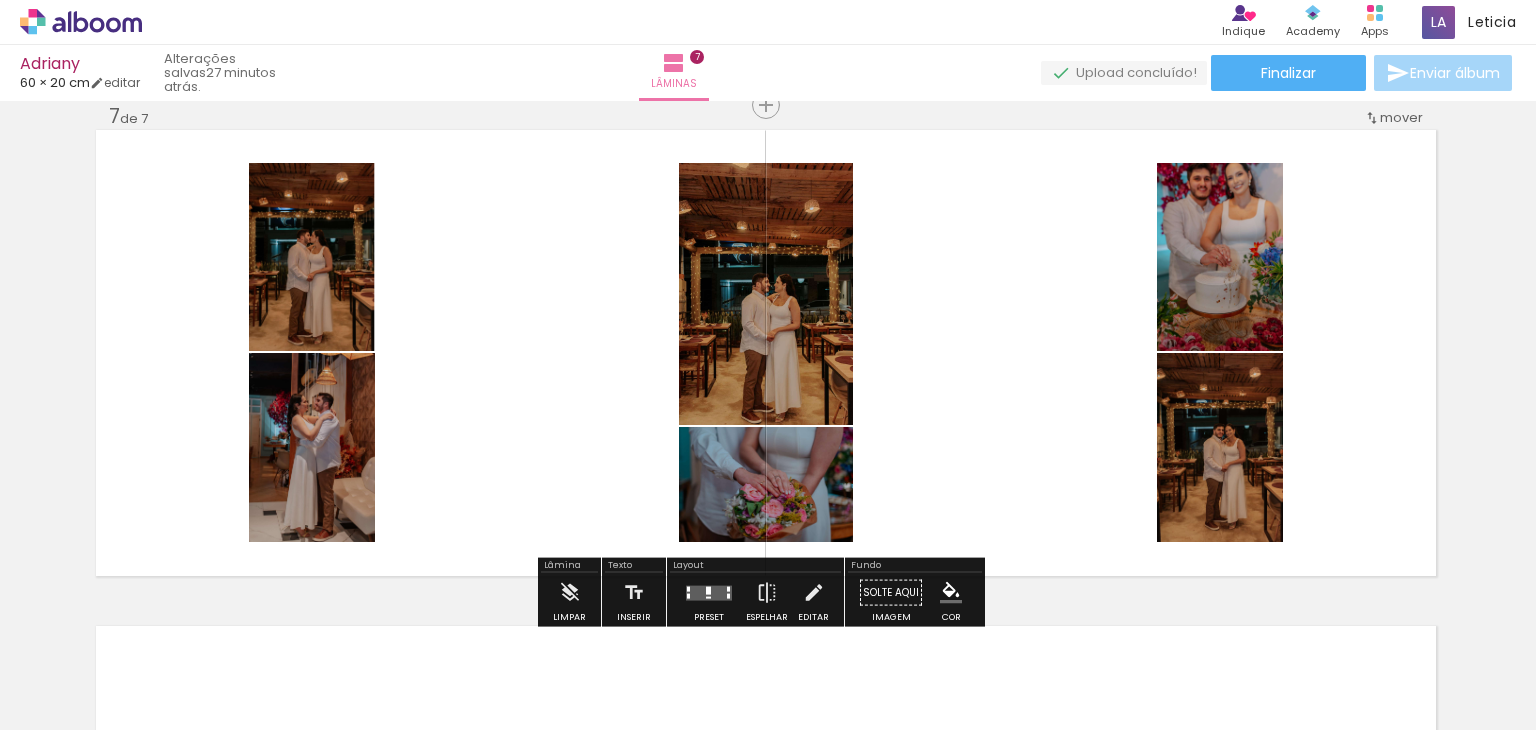 scroll, scrollTop: 0, scrollLeft: 2151, axis: horizontal 